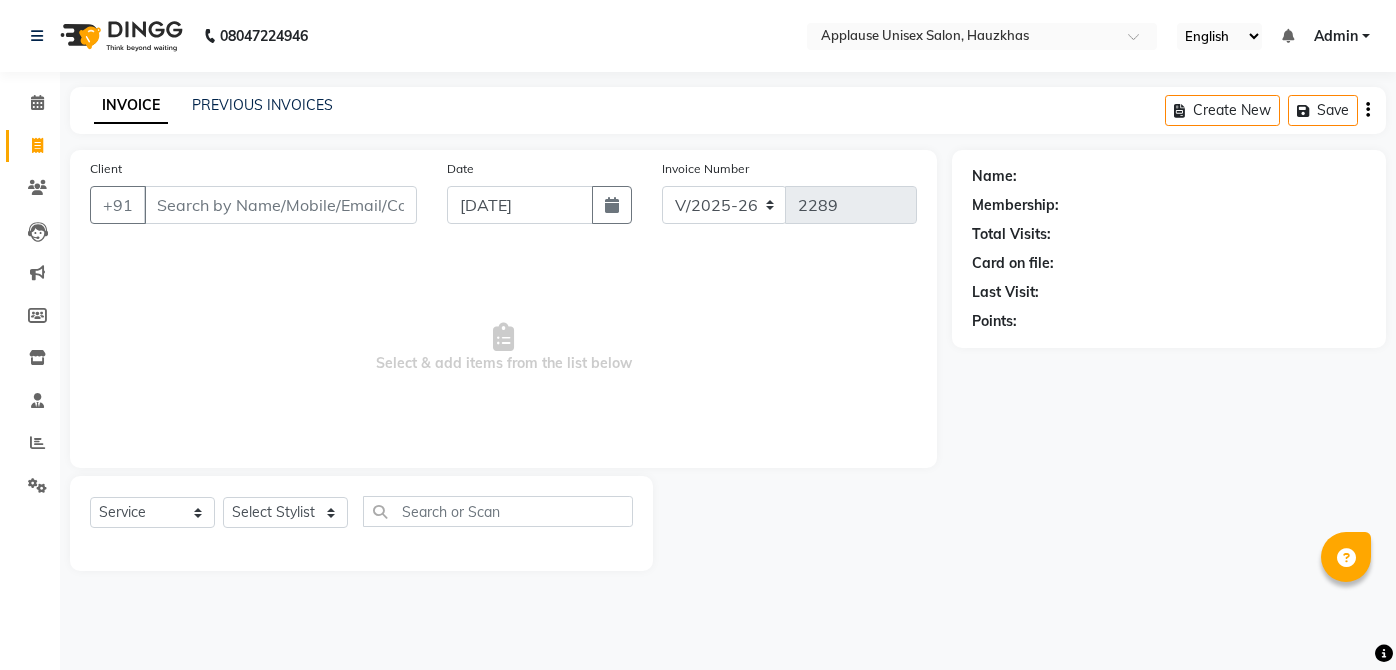 select on "5082" 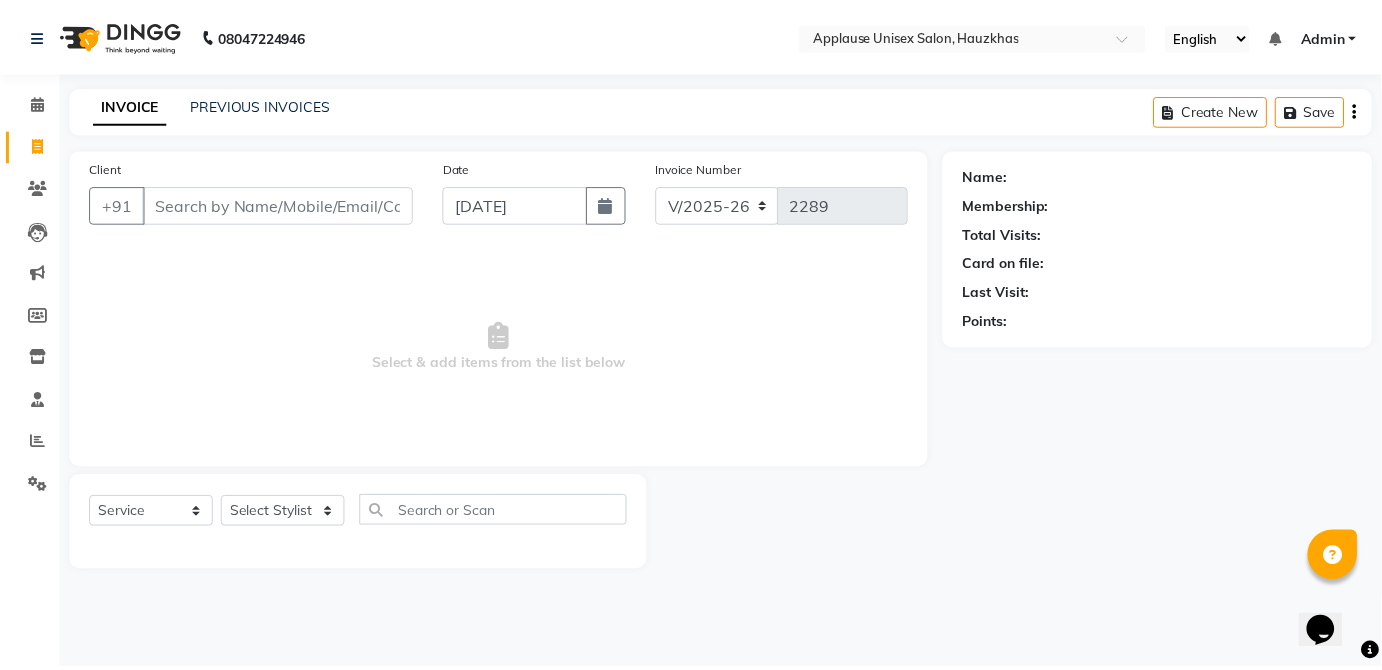scroll, scrollTop: 0, scrollLeft: 0, axis: both 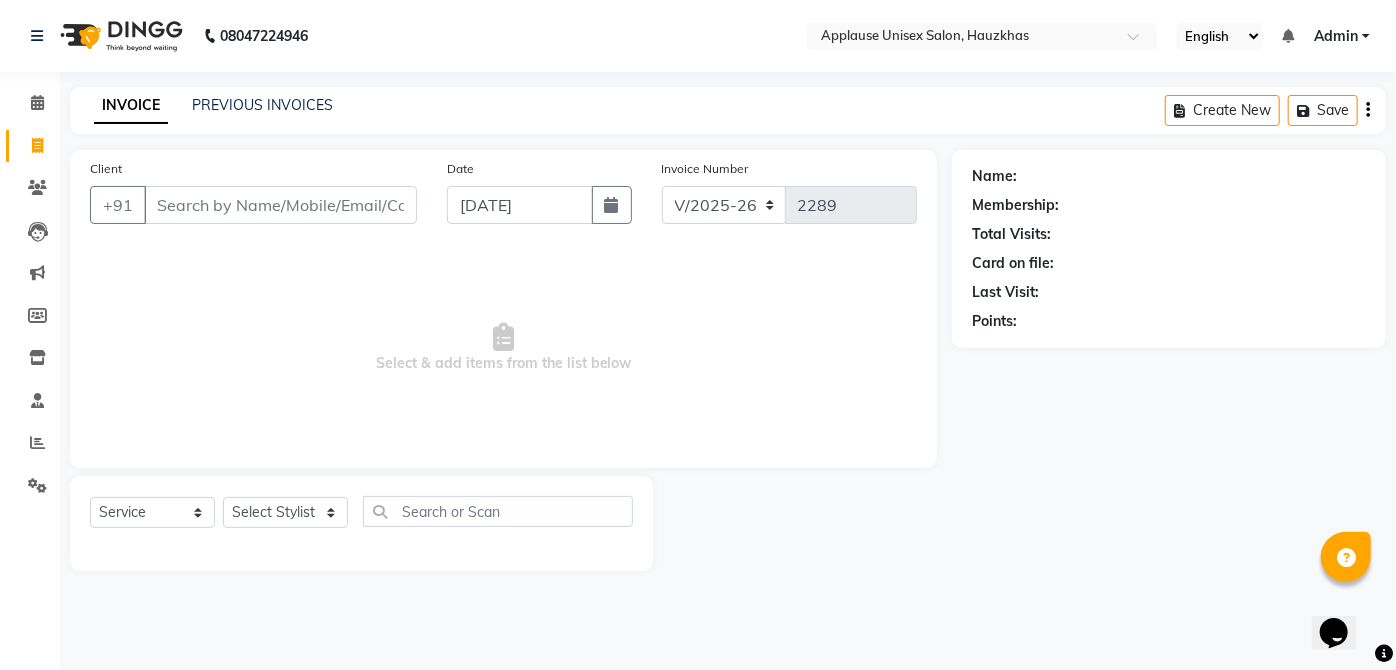 select on "32125" 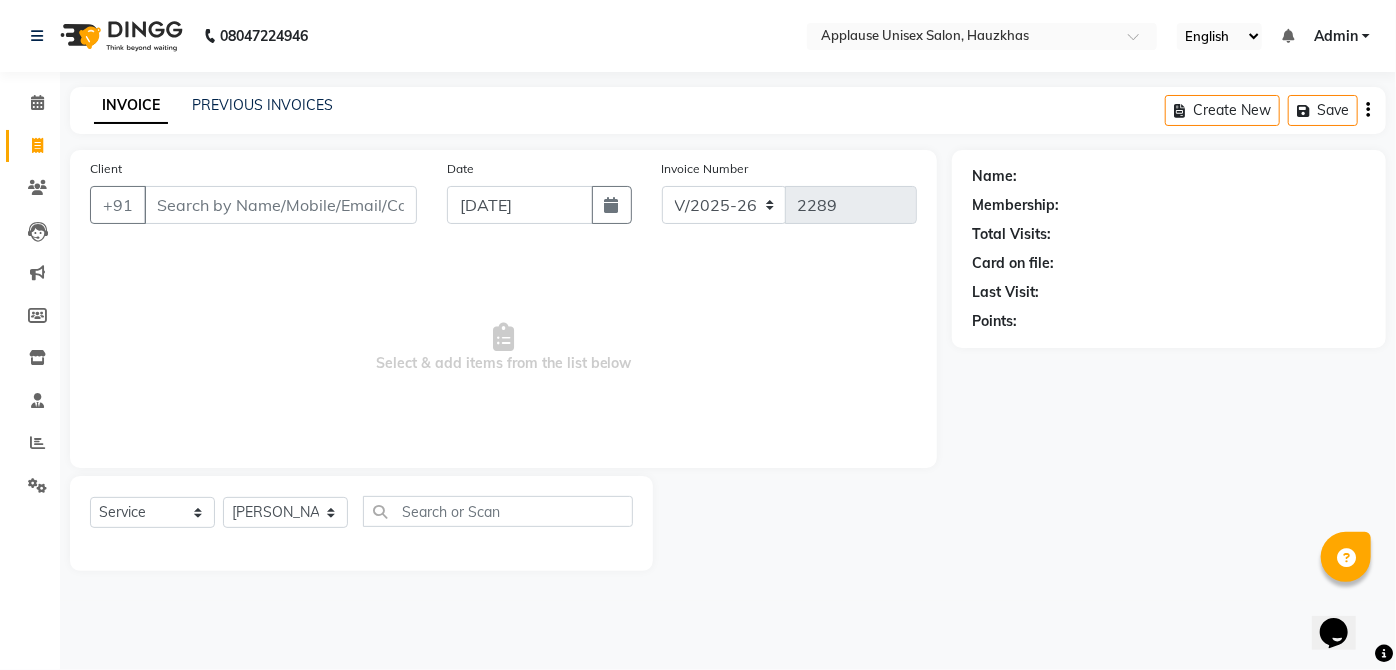 click on "Select Stylist  [PERSON_NAME] [PERSON_NAME] [PERSON_NAME] [PERSON_NAME]  Kaif [PERSON_NAME] [PERSON_NAME] Mamta Manager [PERSON_NAME] rahul  [PERSON_NAME] [PERSON_NAME] [PERSON_NAME] V.k" 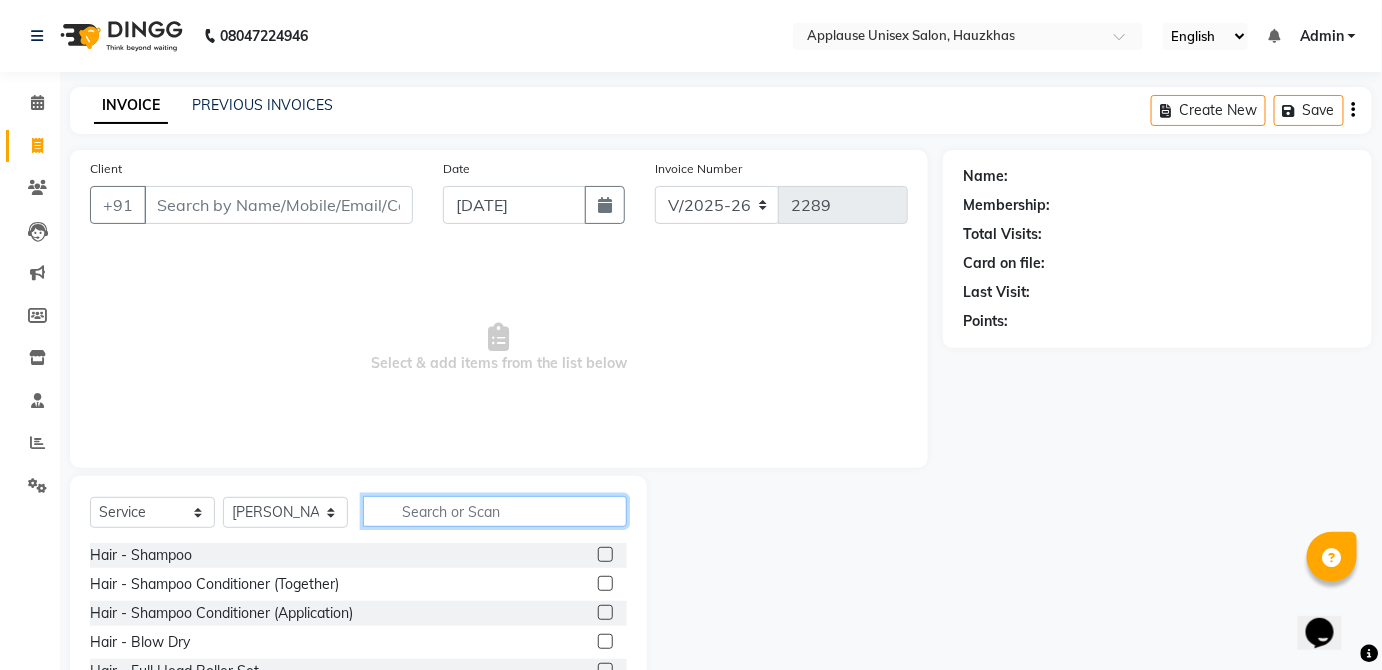 click 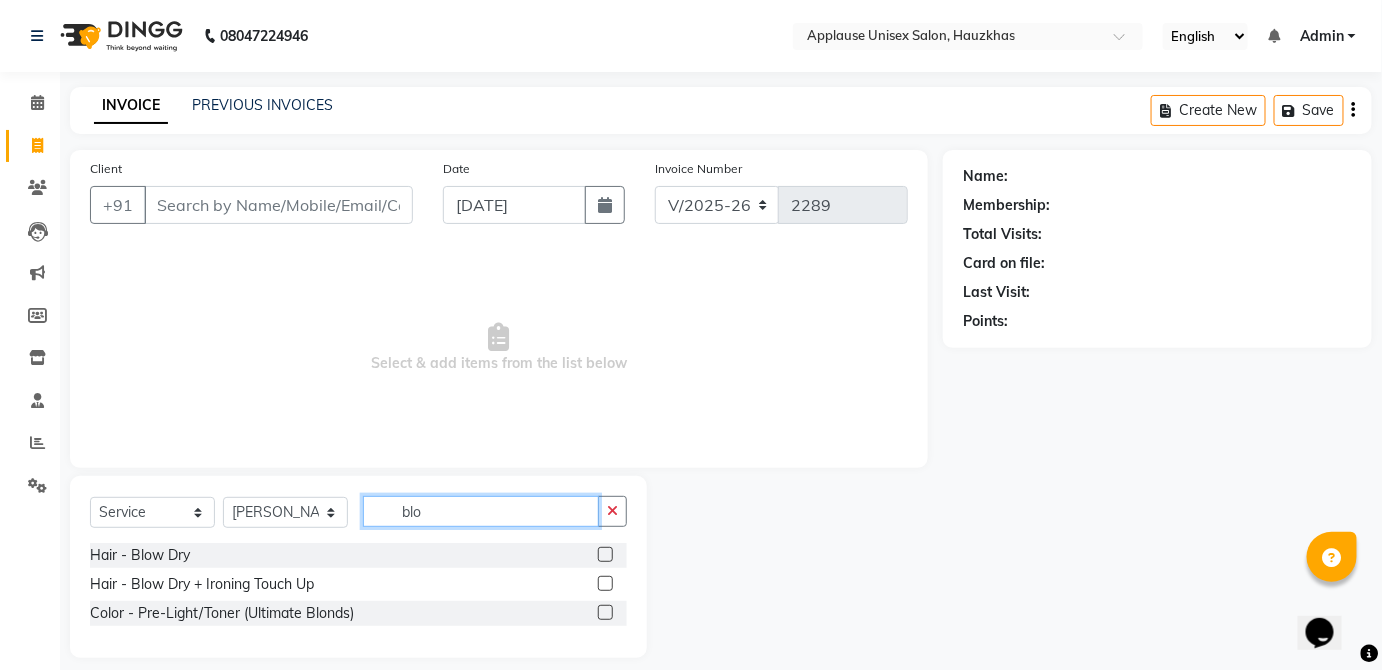 type on "blo" 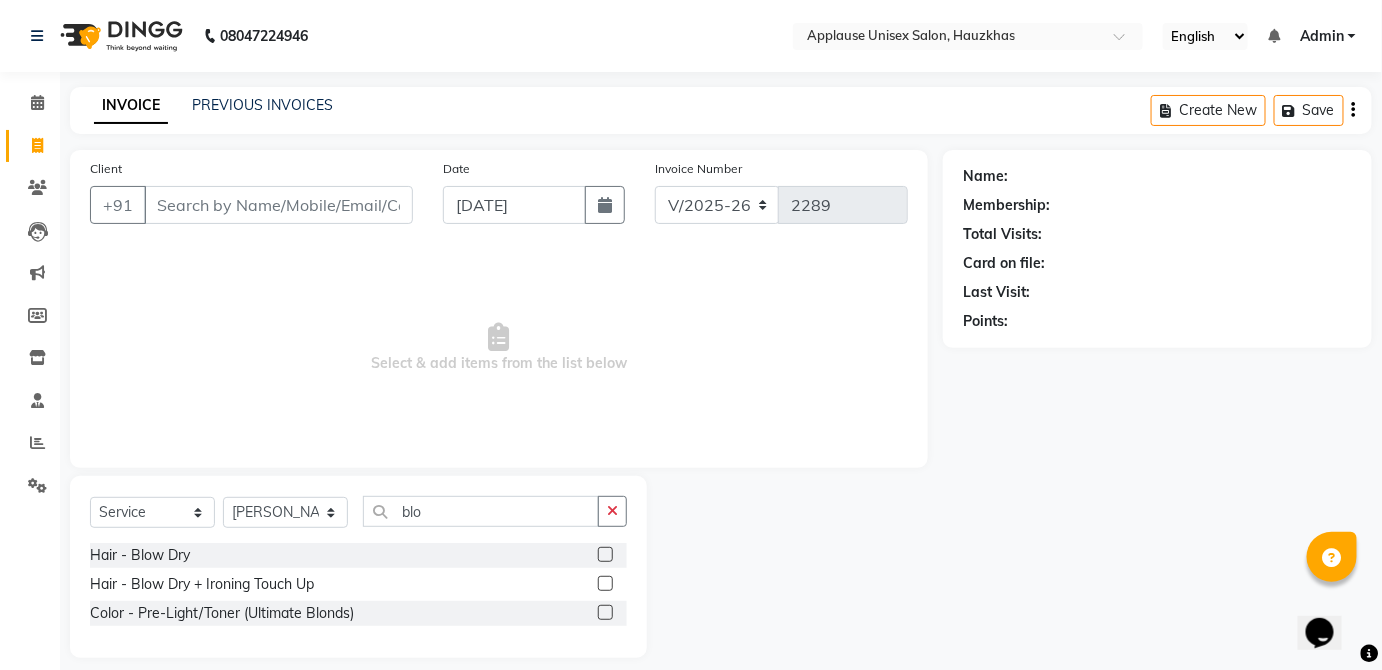 click 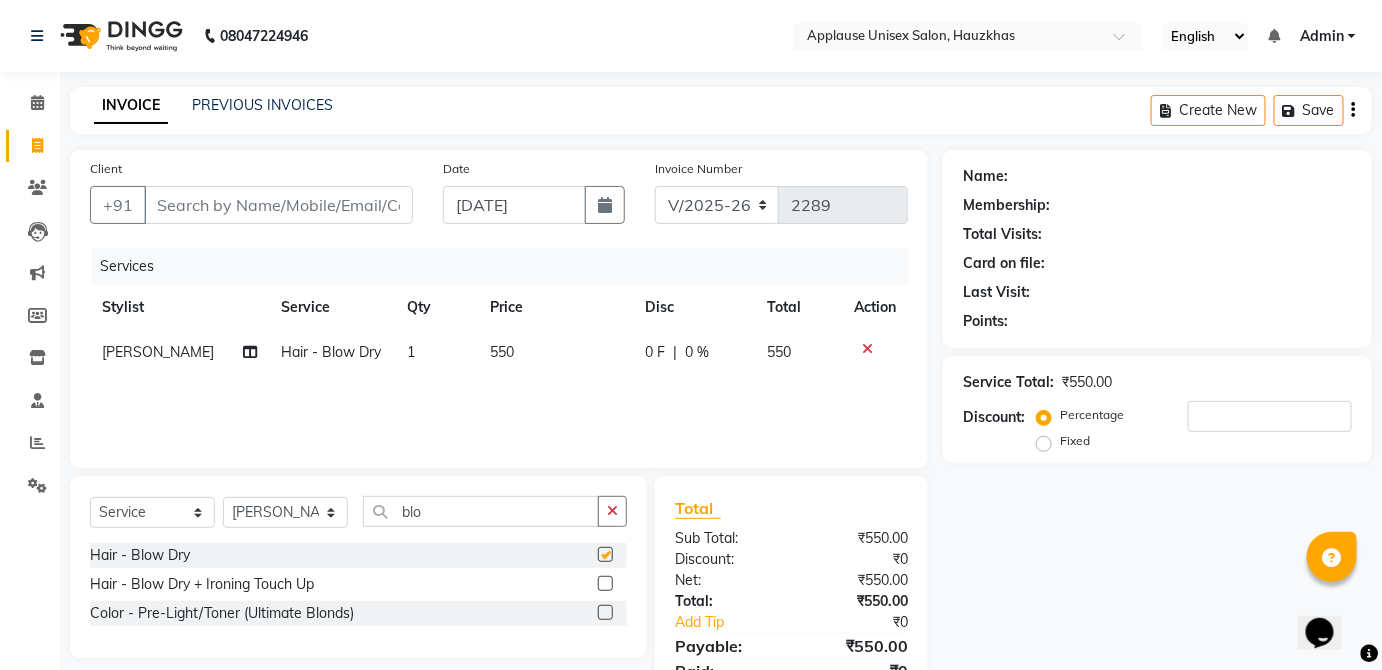 checkbox on "false" 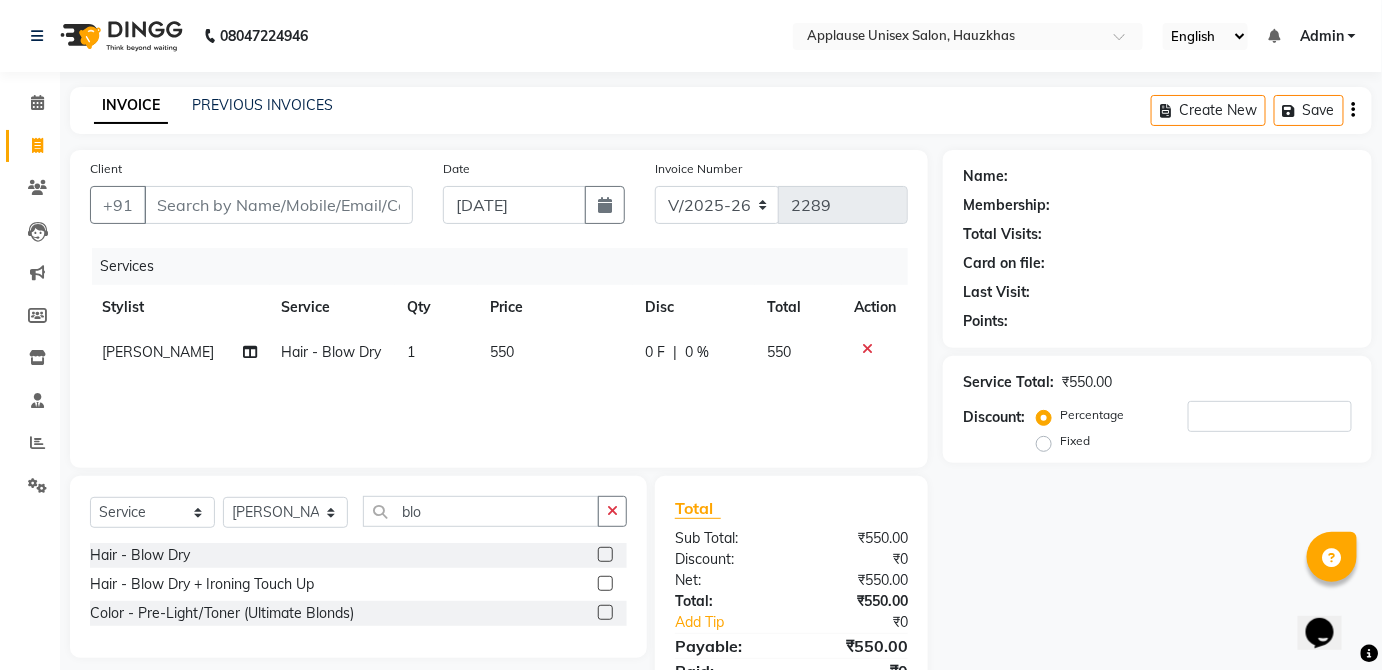 click on "550" 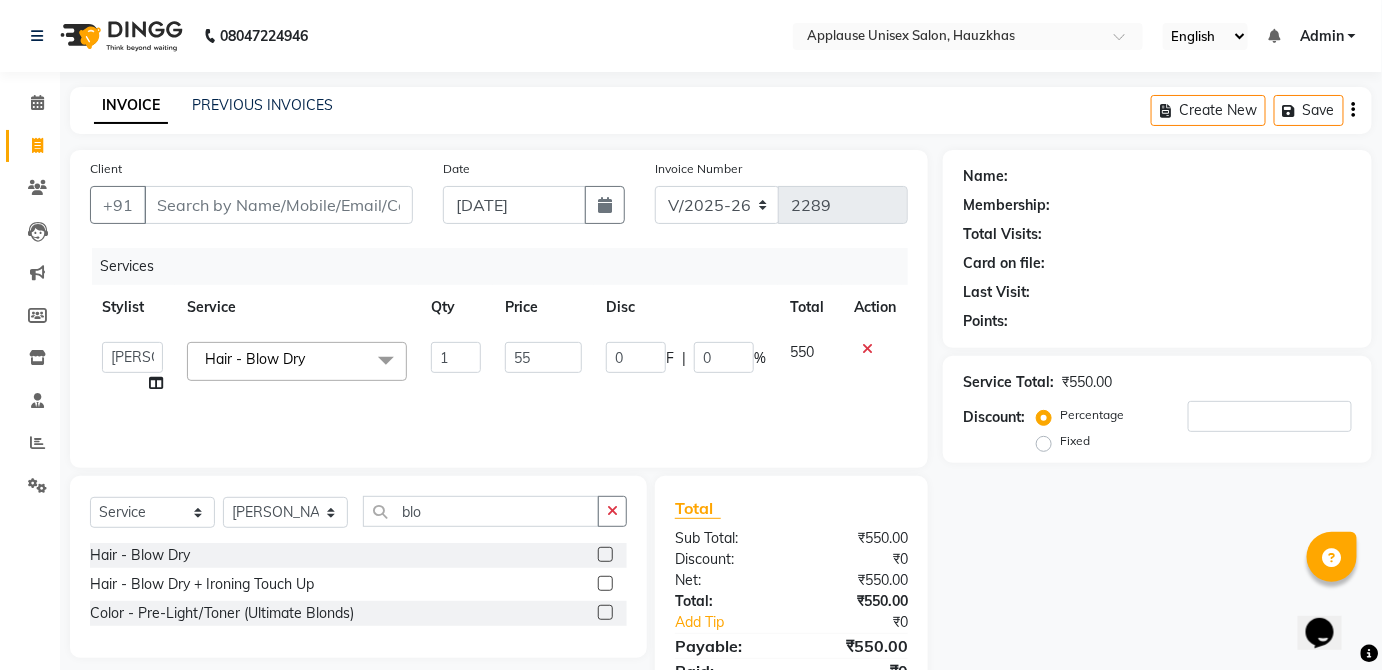 type on "5" 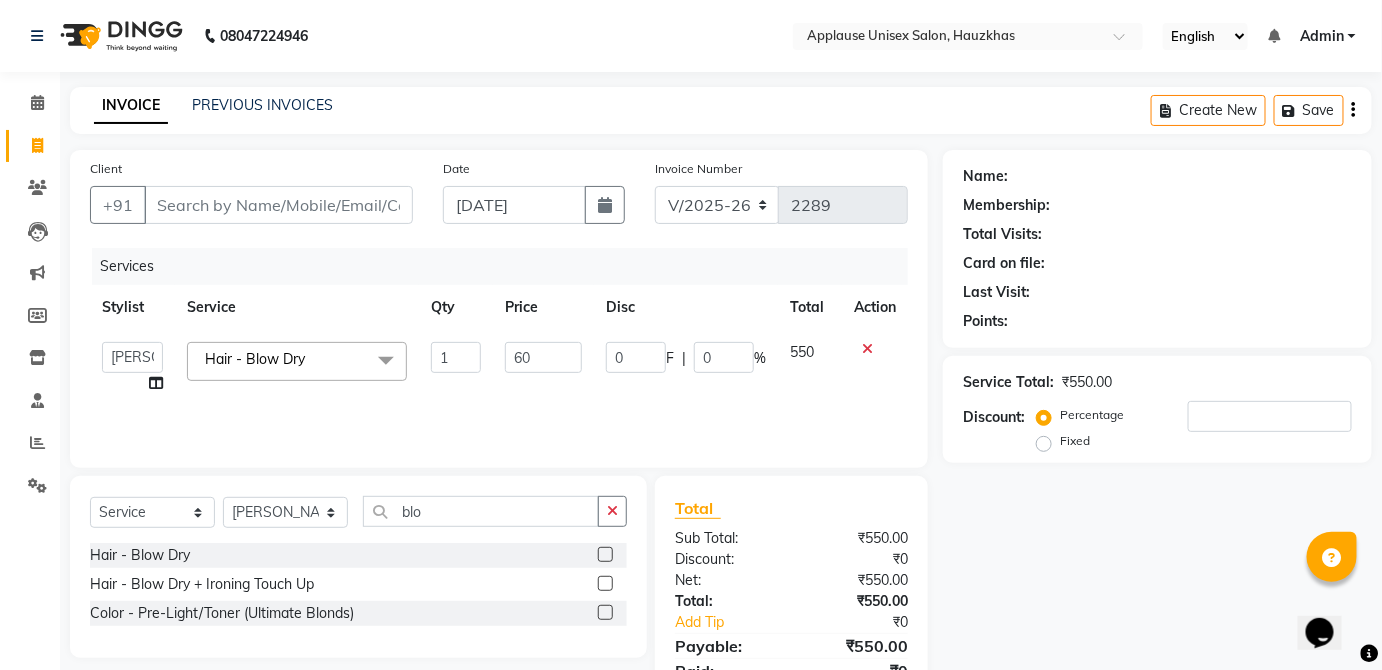 type on "600" 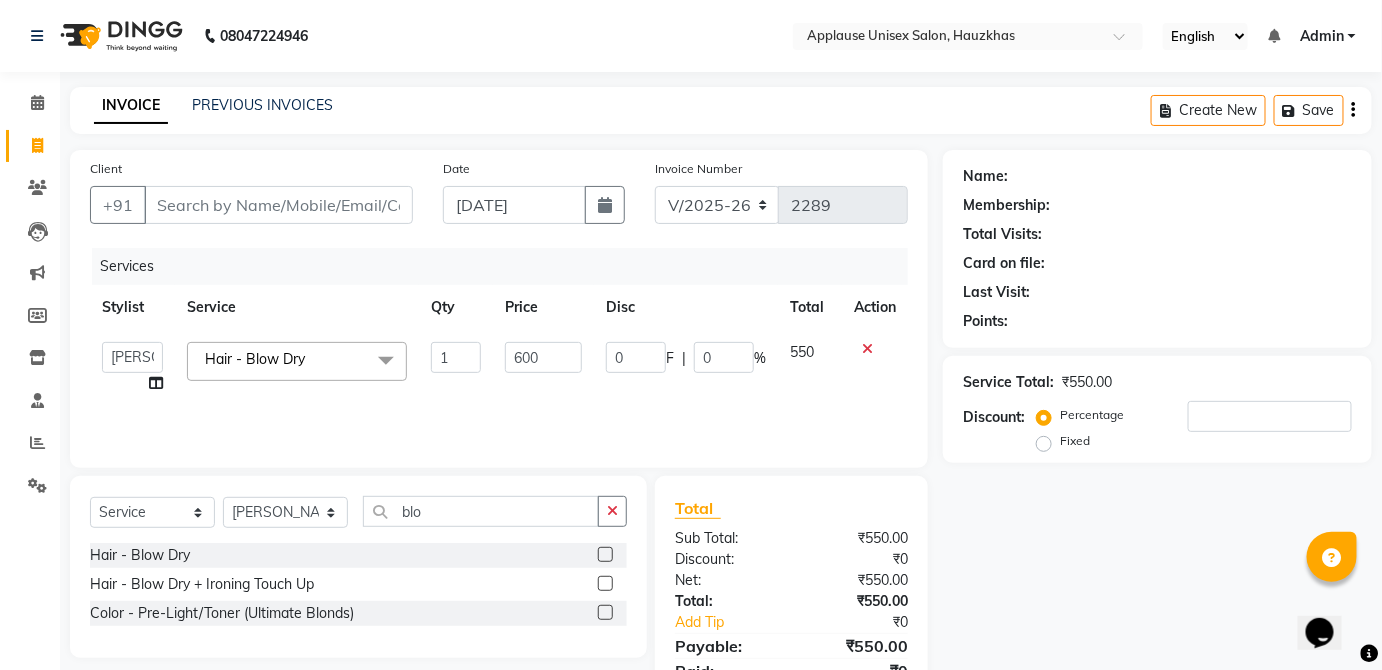 click on "550" 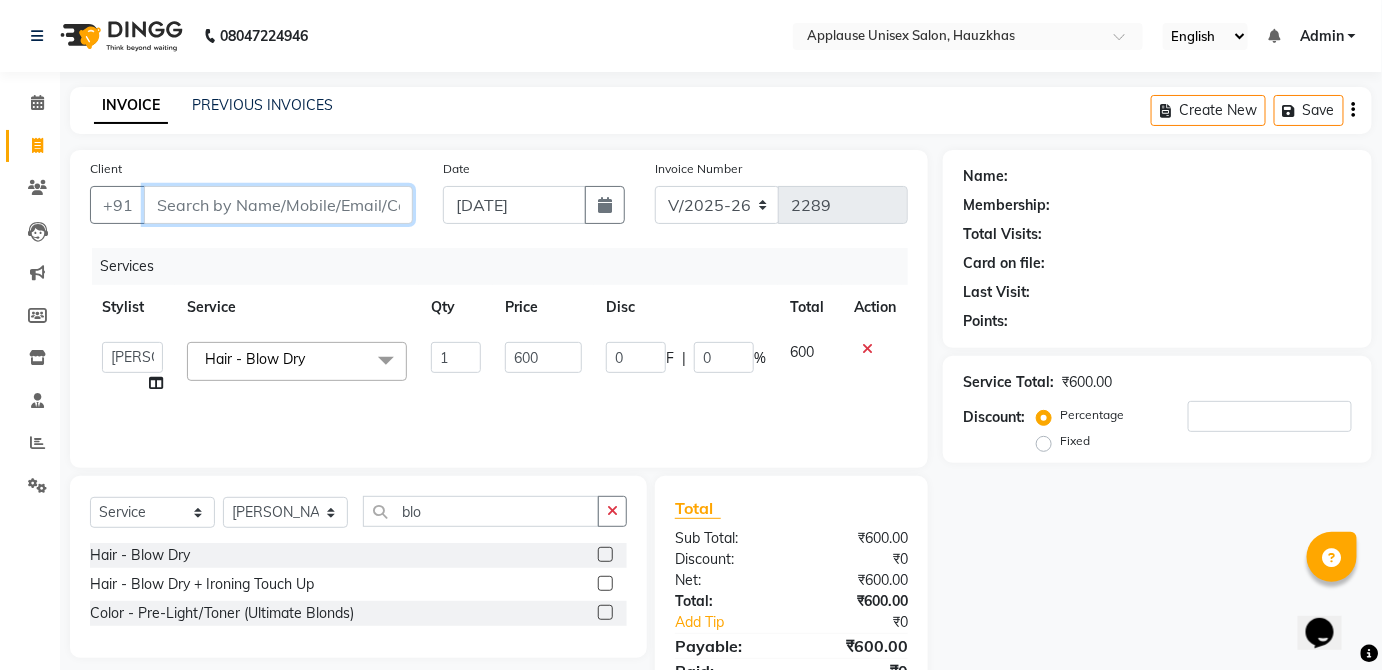 click on "Client" at bounding box center (278, 205) 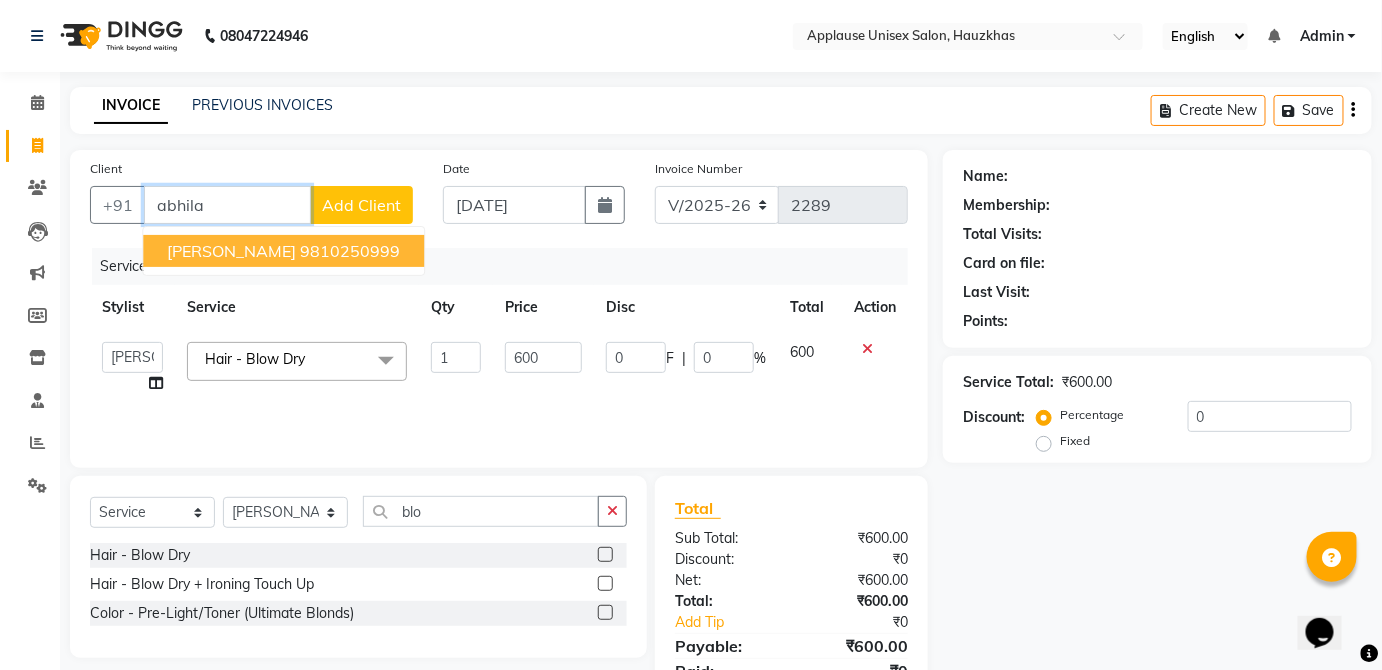 click on "9810250999" at bounding box center [350, 251] 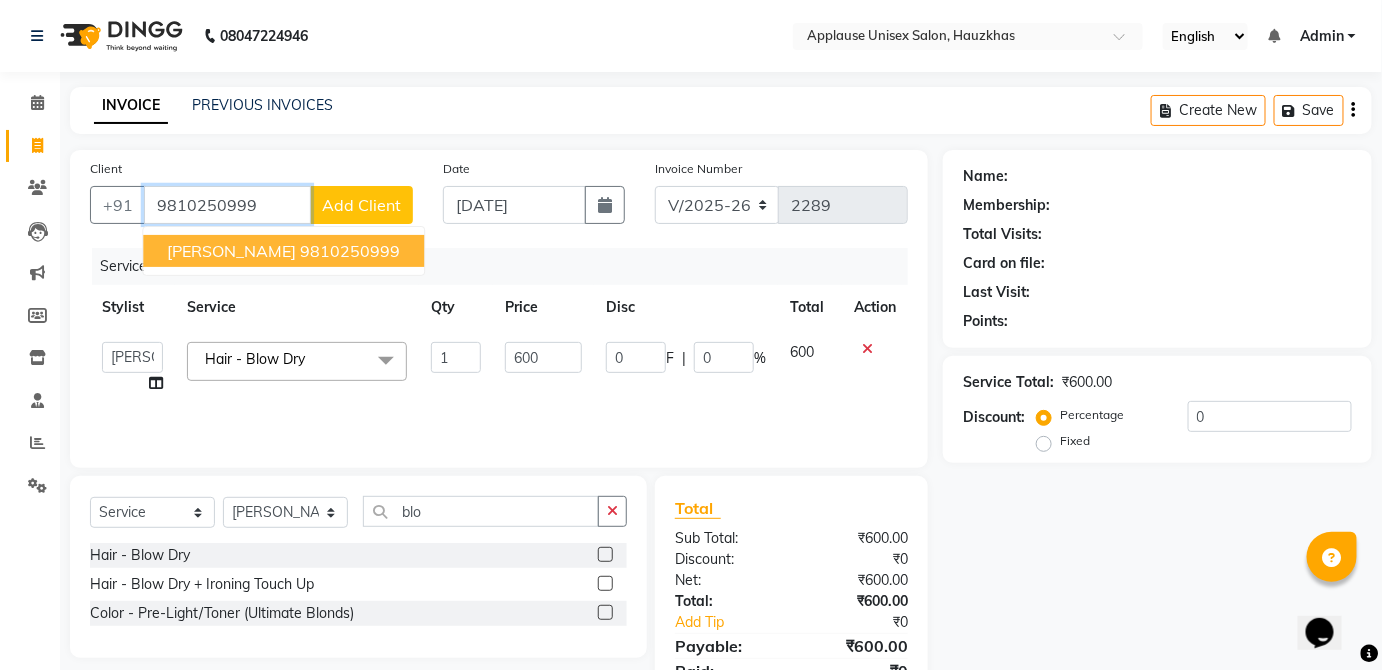 type on "9810250999" 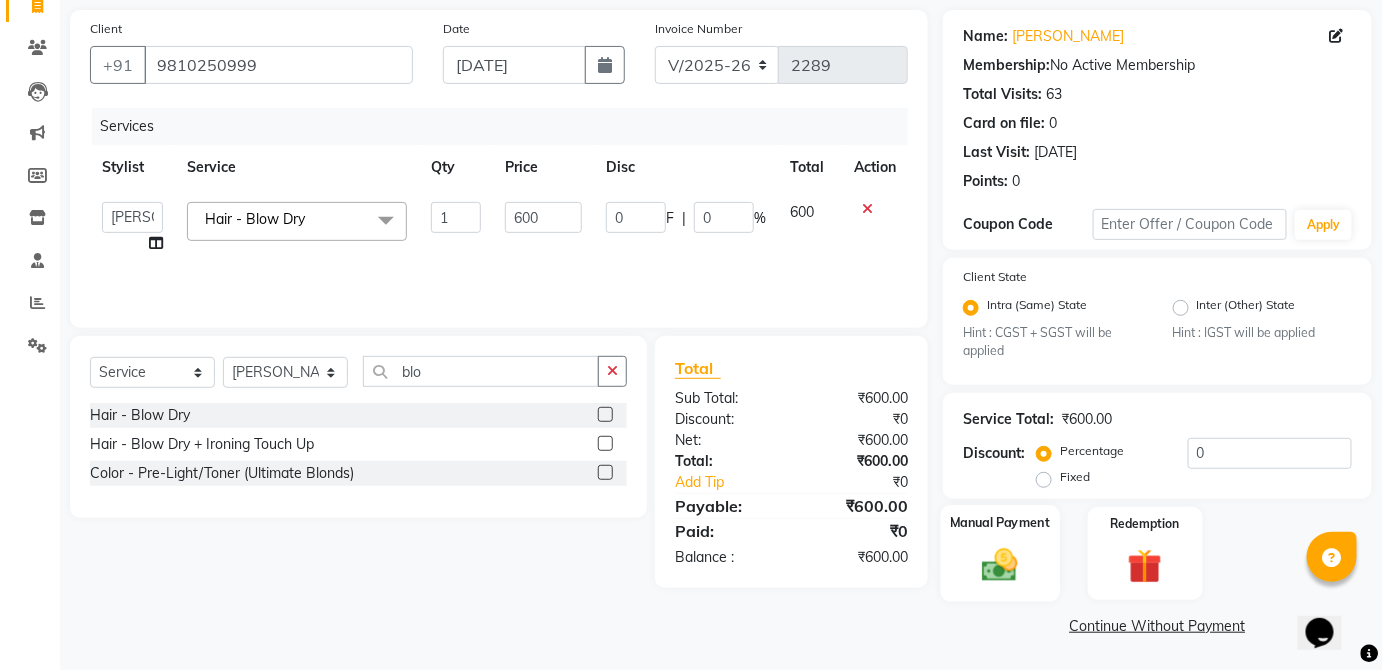 click on "Manual Payment" 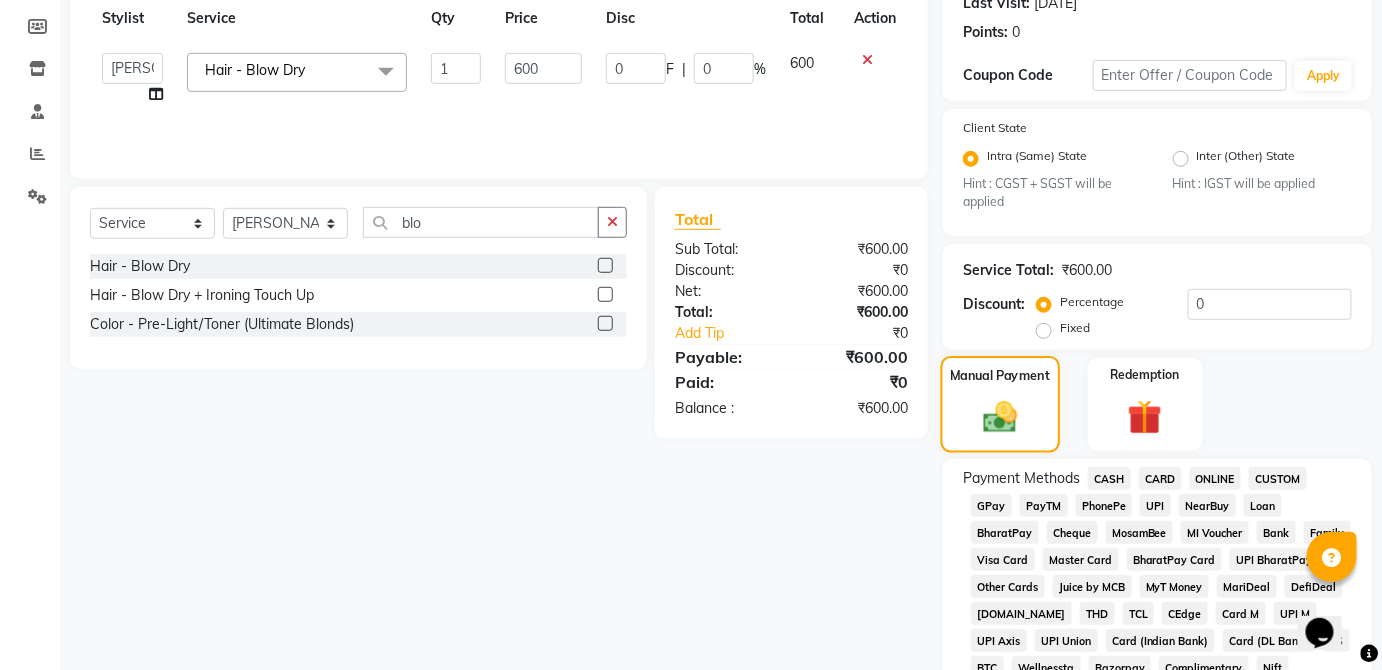 scroll, scrollTop: 290, scrollLeft: 0, axis: vertical 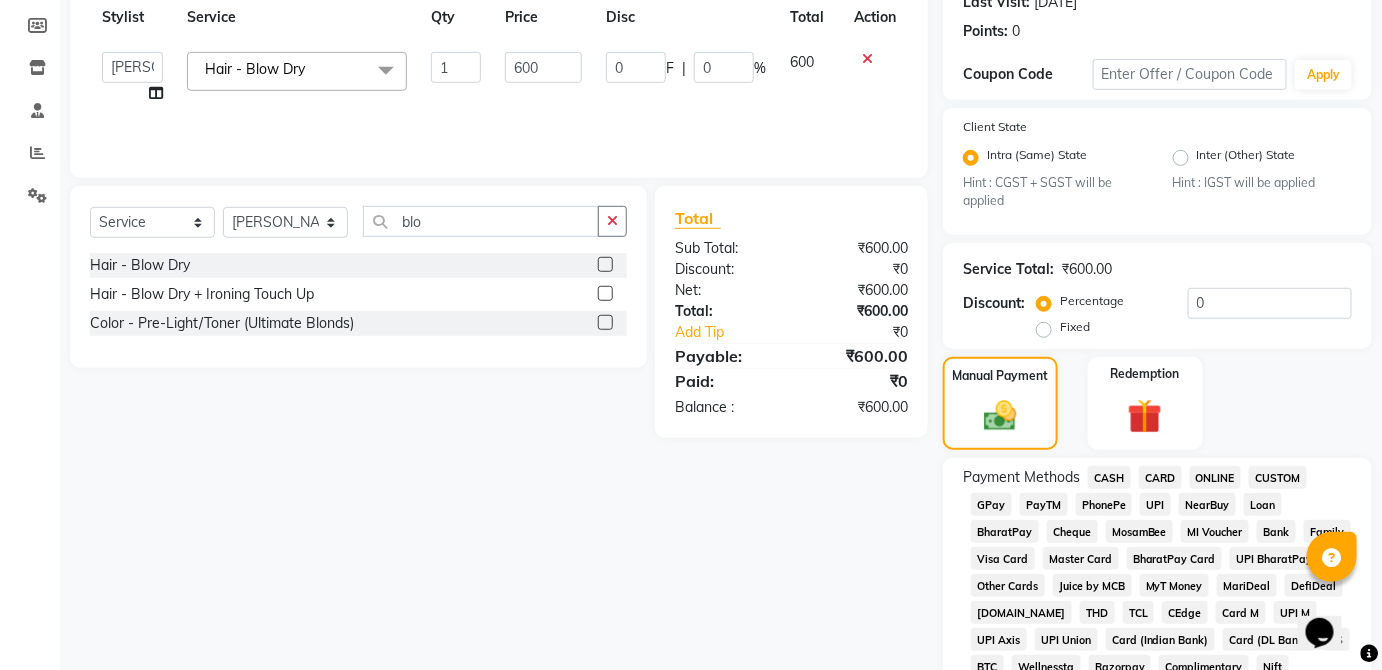 click on "CASH" 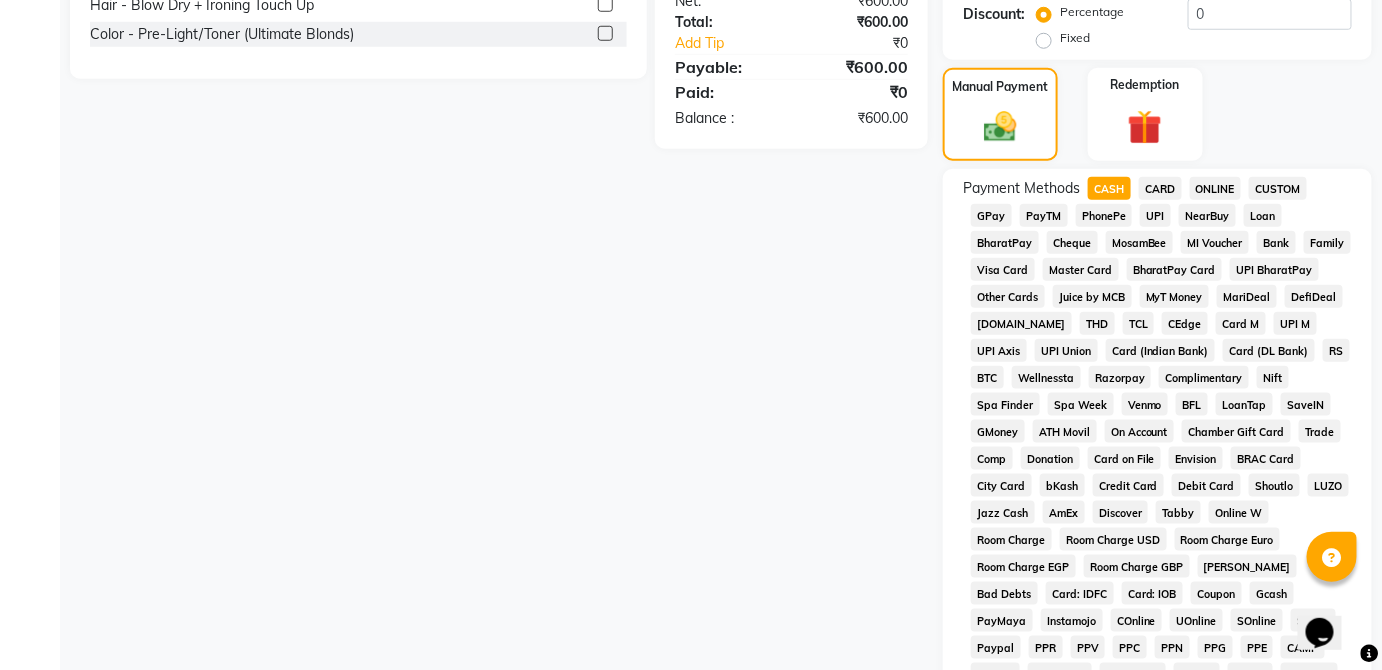 scroll, scrollTop: 943, scrollLeft: 0, axis: vertical 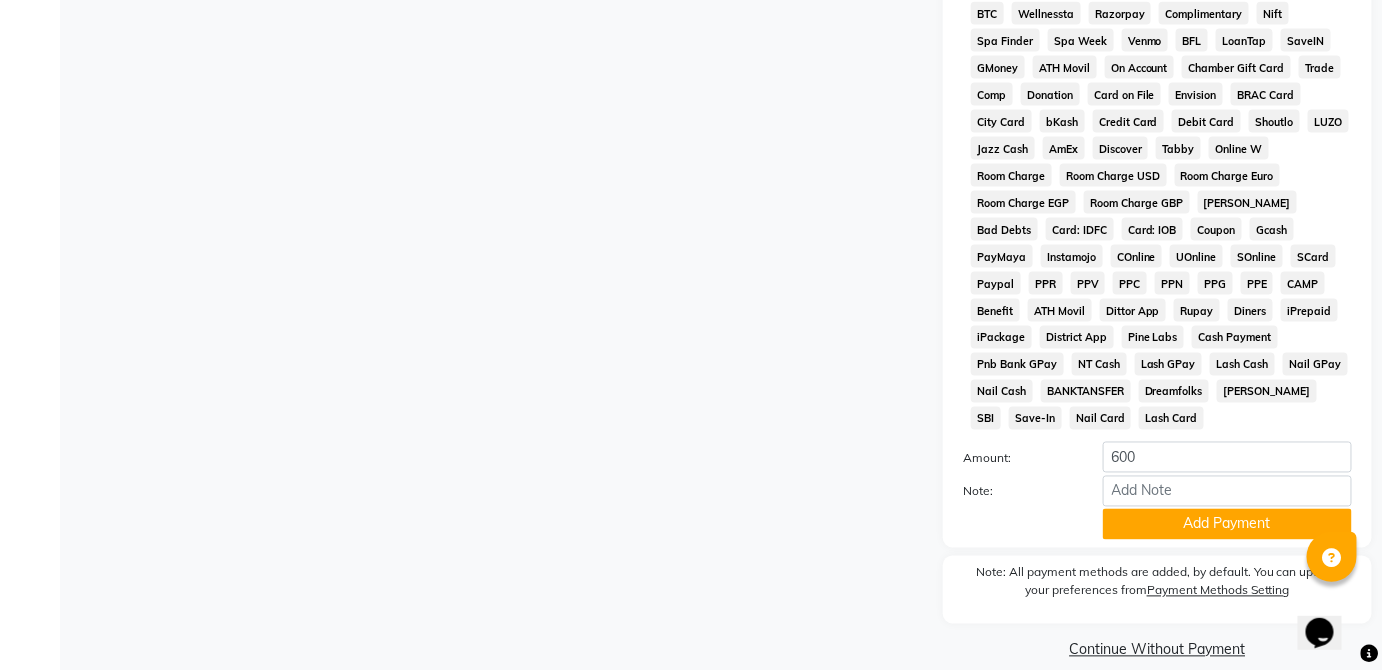 click on "Add Payment" 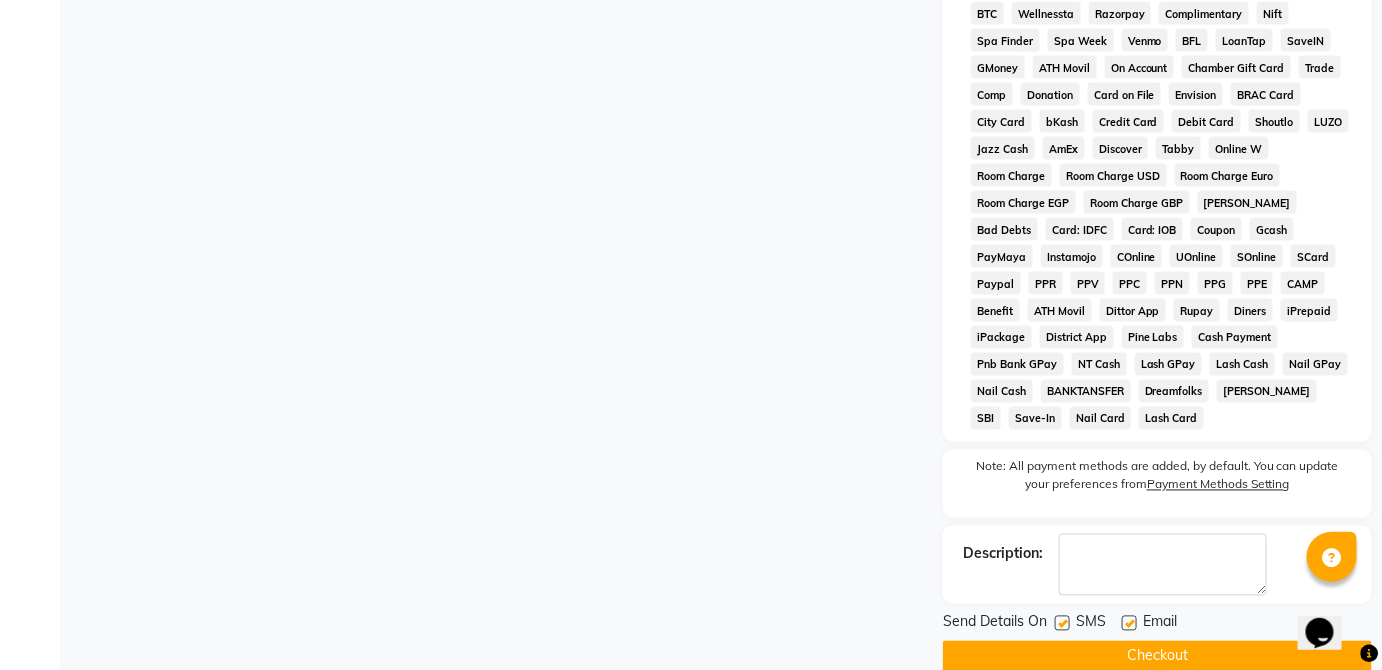 click on "Checkout" 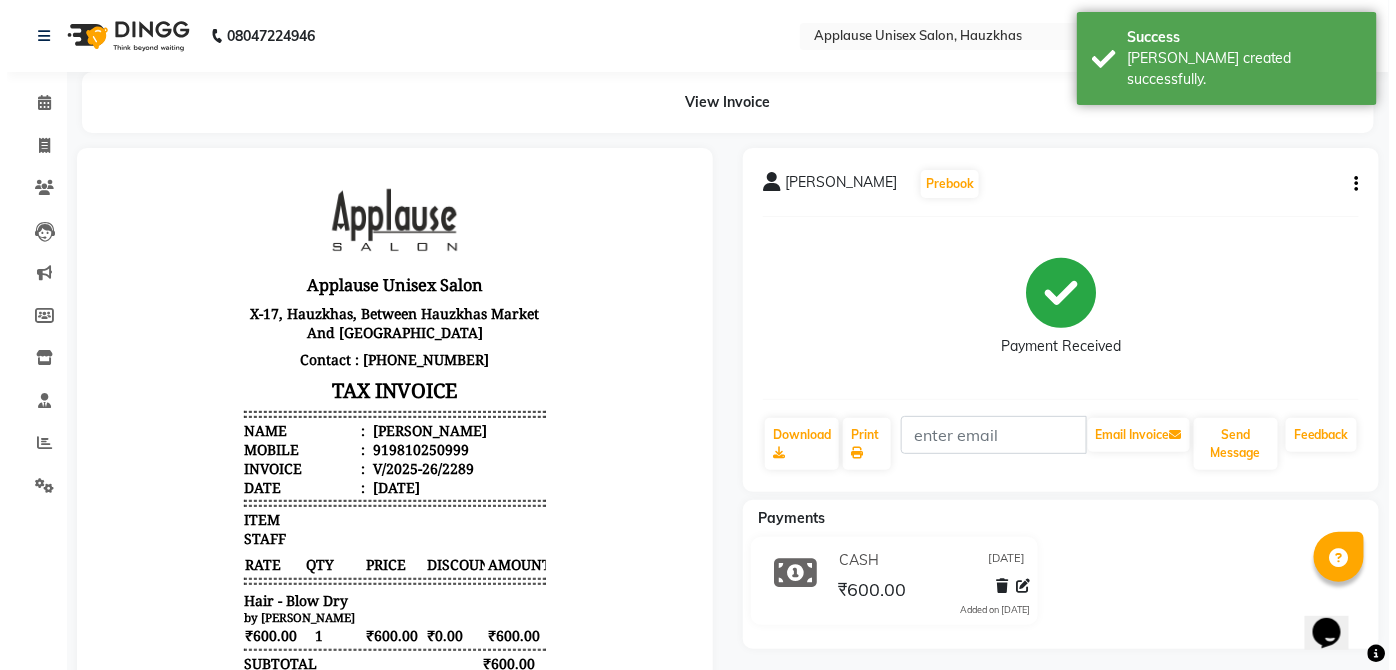 scroll, scrollTop: 0, scrollLeft: 0, axis: both 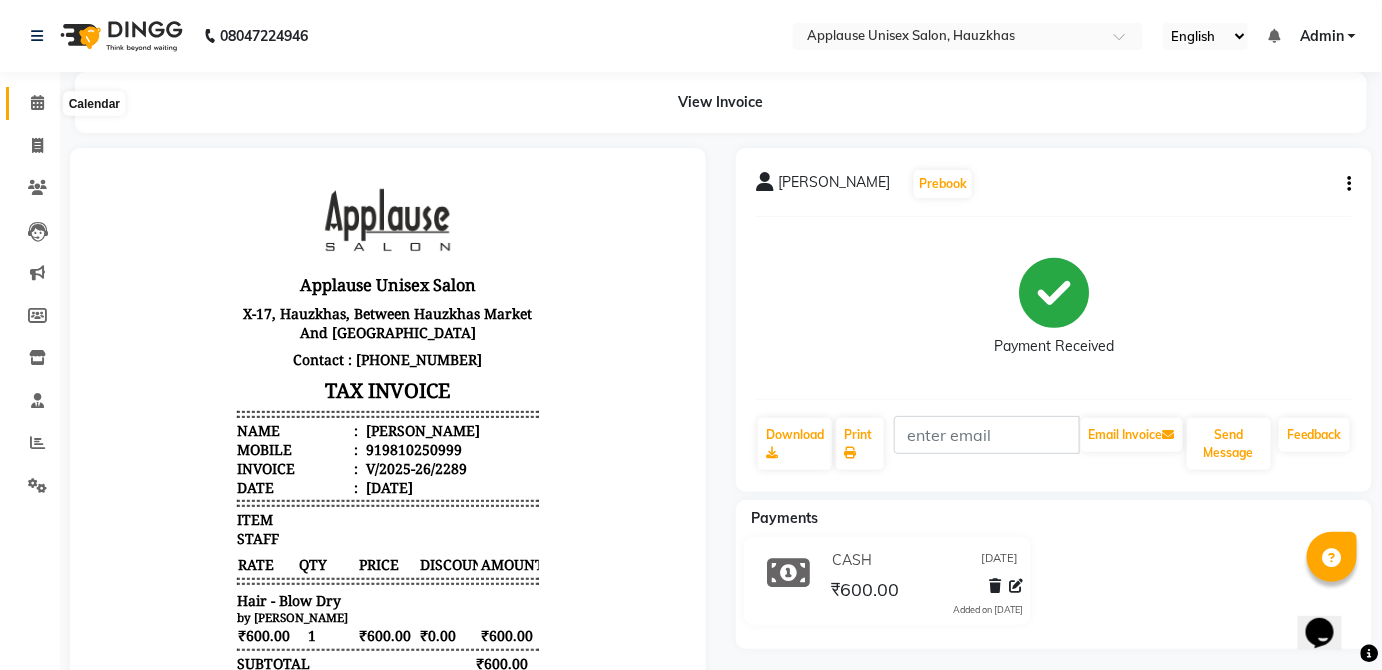 click 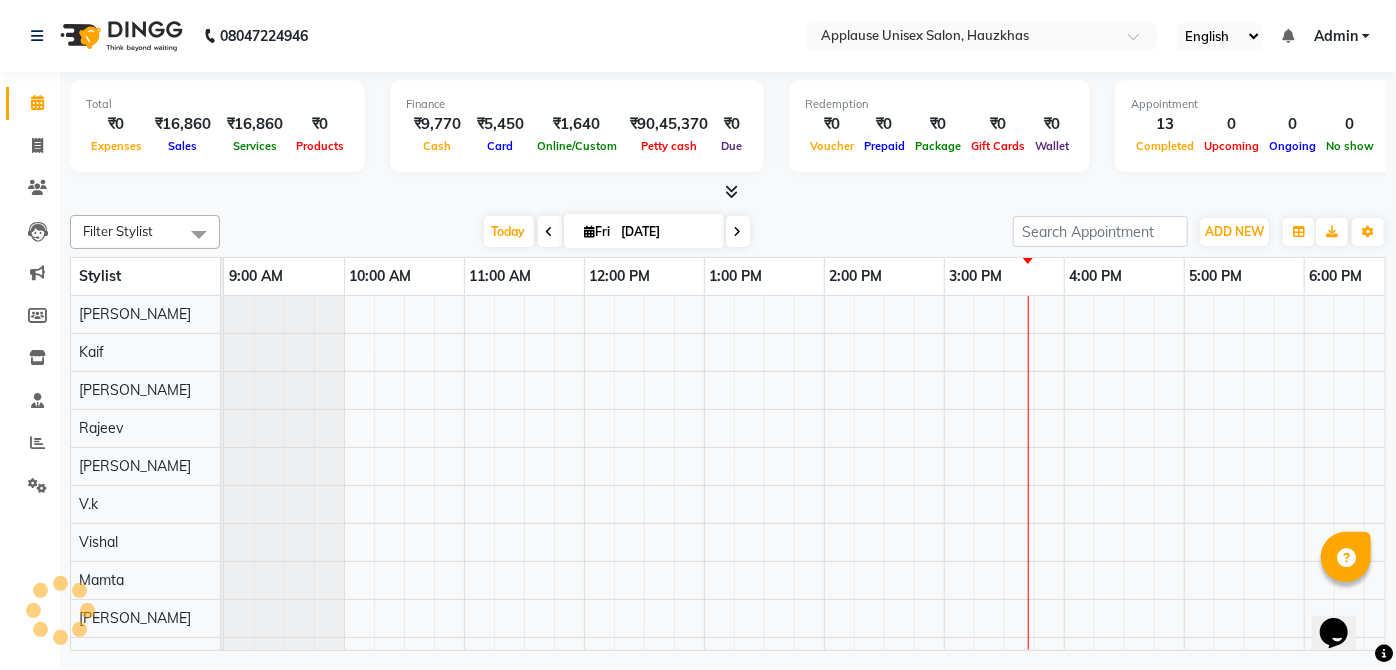 scroll, scrollTop: 0, scrollLeft: 0, axis: both 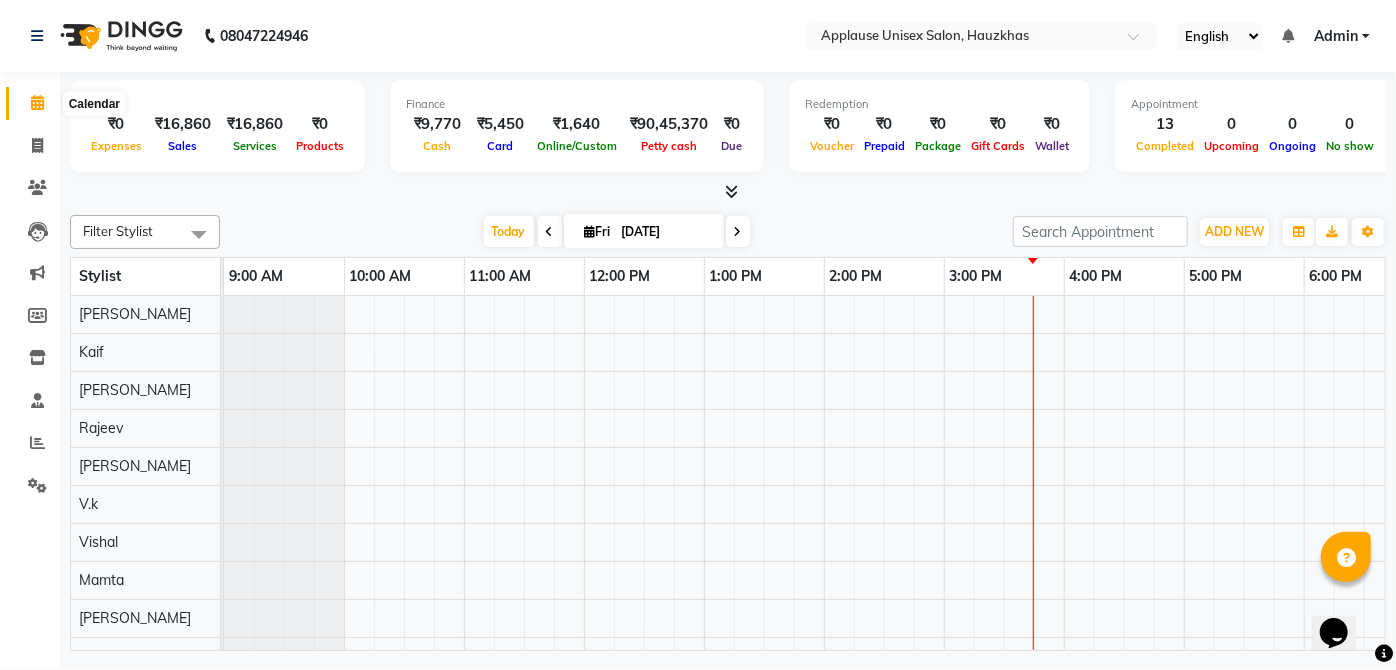 click 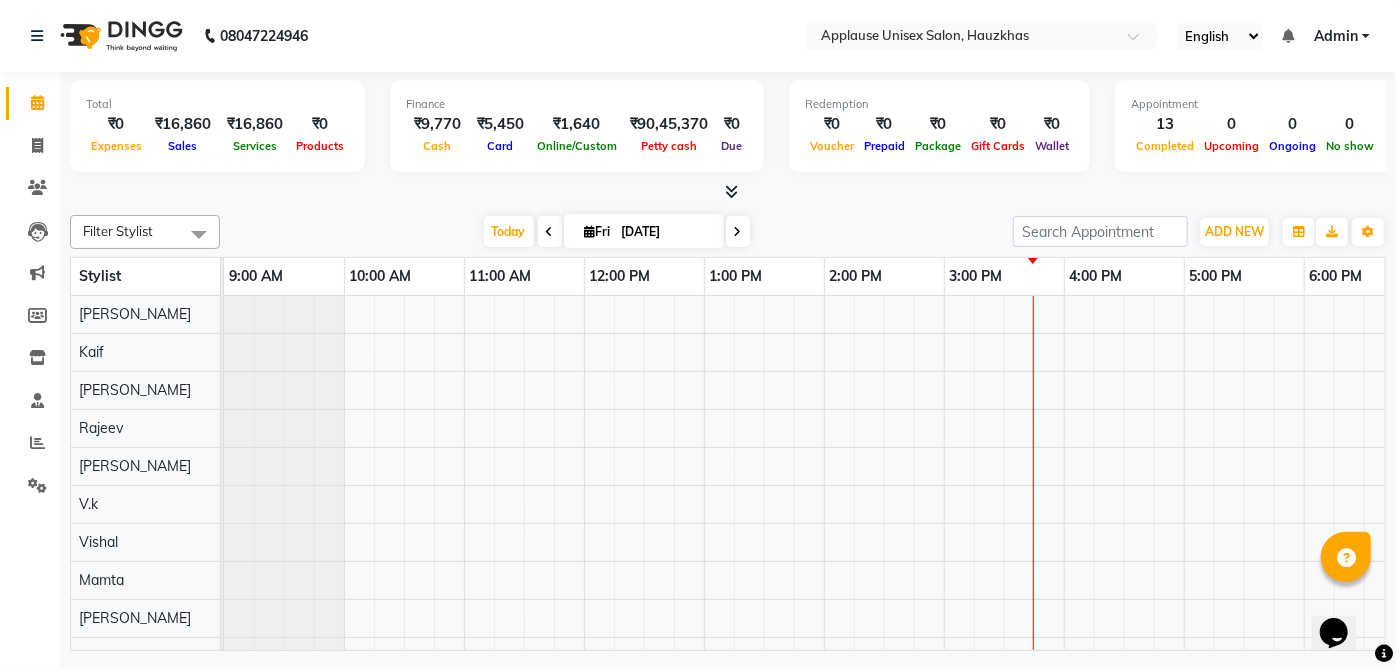 click on "Calendar" 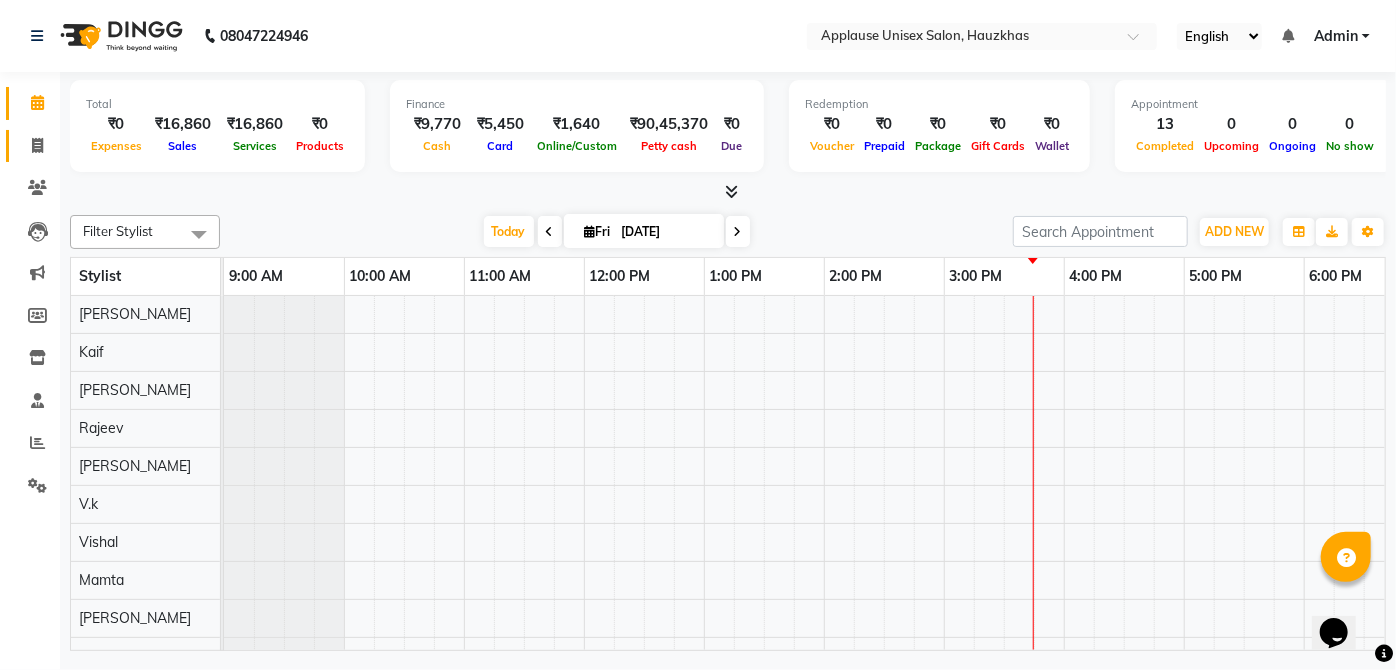 click 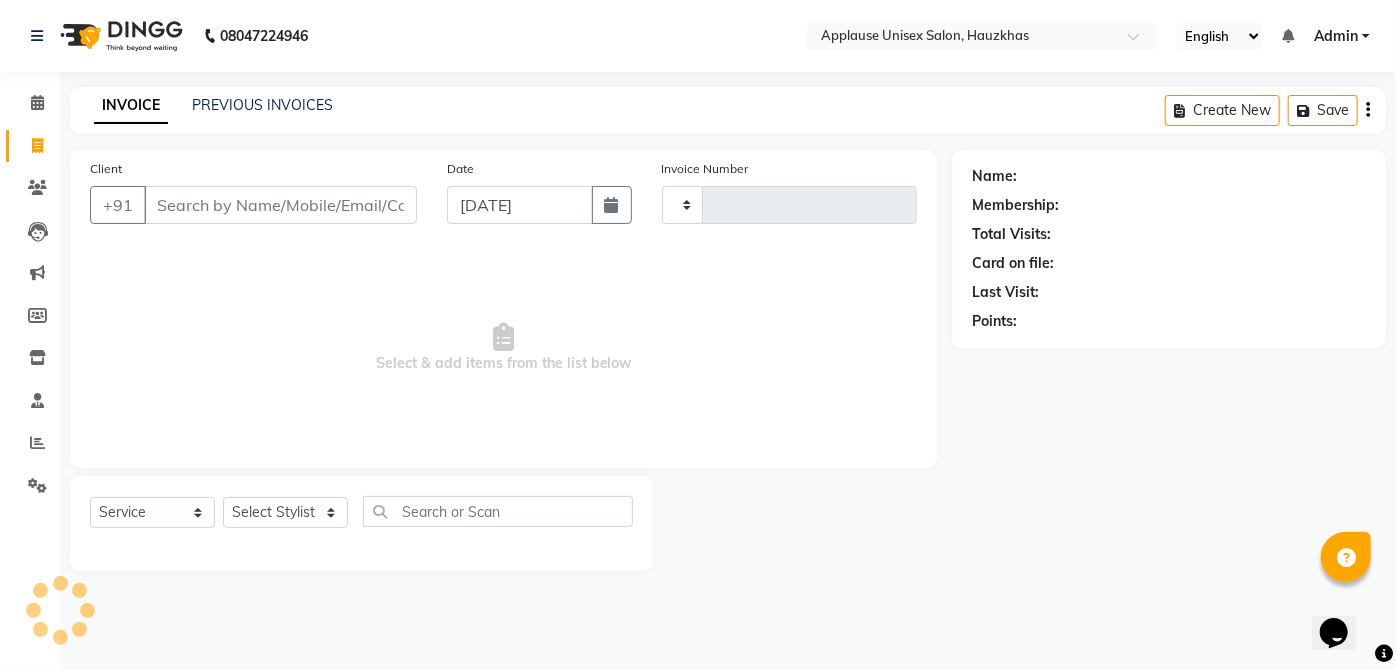 type on "2290" 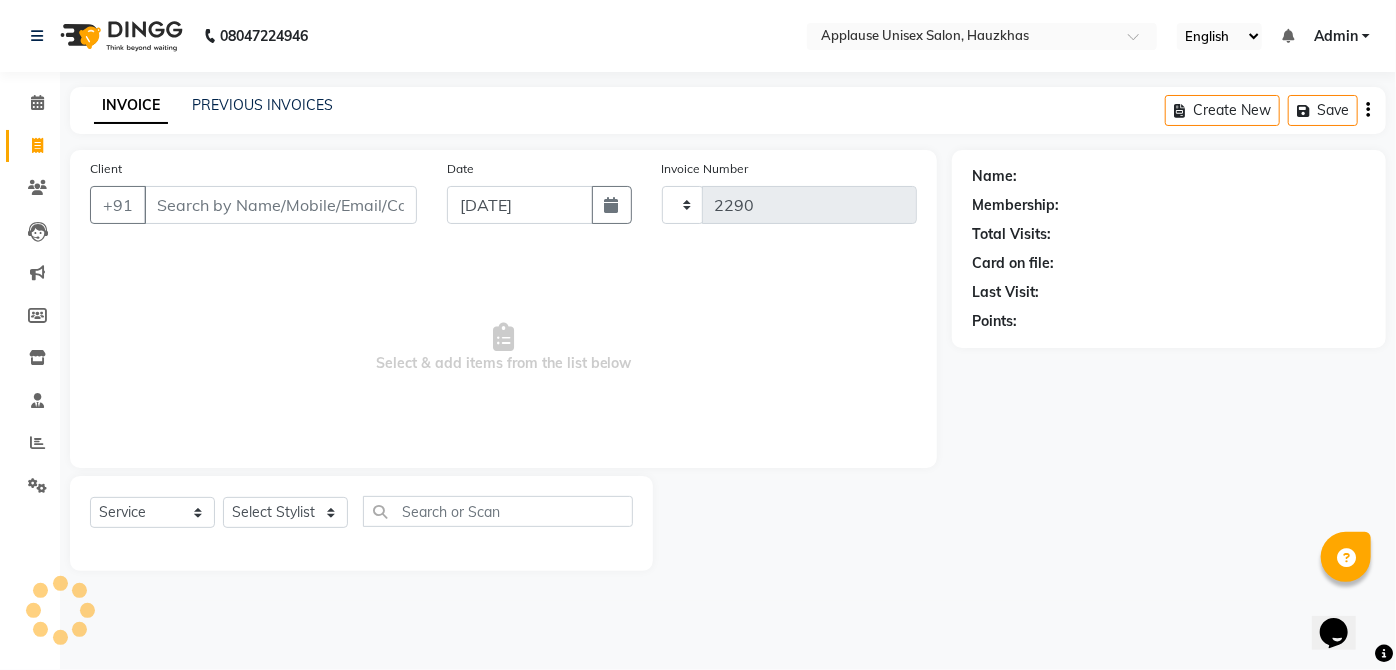 select on "5082" 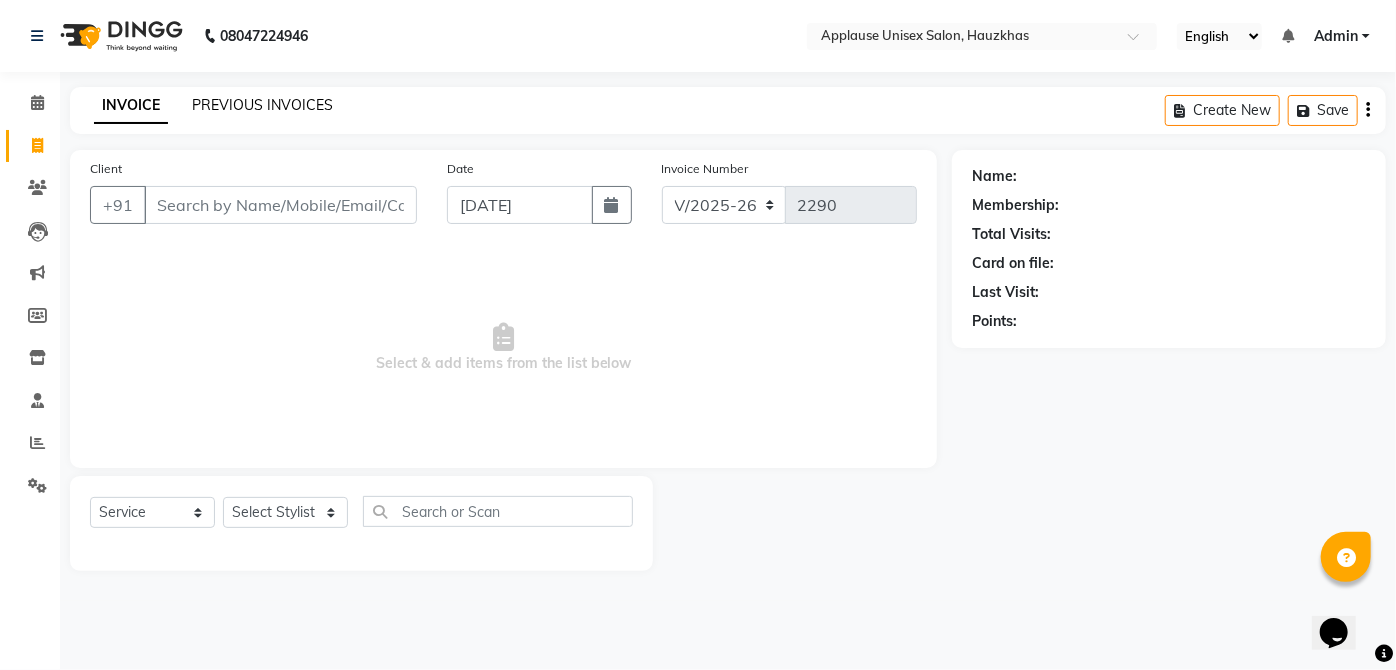 click on "PREVIOUS INVOICES" 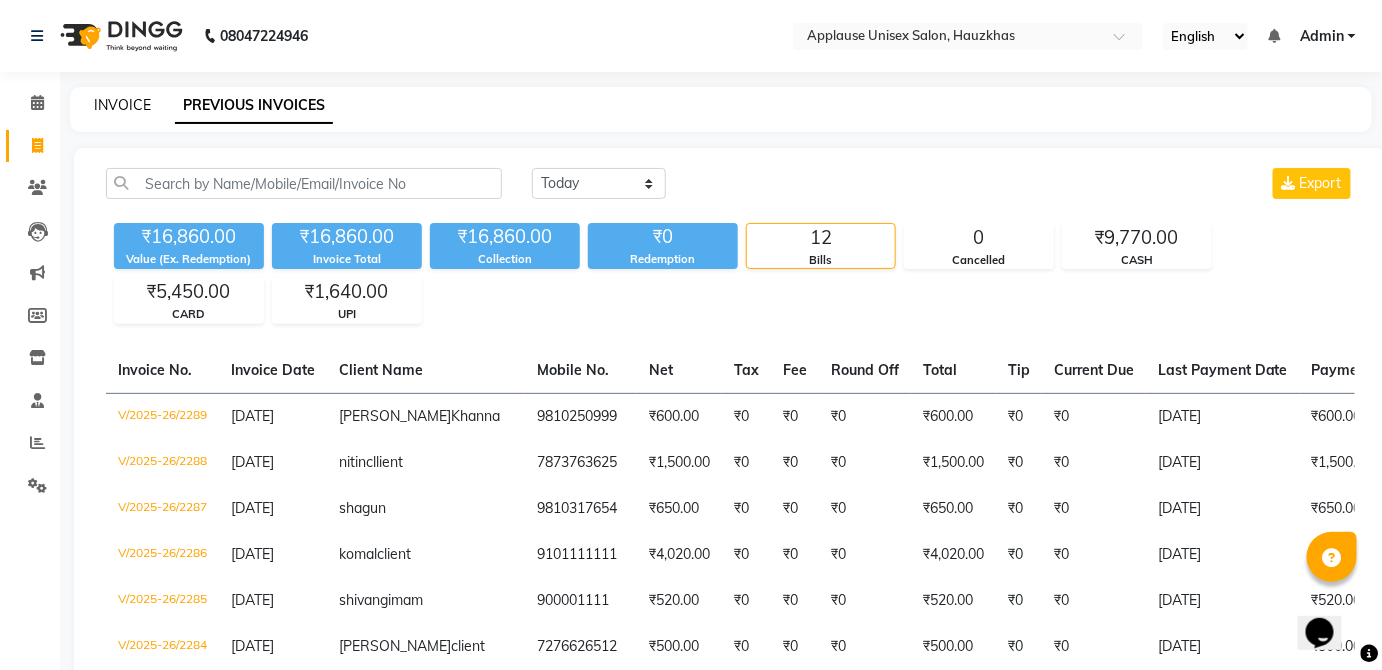 click on "INVOICE" 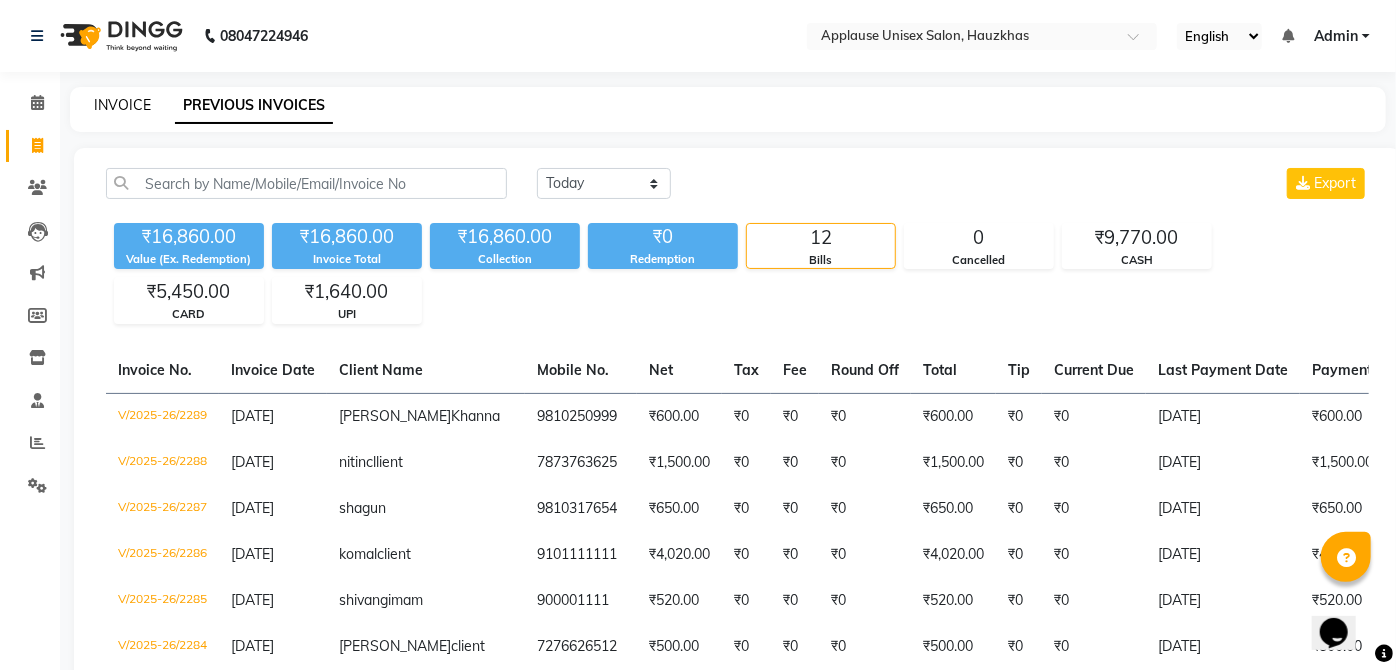 select on "5082" 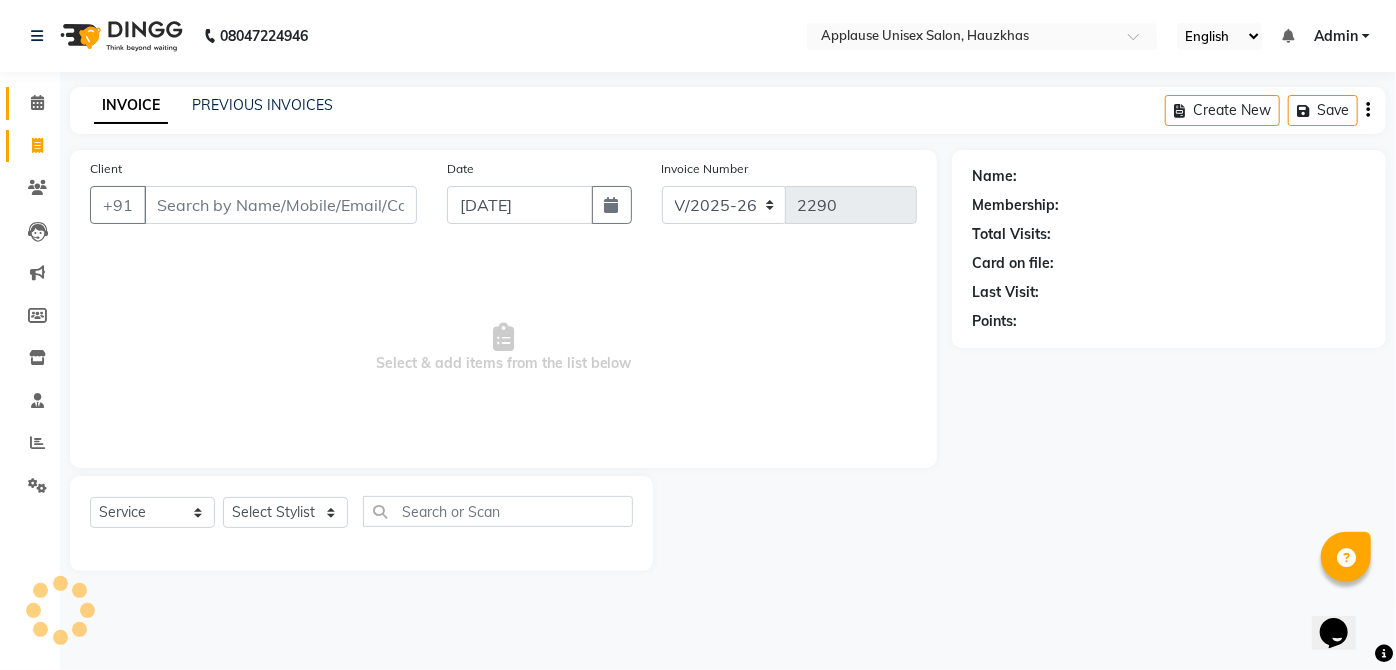click 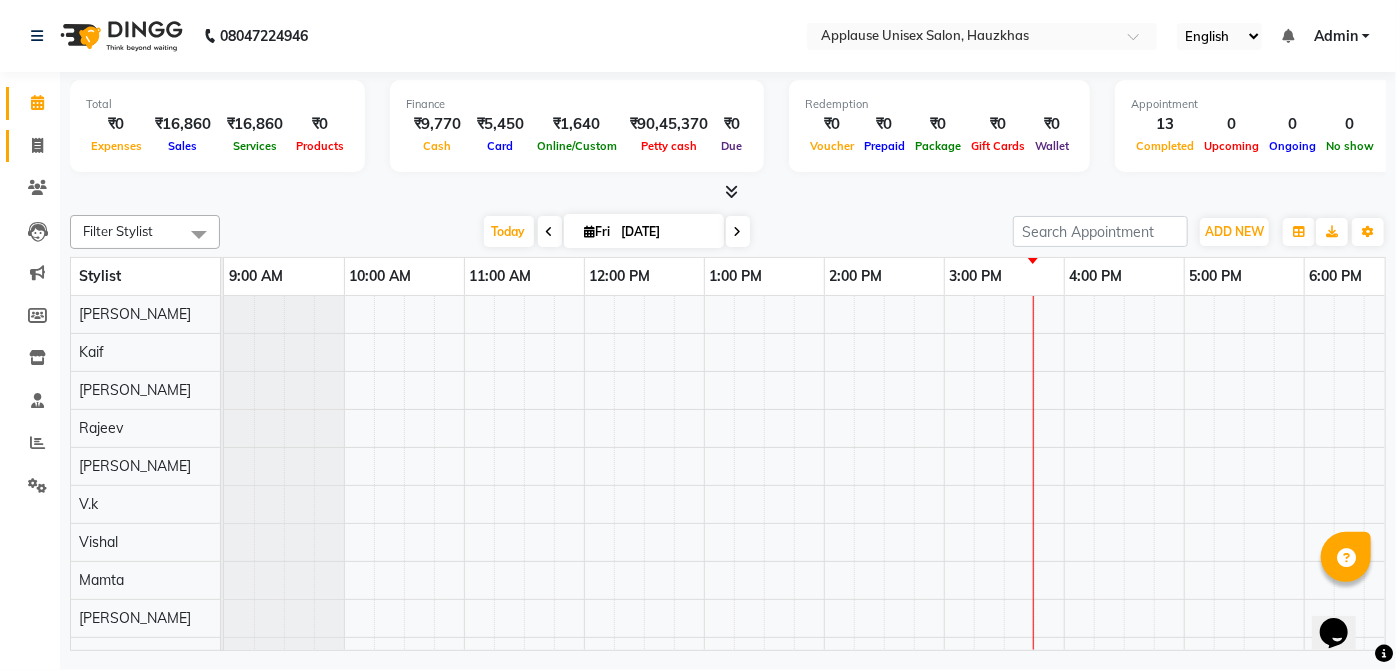 click 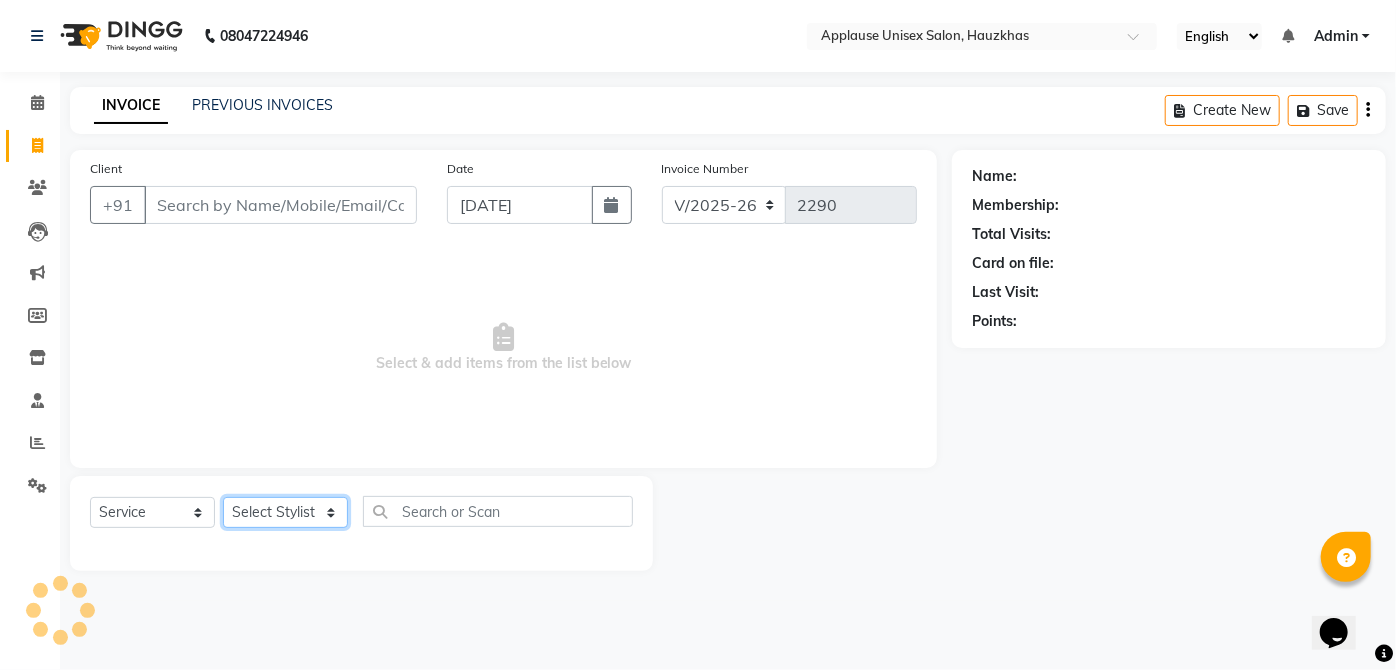 click on "Select Stylist  [PERSON_NAME] [PERSON_NAME] [PERSON_NAME] [PERSON_NAME]  Kaif [PERSON_NAME] [PERSON_NAME] Mamta Manager [PERSON_NAME] rahul  [PERSON_NAME] [PERSON_NAME] [PERSON_NAME] V.k" 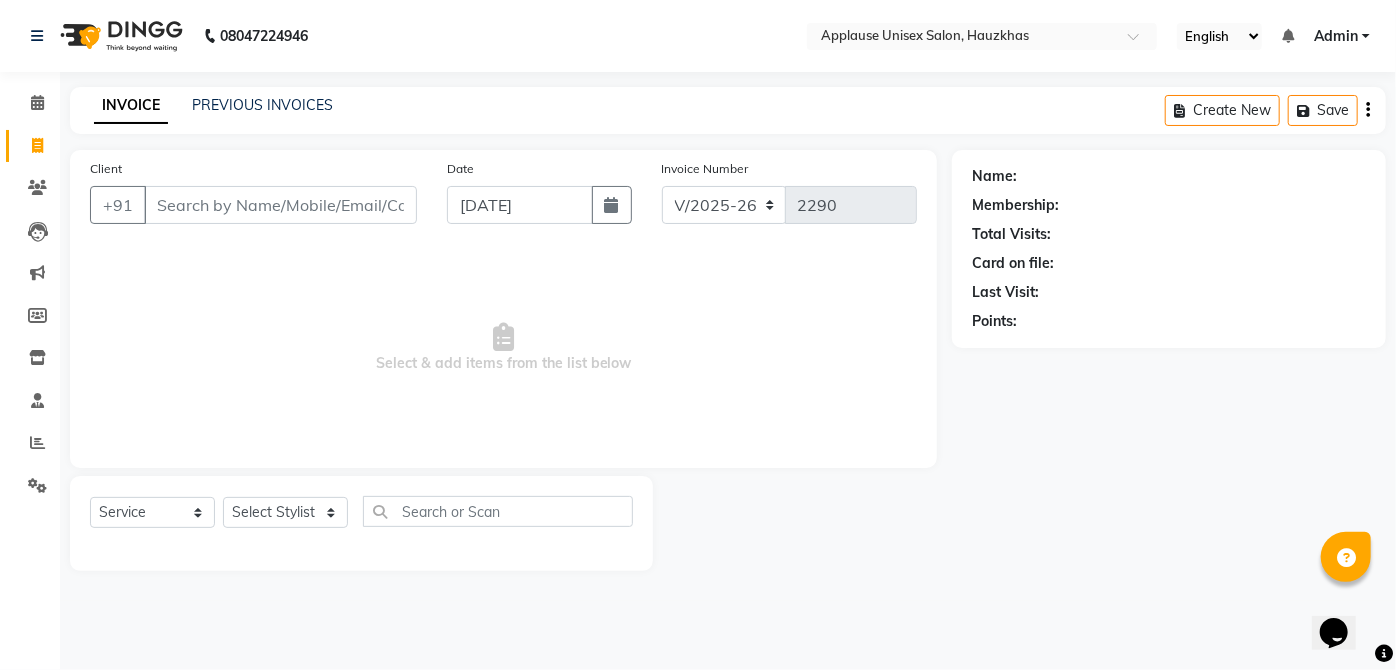 click on "Select & add items from the list below" at bounding box center (503, 348) 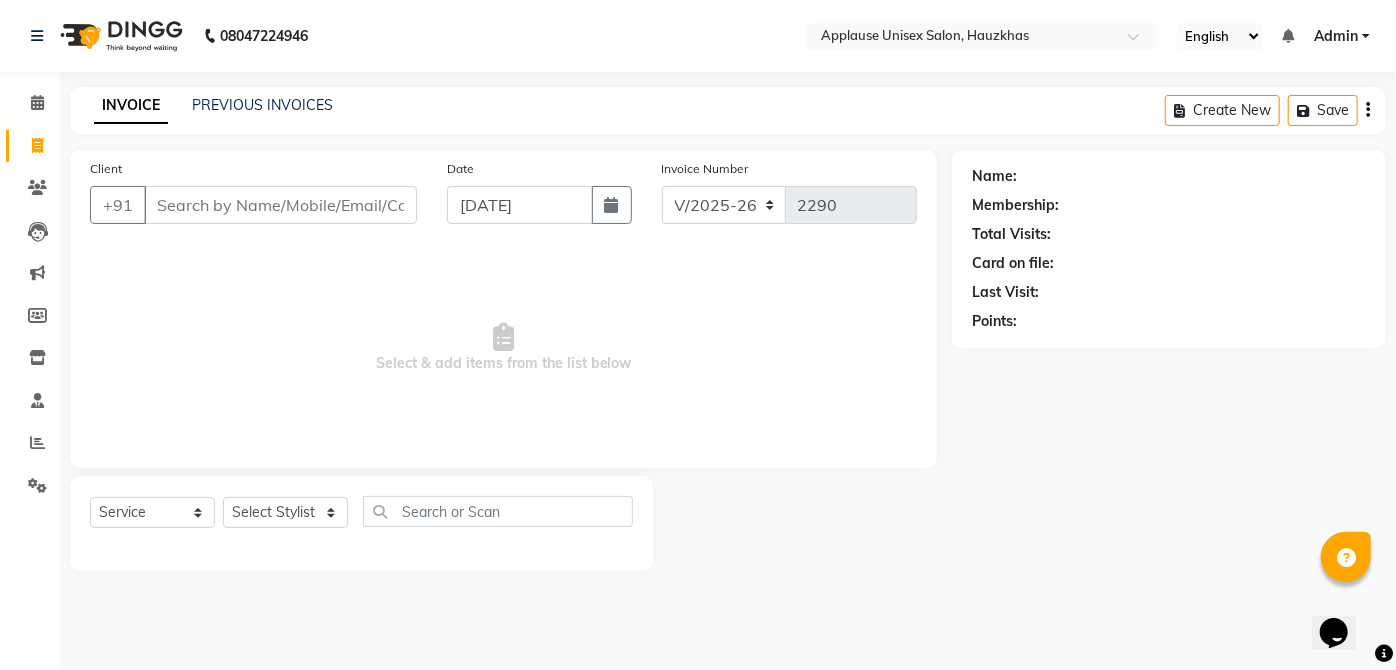 click on "Select & add items from the list below" at bounding box center (503, 348) 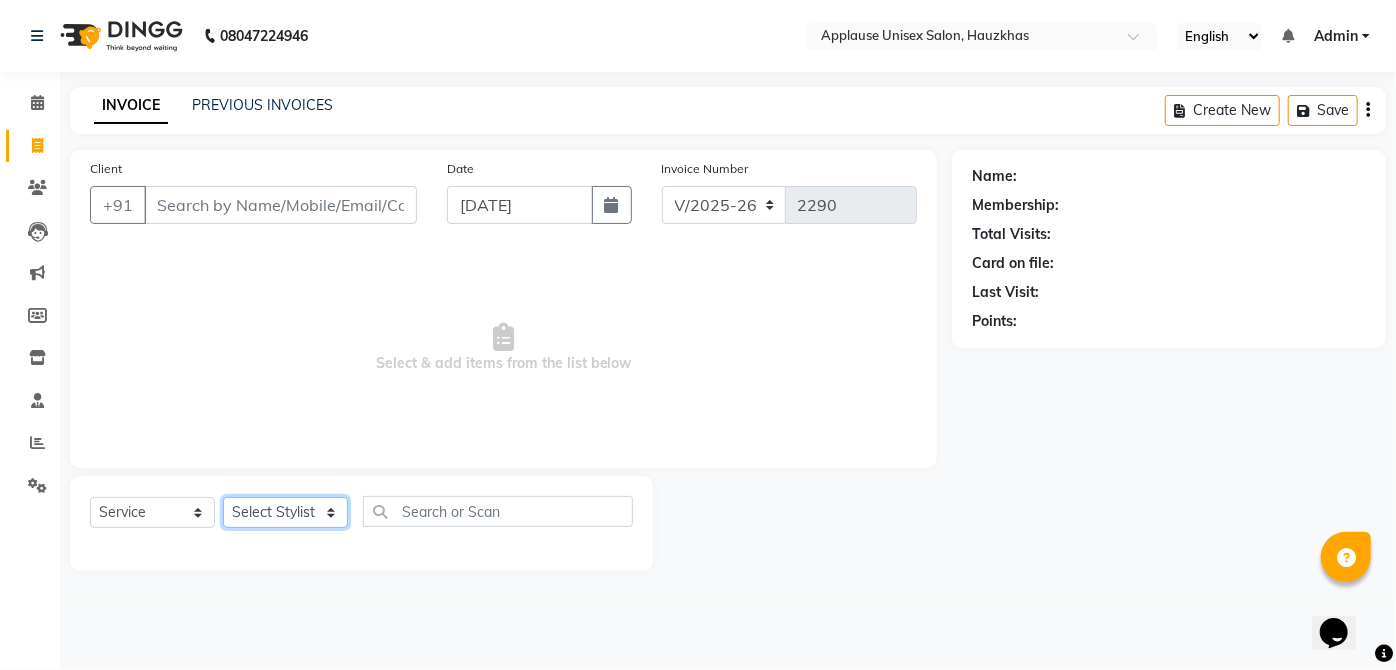 click on "Select Stylist  [PERSON_NAME] [PERSON_NAME] [PERSON_NAME] [PERSON_NAME]  Kaif [PERSON_NAME] [PERSON_NAME] Mamta Manager [PERSON_NAME] rahul  [PERSON_NAME] [PERSON_NAME] [PERSON_NAME] V.k" 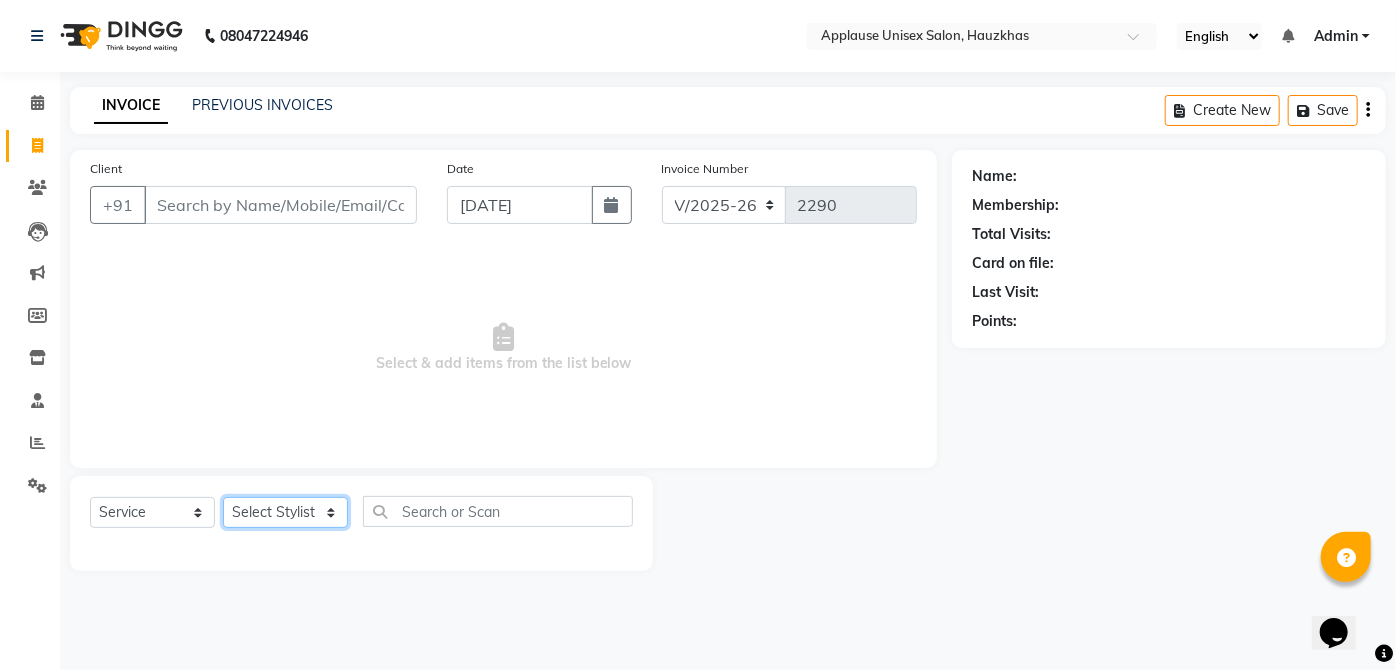 select on "32125" 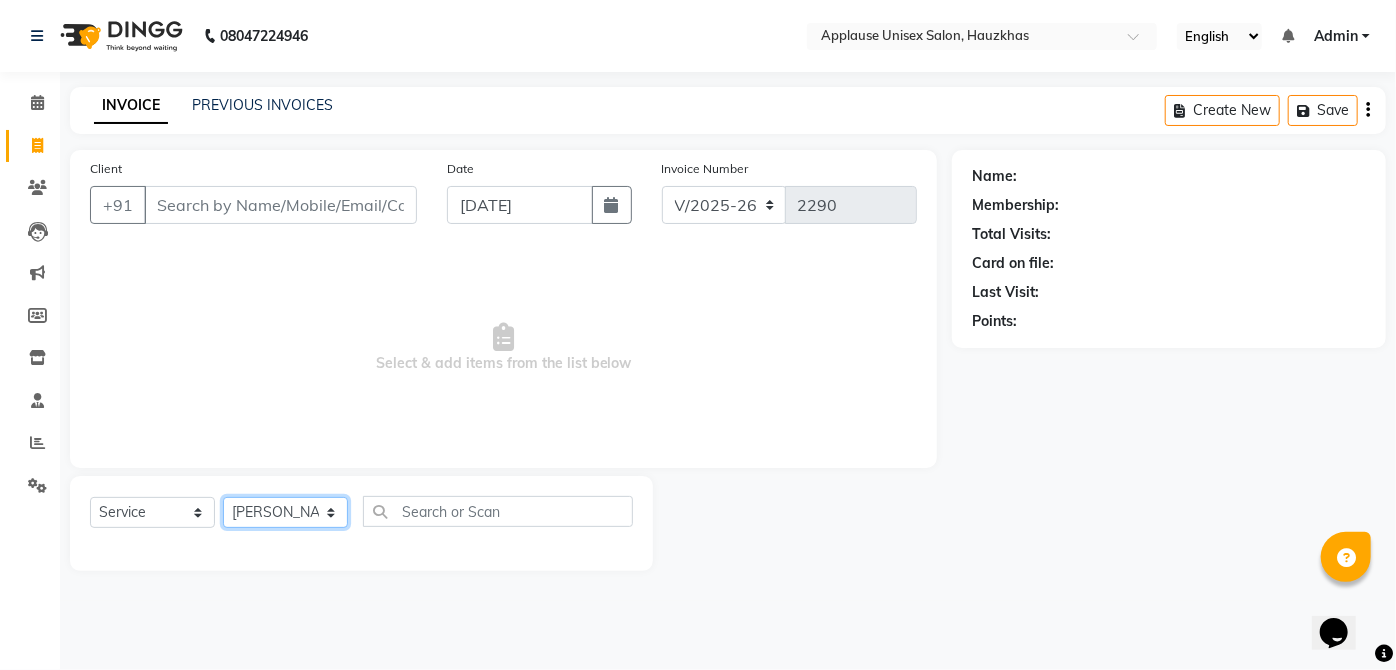 click on "Select Stylist  [PERSON_NAME] [PERSON_NAME] [PERSON_NAME] [PERSON_NAME]  Kaif [PERSON_NAME] [PERSON_NAME] Mamta Manager [PERSON_NAME] rahul  [PERSON_NAME] [PERSON_NAME] [PERSON_NAME] V.k" 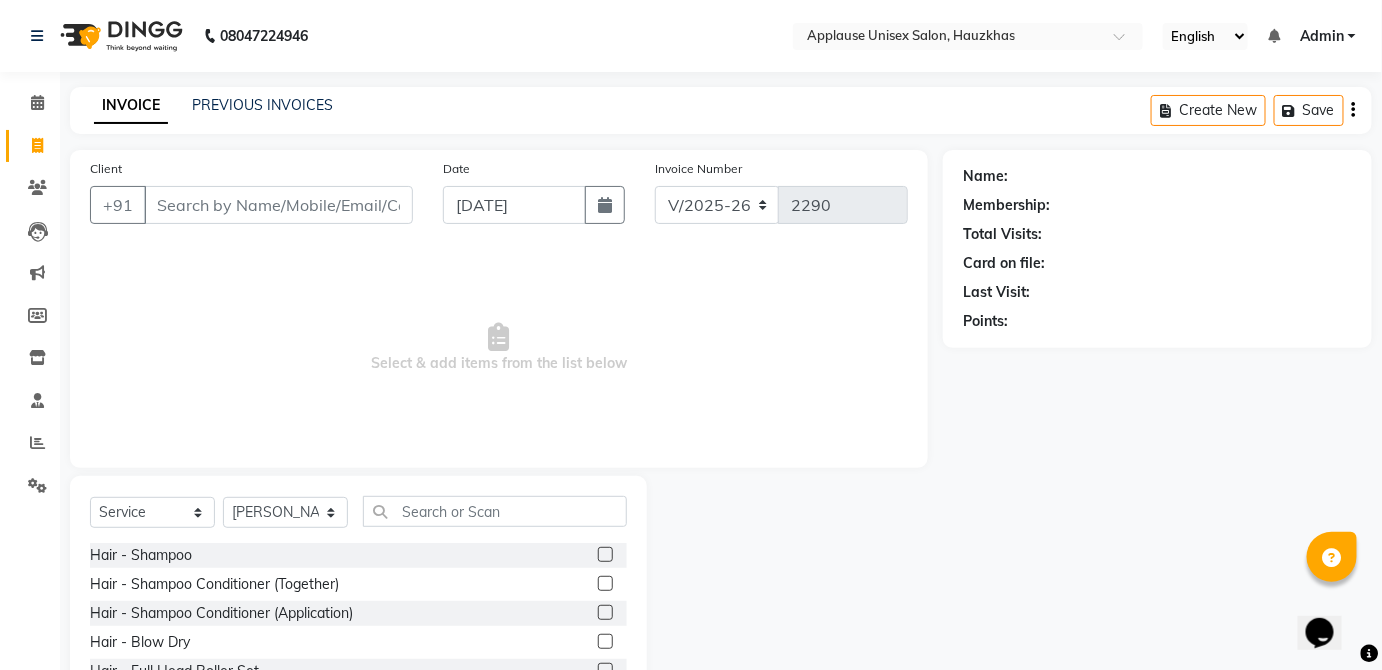 click on "Select  Service  Product  Membership  Package Voucher Prepaid Gift Card  Select Stylist  [PERSON_NAME] [PERSON_NAME] [PERSON_NAME] [PERSON_NAME]  Kaif [PERSON_NAME] [PERSON_NAME] Mamta Manager [PERSON_NAME] rahul  [PERSON_NAME] [PERSON_NAME] [PERSON_NAME] Vishal V.k Hair - Shampoo  Hair - Shampoo Conditioner (Together)  Hair - Shampoo Conditioner (Application)  Hair - Blow Dry  Hair - Full Head Roller Set  Hair - Ironing  Hair - Smoothening  Hair - Rebonding  Hair - Keratin Treatment  Hair - Perming  Hair - Hair Do  Hair - Iron Curls  Hair - Blow Dry + Ironing Touch Up  Hair -[MEDICAL_DATA]  Olaplex Shampoo & Conditioner  Flat Brush  GK Hair Shampoo  Majirel hair color  Foot Massage  shoulder massage  Cut & Finish - Trim [DEMOGRAPHIC_DATA] One Length  Cut & Finish - Hair Cut [DEMOGRAPHIC_DATA]  Cut & Finish - Hair Cut [DEMOGRAPHIC_DATA]  Cut & Finish - Change Of Style [DEMOGRAPHIC_DATA]  Cut & Finish - Hair Cut Boy  Cut & Finish - Hair Cut Girl  Cut & Finish - Fringe Trim  Cut & Finish - Split Ends  Cut & Finish - Shave Reg.  Cut & Finish - Shave Deluxe  Cut & Finish - [PERSON_NAME] Trim  D Tan" 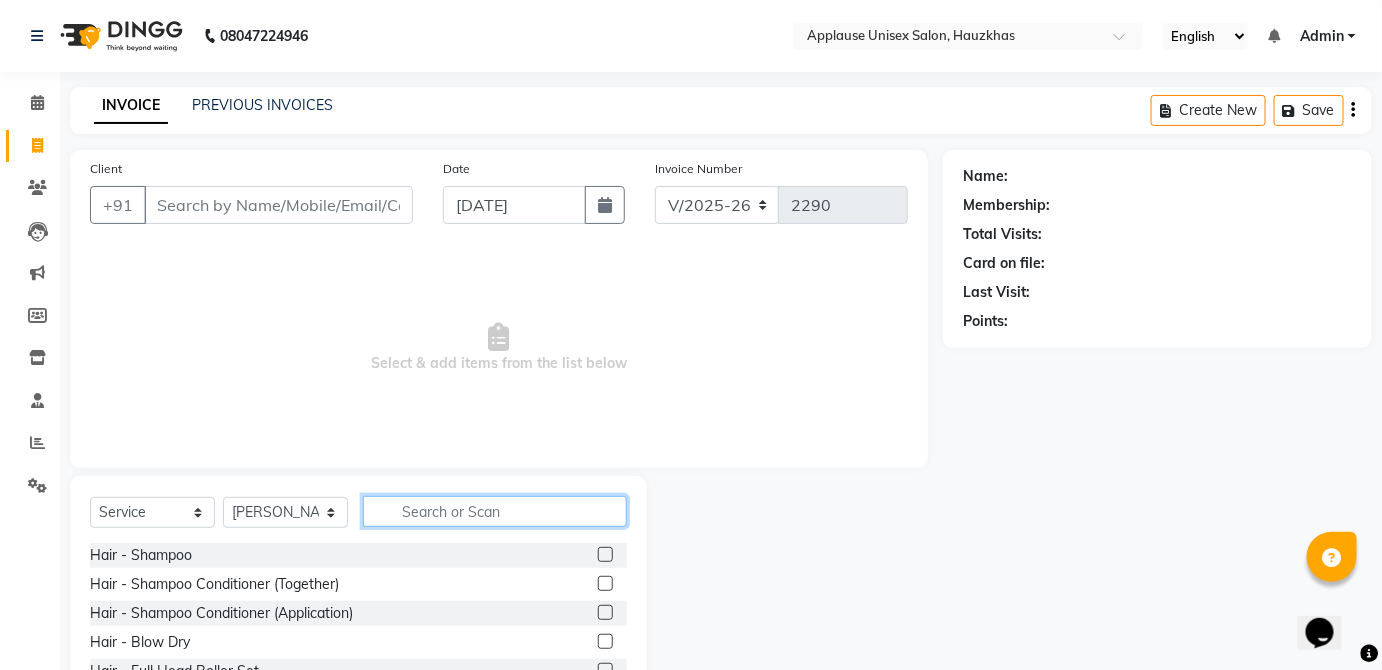 click 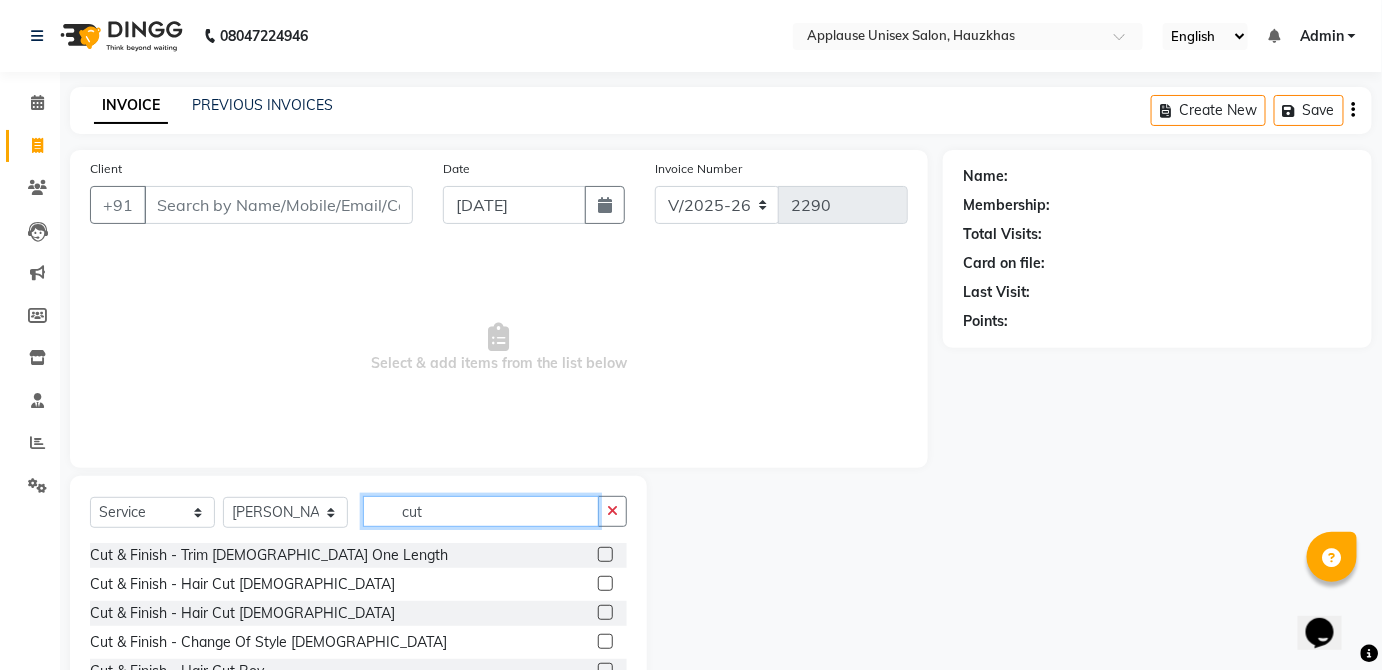 type on "cut" 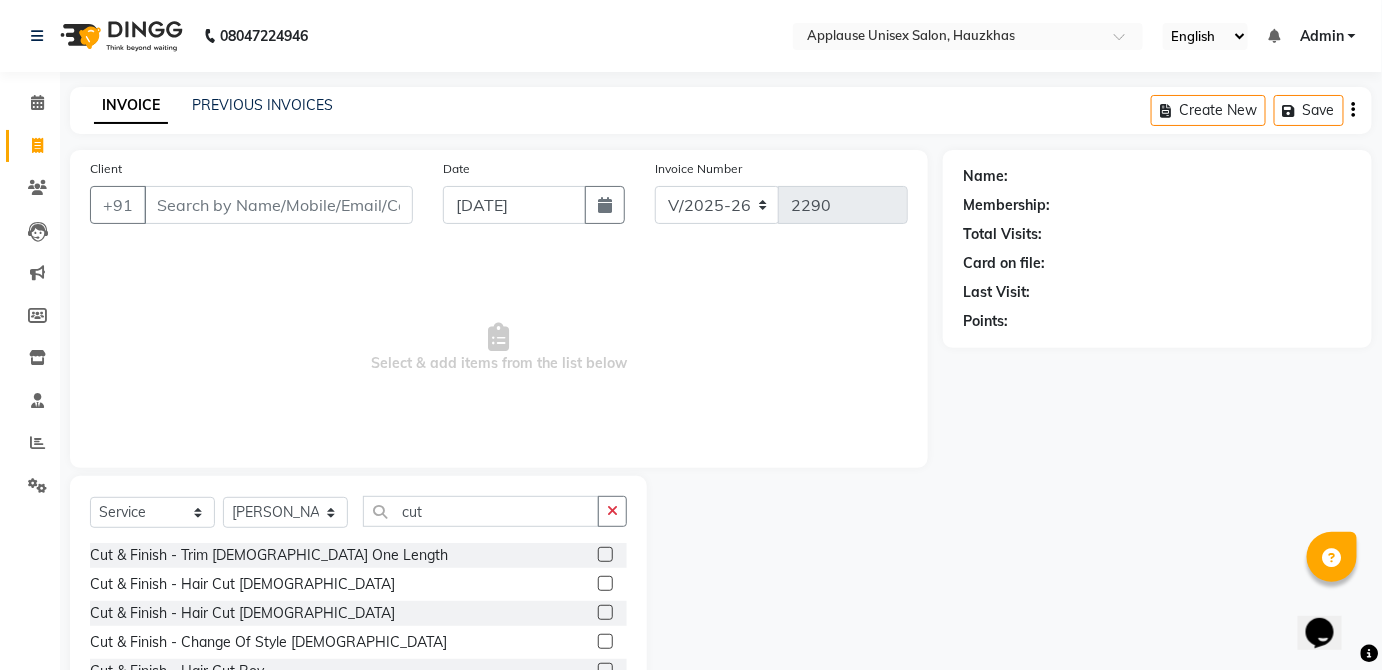 click 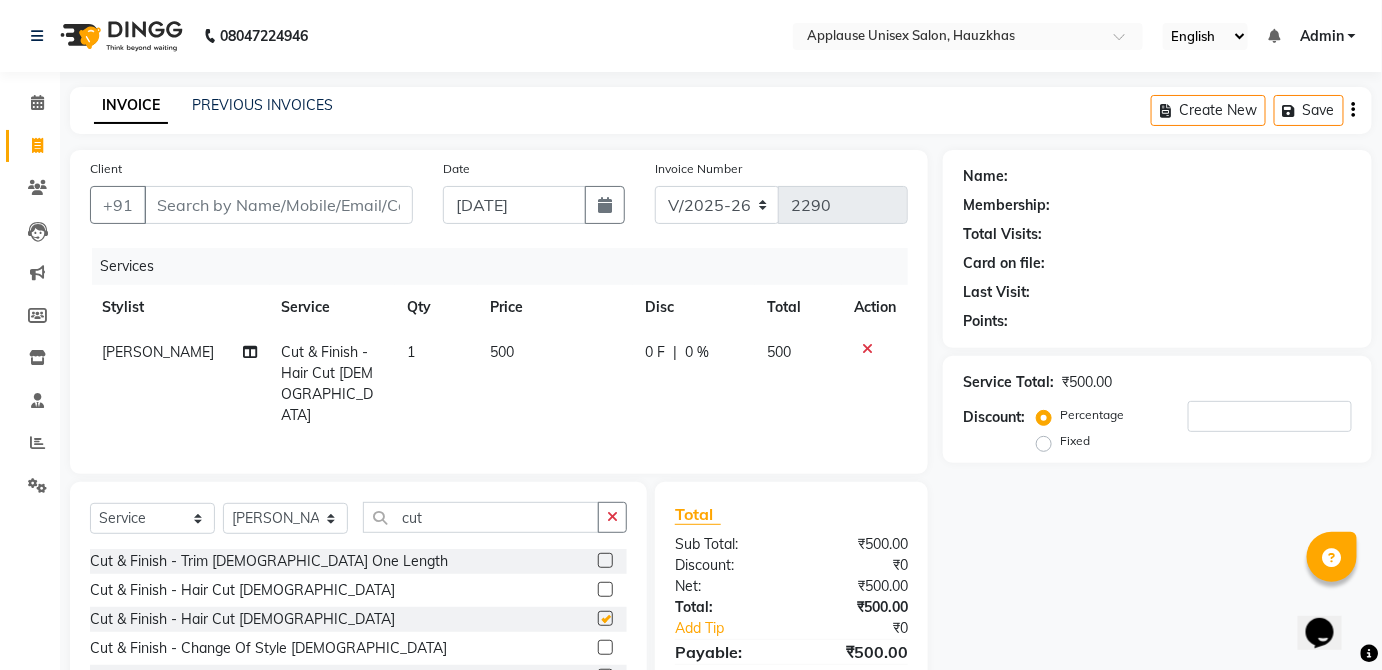 click on "0 F | 0 %" 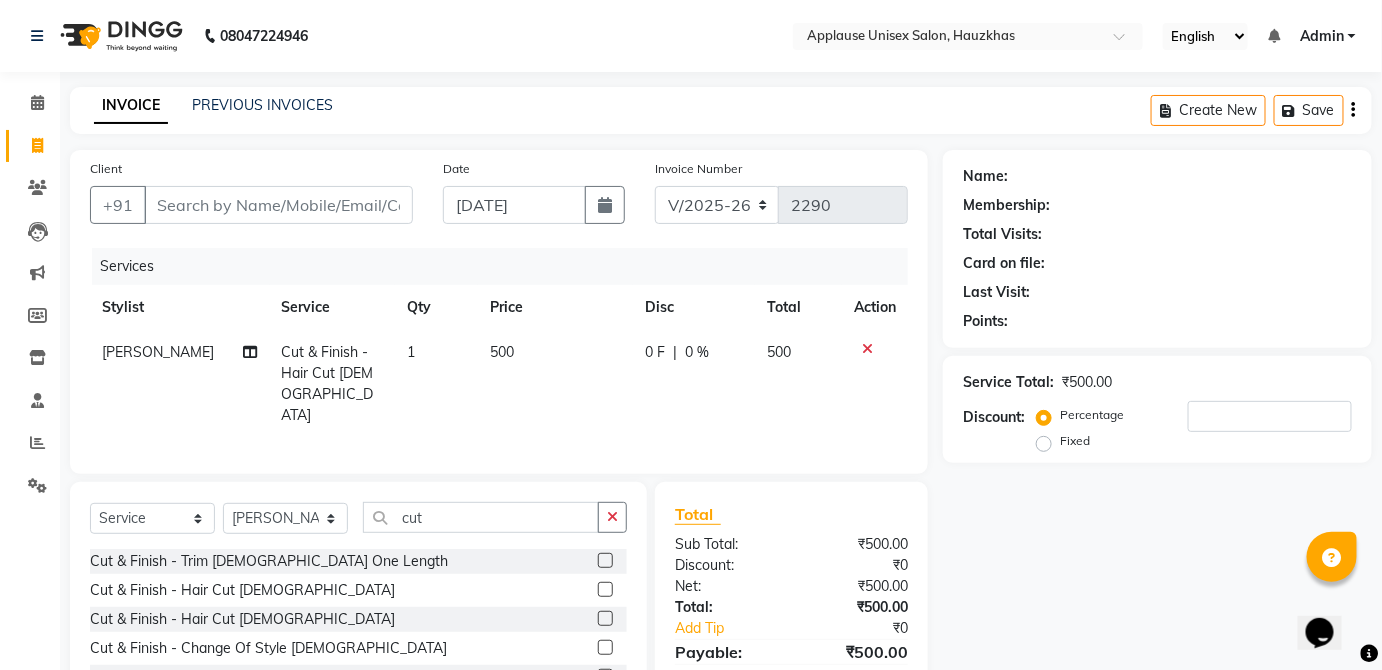 checkbox on "false" 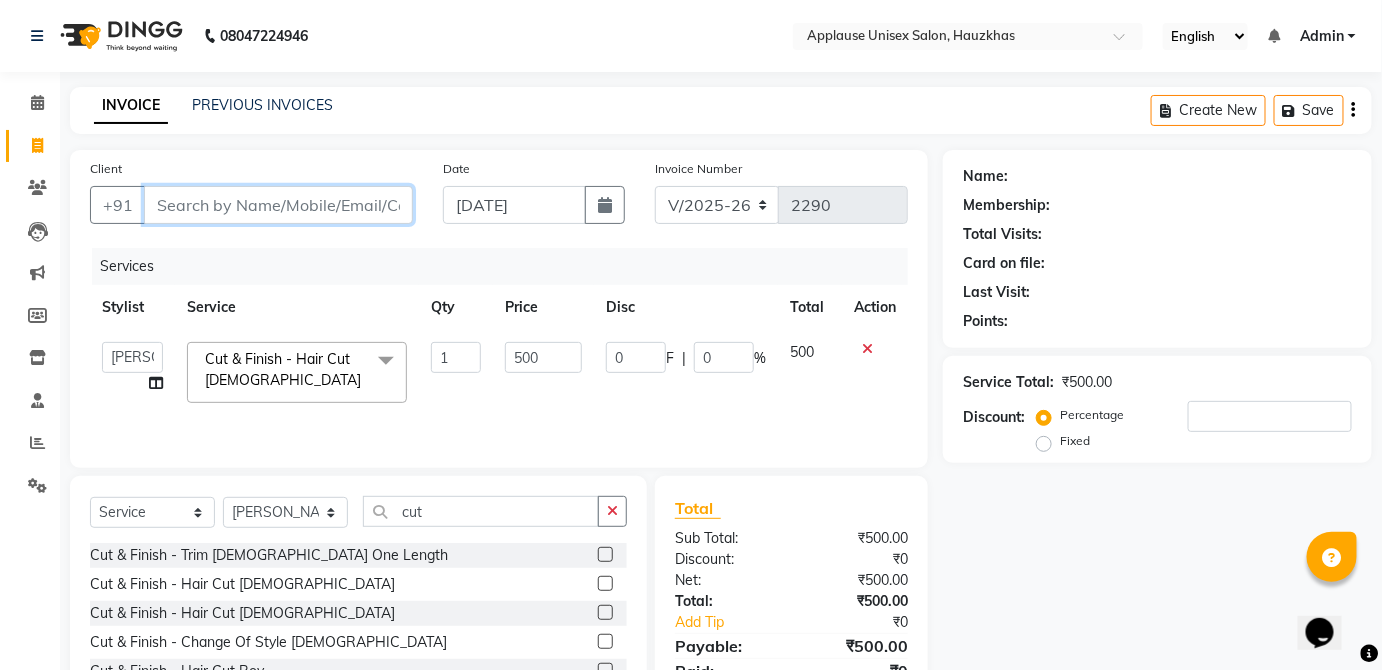 click on "Client" at bounding box center [278, 205] 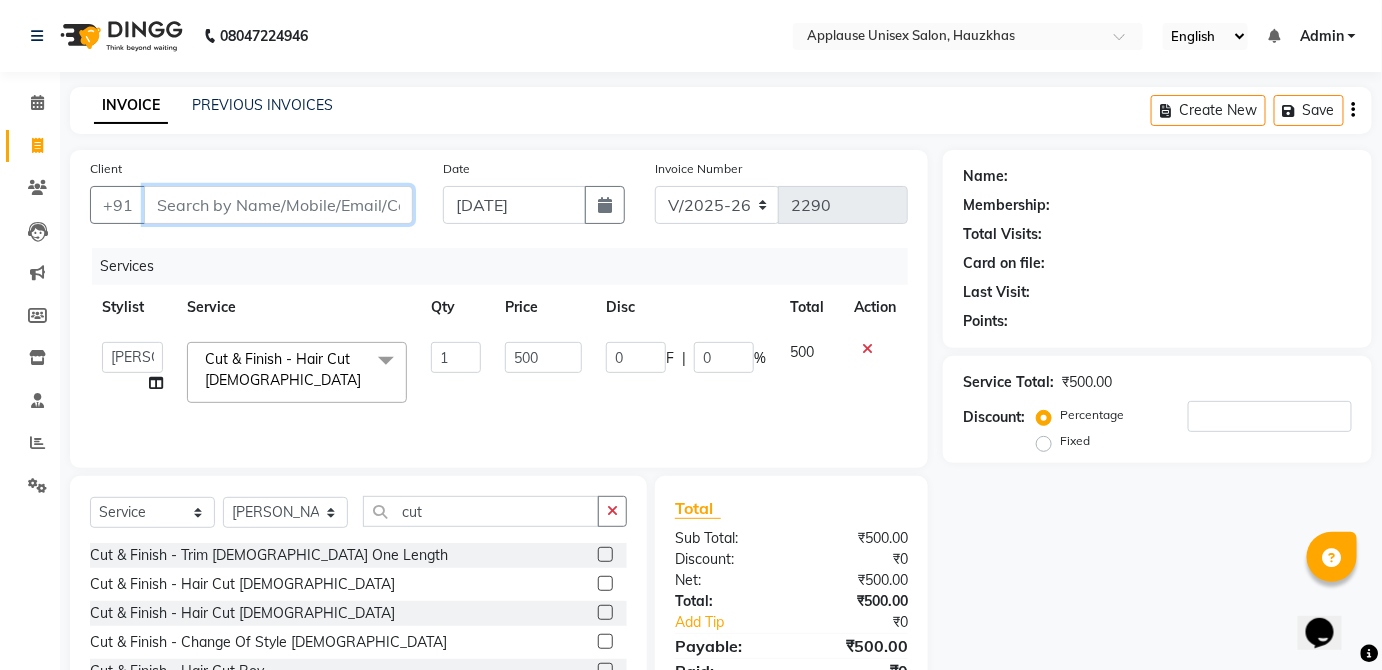 type on "a" 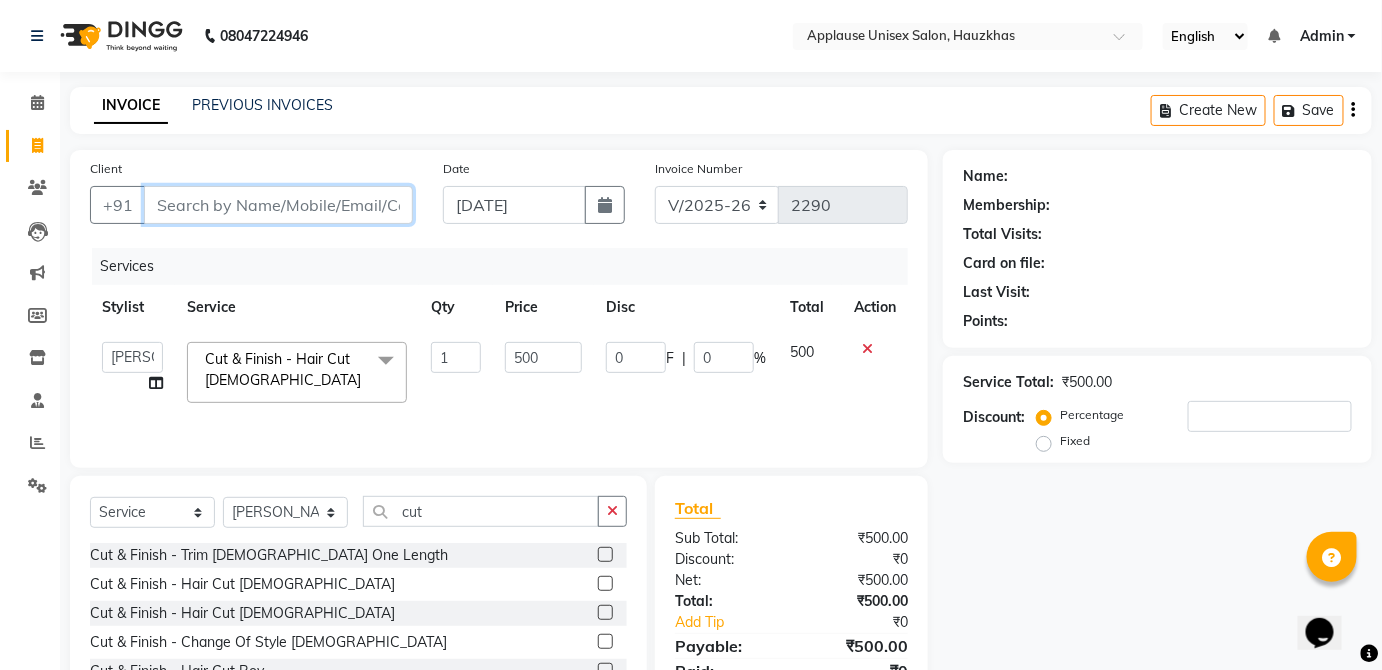 type on "0" 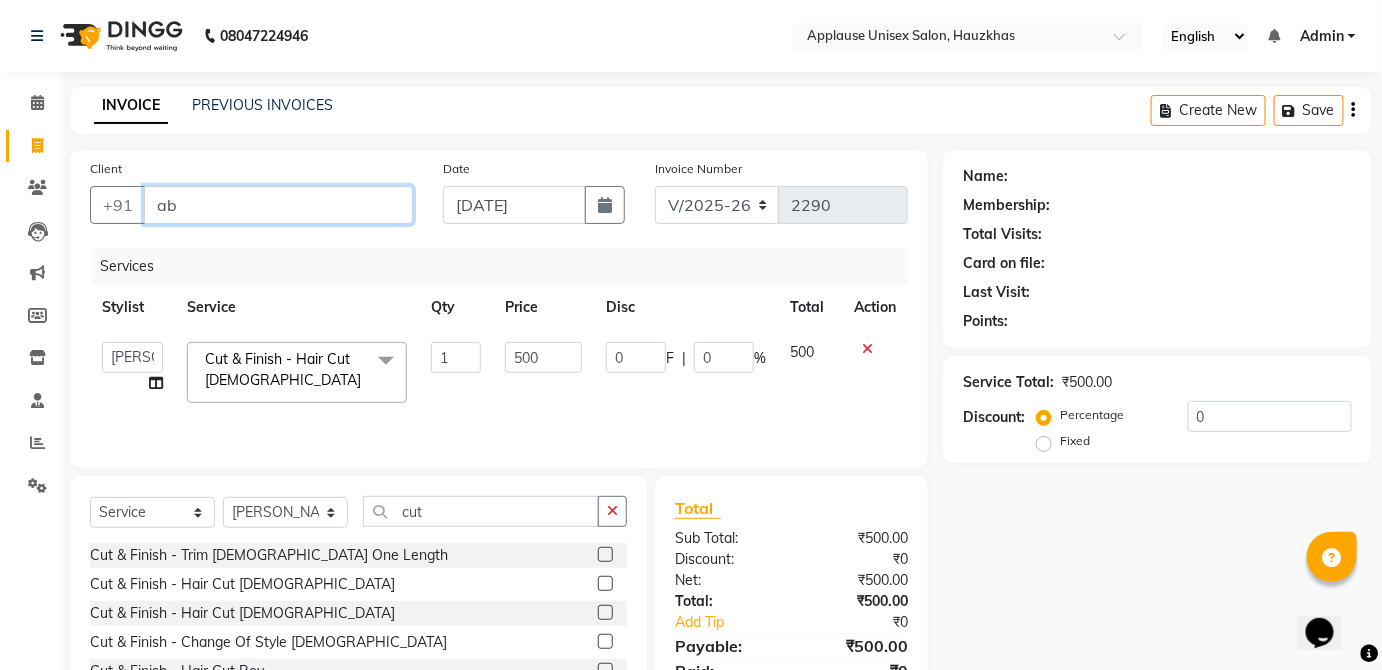 type on "a" 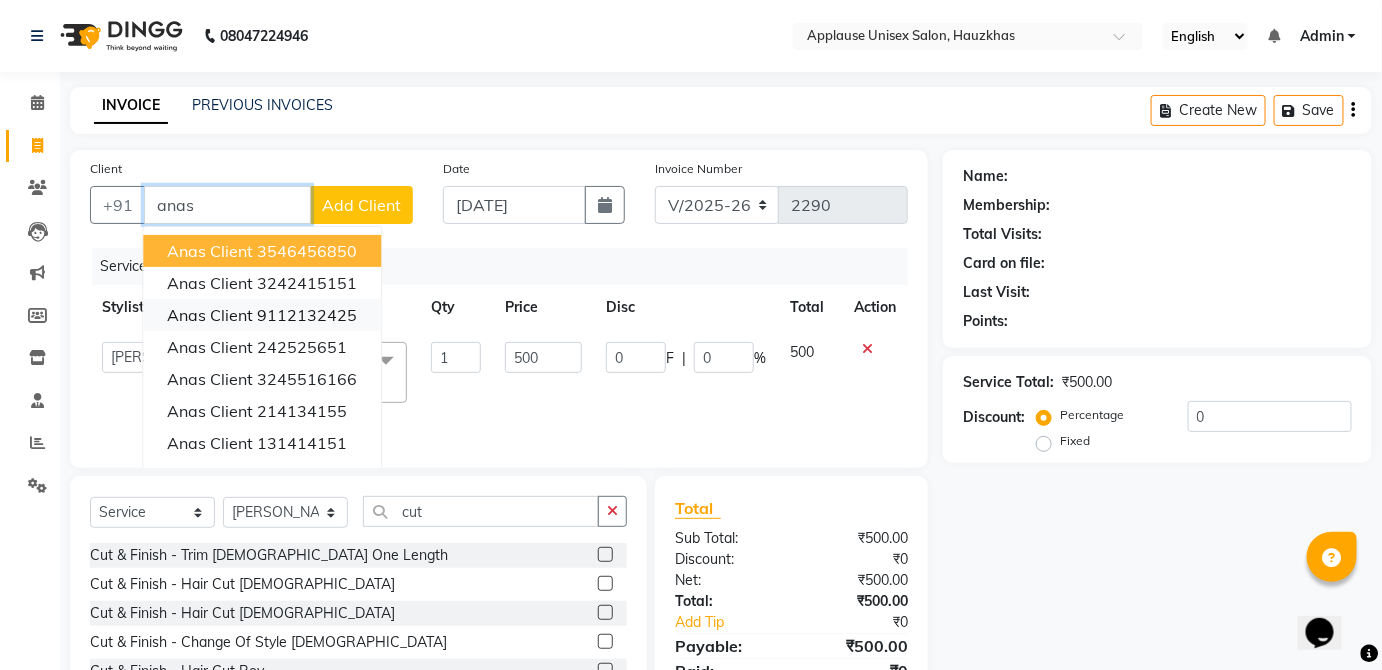 click on "anas client  9112132425" at bounding box center [262, 315] 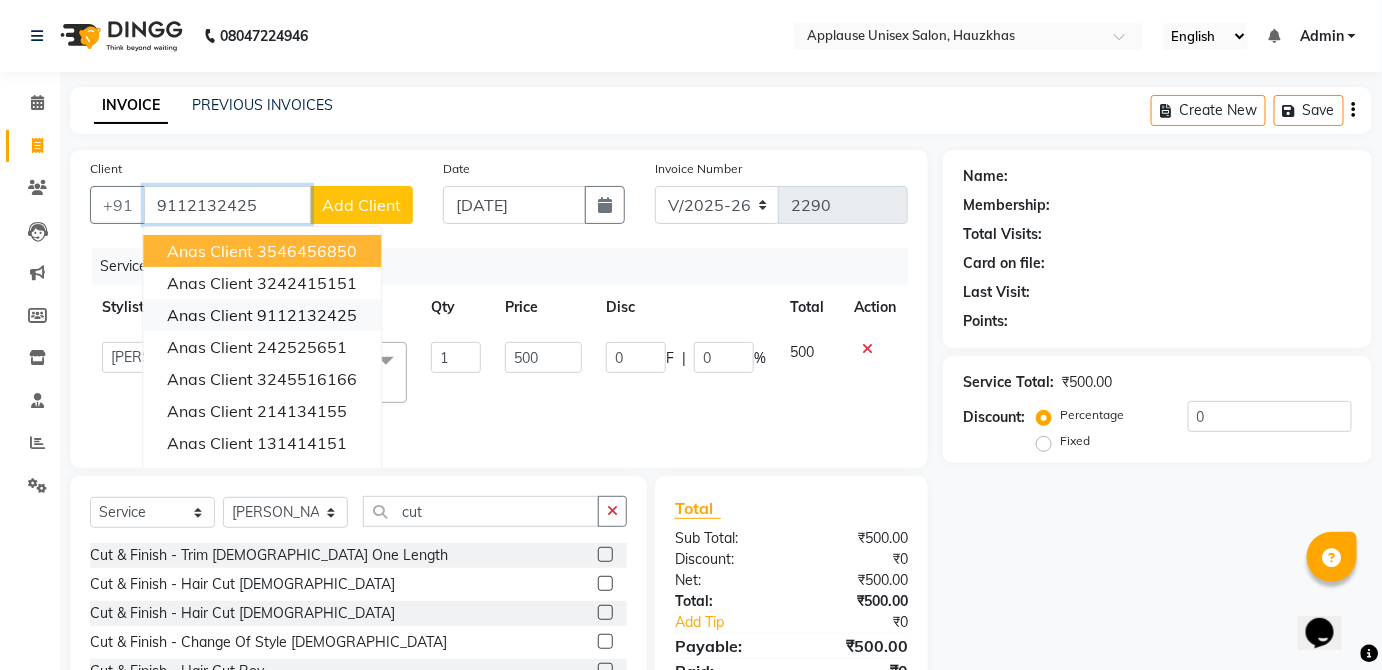 type on "9112132425" 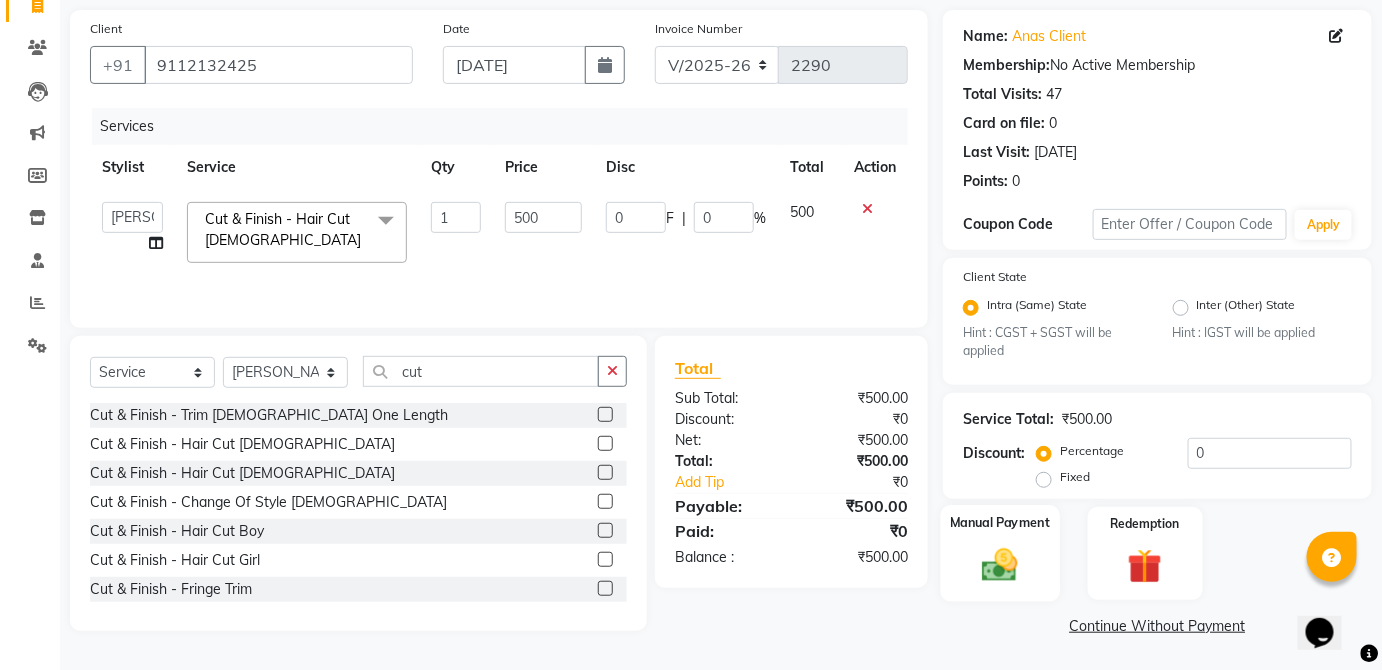 click 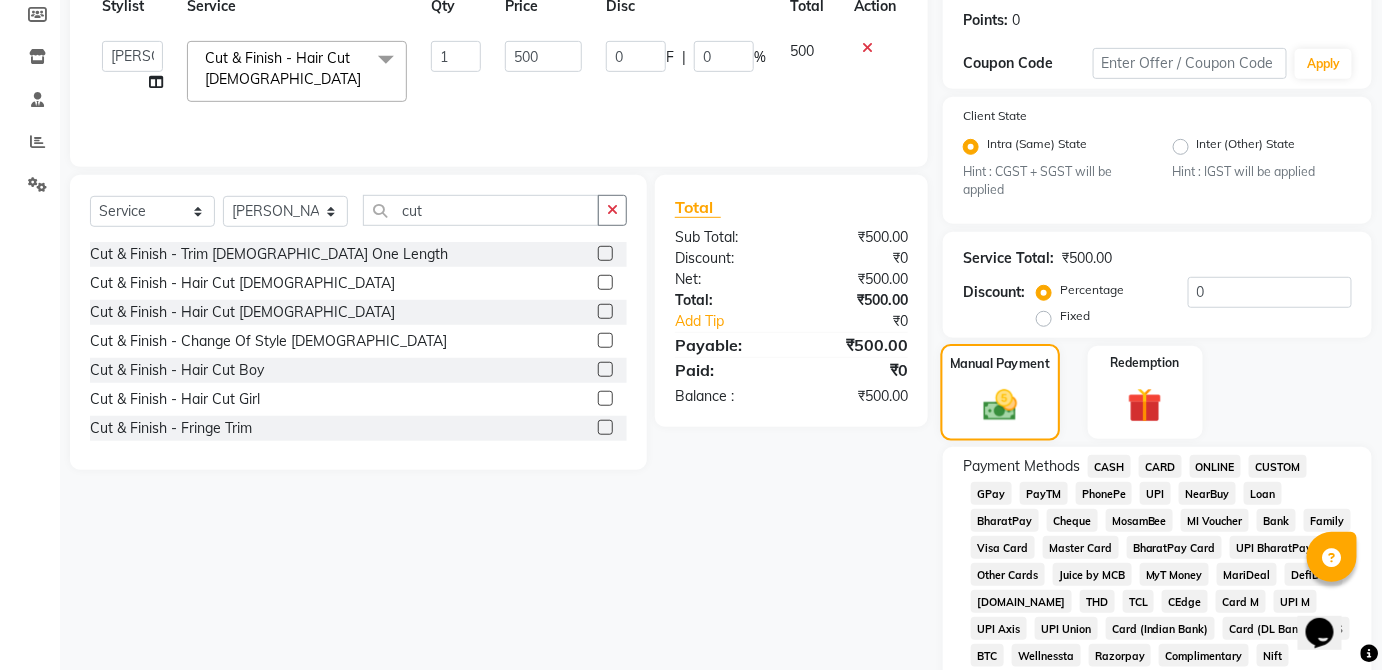 scroll, scrollTop: 327, scrollLeft: 0, axis: vertical 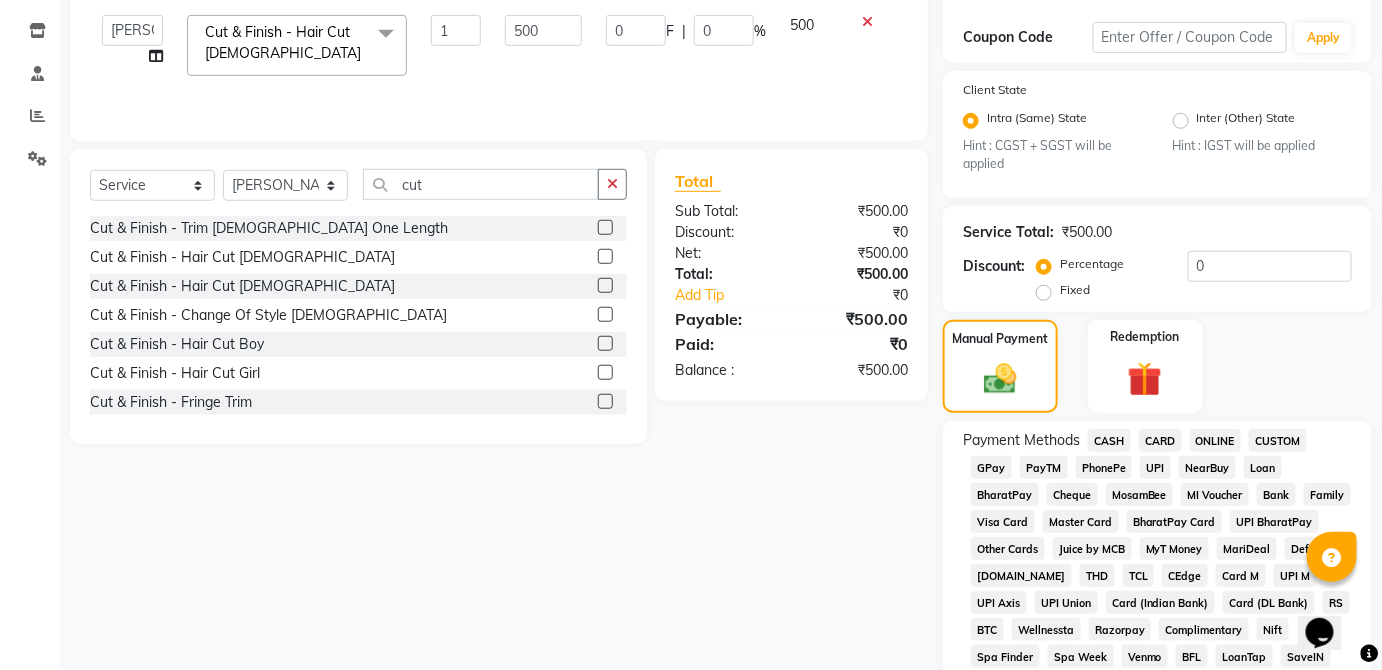 click on "UPI" 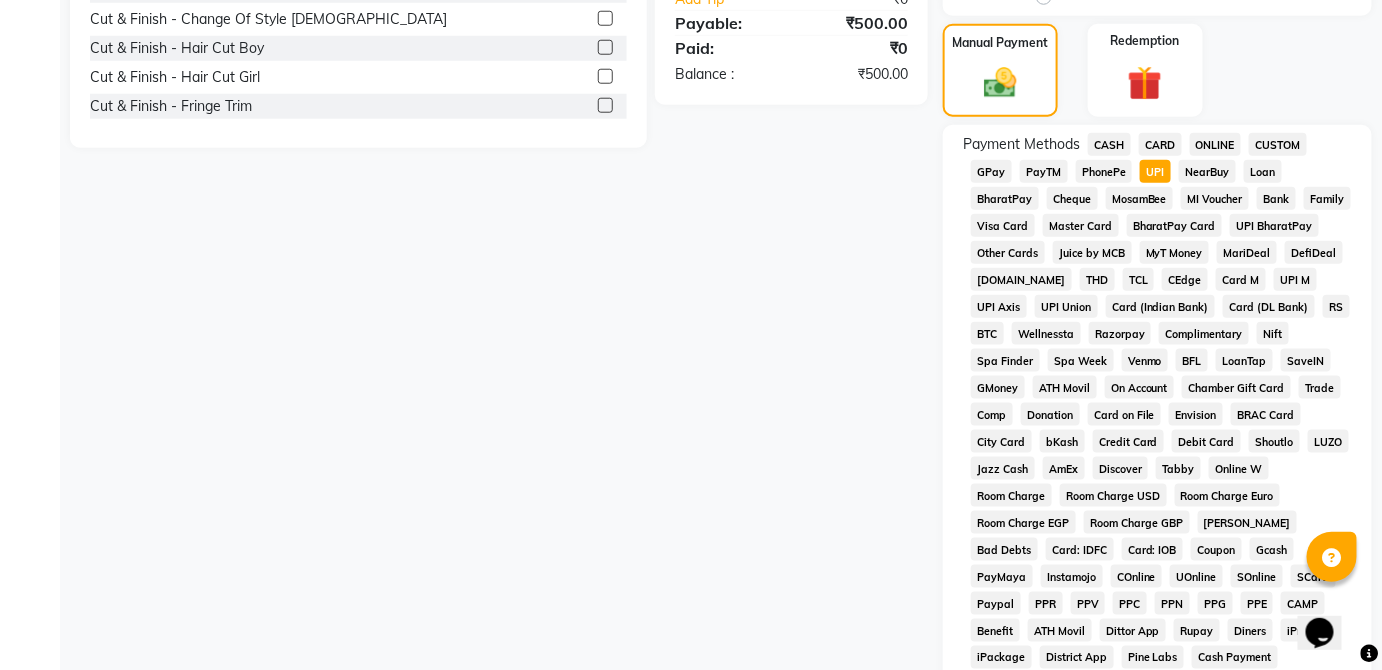 scroll, scrollTop: 943, scrollLeft: 0, axis: vertical 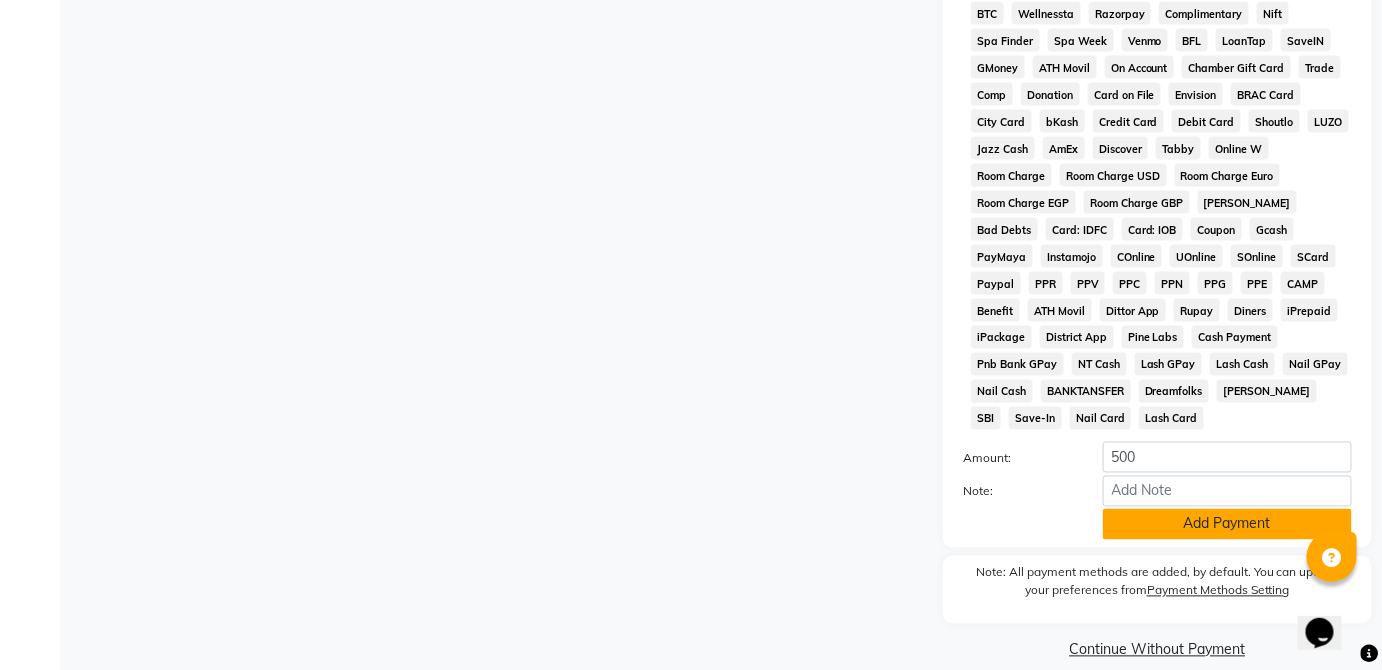 click on "Add Payment" 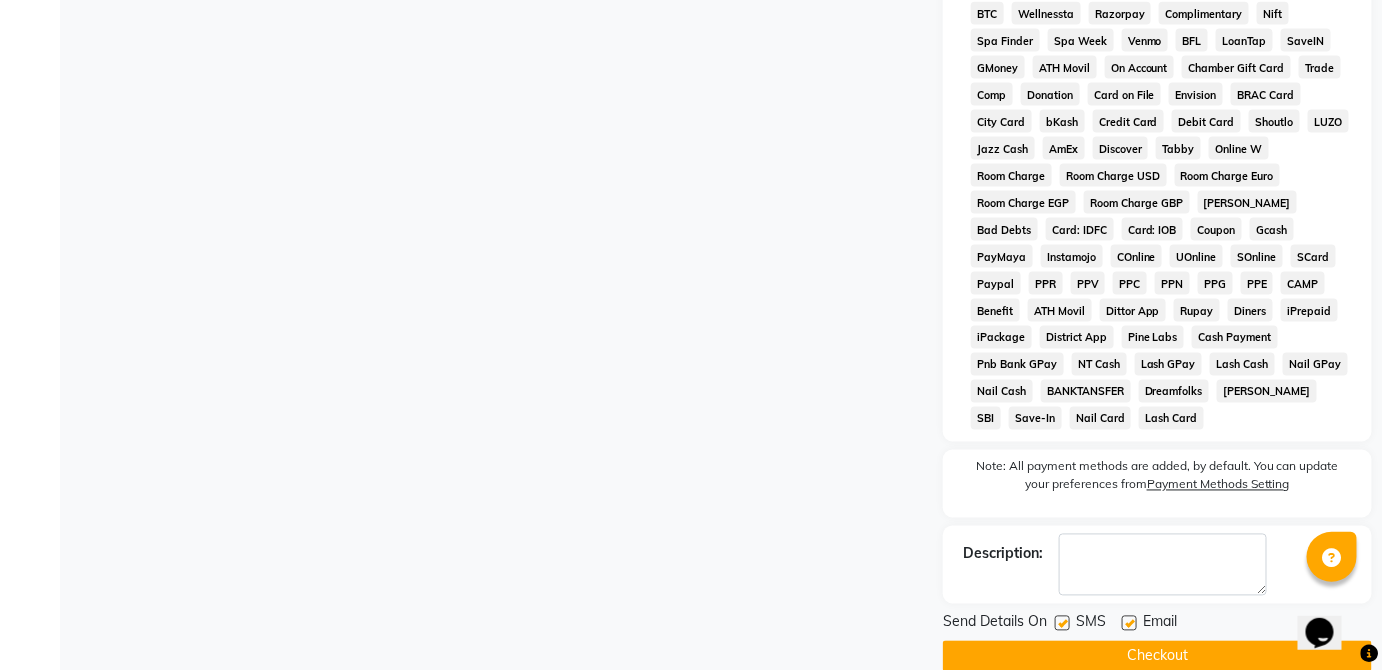 click on "Checkout" 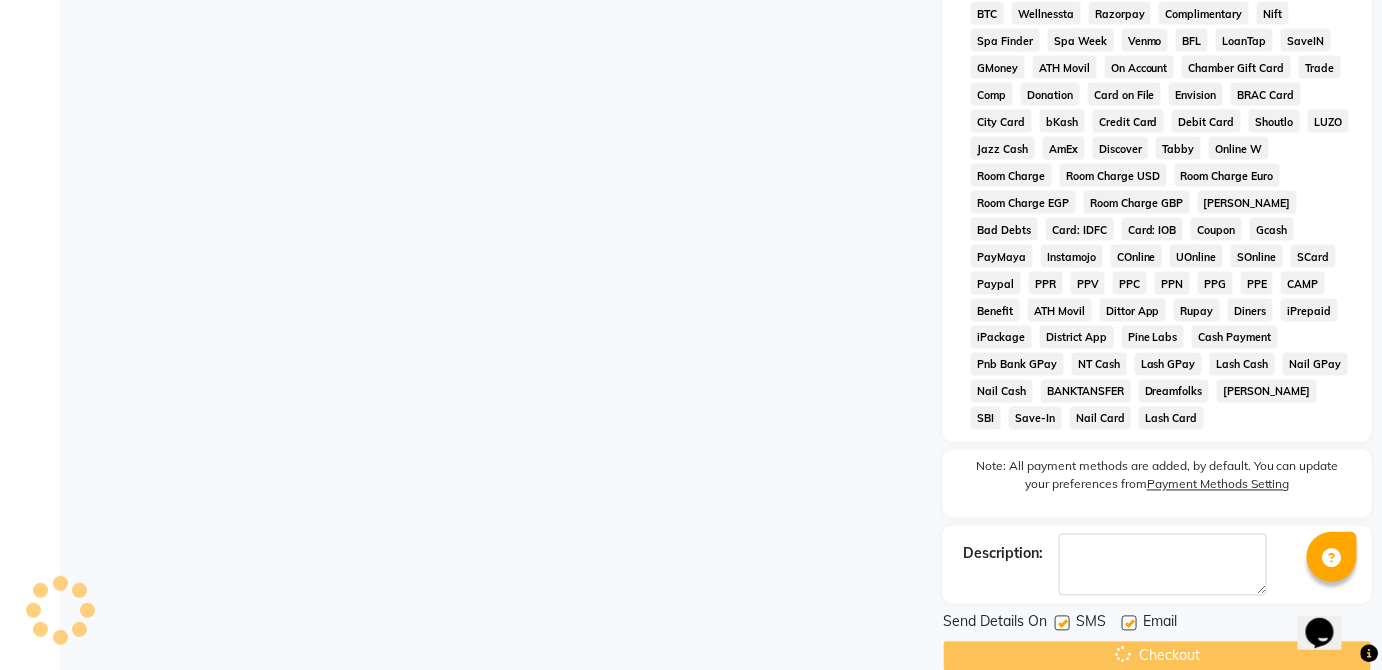 click on "Checkout" 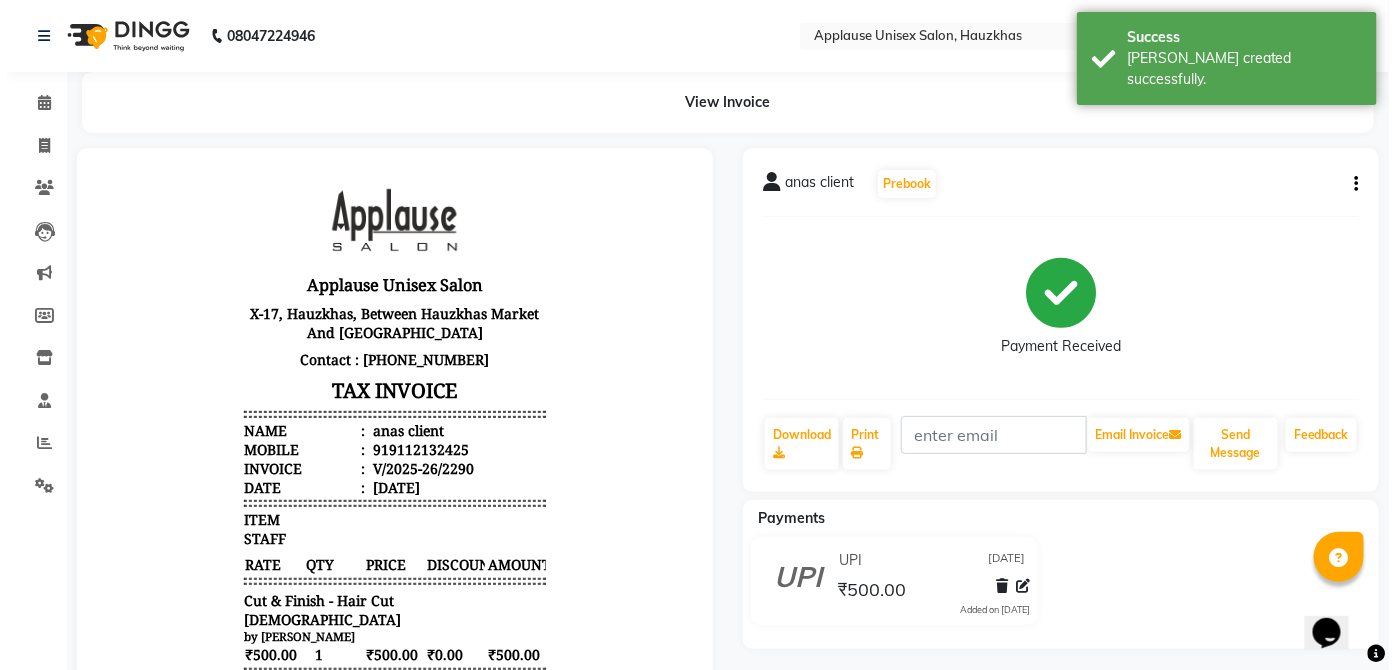 scroll, scrollTop: 0, scrollLeft: 0, axis: both 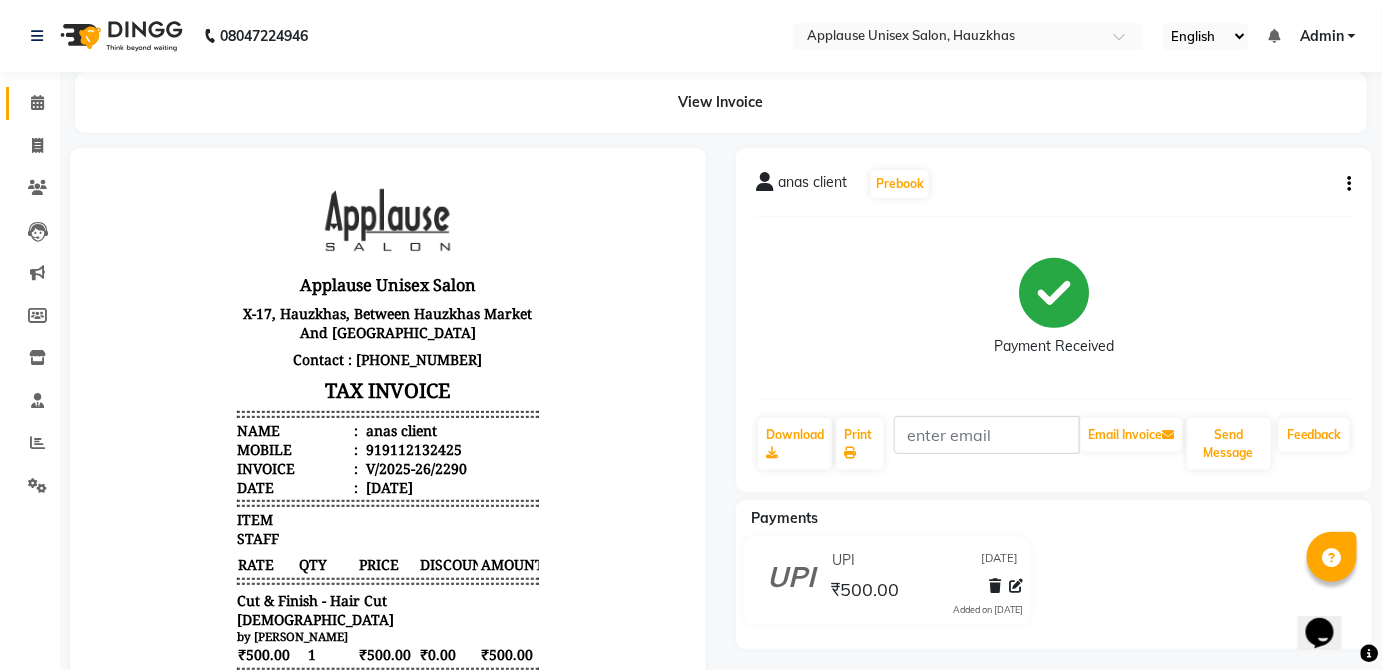 click on "Calendar" 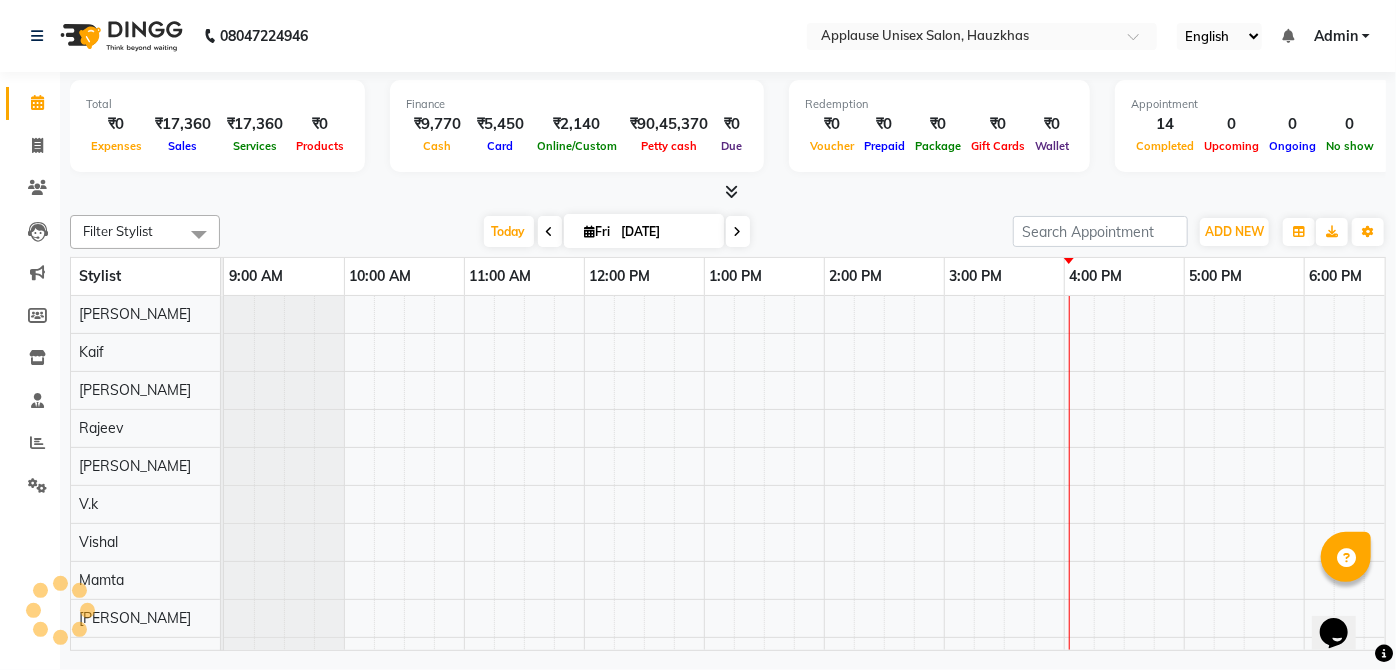 scroll, scrollTop: 0, scrollLeft: 0, axis: both 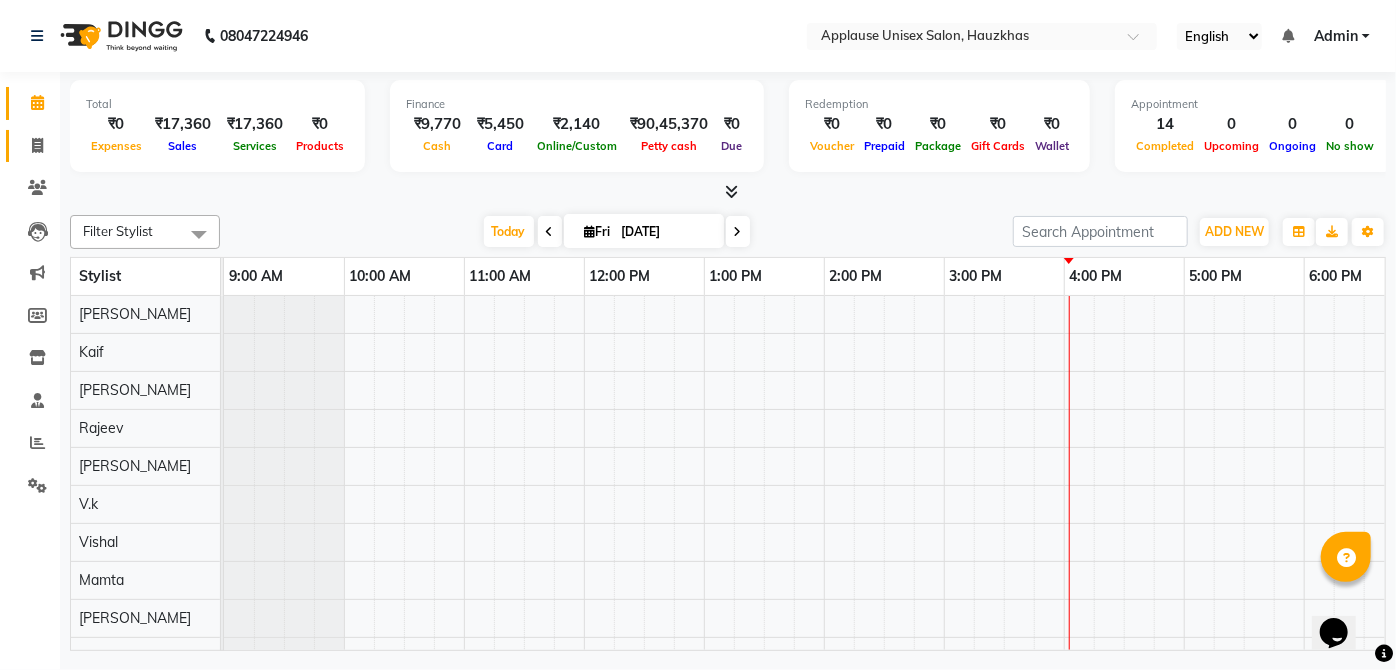 click on "Invoice" 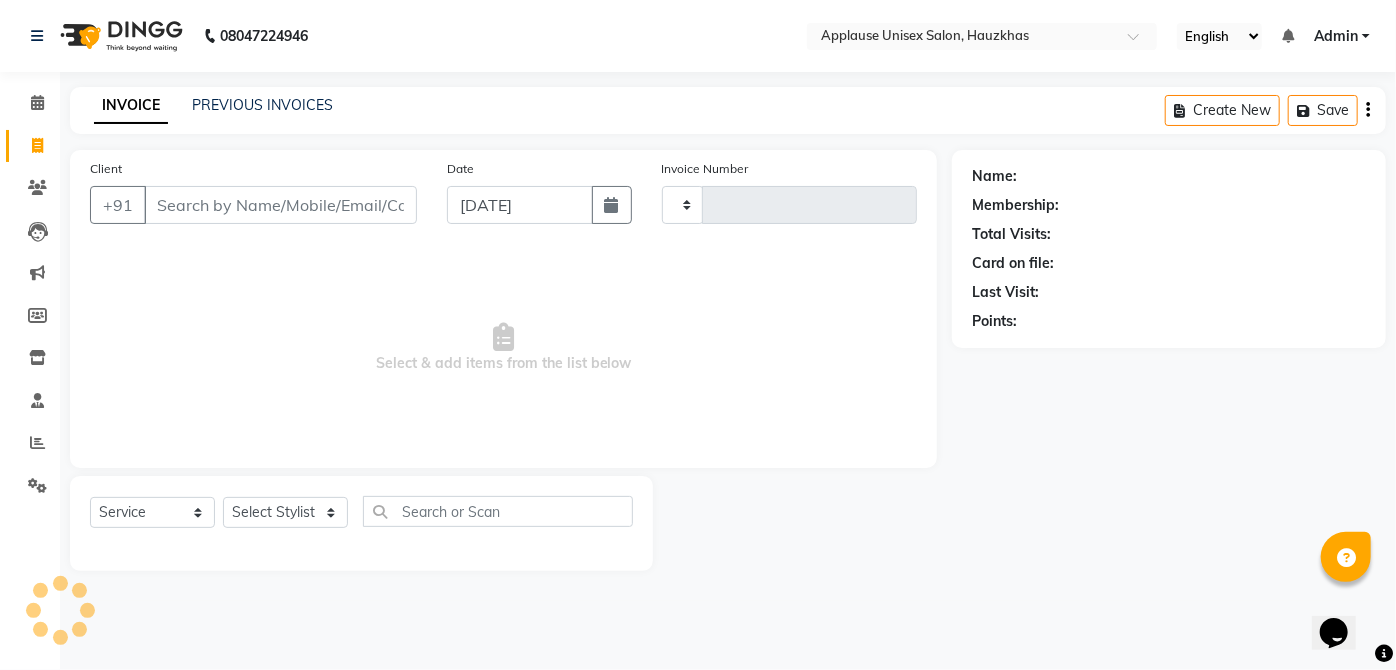type on "2291" 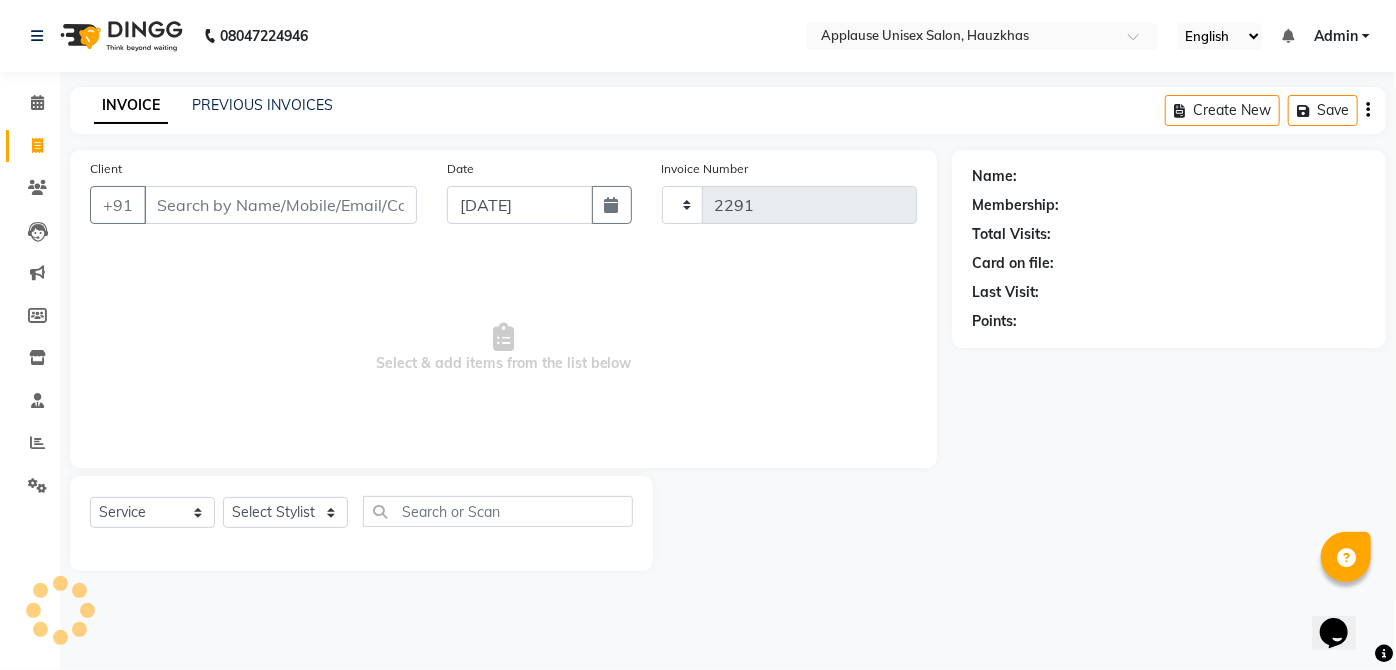 select on "5082" 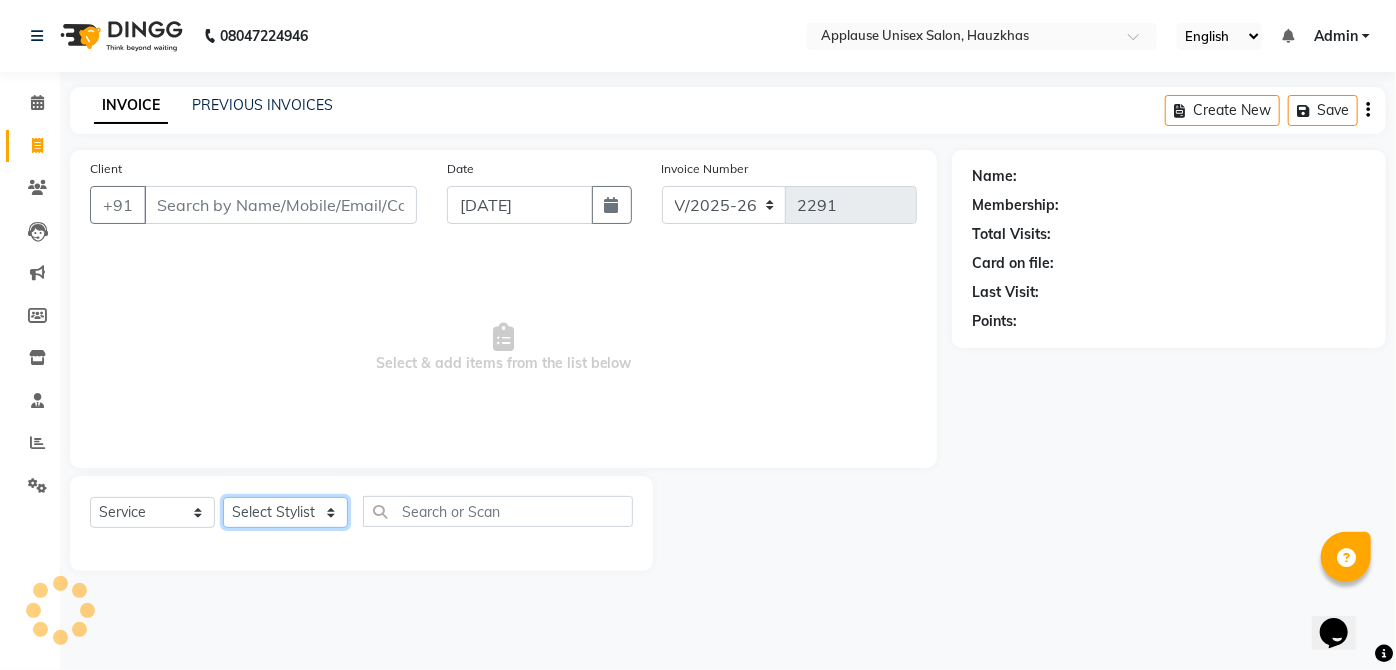 click on "Select Stylist" 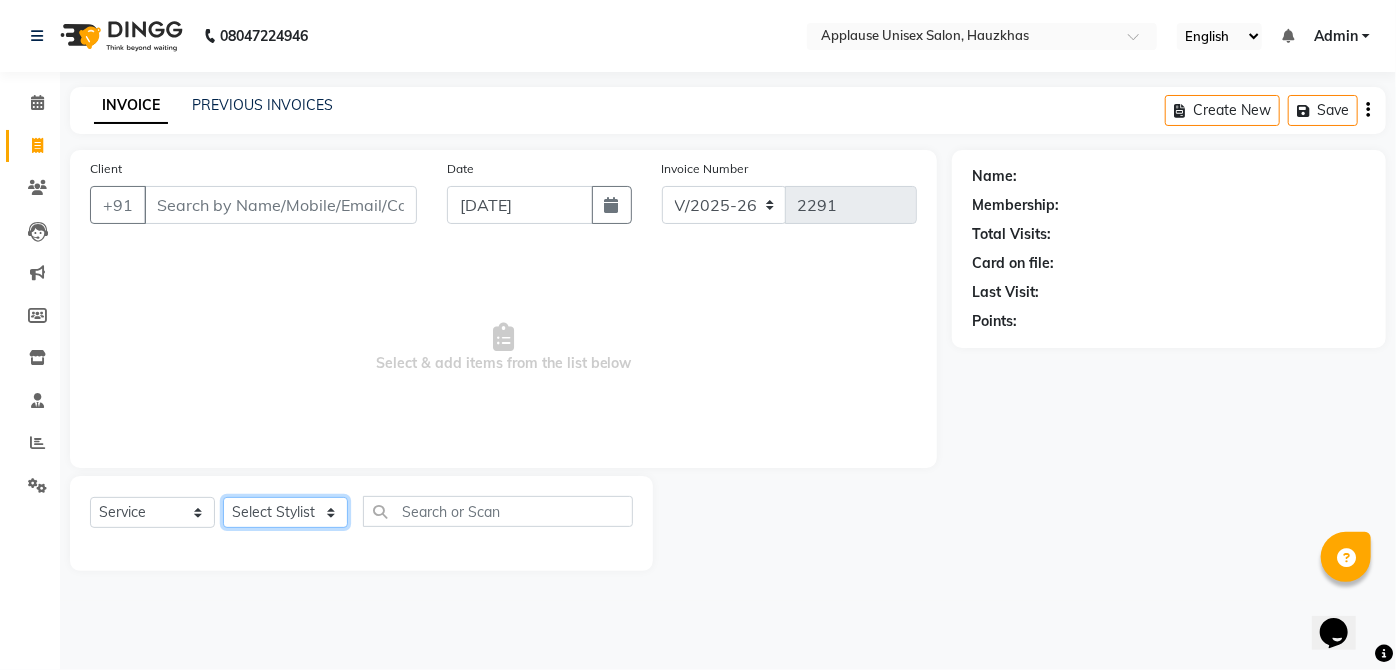 select on "32125" 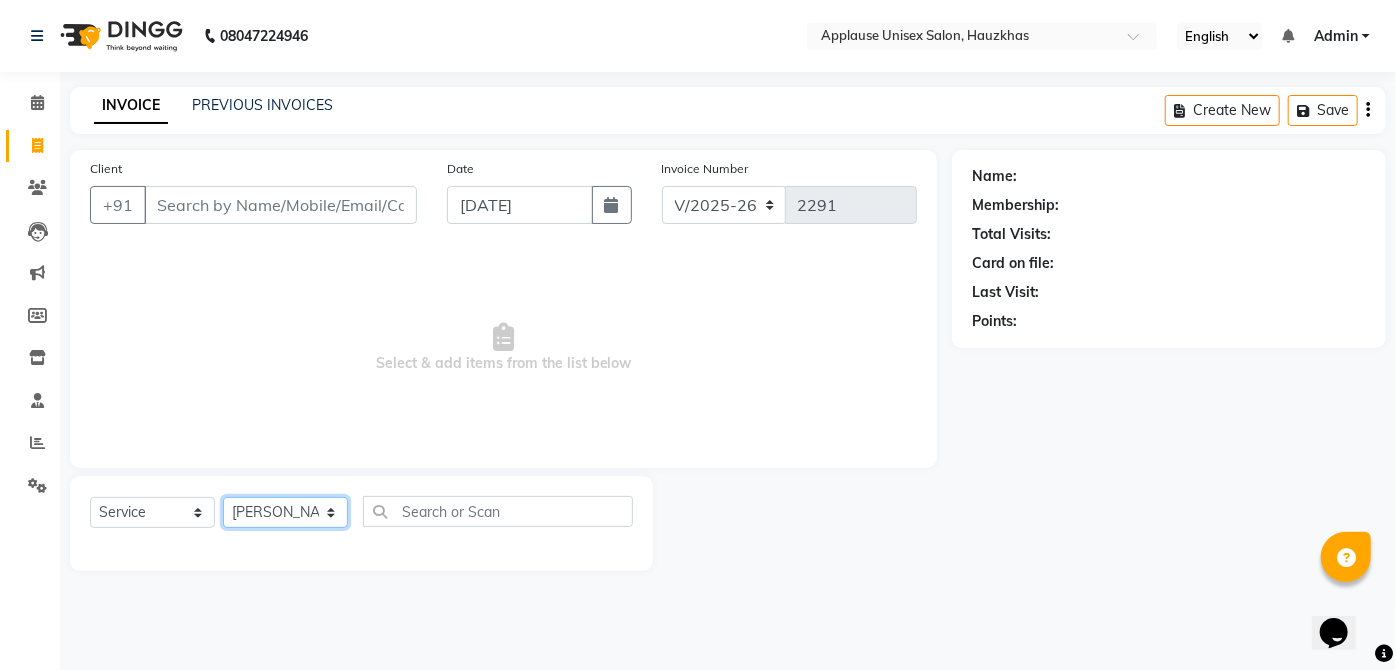 click on "Select Stylist  [PERSON_NAME] [PERSON_NAME] [PERSON_NAME] [PERSON_NAME]  Kaif [PERSON_NAME] [PERSON_NAME] Mamta Manager [PERSON_NAME] rahul  [PERSON_NAME] [PERSON_NAME] [PERSON_NAME] V.k" 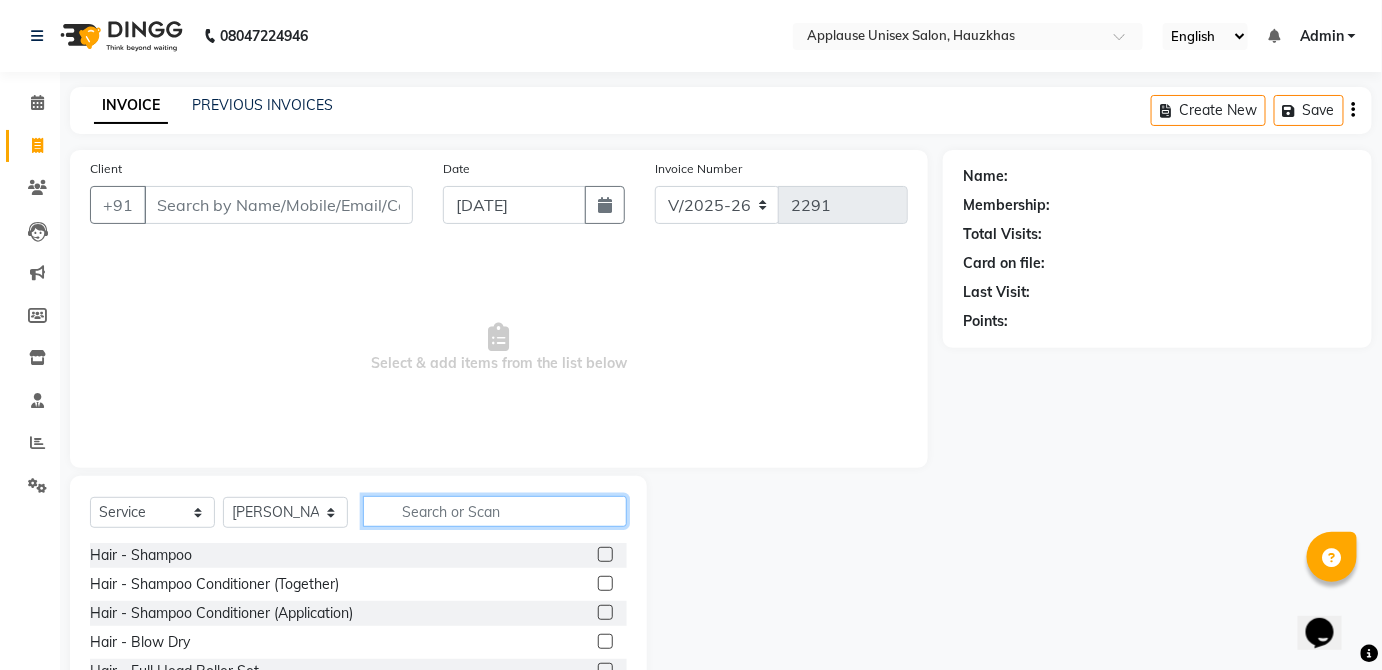 click 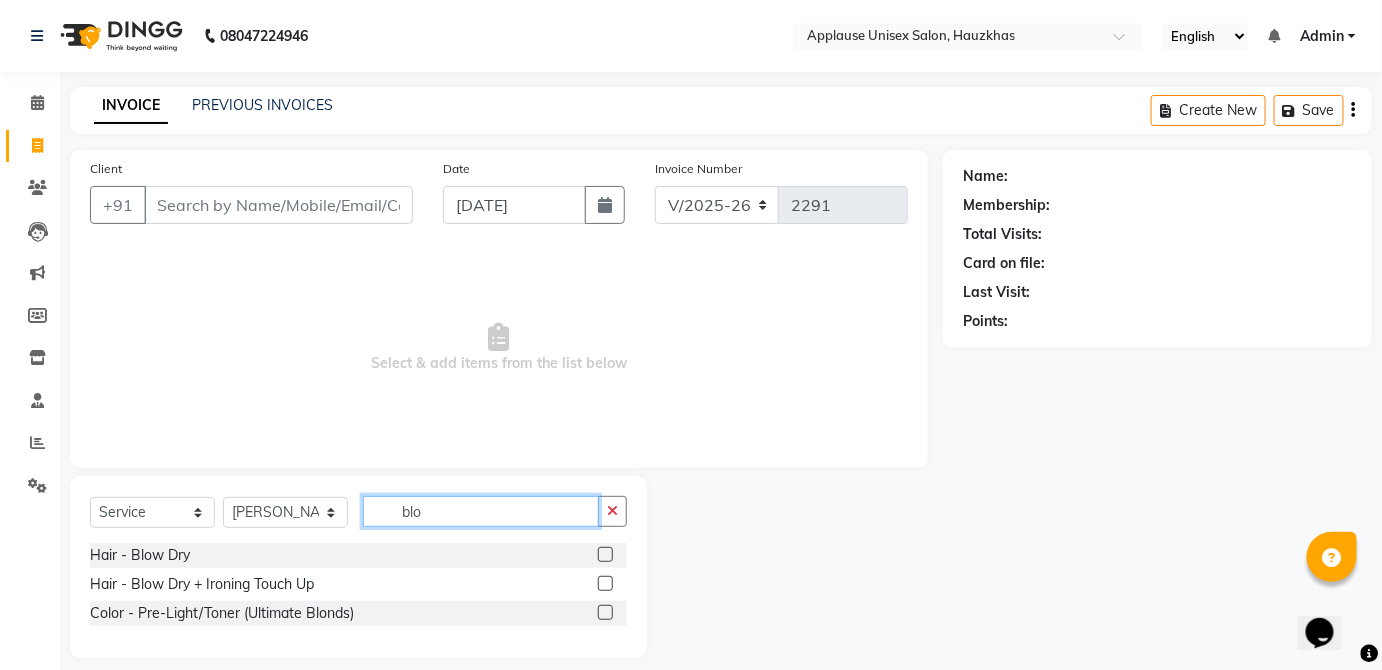 type on "blo" 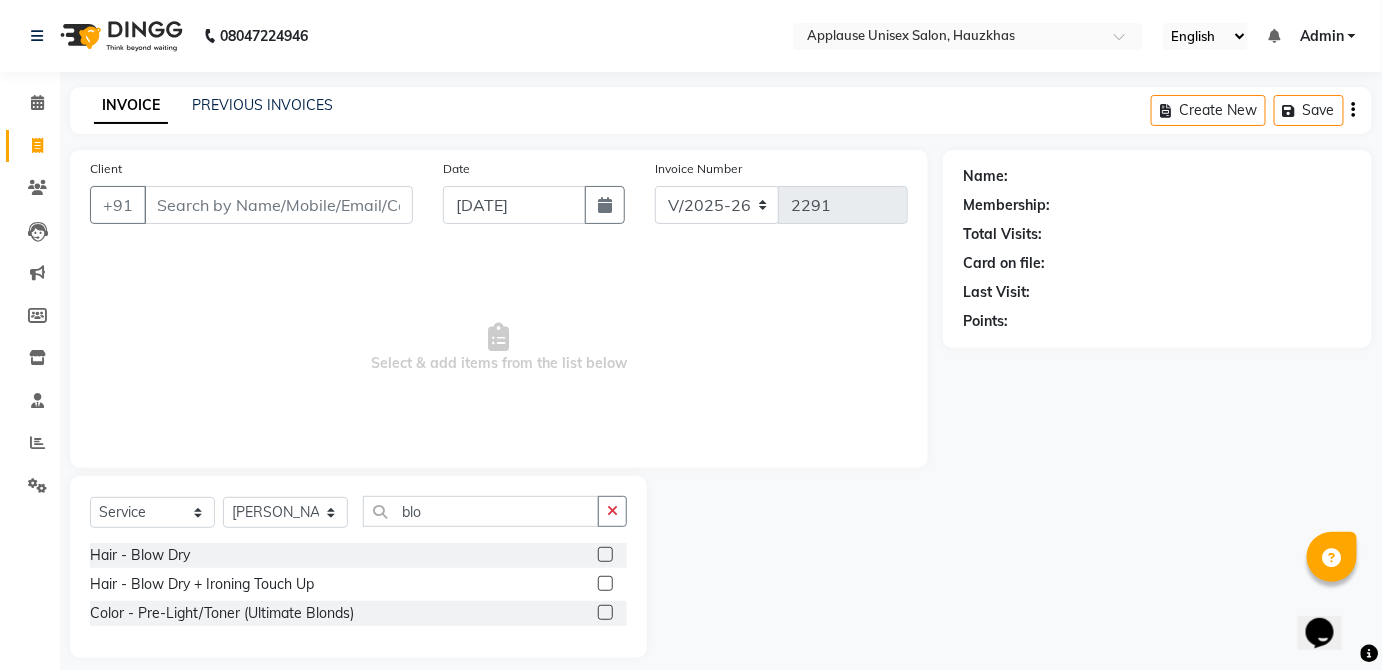 click 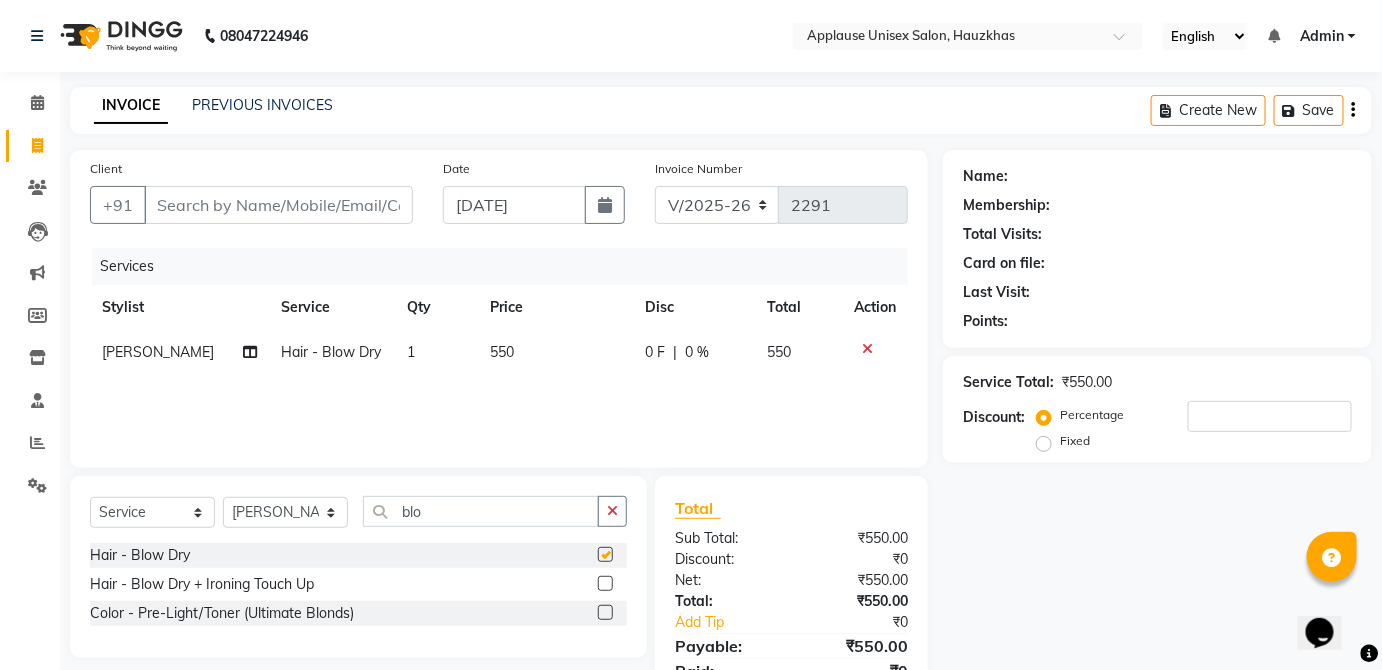 click on "0 F | 0 %" 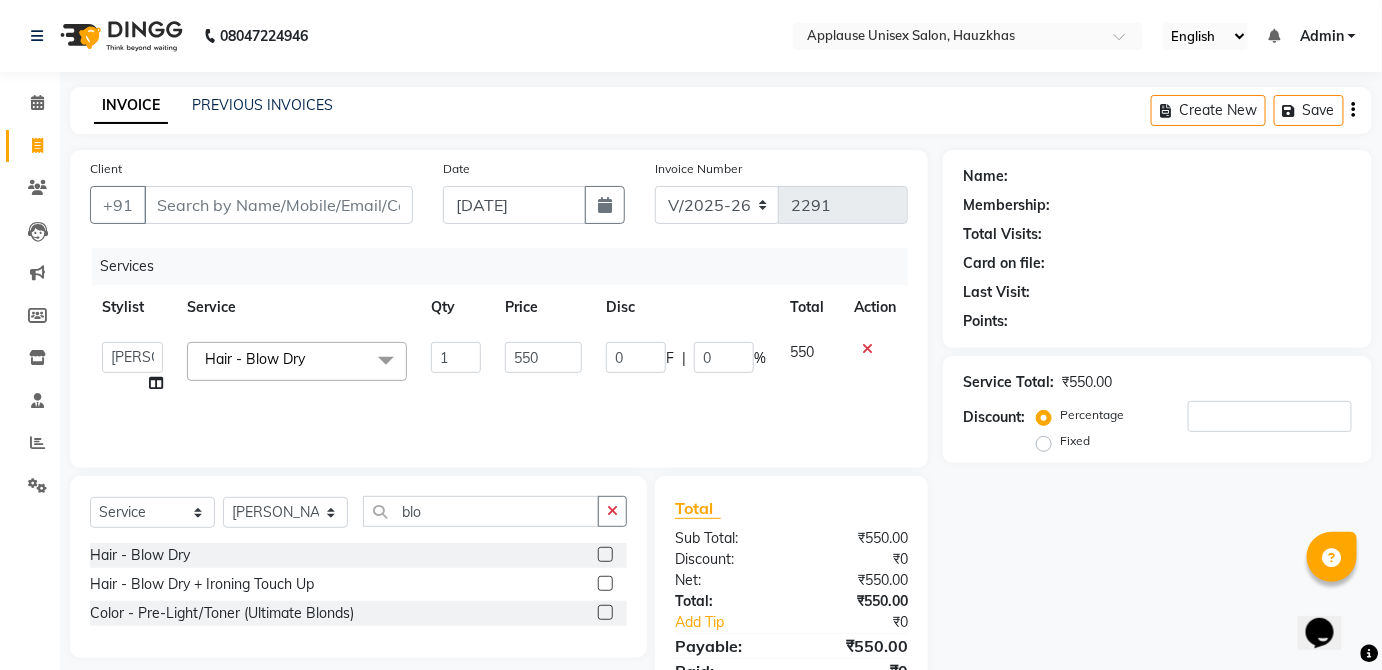 checkbox on "false" 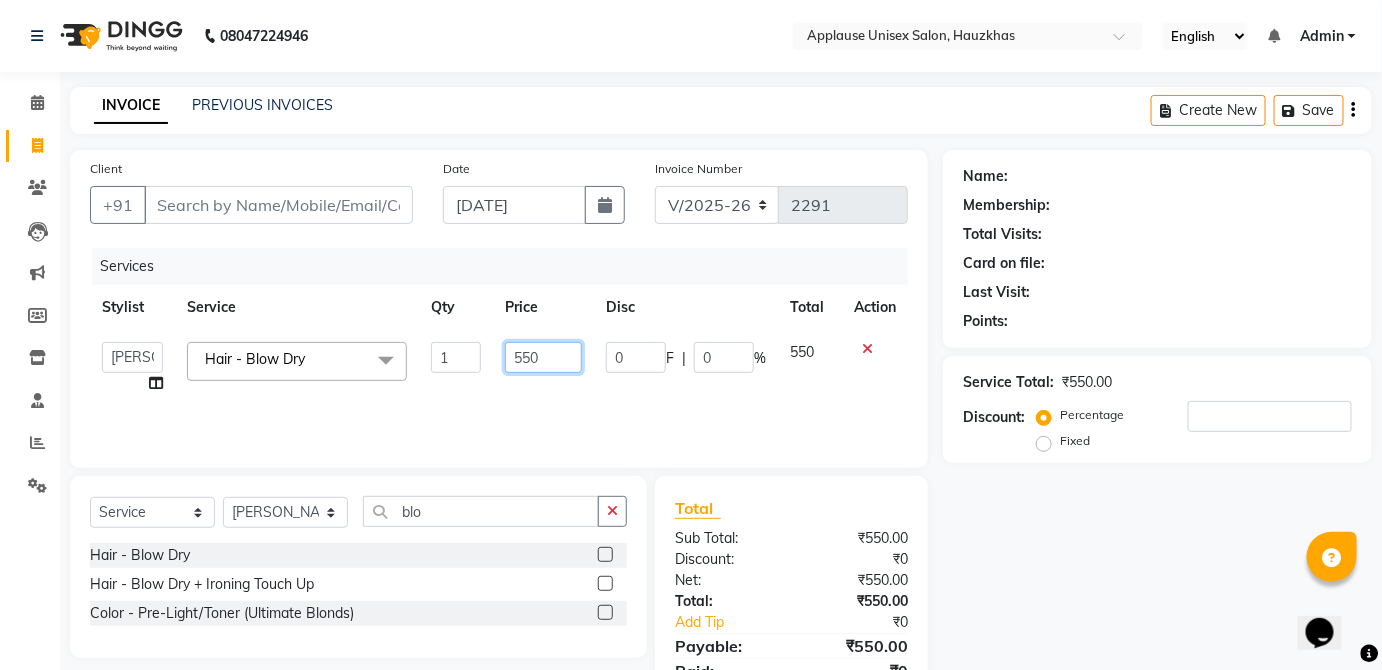 click on "550" 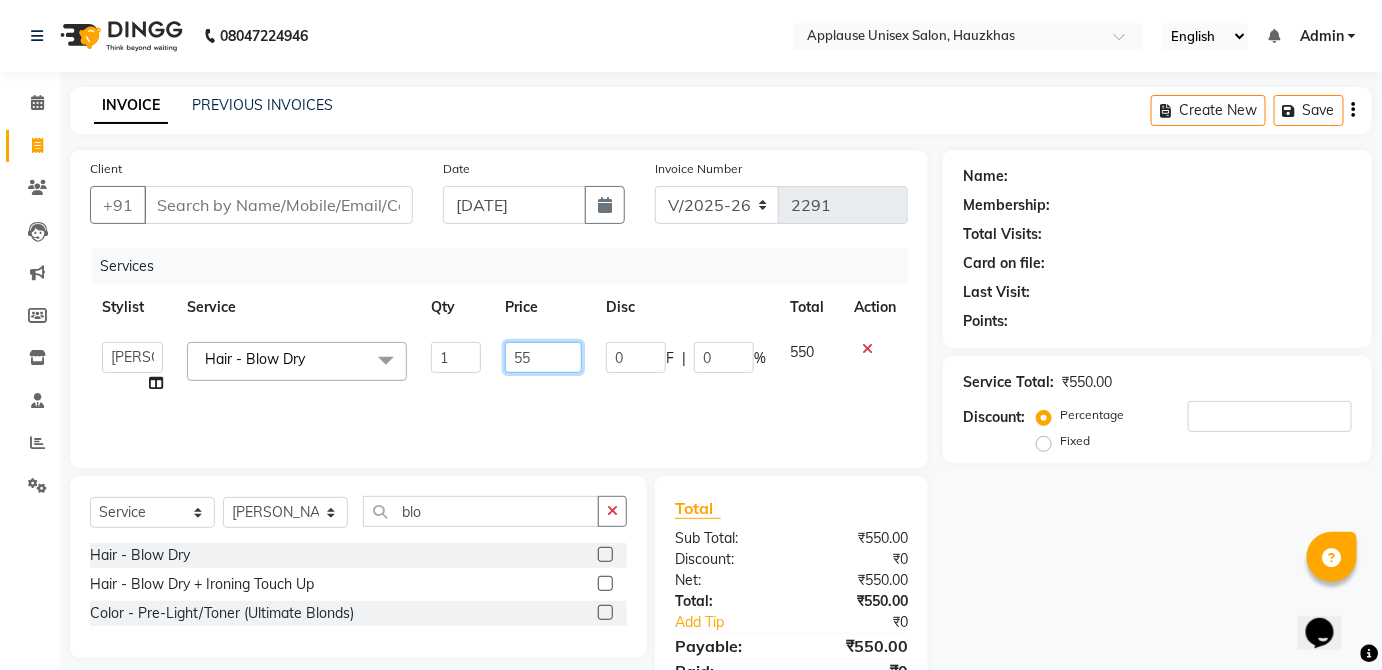 type on "5" 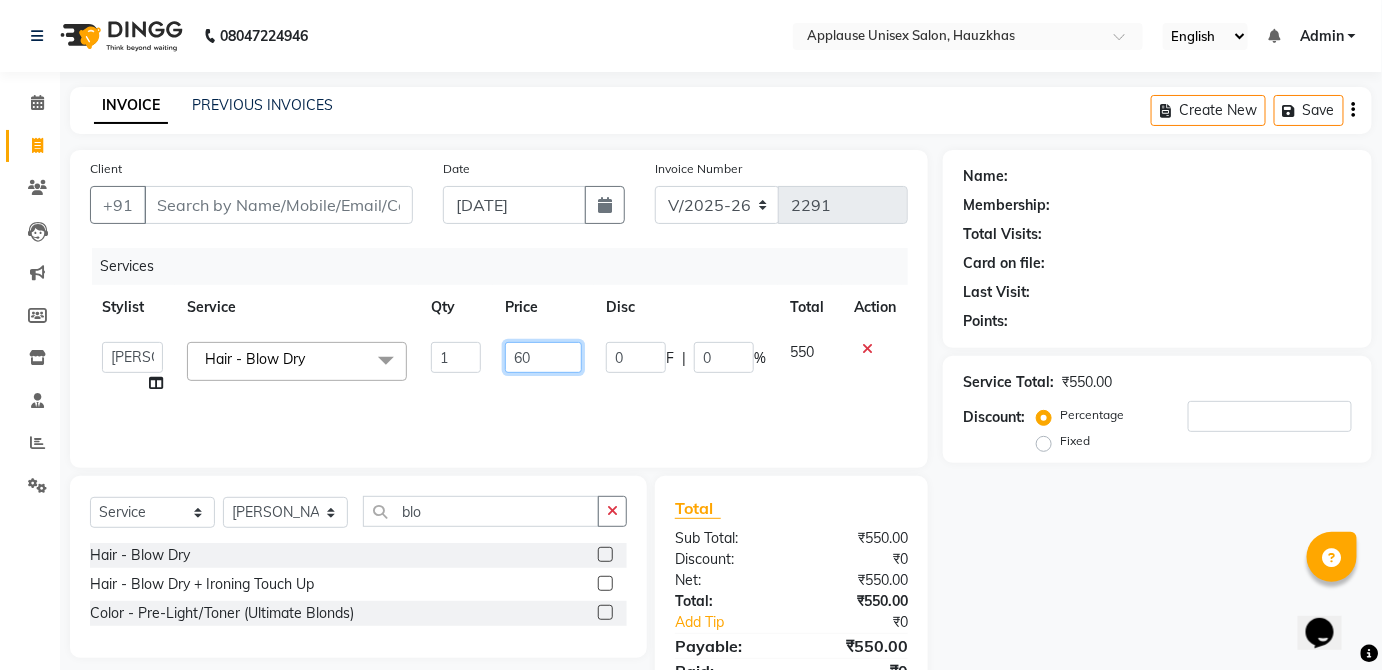 type on "600" 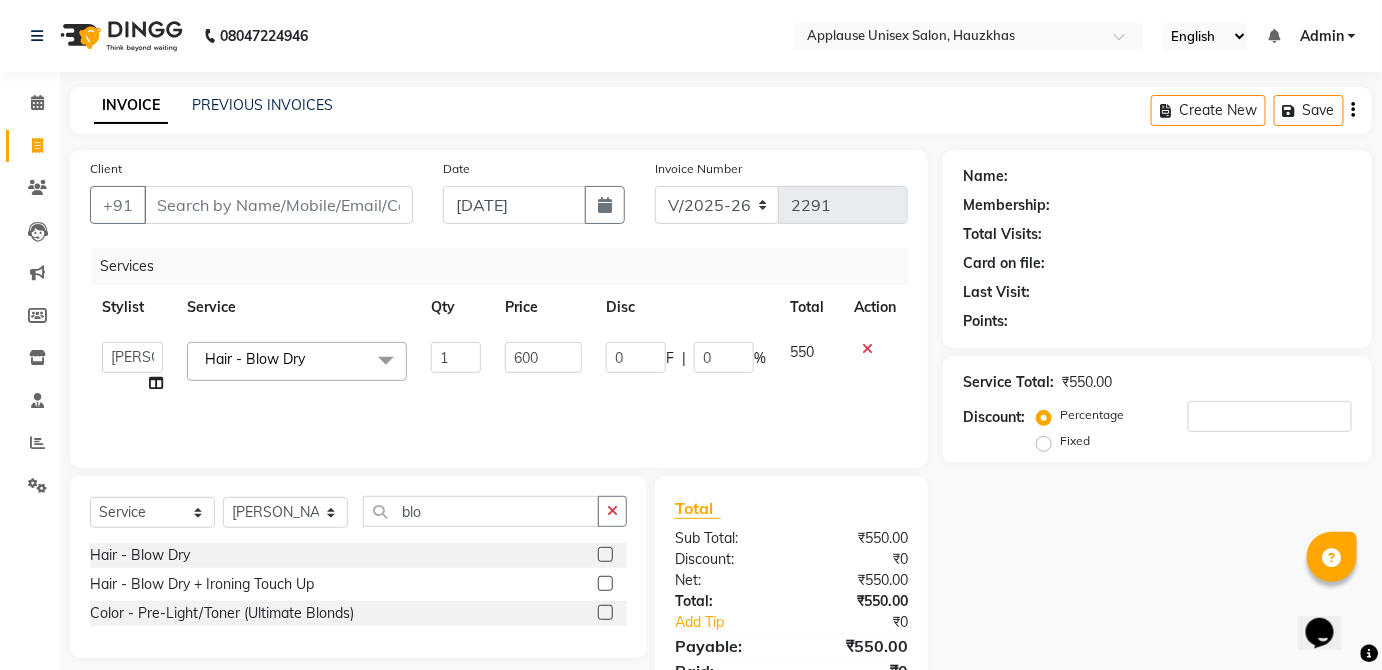 click on "550" 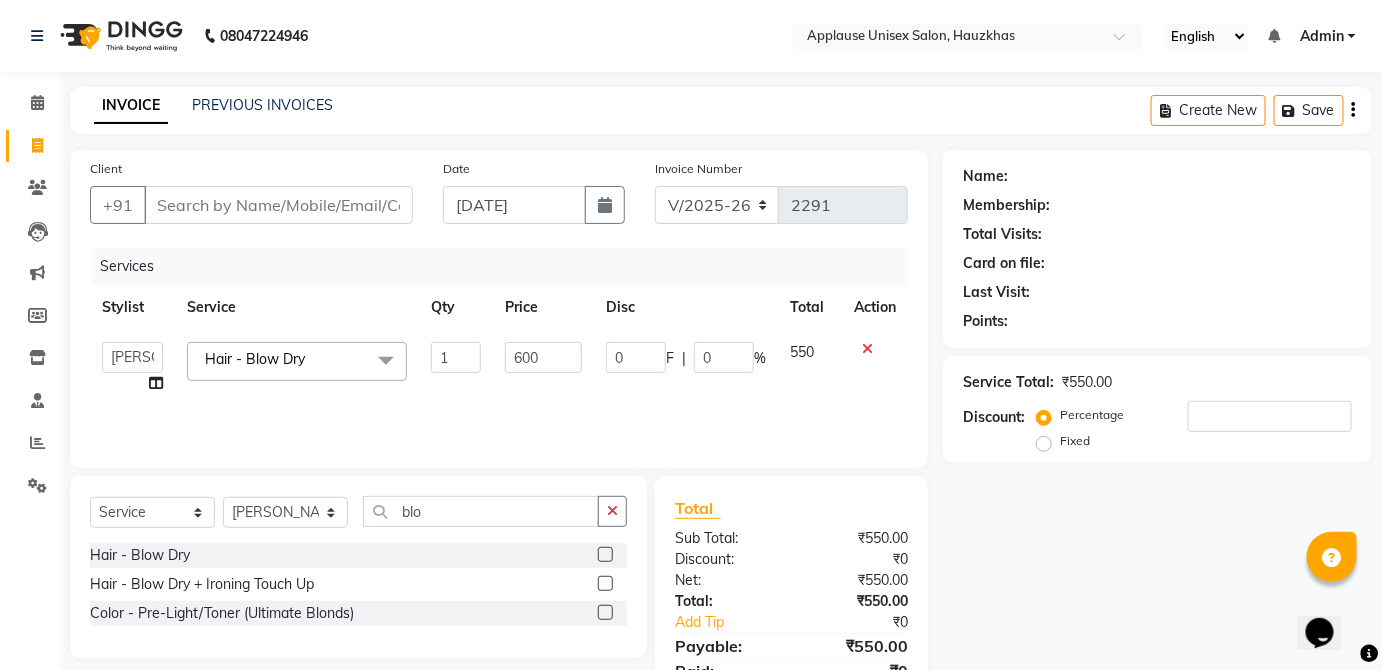 select on "32125" 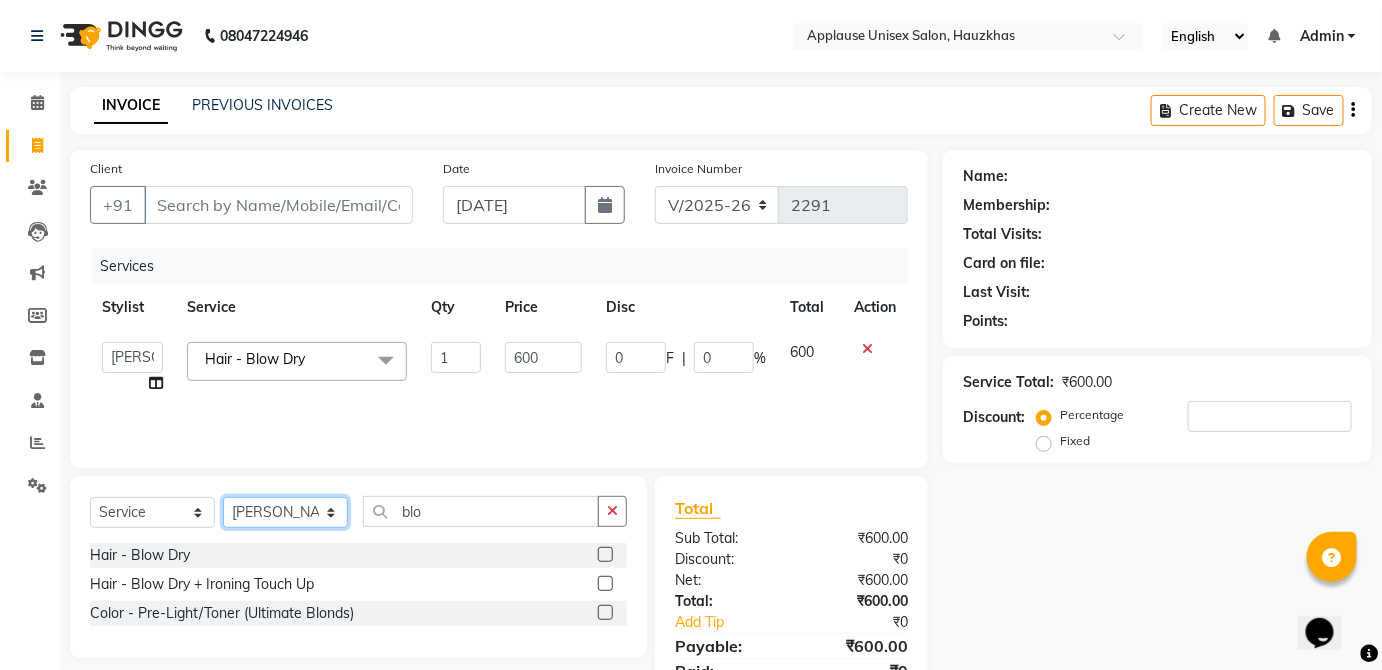 click on "Select Stylist  [PERSON_NAME] [PERSON_NAME] [PERSON_NAME] [PERSON_NAME]  Kaif [PERSON_NAME] [PERSON_NAME] Mamta Manager [PERSON_NAME] rahul  [PERSON_NAME] [PERSON_NAME] [PERSON_NAME] V.k" 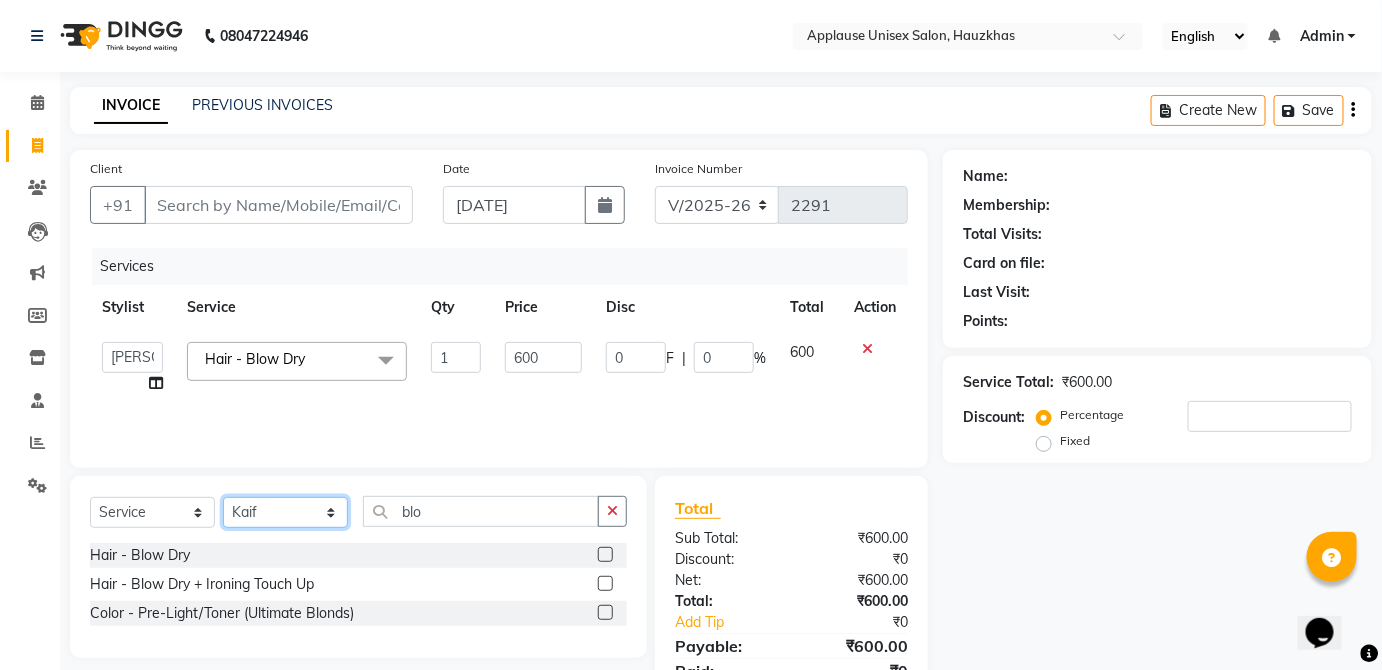 click on "Select Stylist  [PERSON_NAME] [PERSON_NAME] [PERSON_NAME] [PERSON_NAME]  Kaif [PERSON_NAME] [PERSON_NAME] Mamta Manager [PERSON_NAME] rahul  [PERSON_NAME] [PERSON_NAME] [PERSON_NAME] V.k" 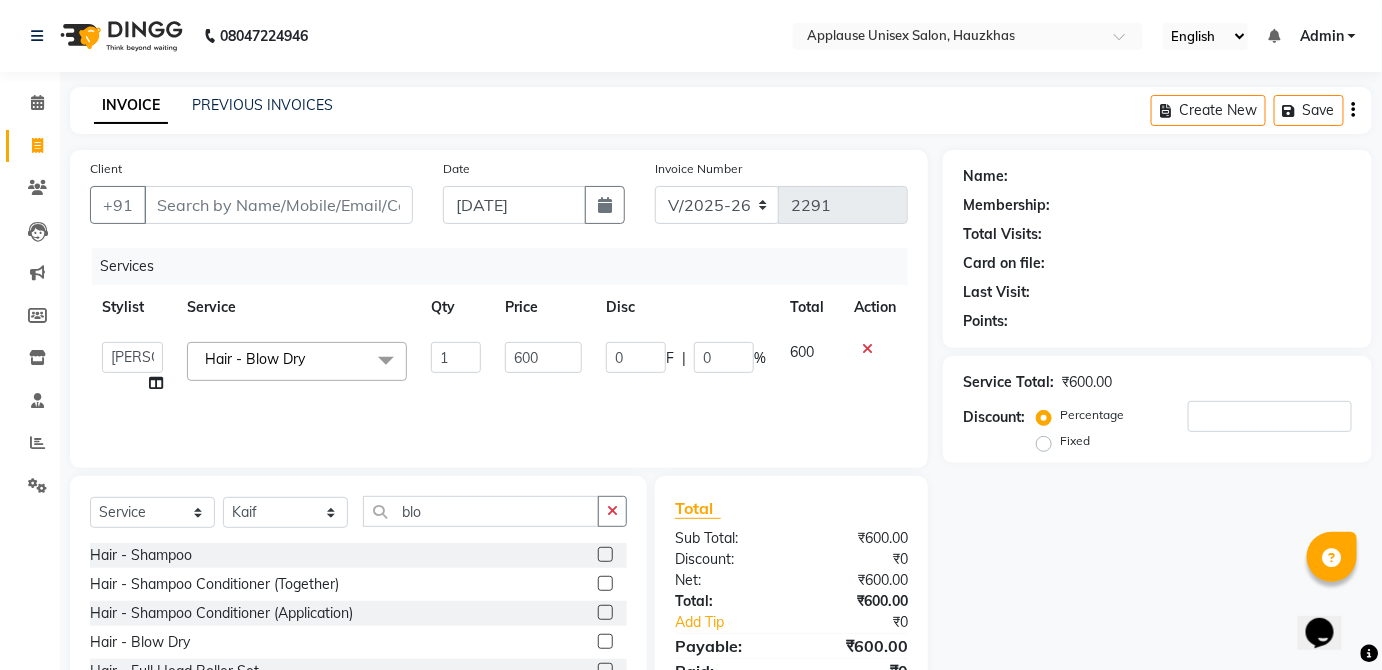 click 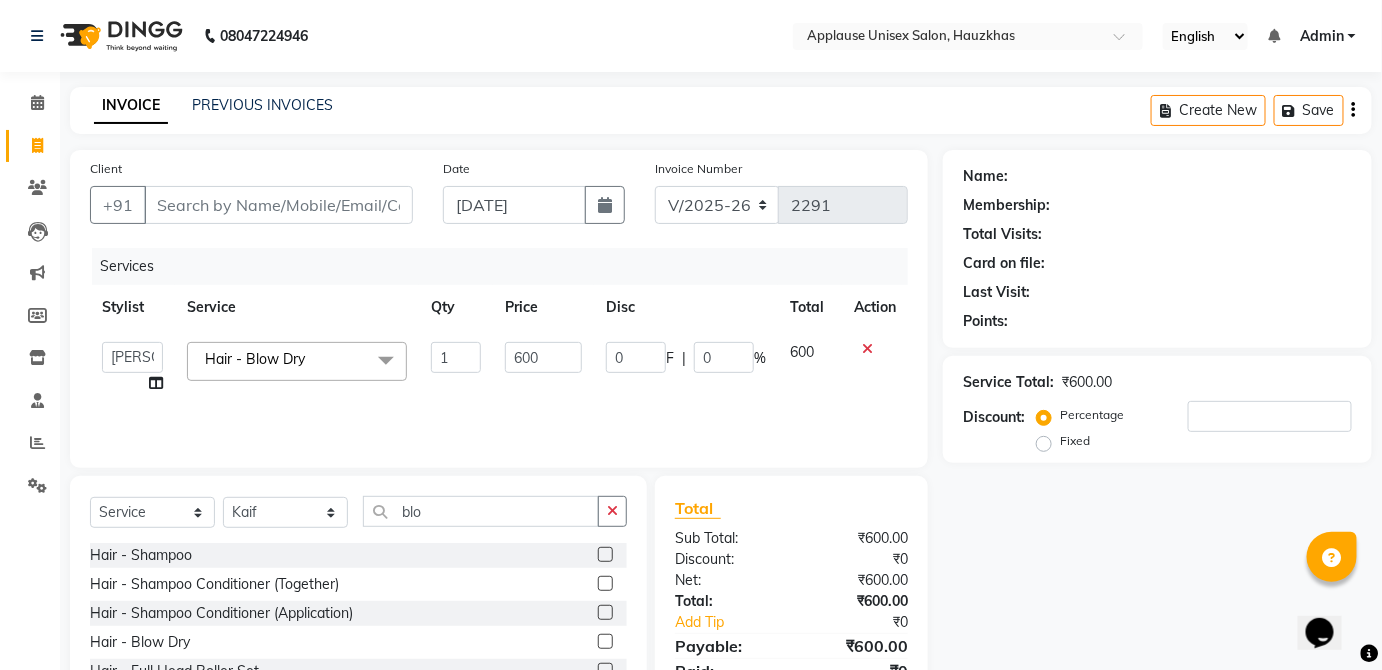 click at bounding box center [604, 584] 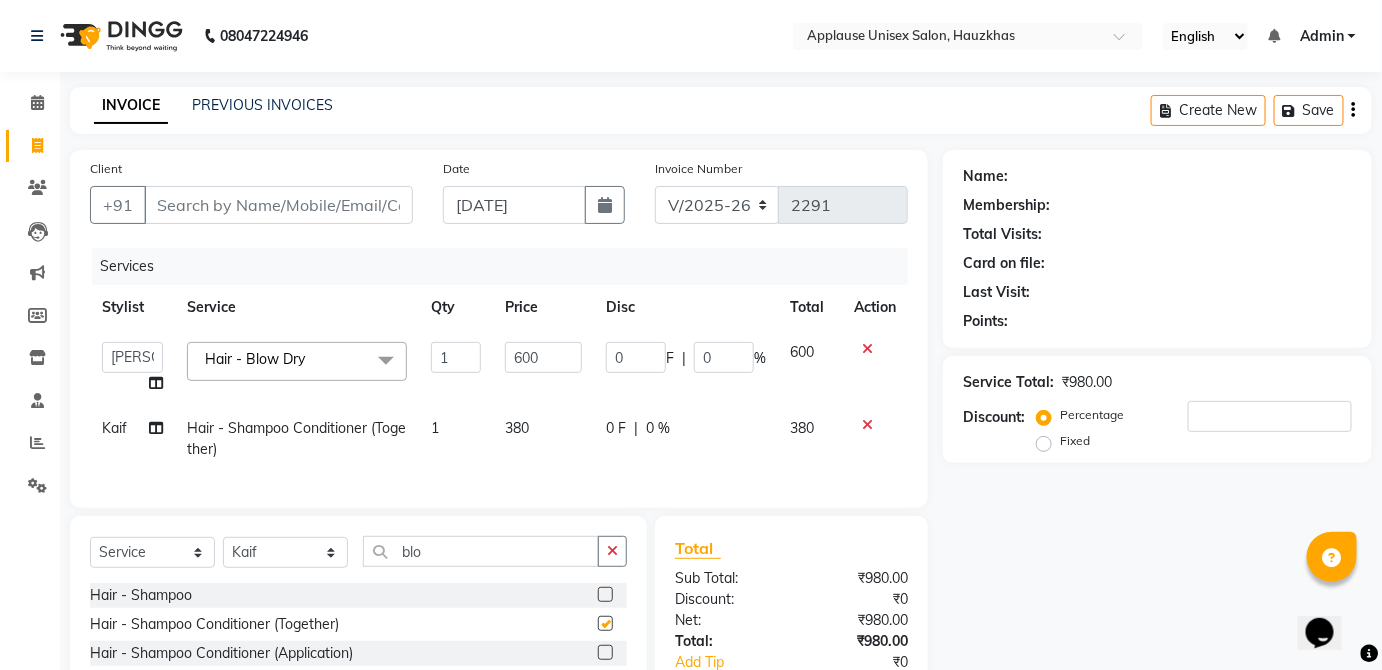 checkbox on "false" 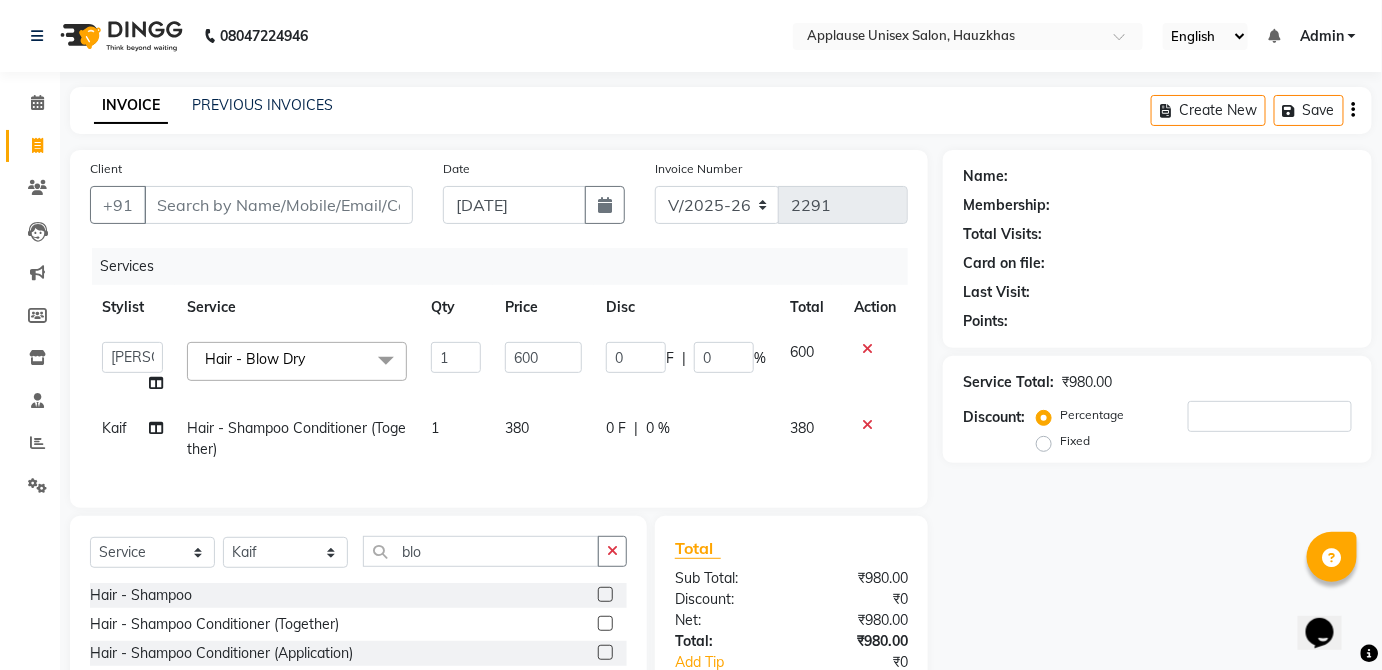 click on "380" 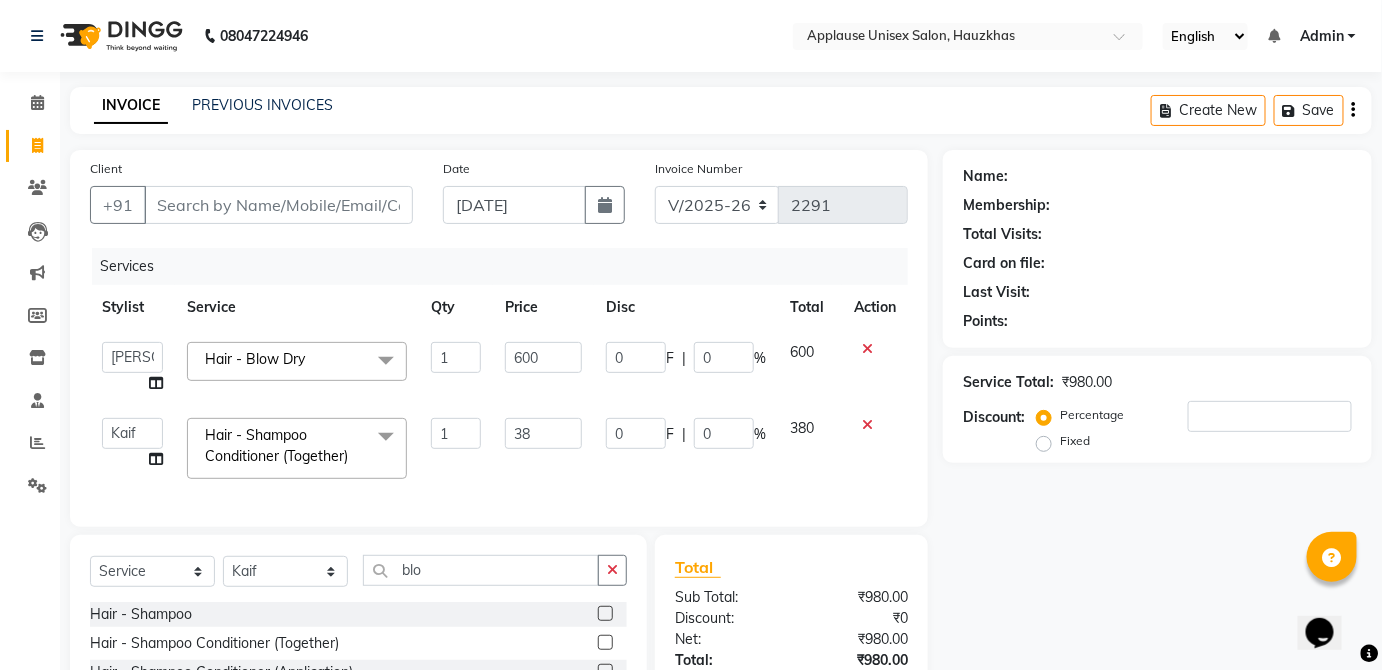 type on "3" 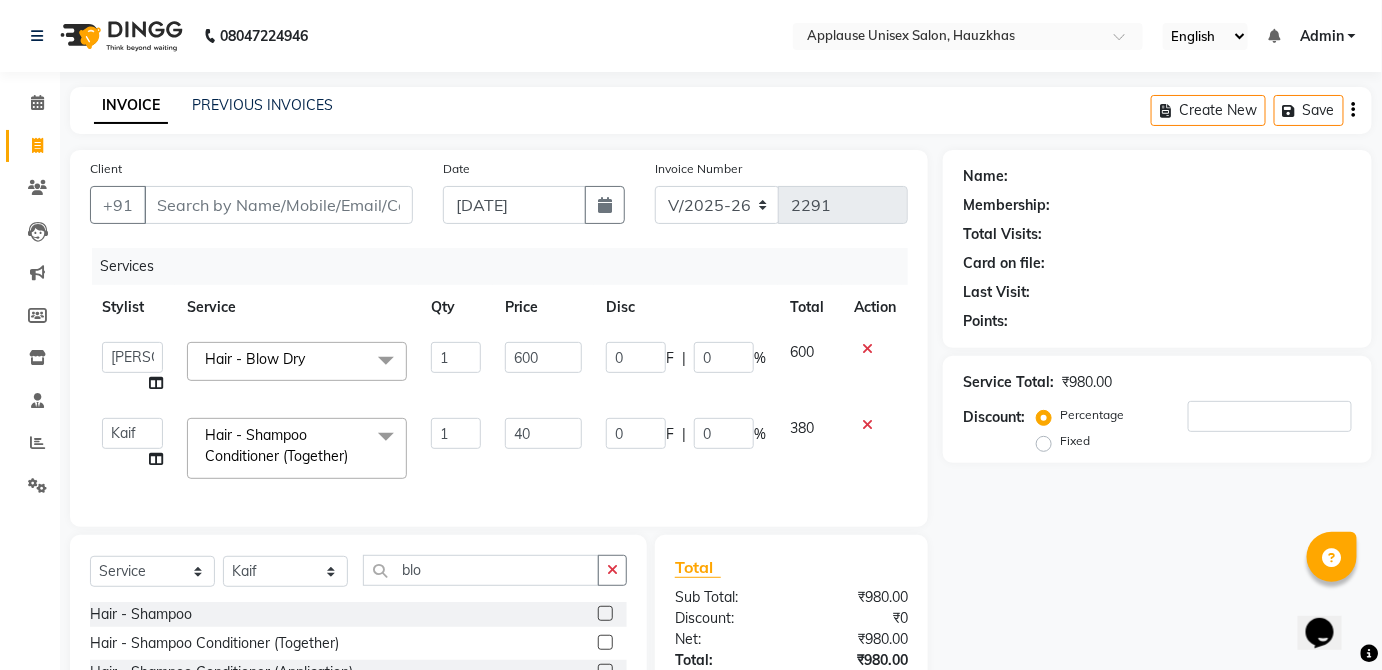 type on "400" 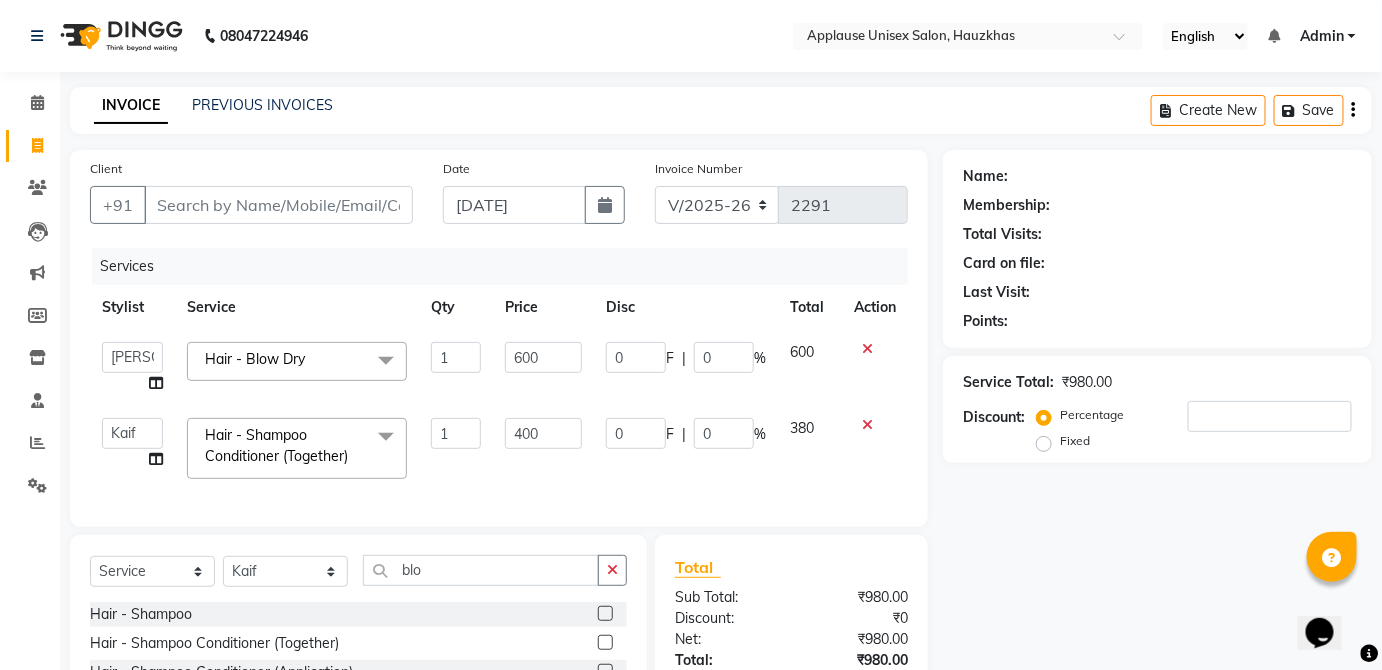 click on "380" 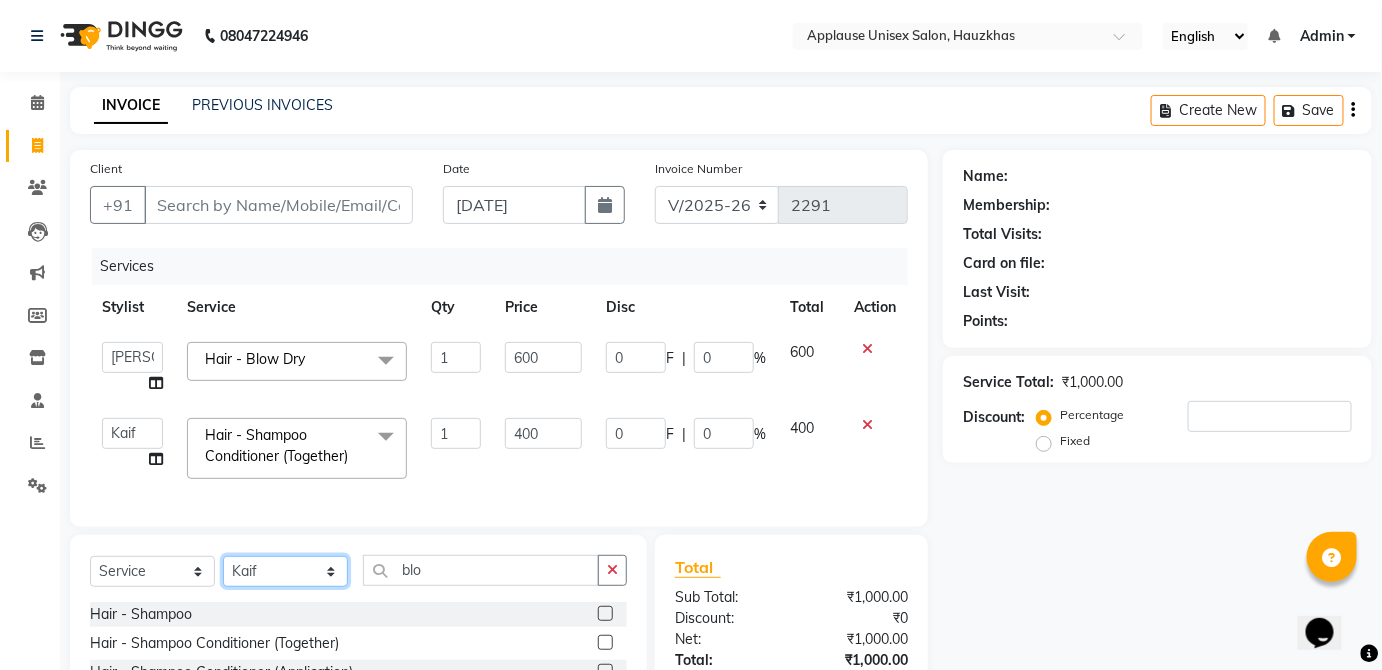 click on "Select Stylist  [PERSON_NAME] [PERSON_NAME] [PERSON_NAME] [PERSON_NAME]  Kaif [PERSON_NAME] [PERSON_NAME] Mamta Manager [PERSON_NAME] rahul  [PERSON_NAME] [PERSON_NAME] [PERSON_NAME] V.k" 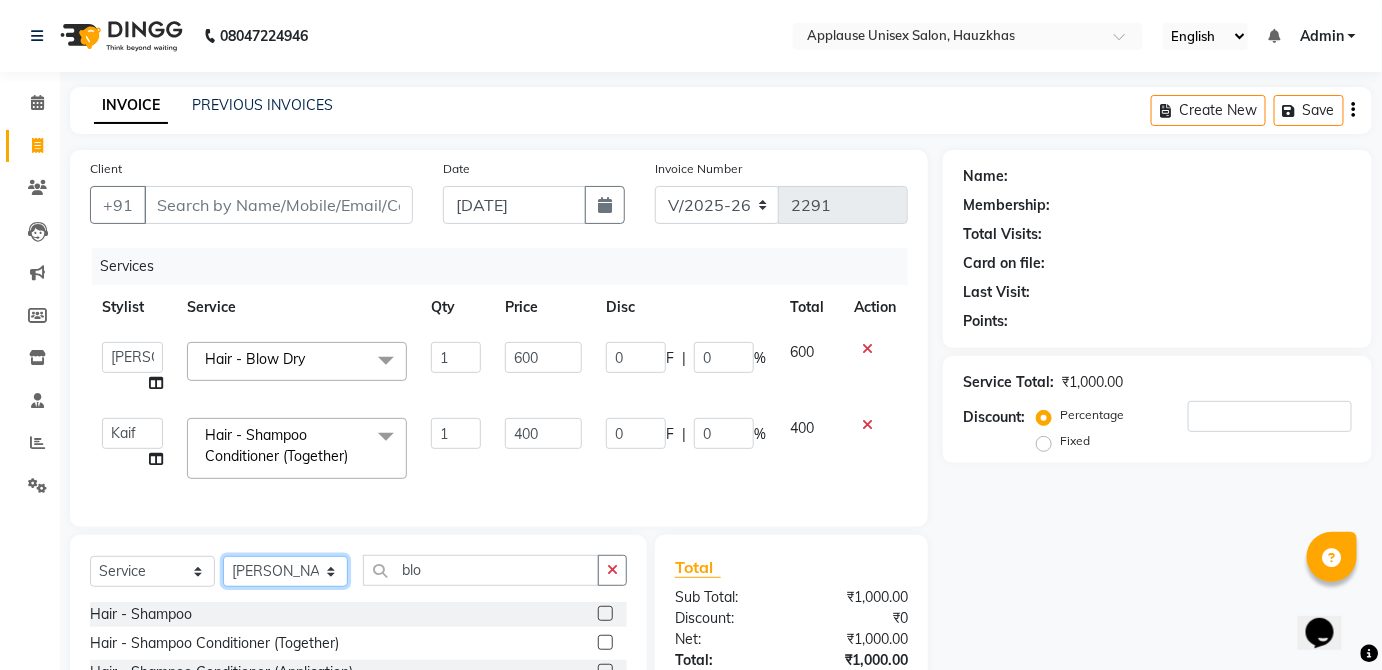 click on "Select Stylist  [PERSON_NAME] [PERSON_NAME] [PERSON_NAME] [PERSON_NAME]  Kaif [PERSON_NAME] [PERSON_NAME] Mamta Manager [PERSON_NAME] rahul  [PERSON_NAME] [PERSON_NAME] [PERSON_NAME] V.k" 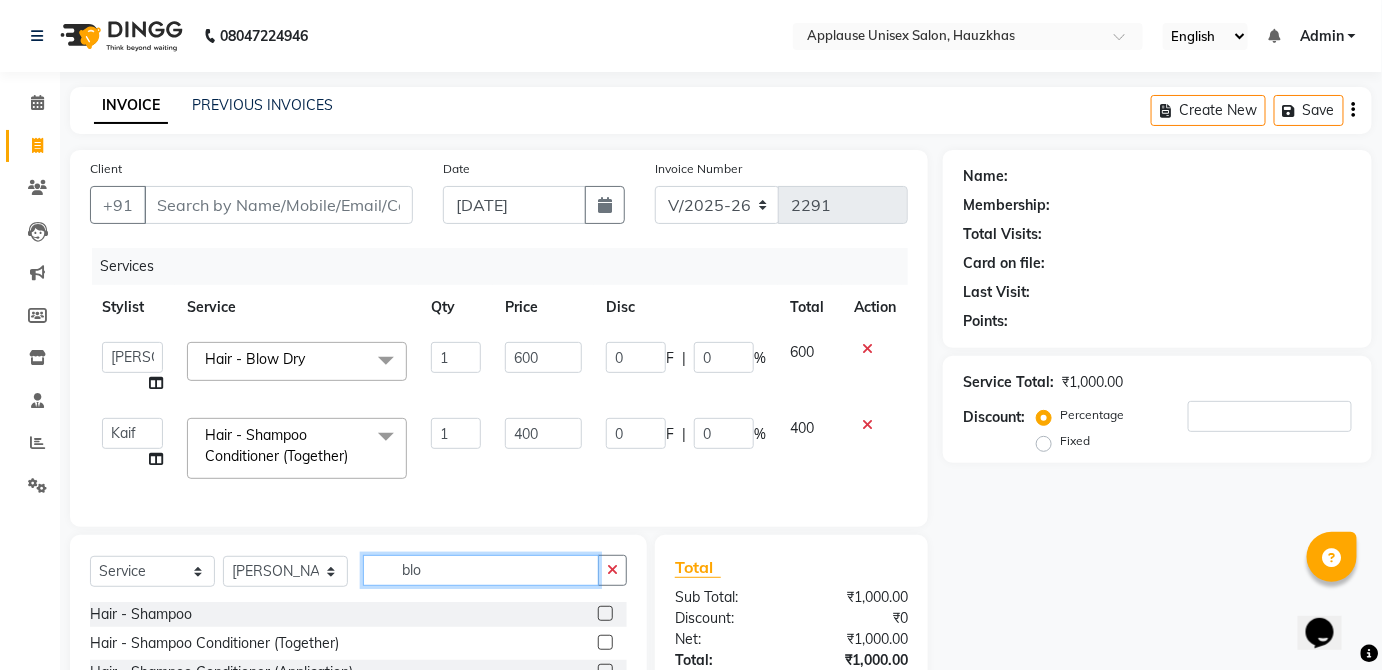 click on "blo" 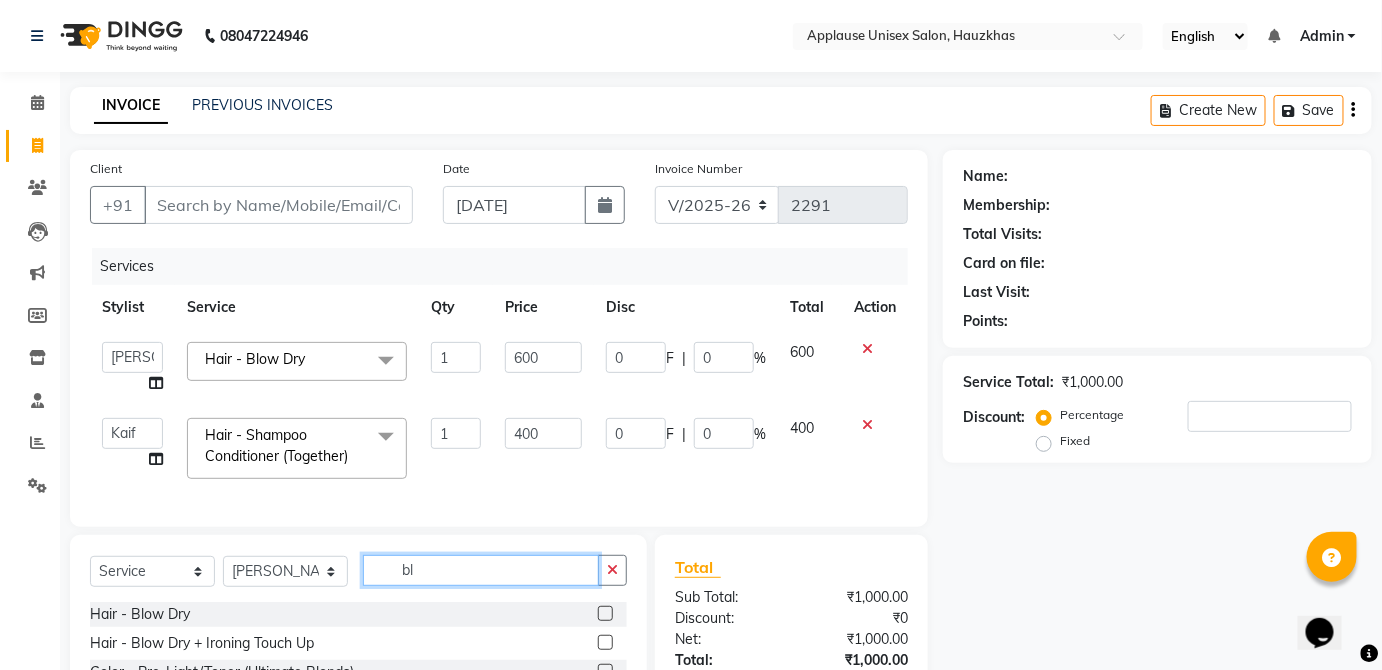 type on "b" 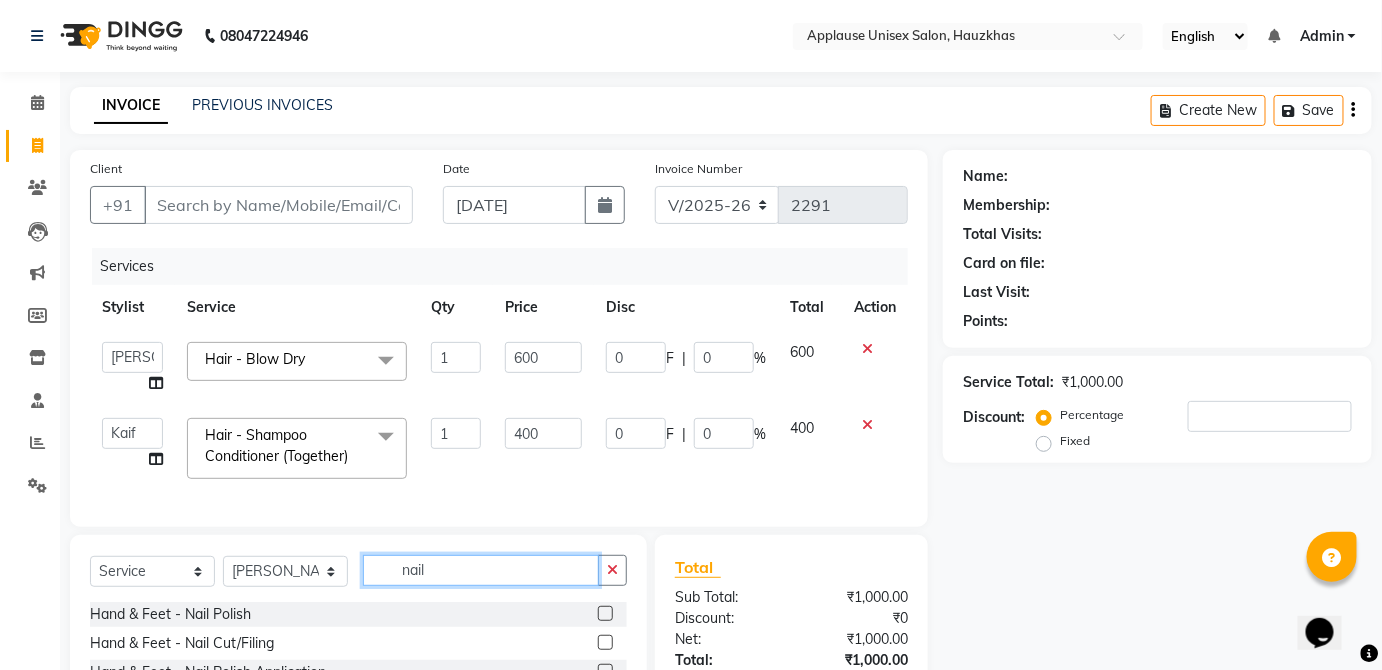 scroll, scrollTop: 158, scrollLeft: 0, axis: vertical 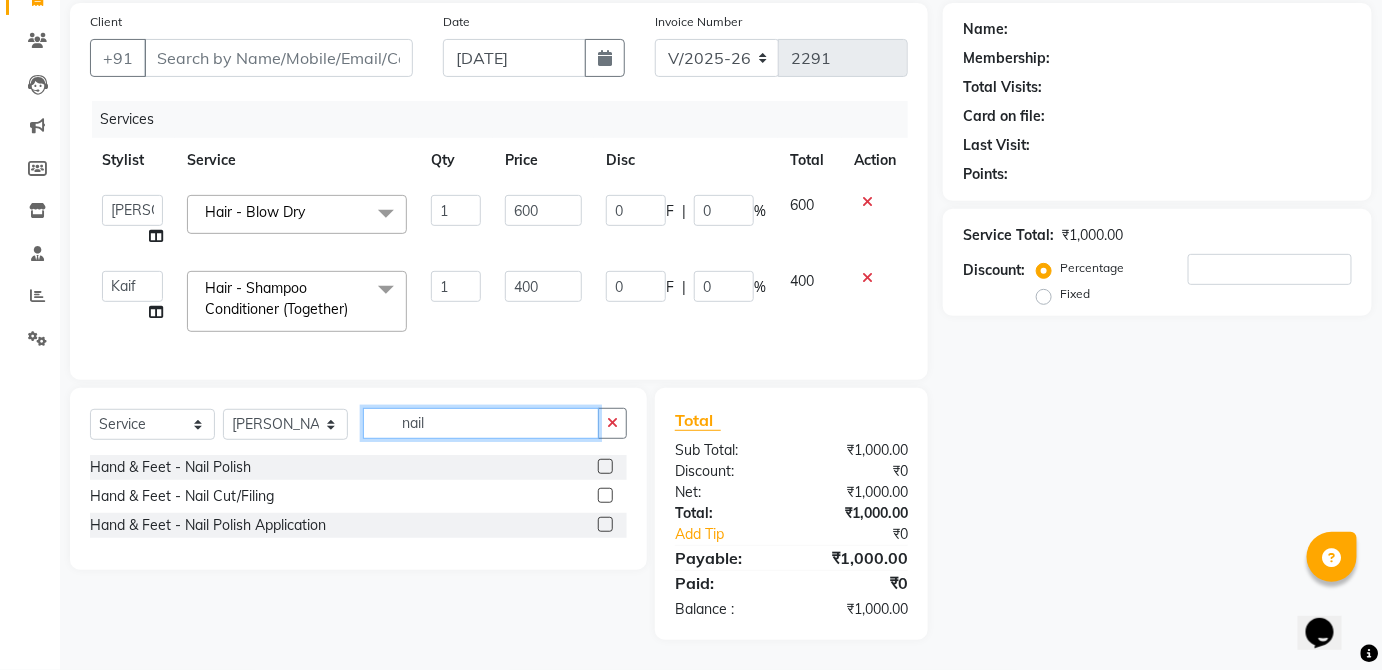 type on "nail" 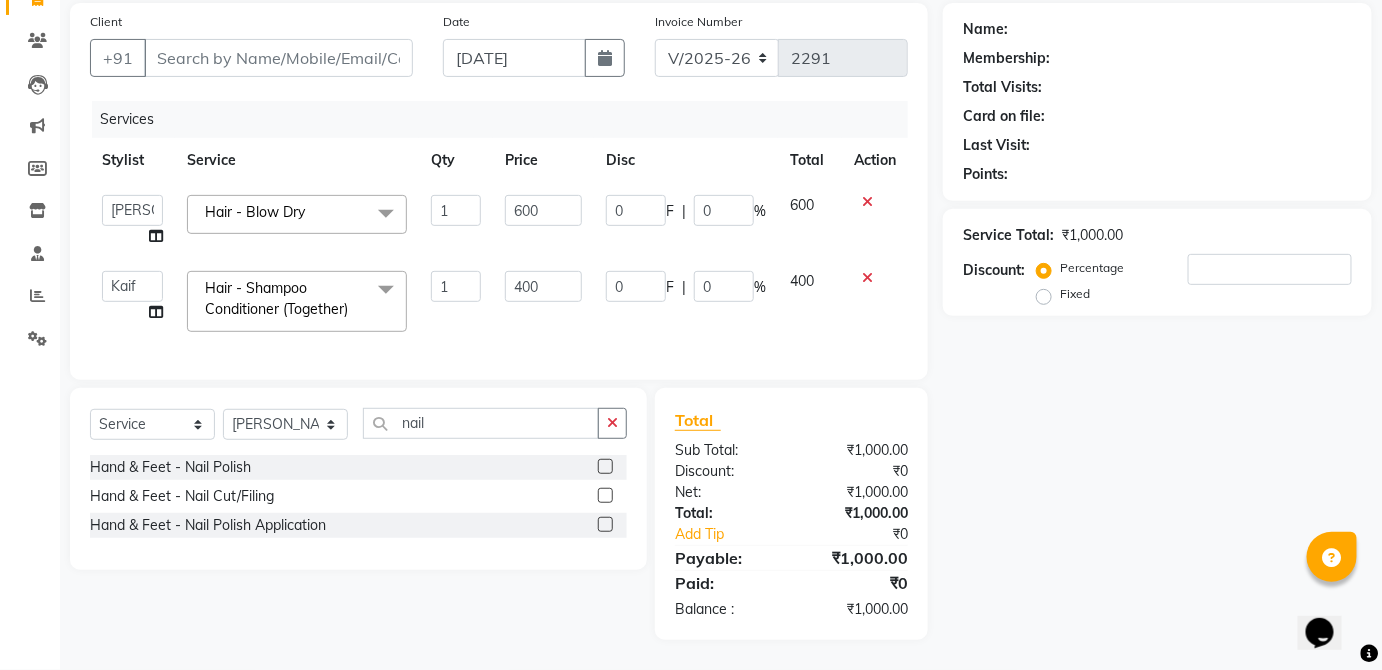 click 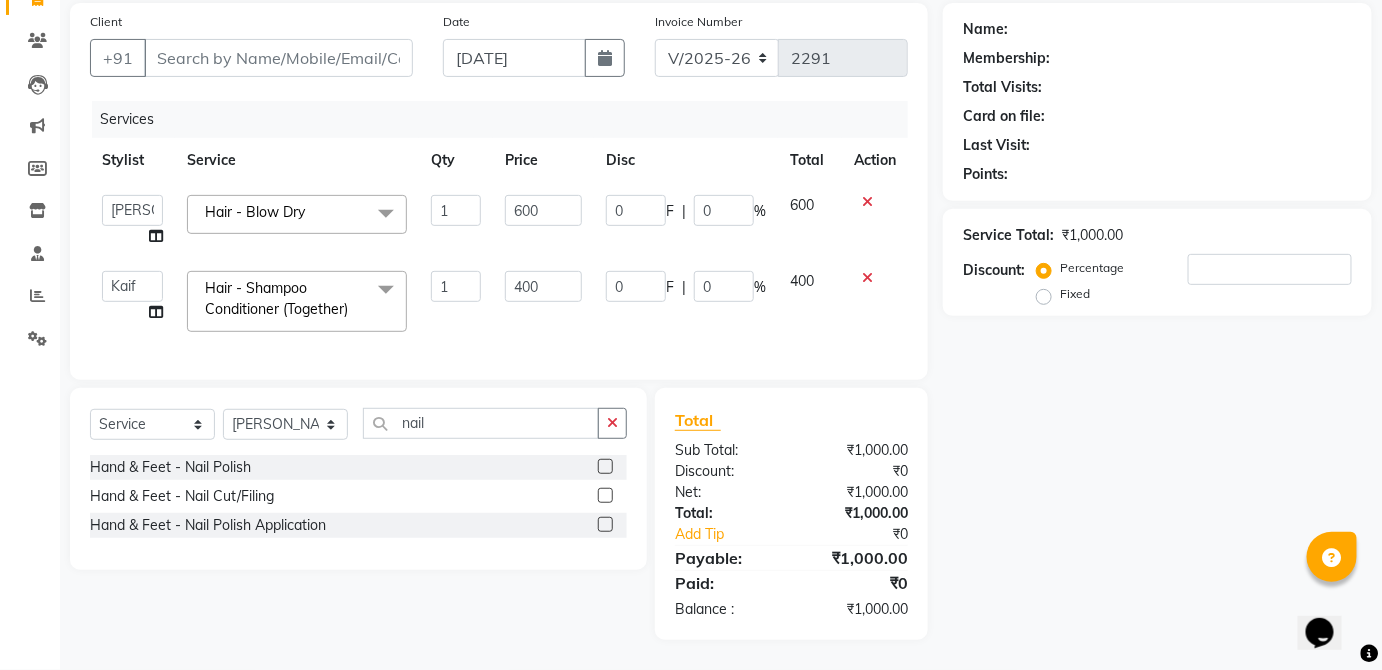 click at bounding box center [604, 467] 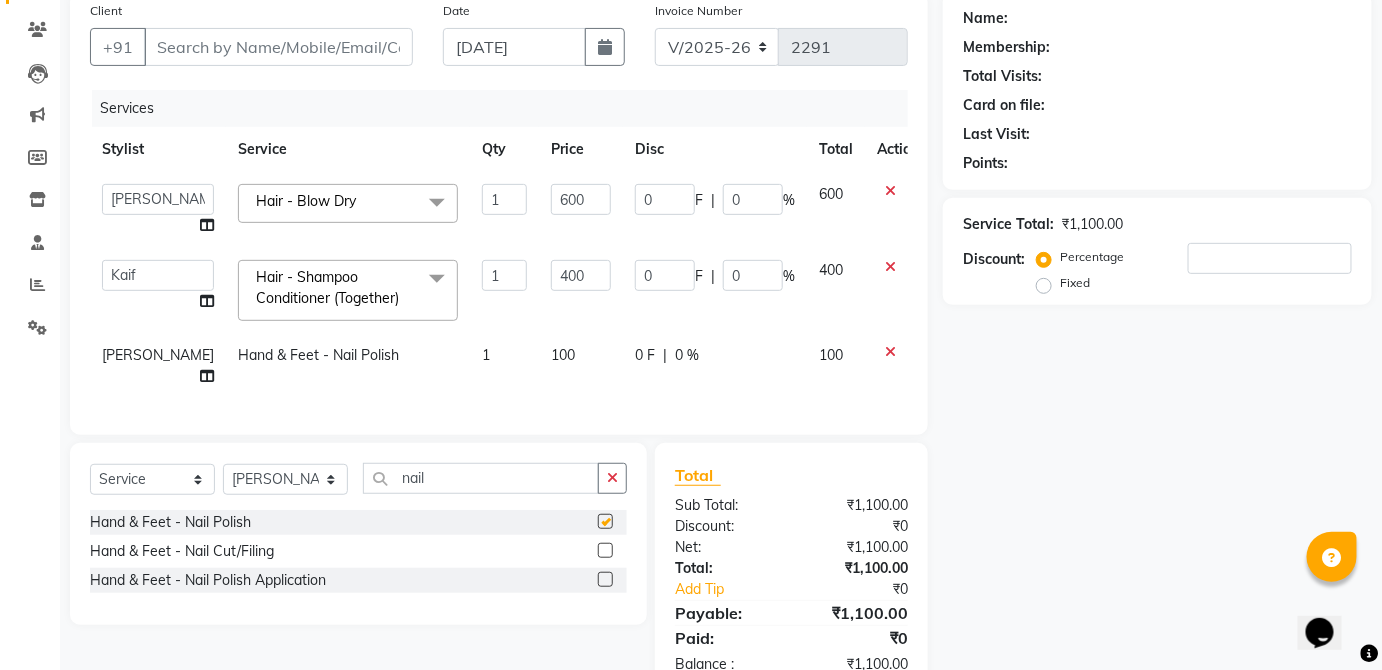 click on "100" 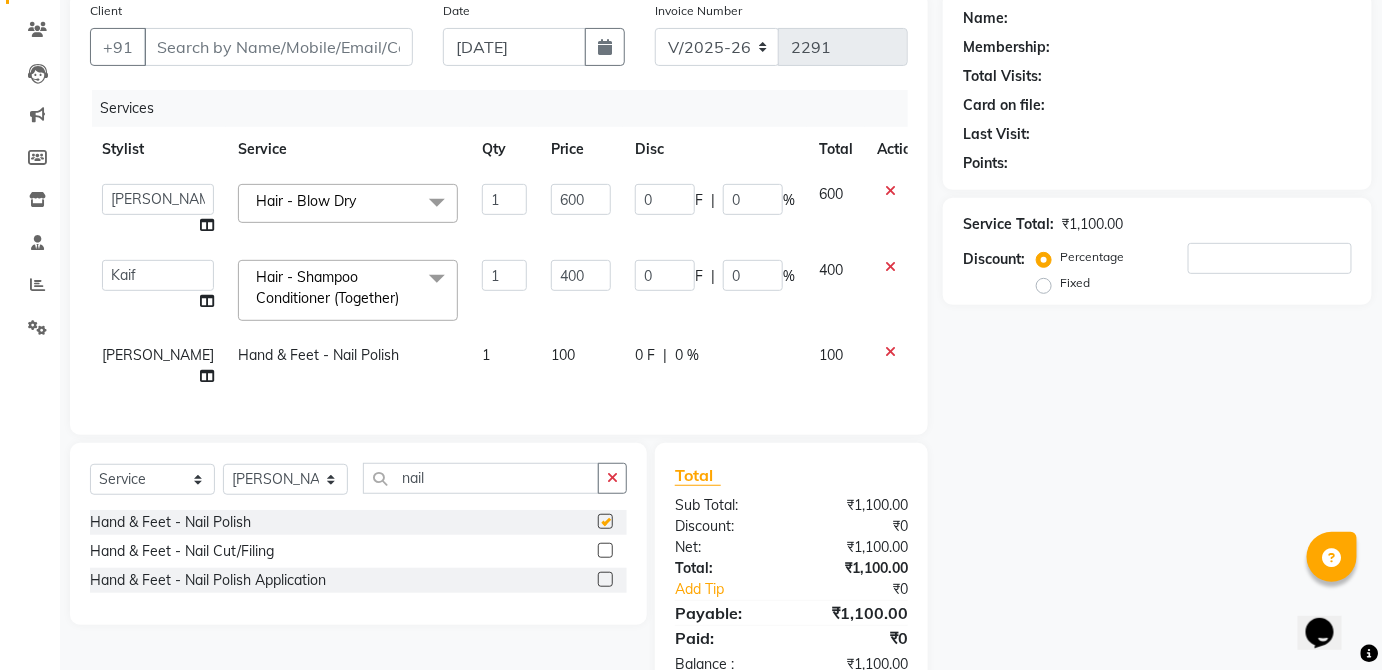 checkbox on "false" 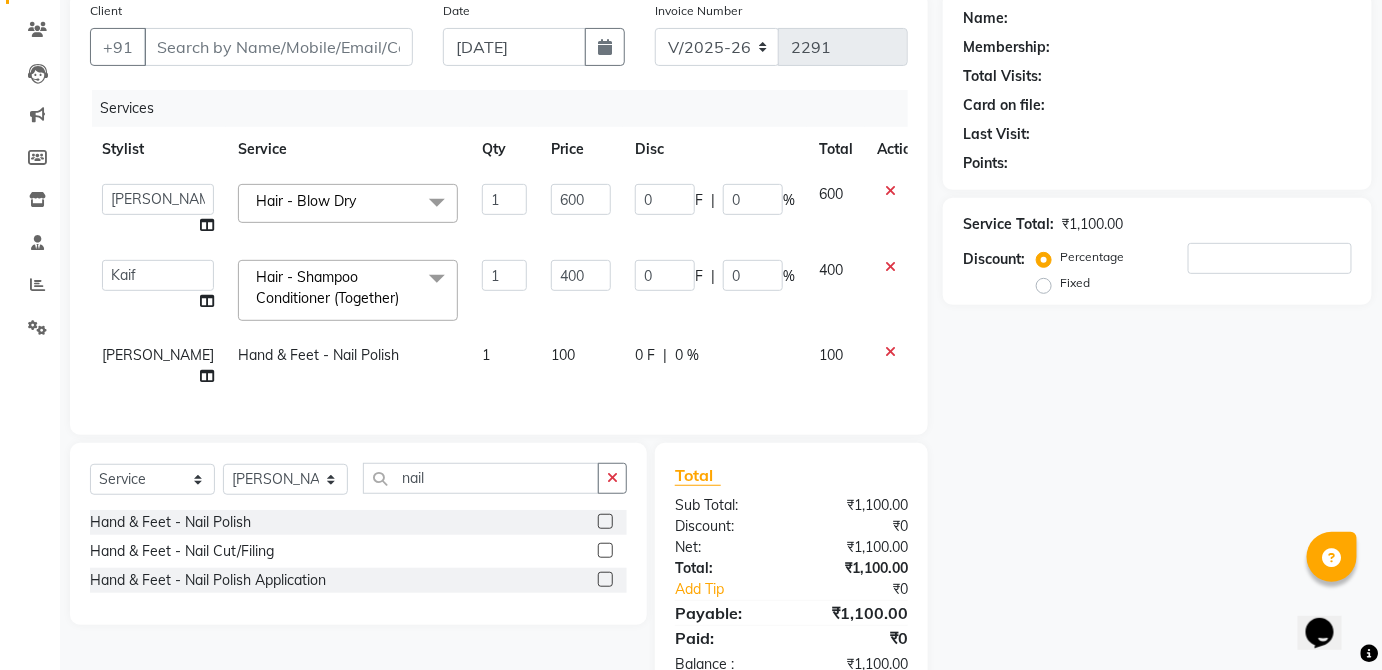select on "32130" 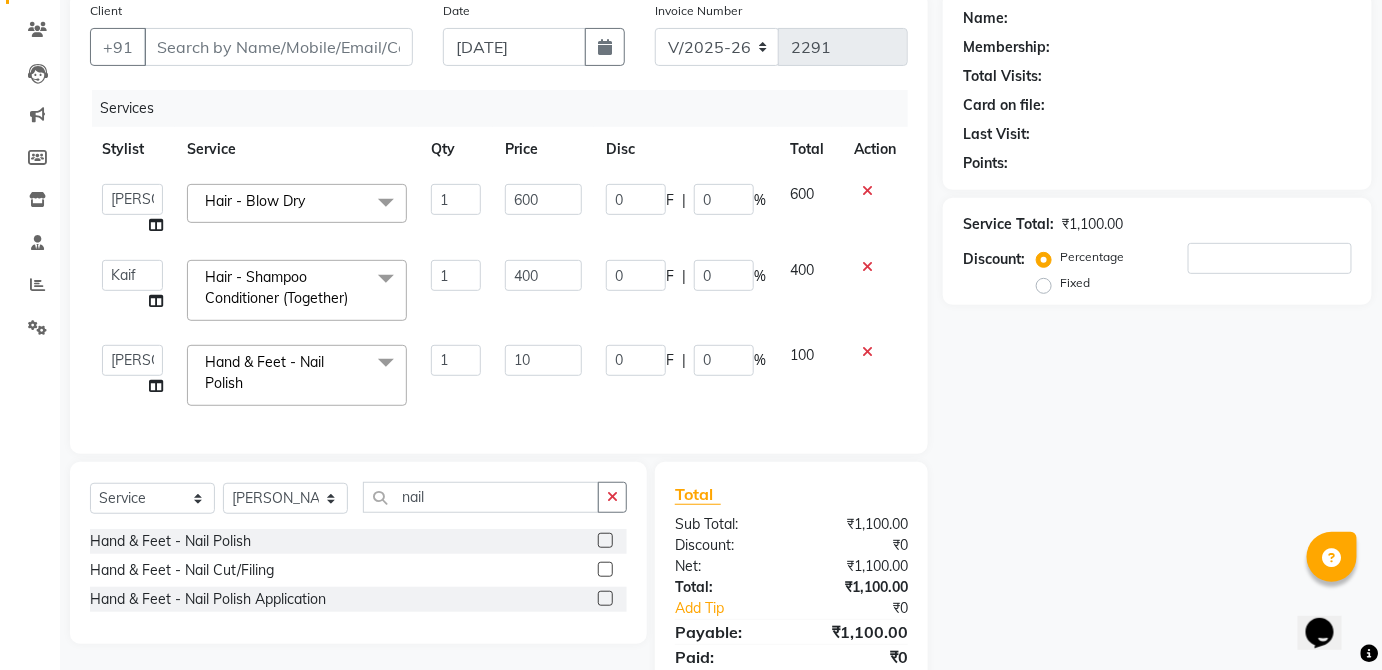 type on "1" 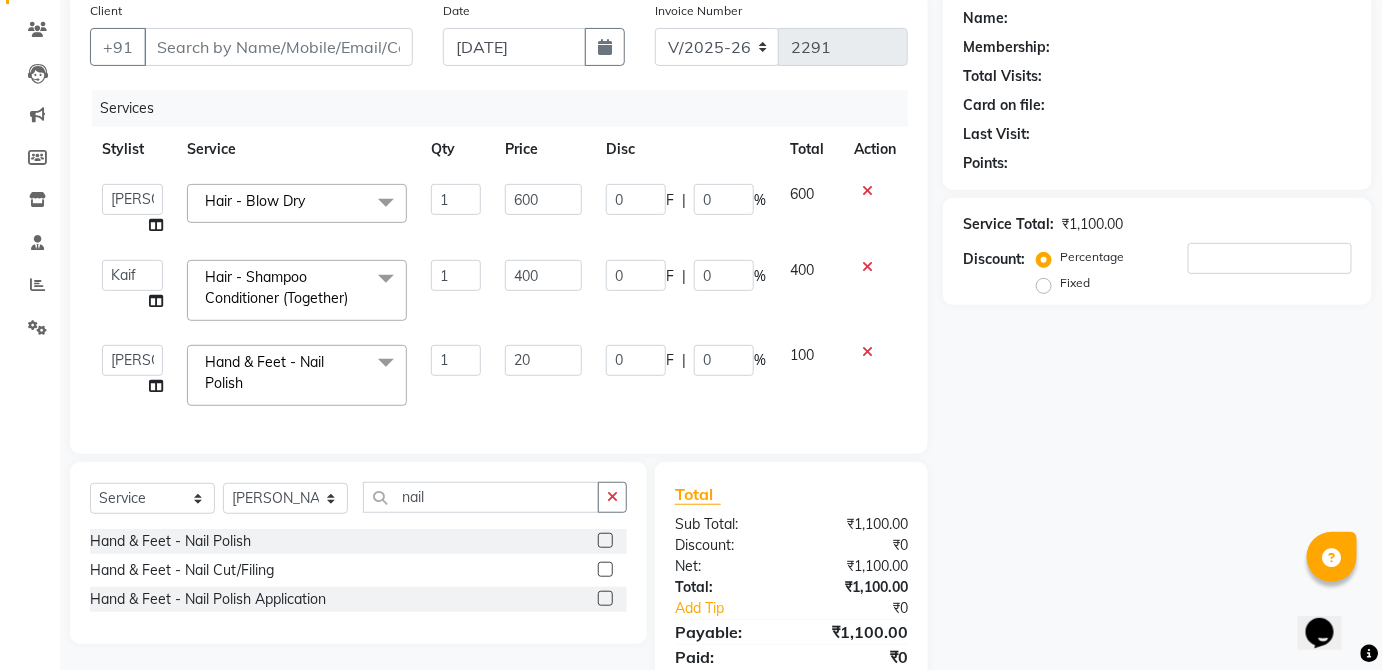 type on "200" 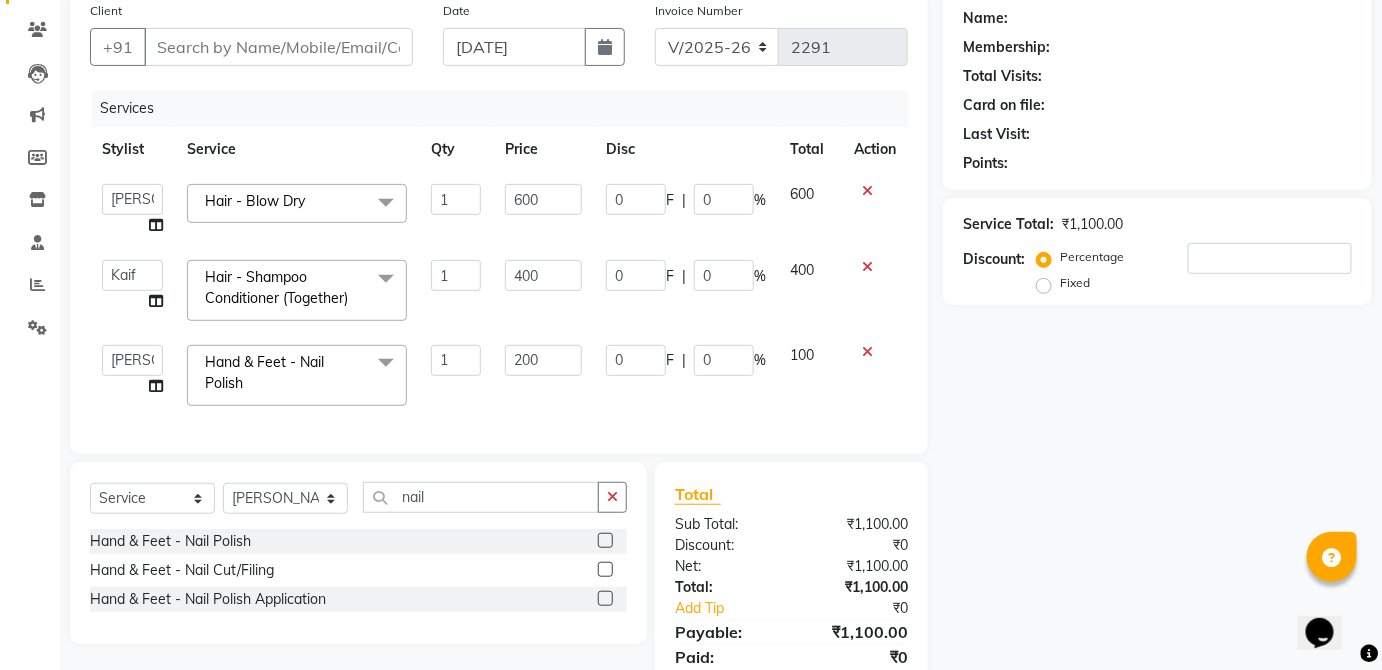 click on "100" 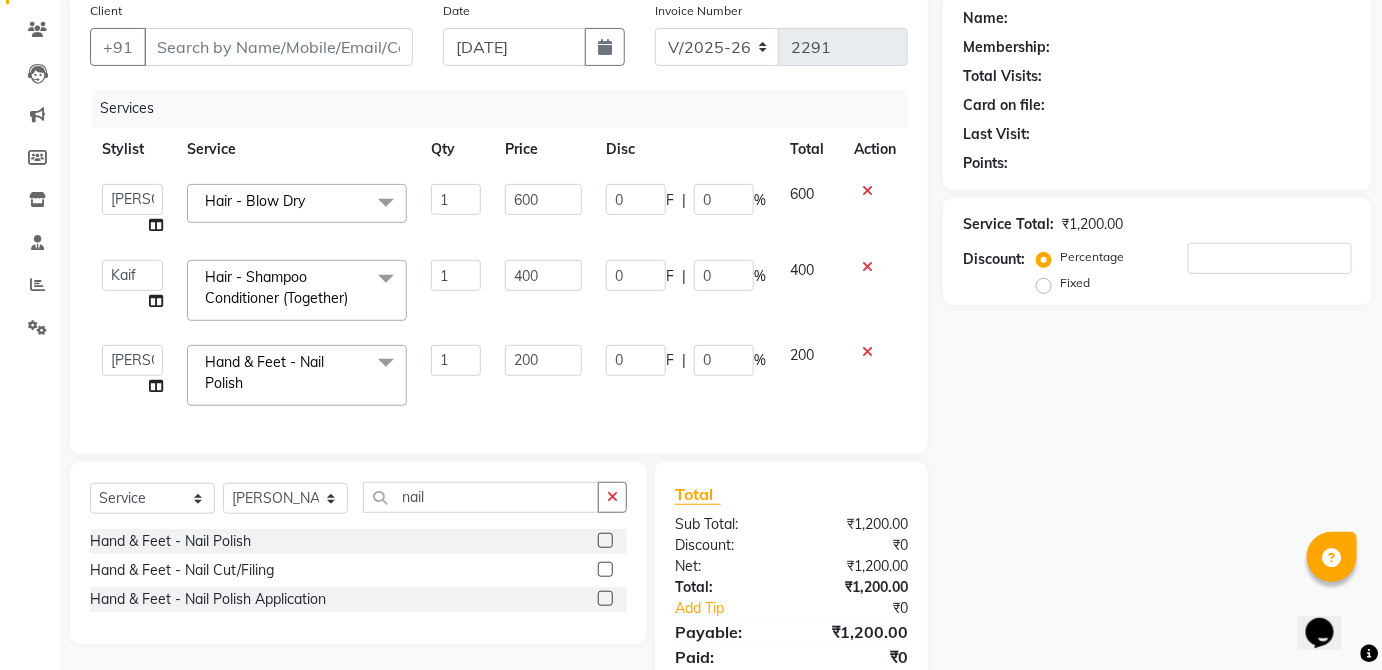 scroll, scrollTop: 0, scrollLeft: 0, axis: both 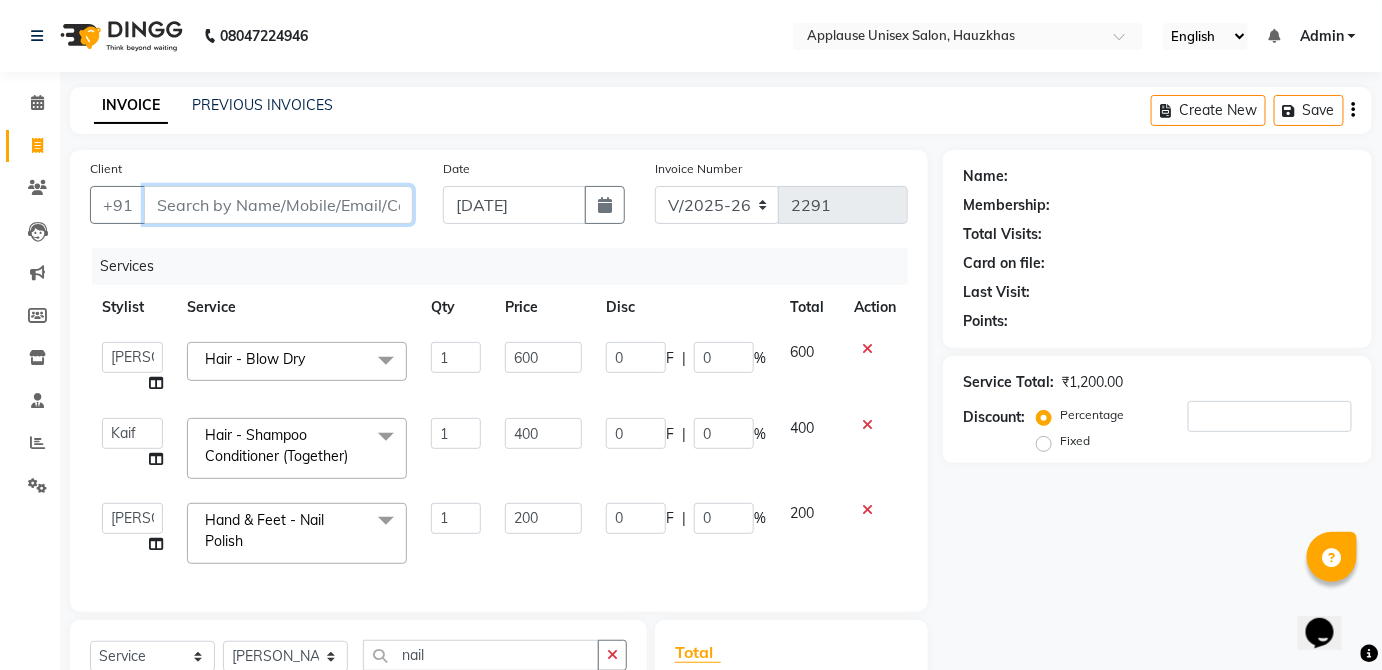click on "Client" at bounding box center (278, 205) 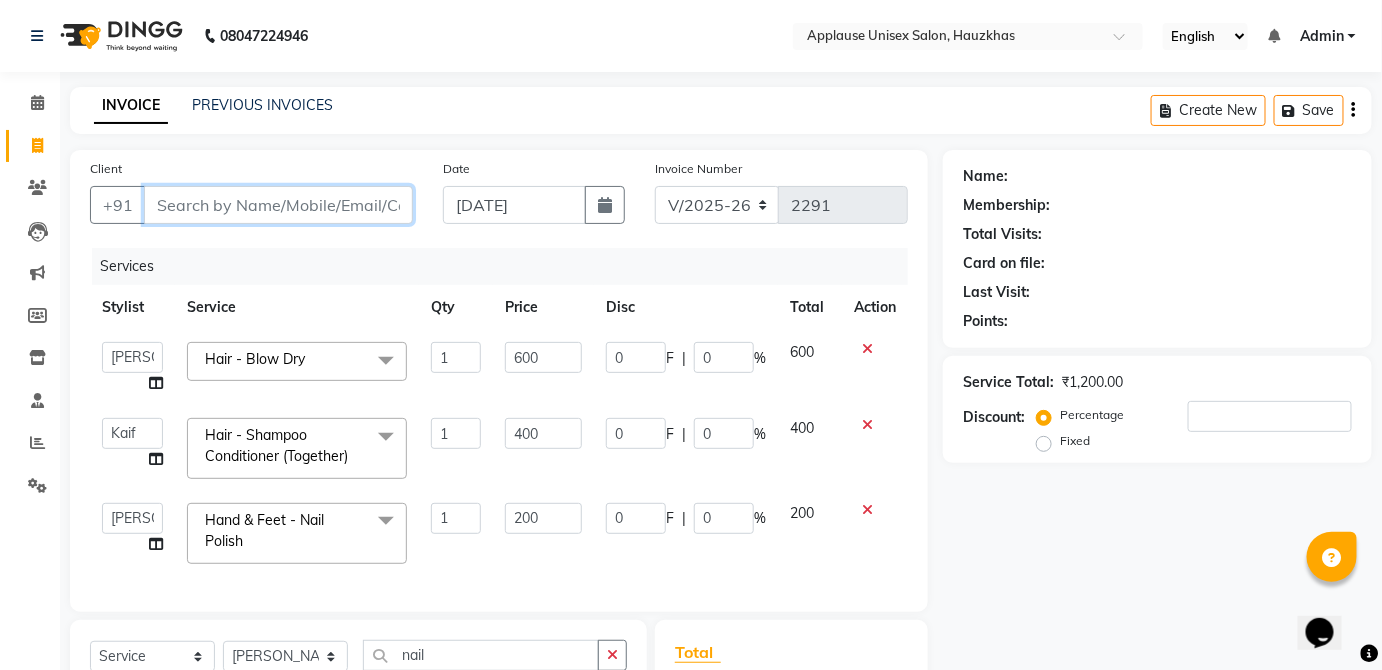 type on "k" 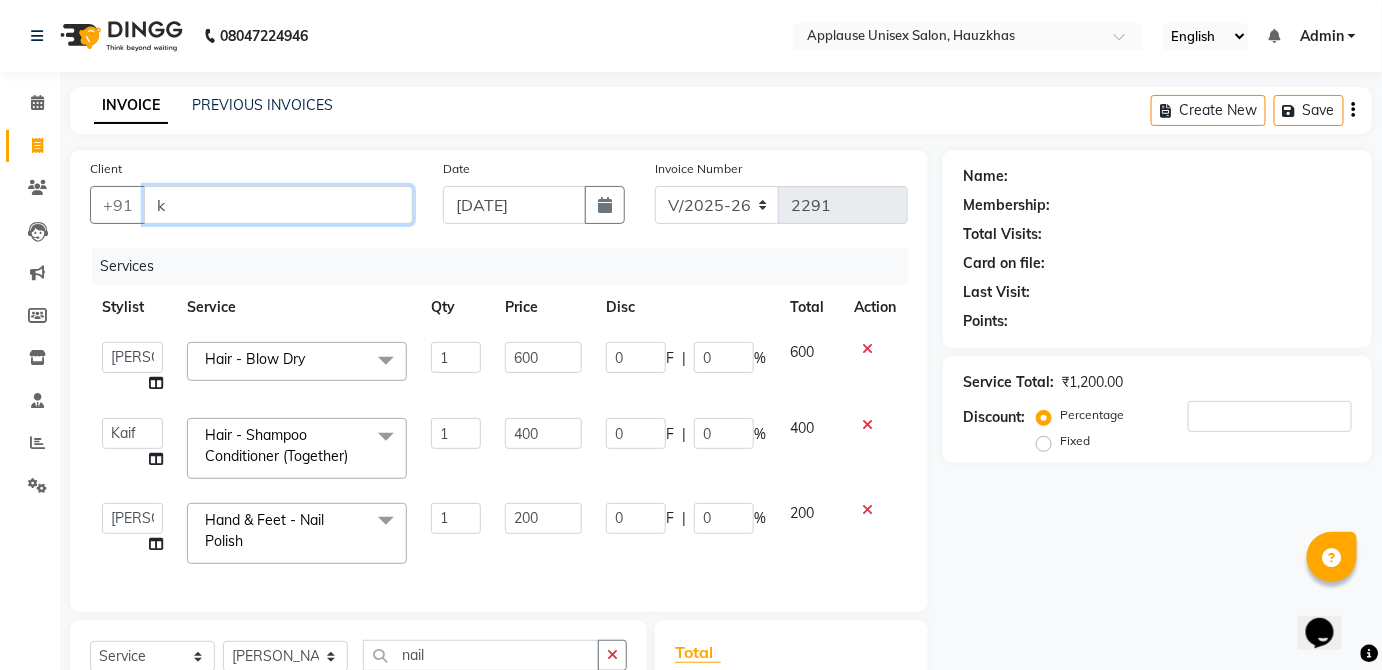 type on "0" 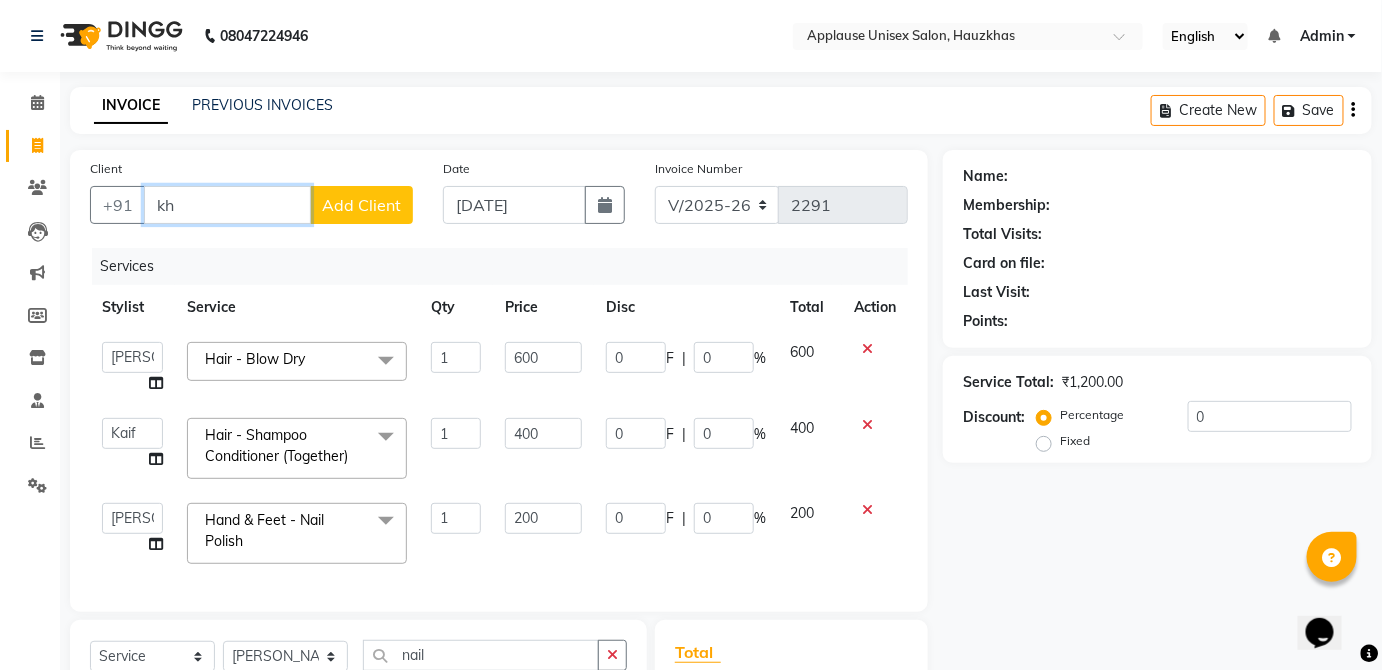 type on "k" 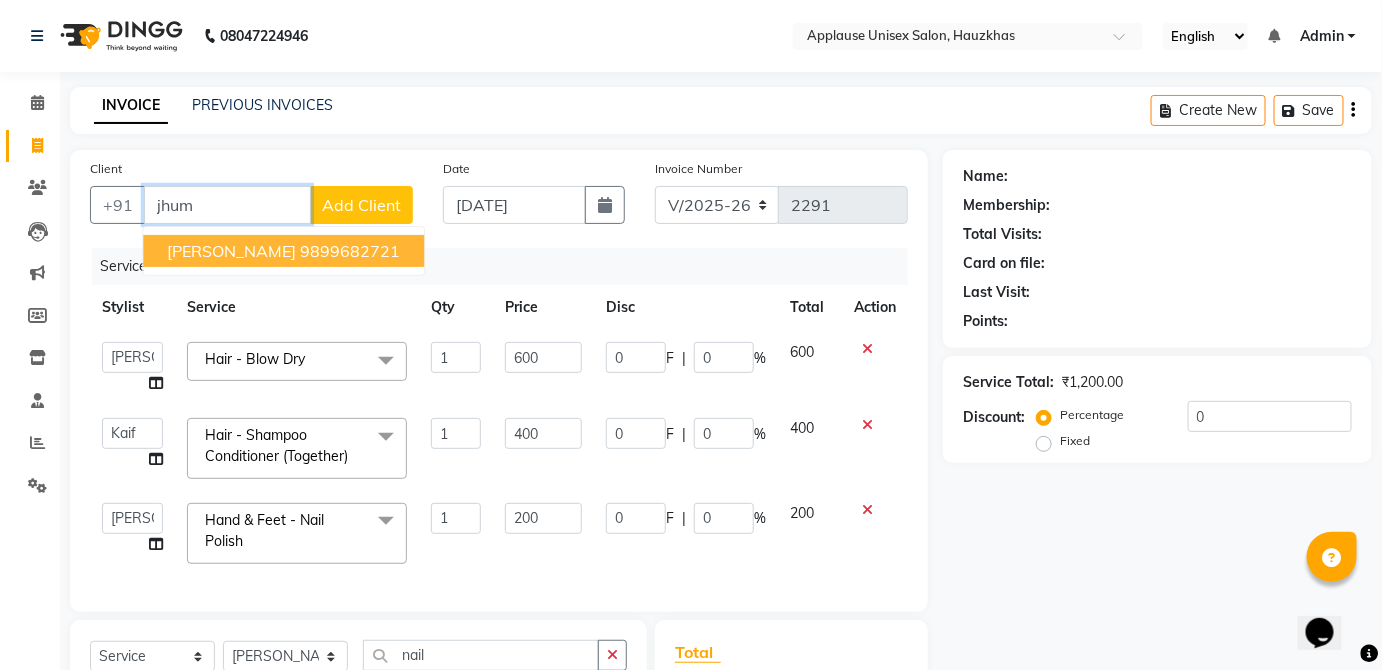 click on "9899682721" at bounding box center (350, 251) 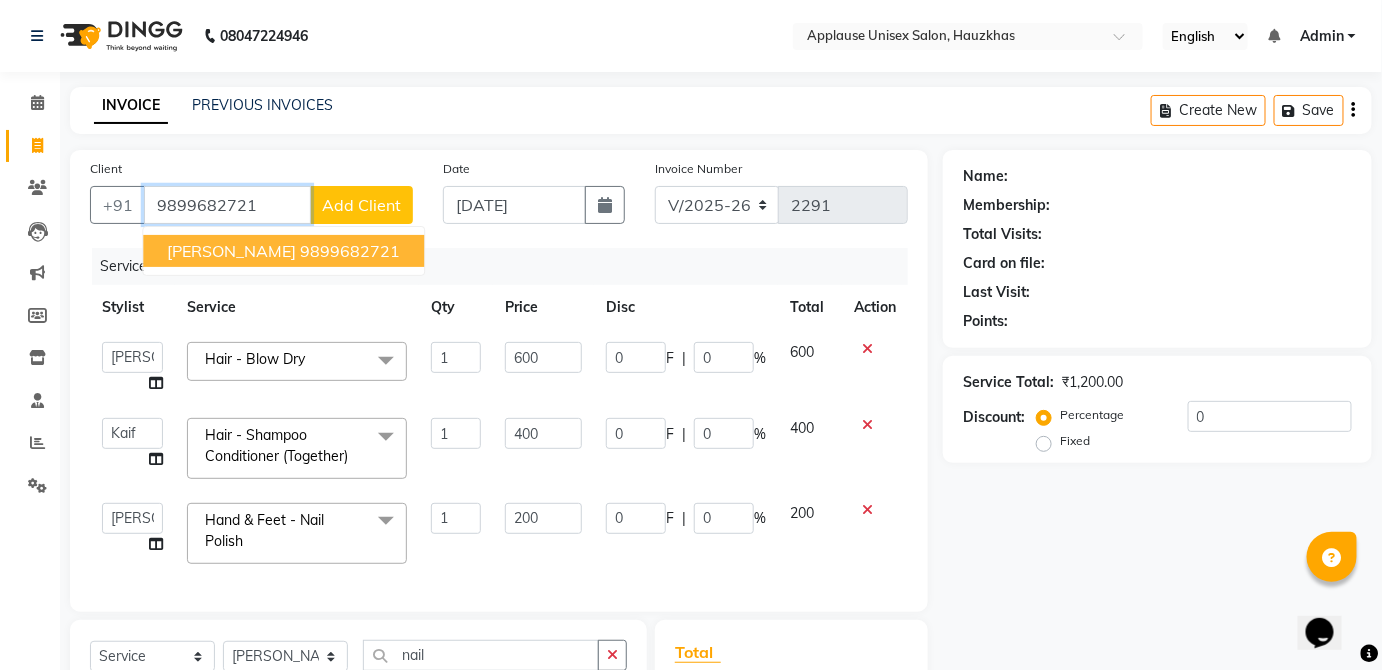 type on "9899682721" 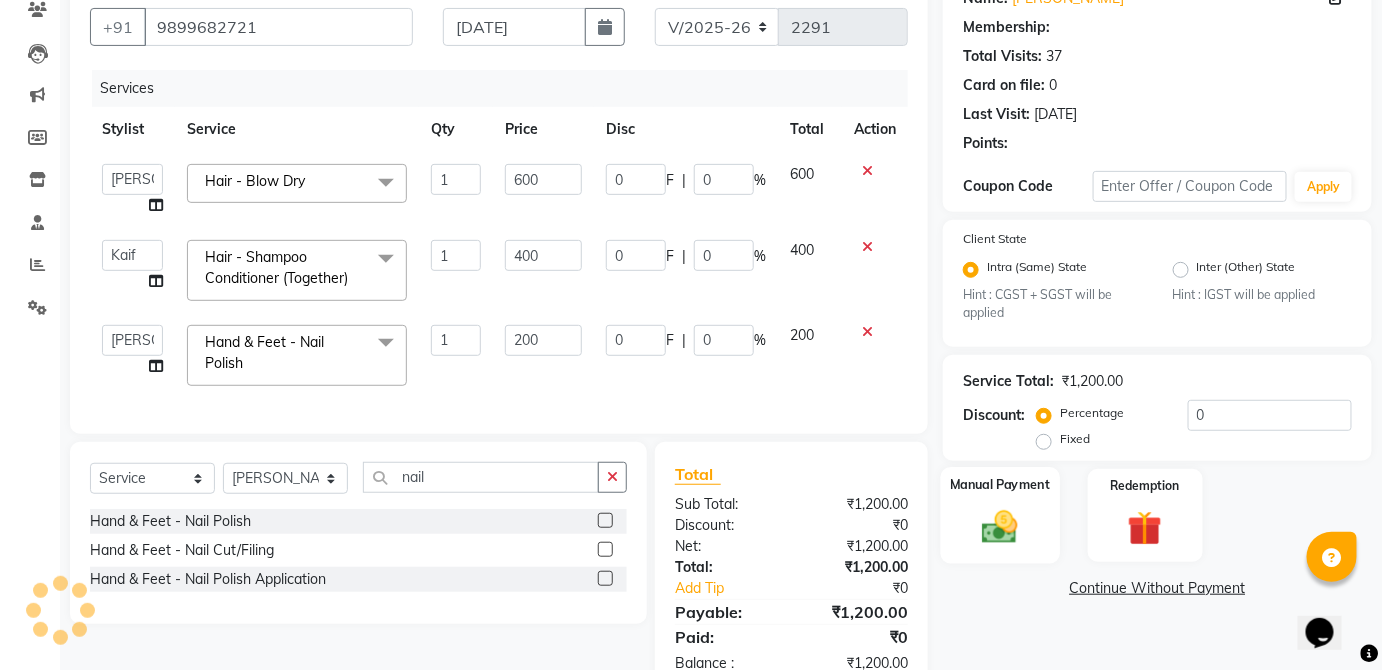 click on "Manual Payment" 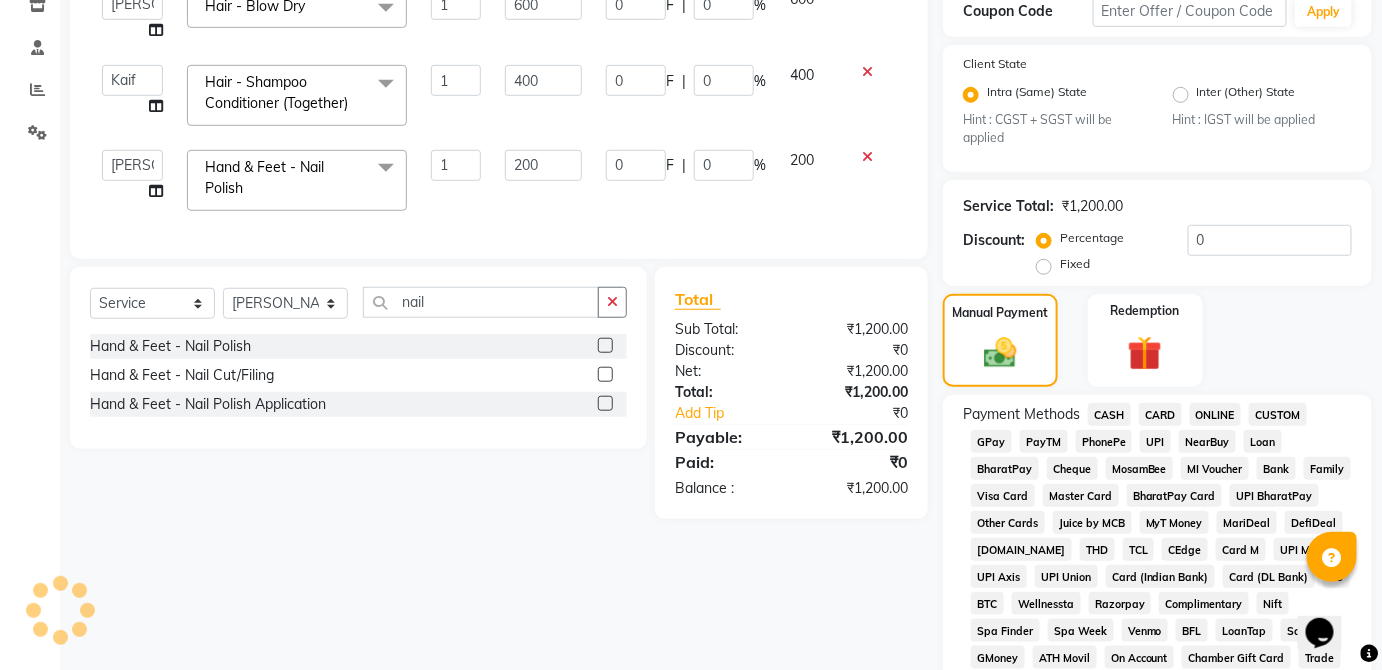 click on "CASH" 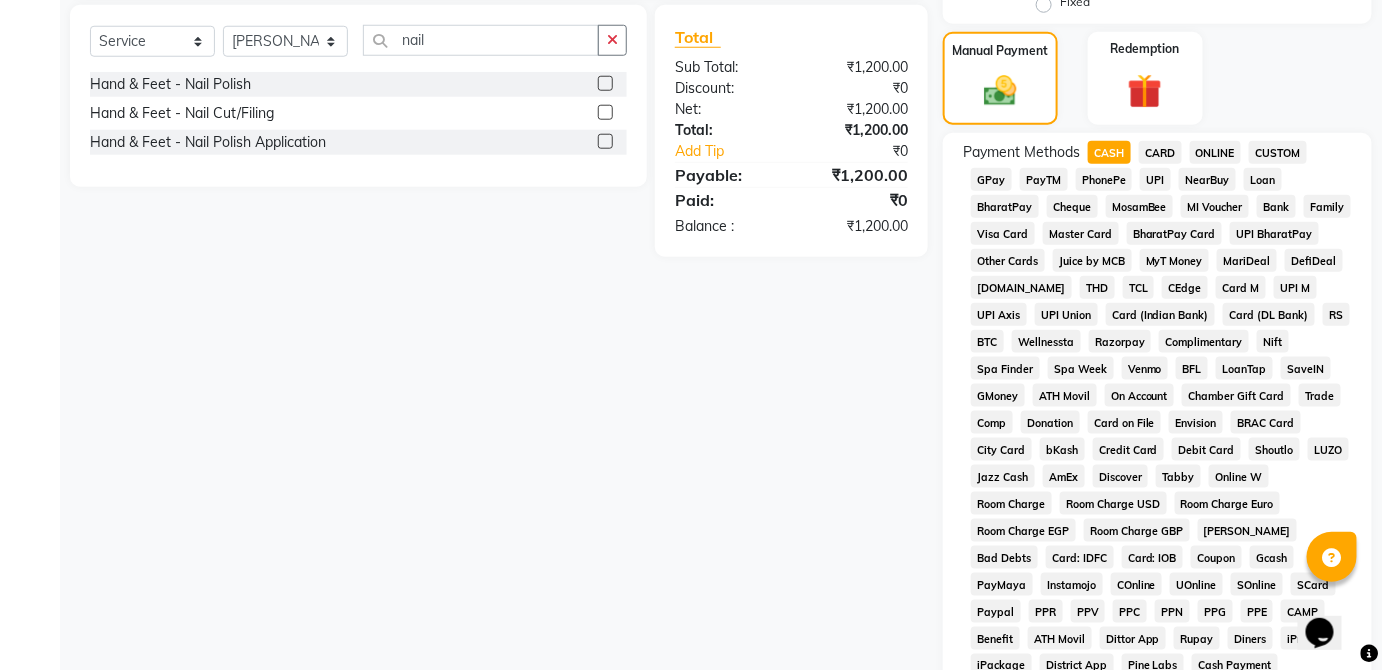 scroll, scrollTop: 943, scrollLeft: 0, axis: vertical 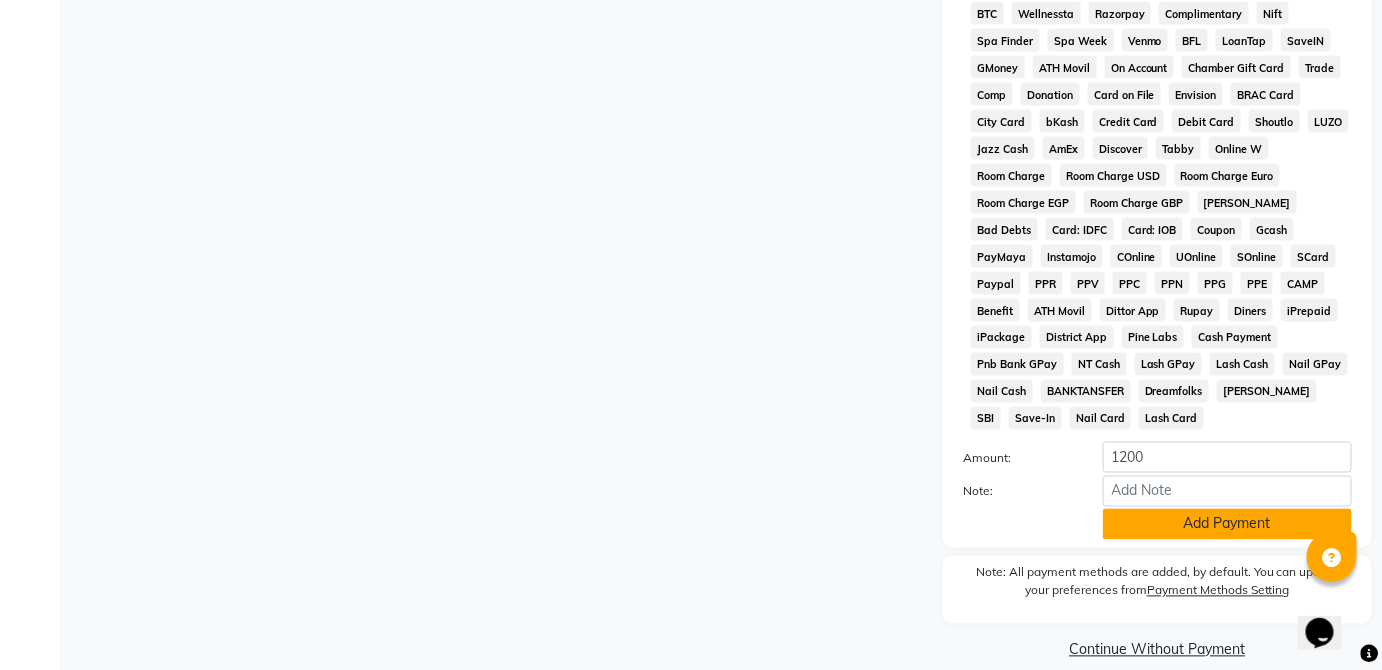 click on "Add Payment" 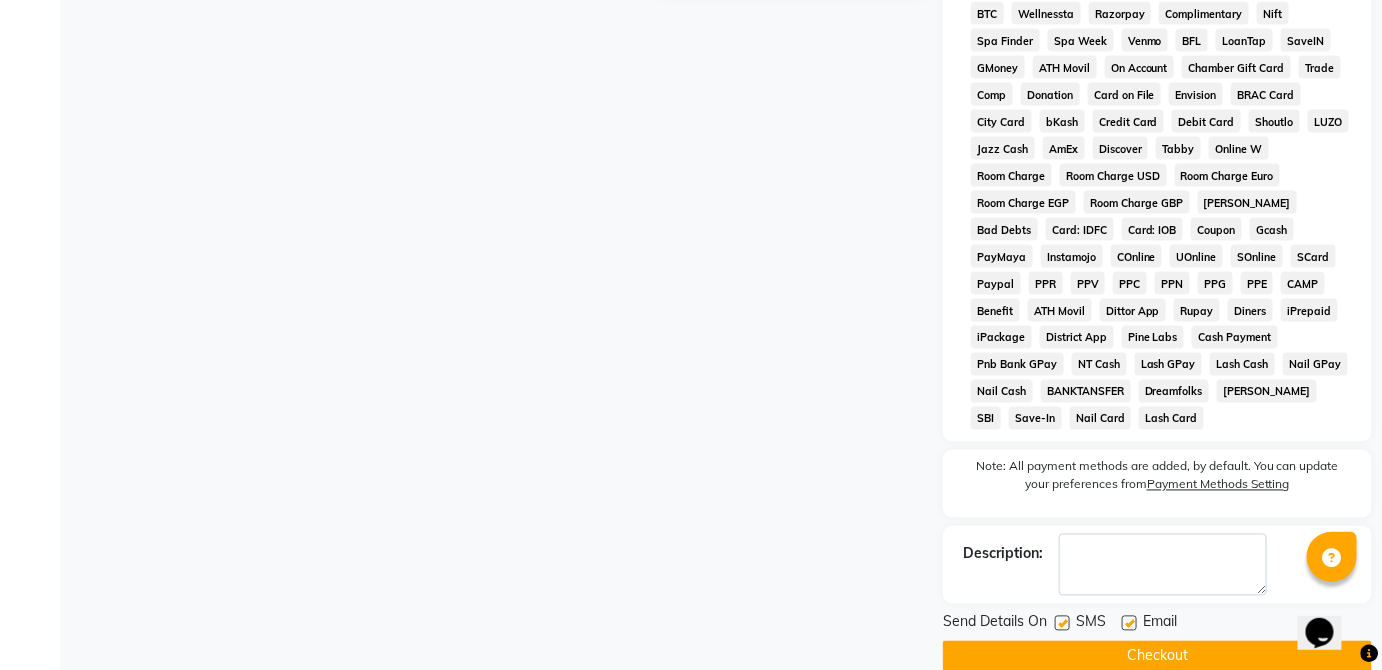 click on "Checkout" 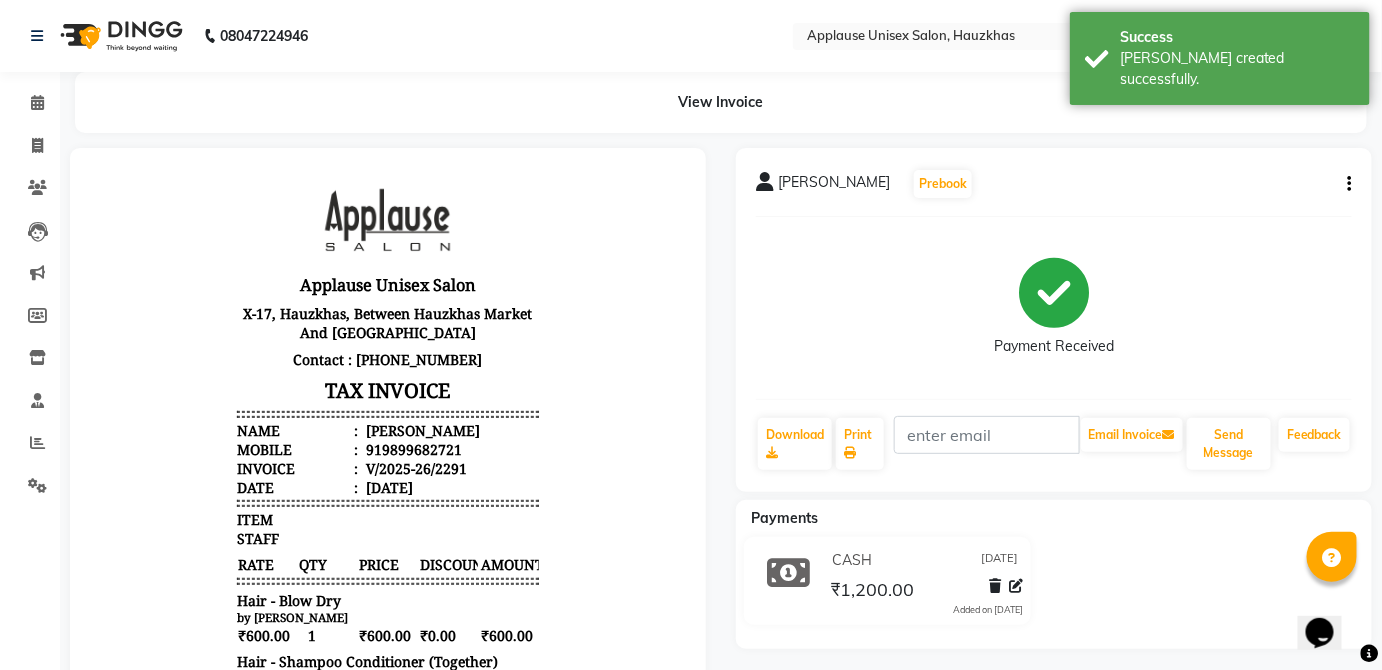 scroll, scrollTop: 0, scrollLeft: 0, axis: both 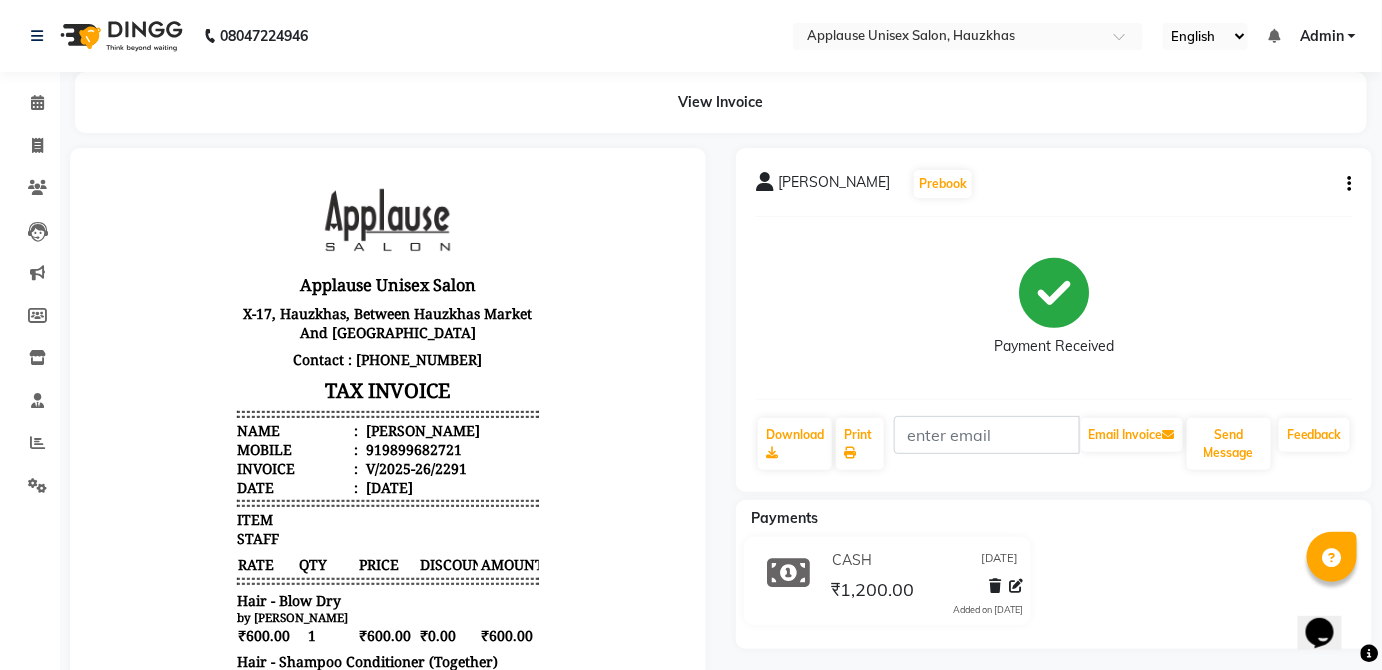 click on "[PERSON_NAME] Mam  Prebook   Payment Received  Download  Print   Email Invoice   Send Message Feedback  Payments CASH [DATE] ₹1,200.00  Added on [DATE]" 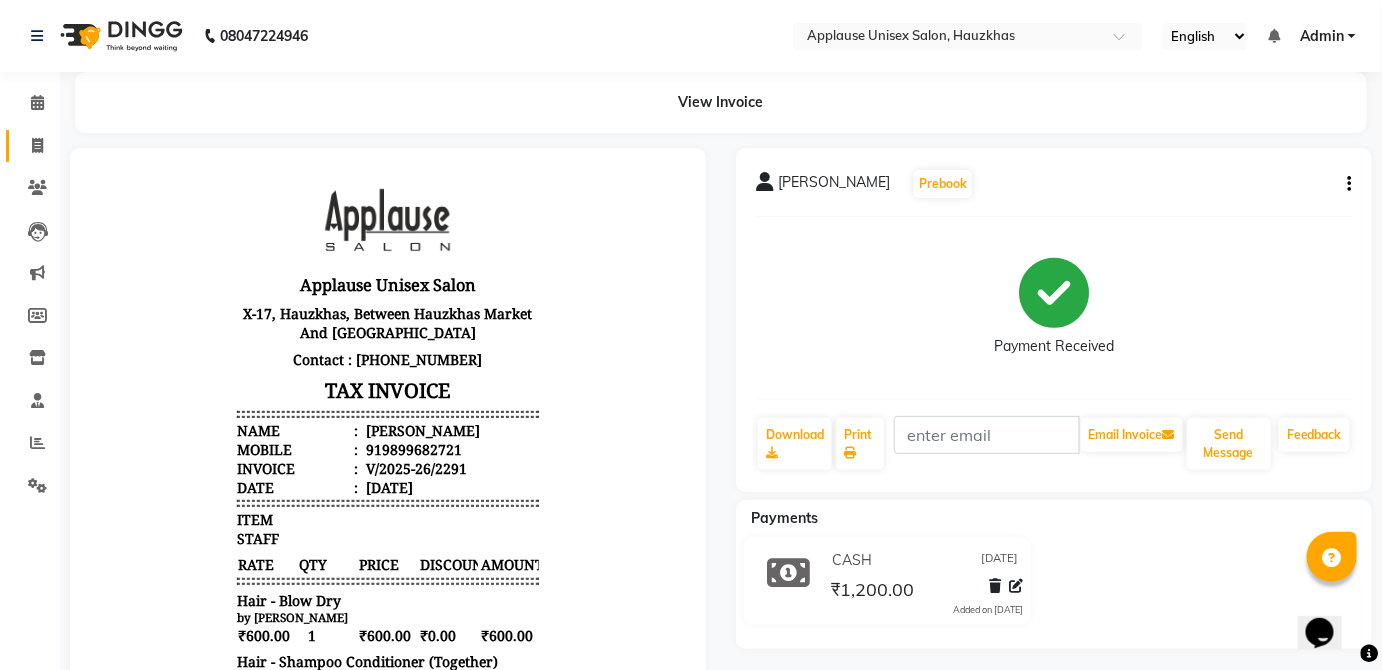 click on "Invoice" 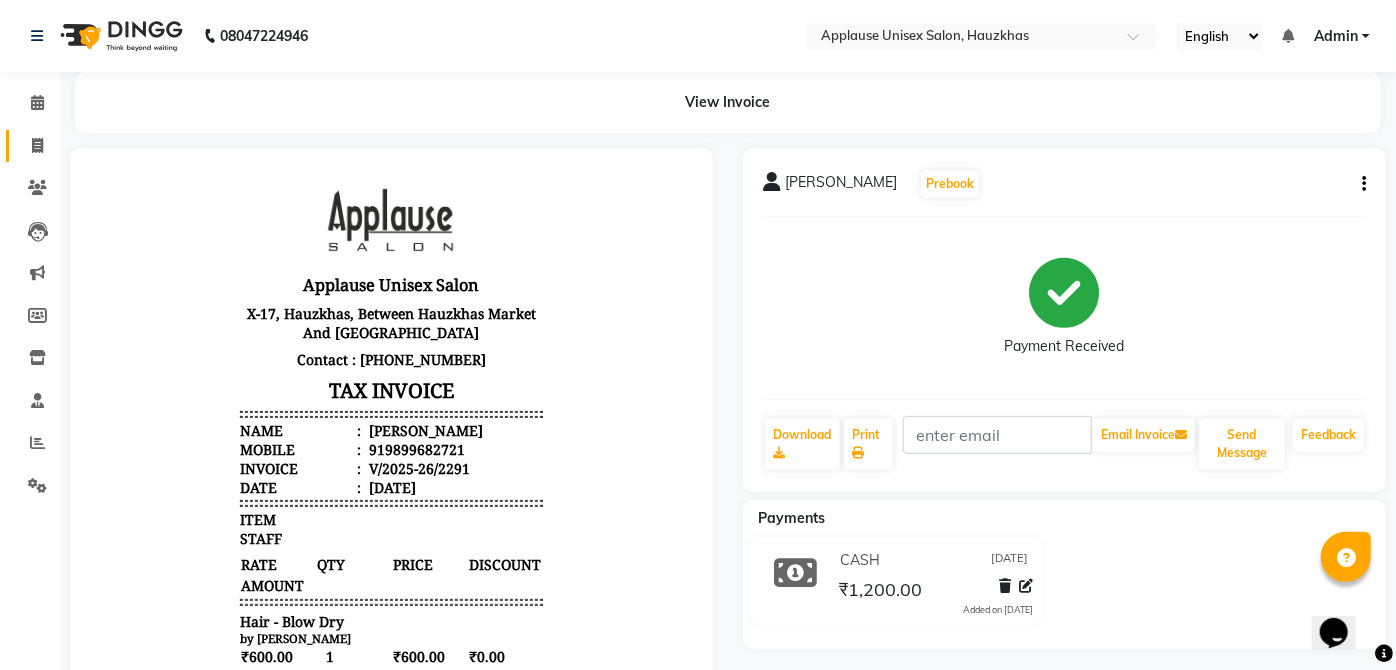 select on "5082" 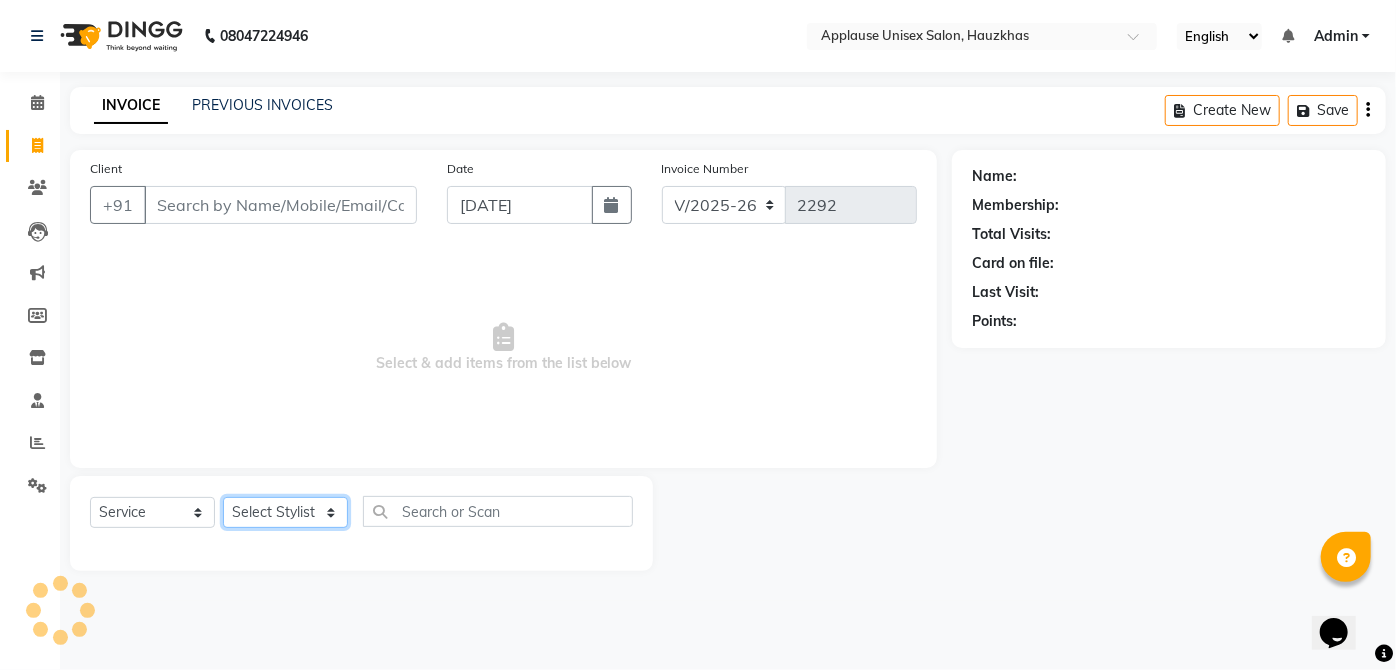 click on "Select Stylist" 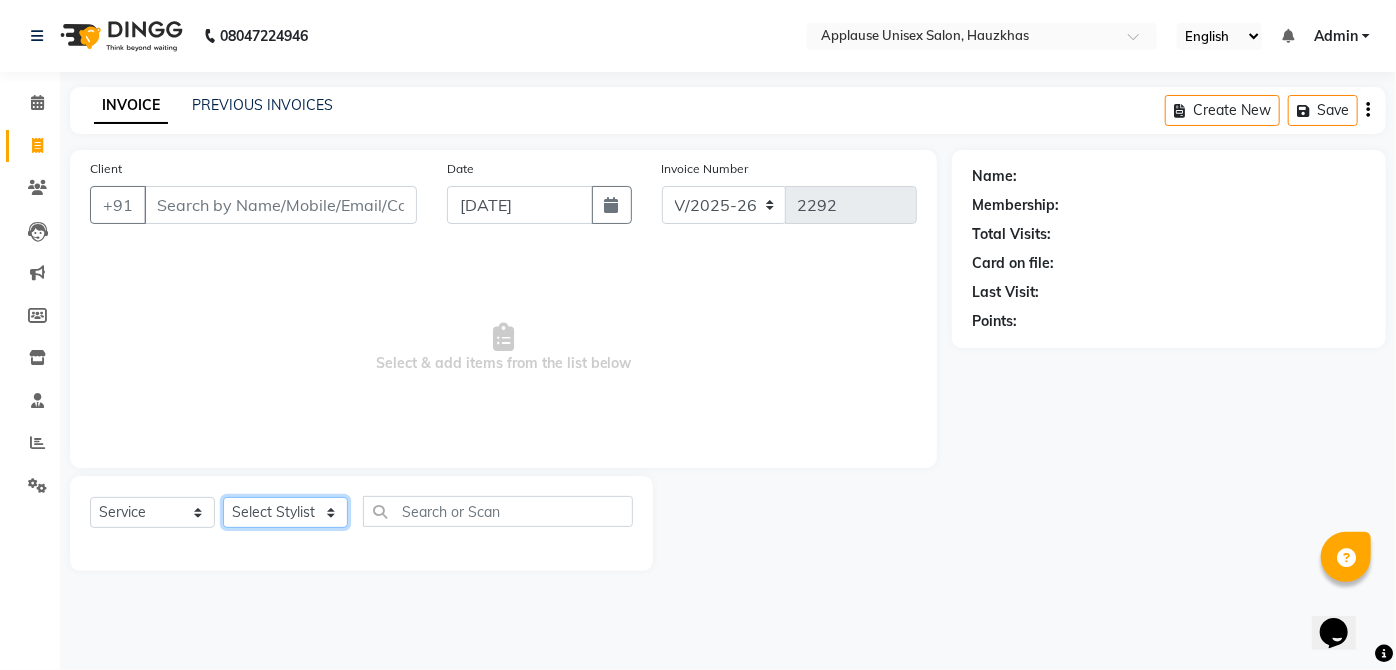 select on "32126" 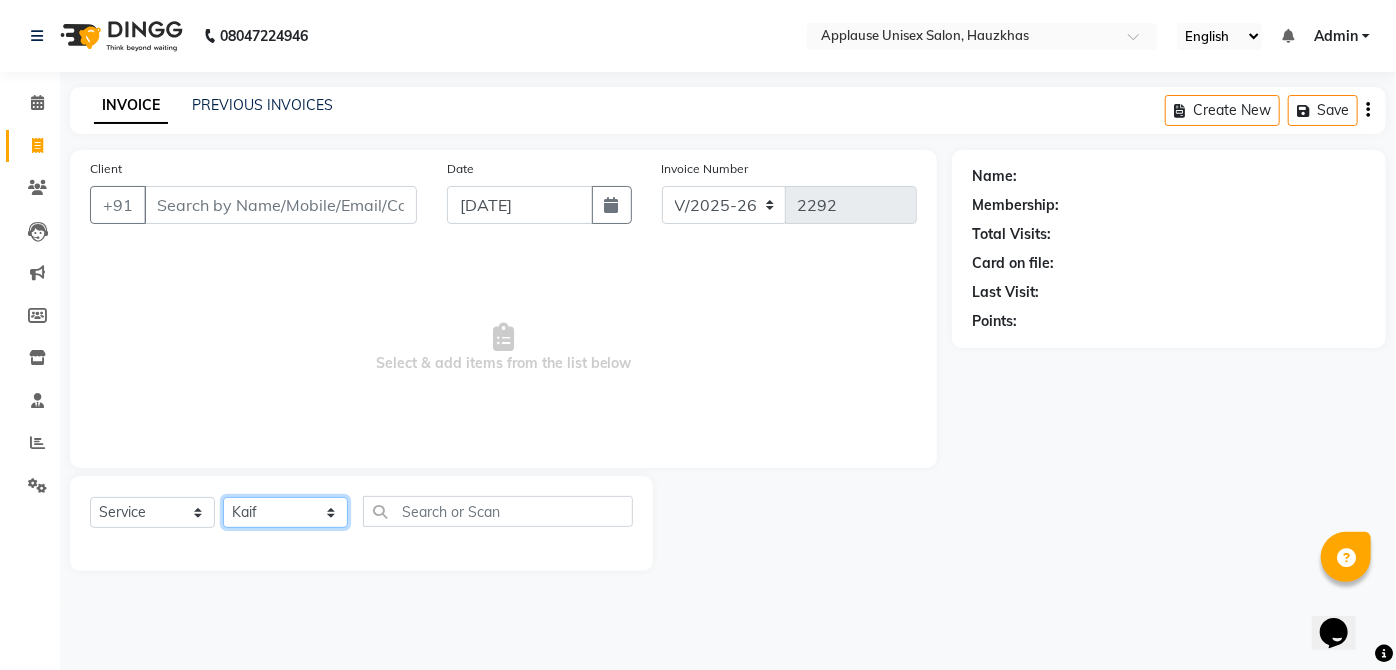 click on "Select Stylist  [PERSON_NAME] [PERSON_NAME] [PERSON_NAME] [PERSON_NAME]  Kaif [PERSON_NAME] [PERSON_NAME] Mamta Manager [PERSON_NAME] rahul  [PERSON_NAME] [PERSON_NAME] [PERSON_NAME] V.k" 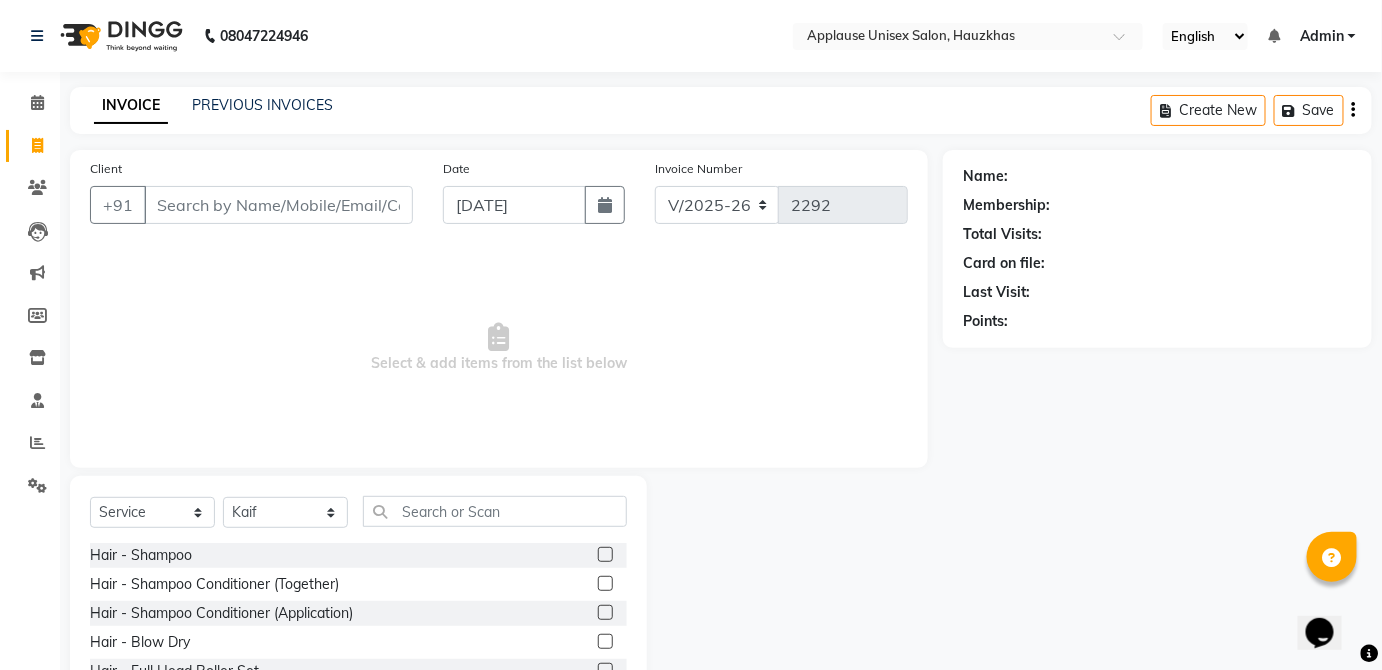 click 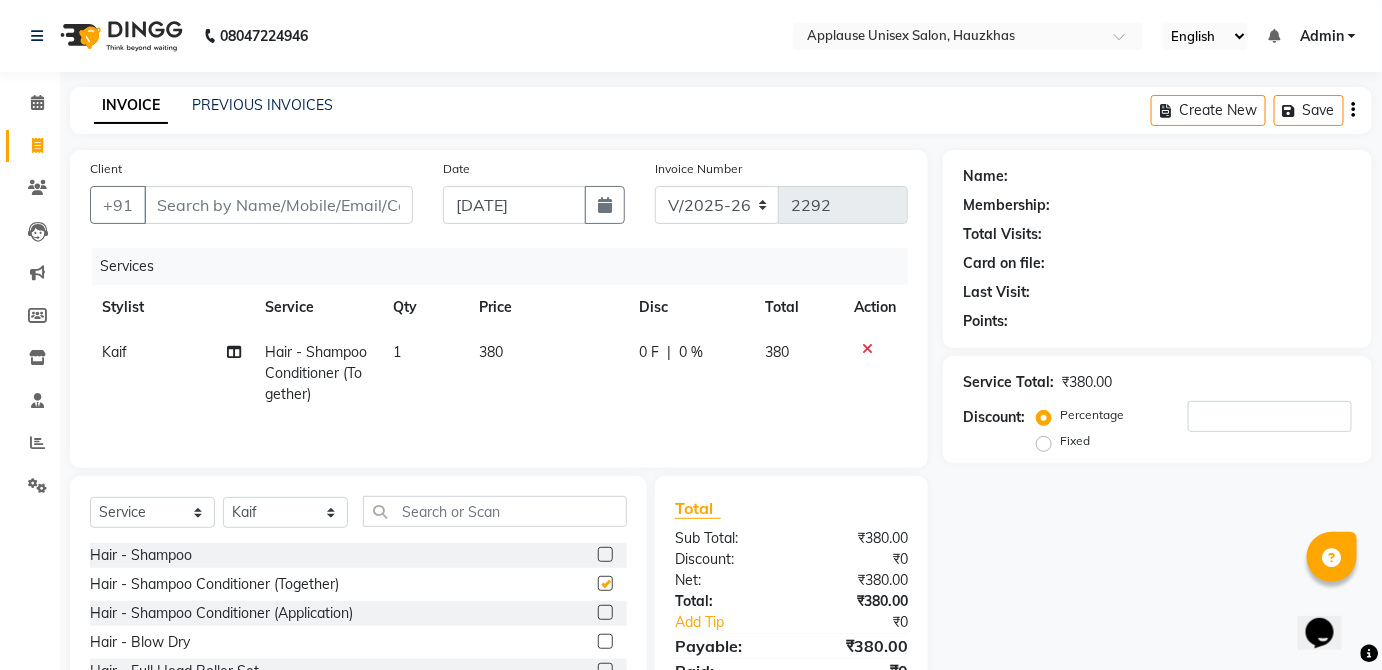 checkbox on "false" 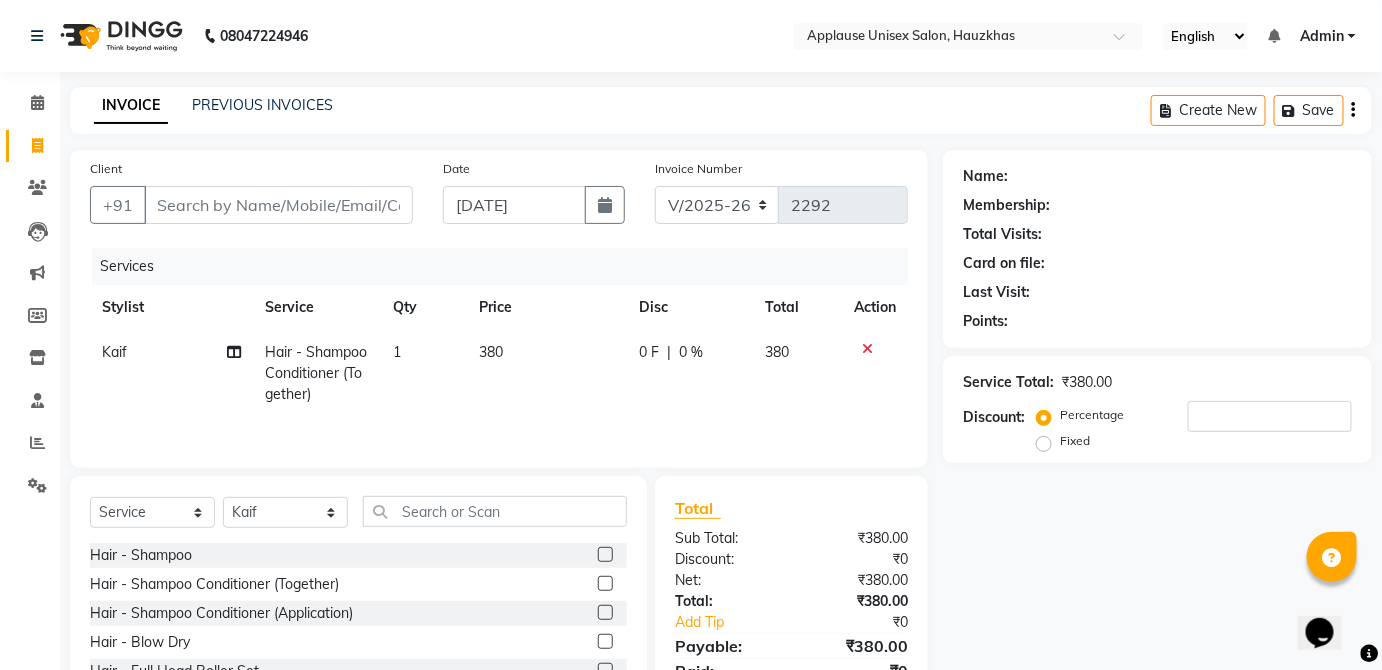 click 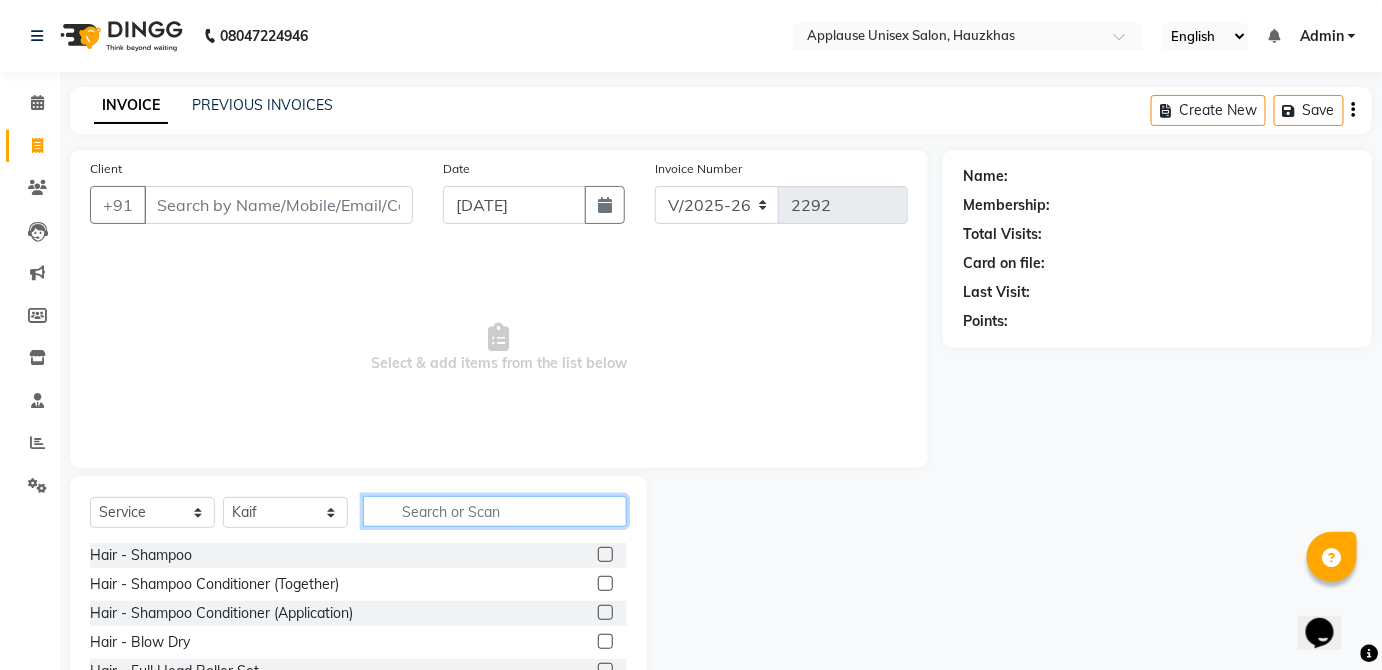 click 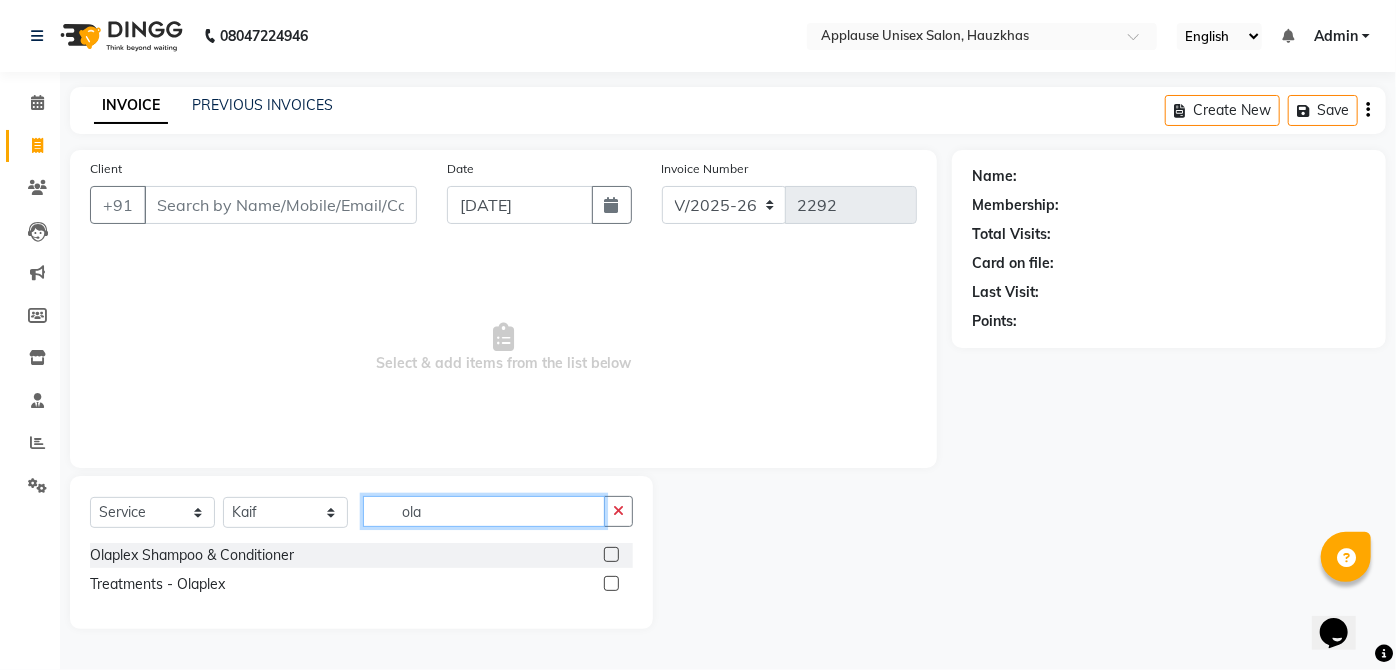 type on "ola" 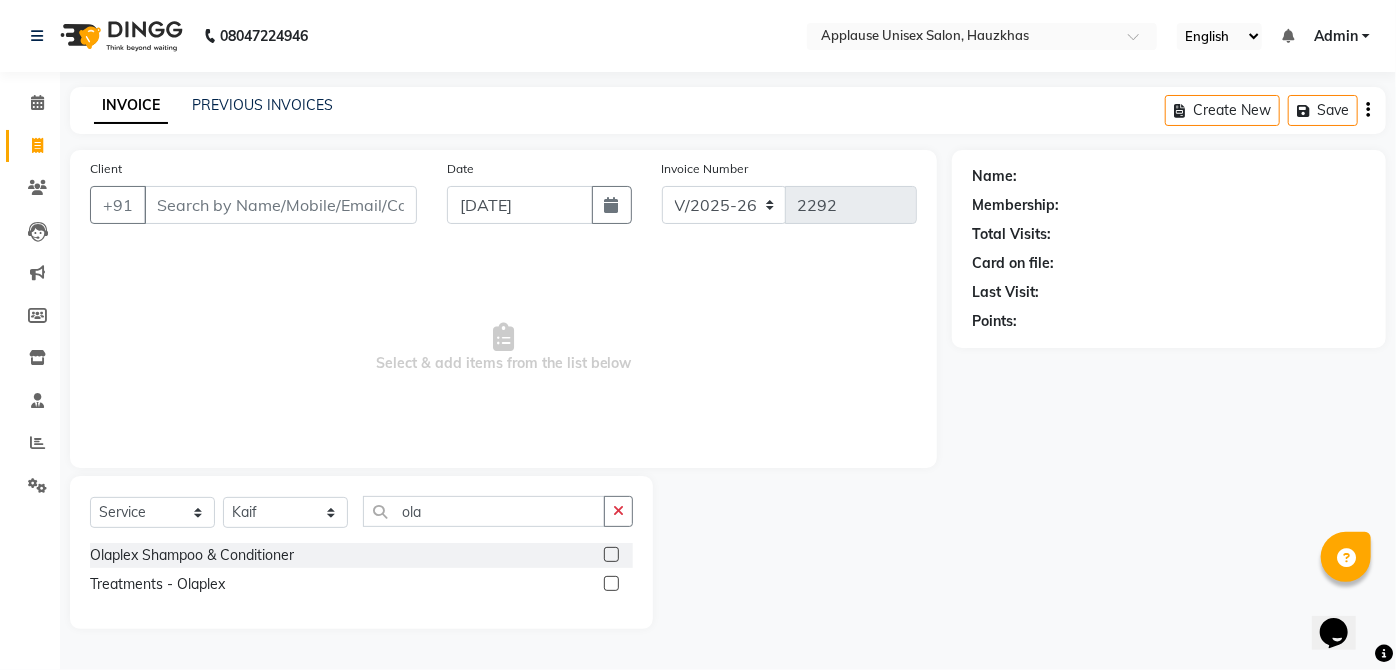 click 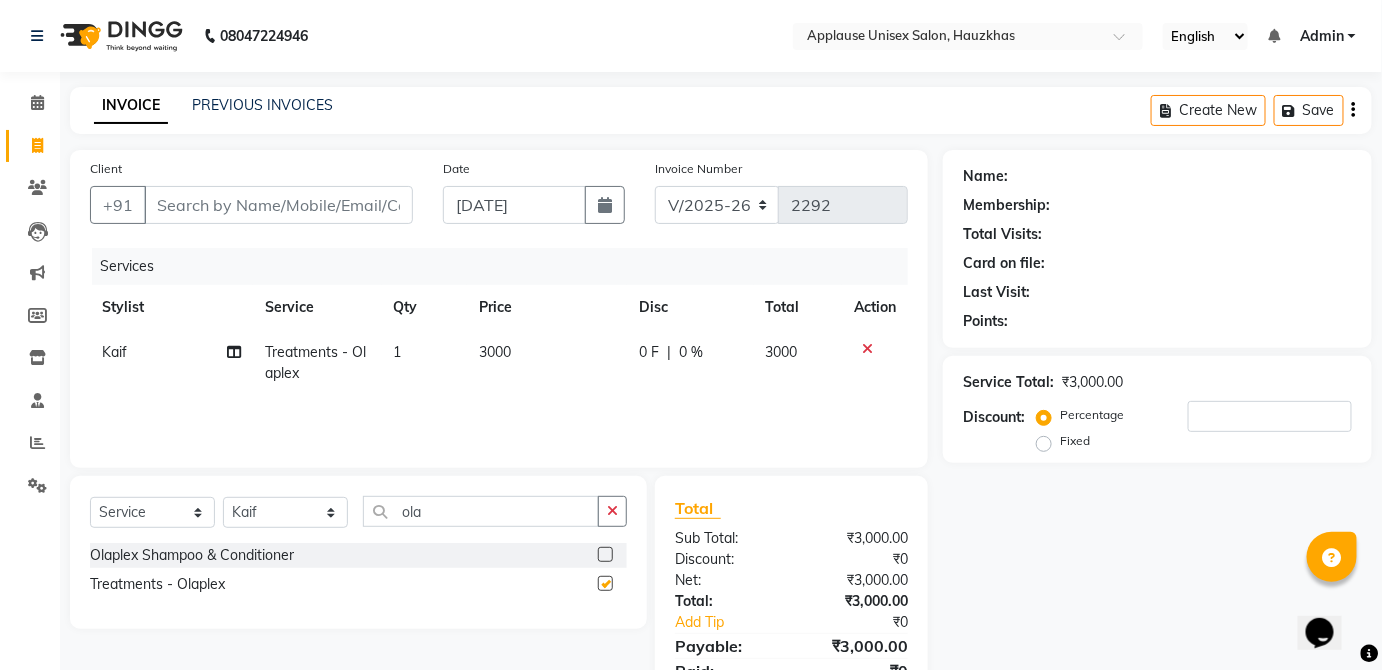 checkbox on "false" 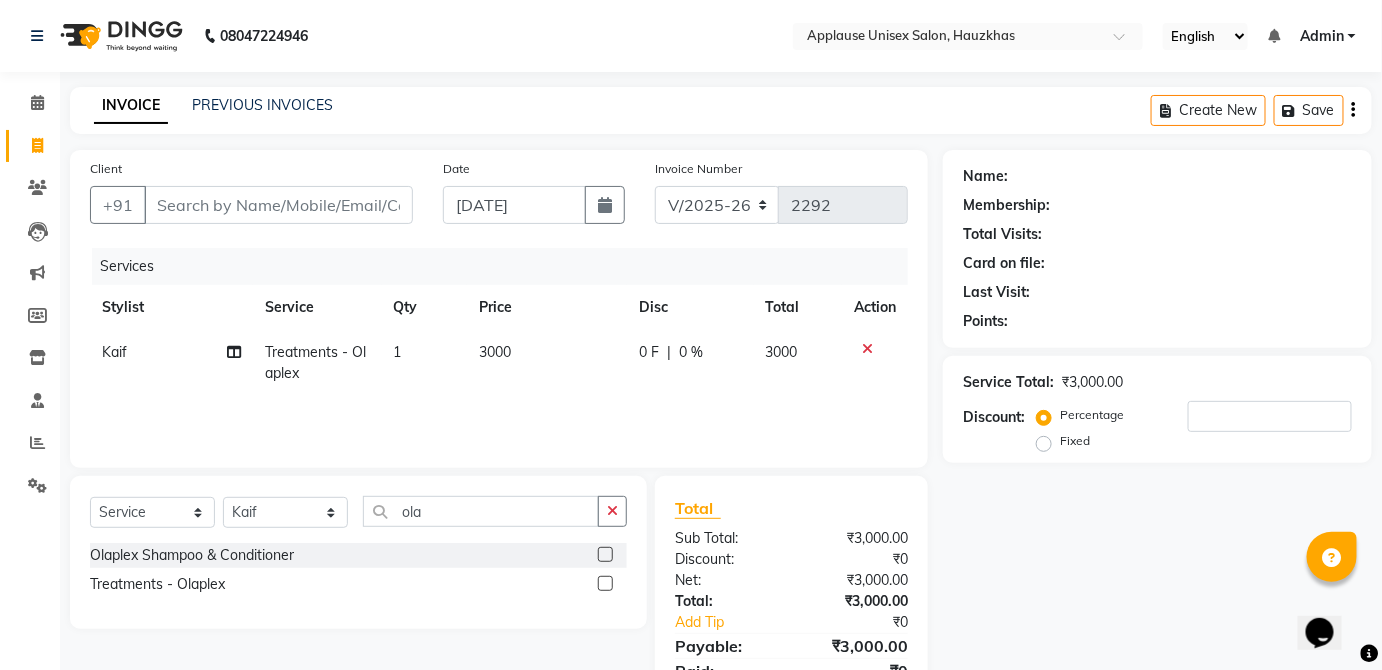 click 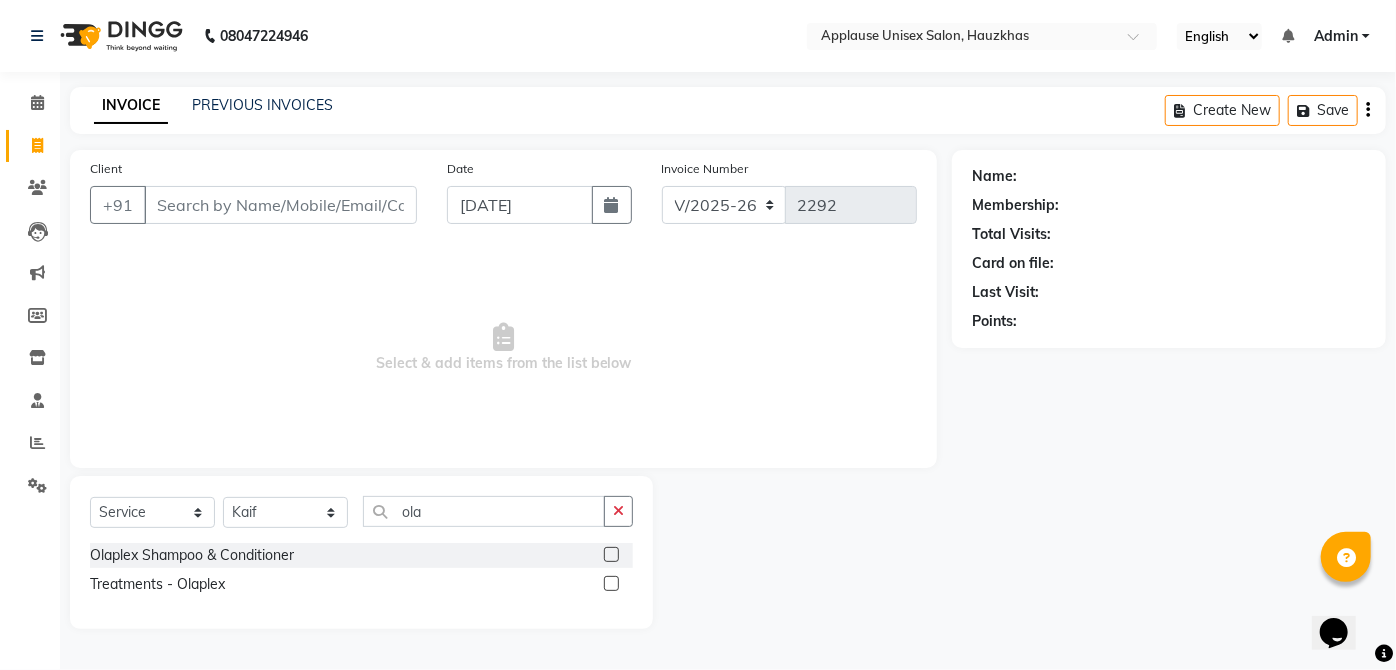 click 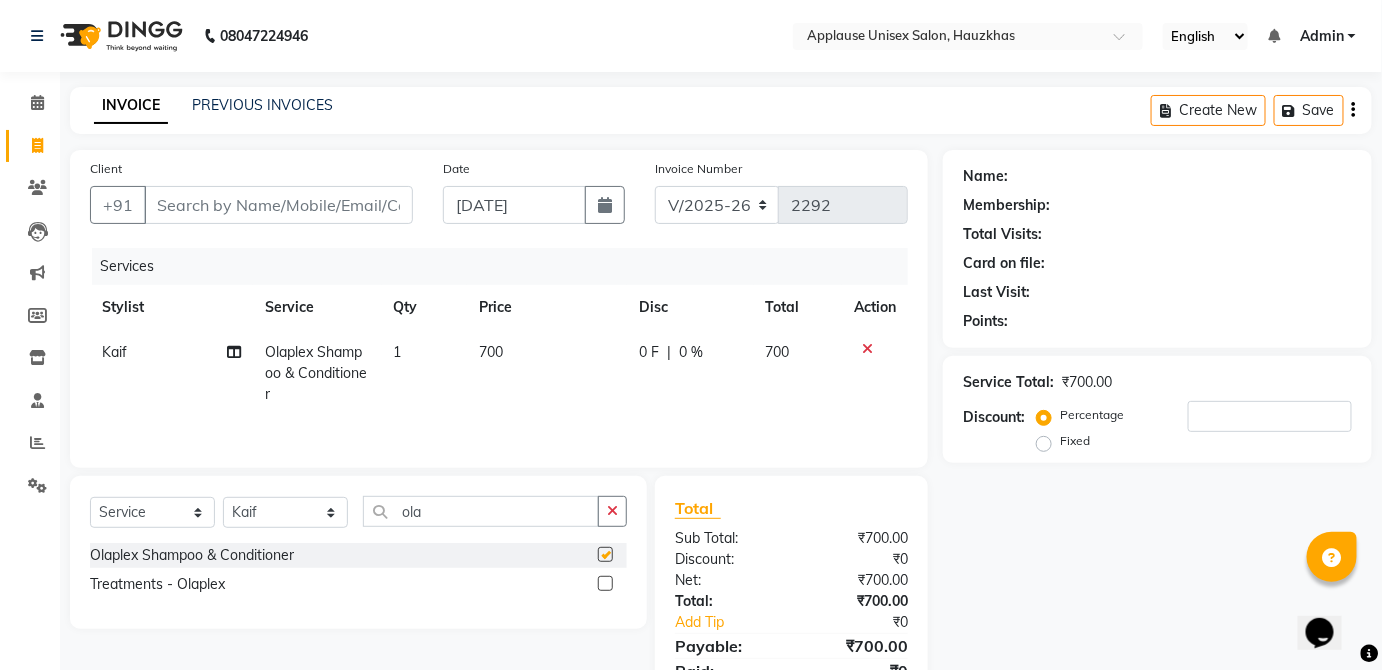 click on "700" 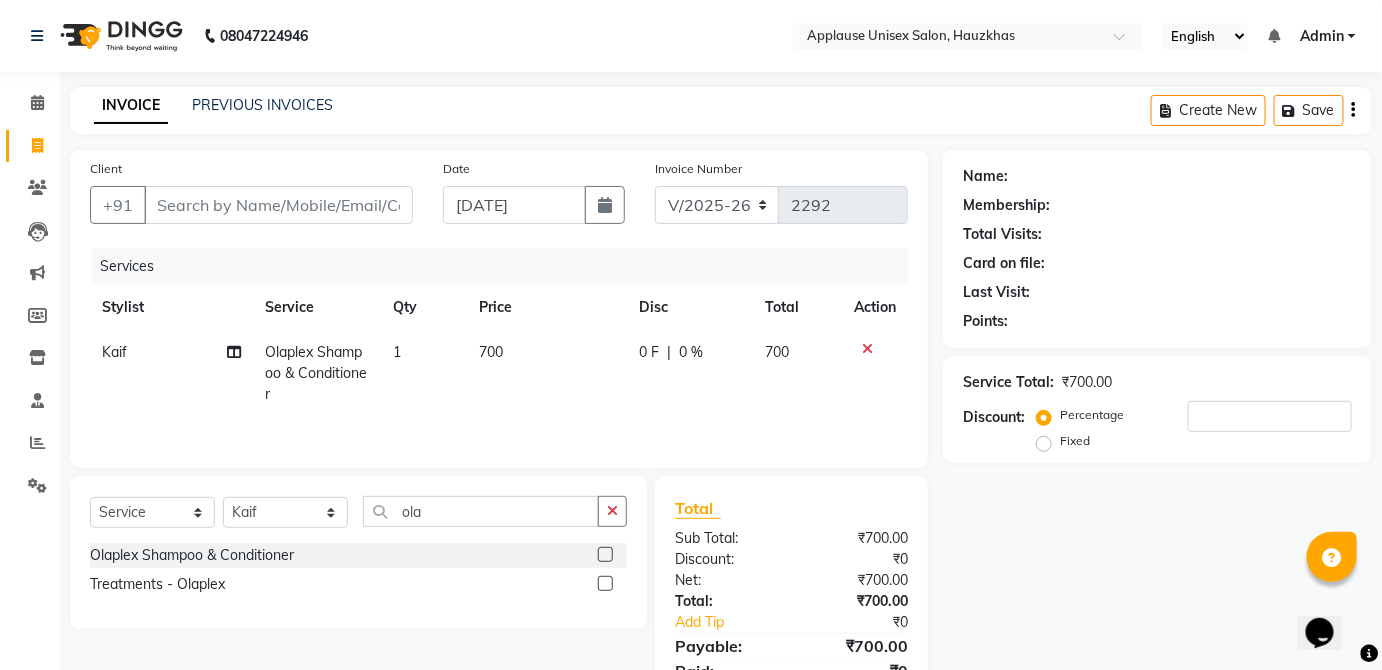 checkbox on "false" 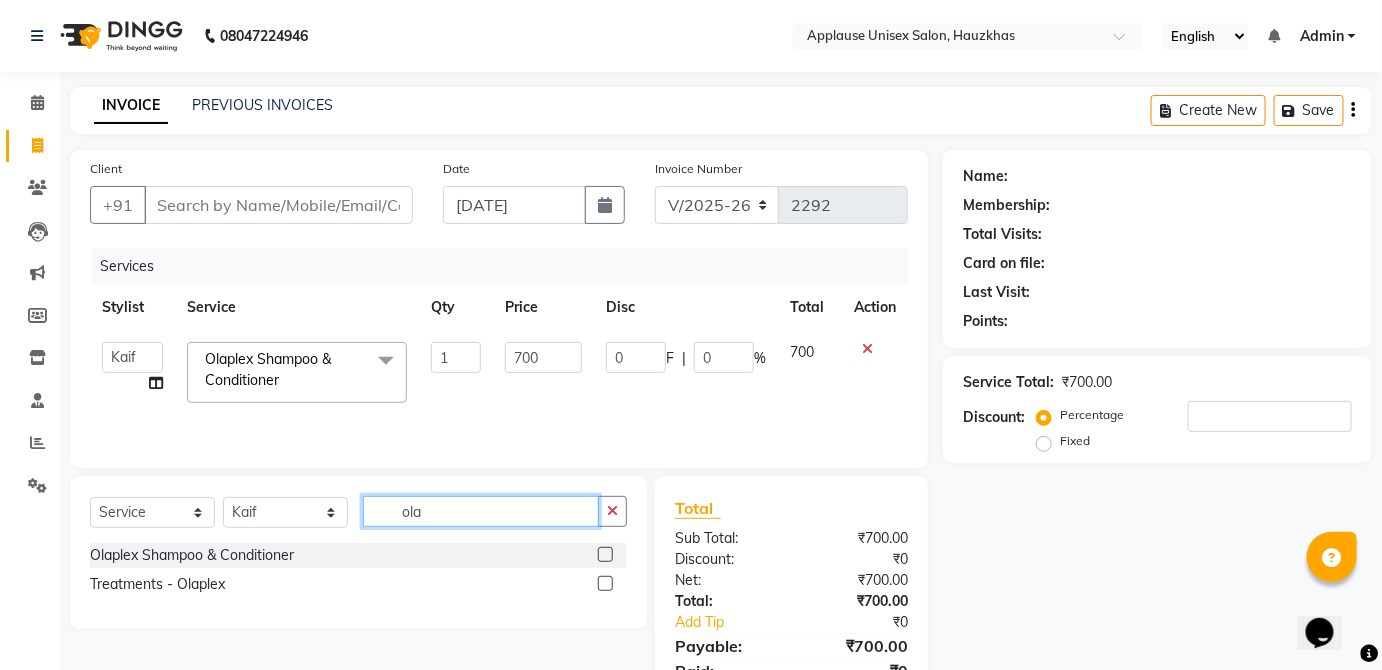 click on "ola" 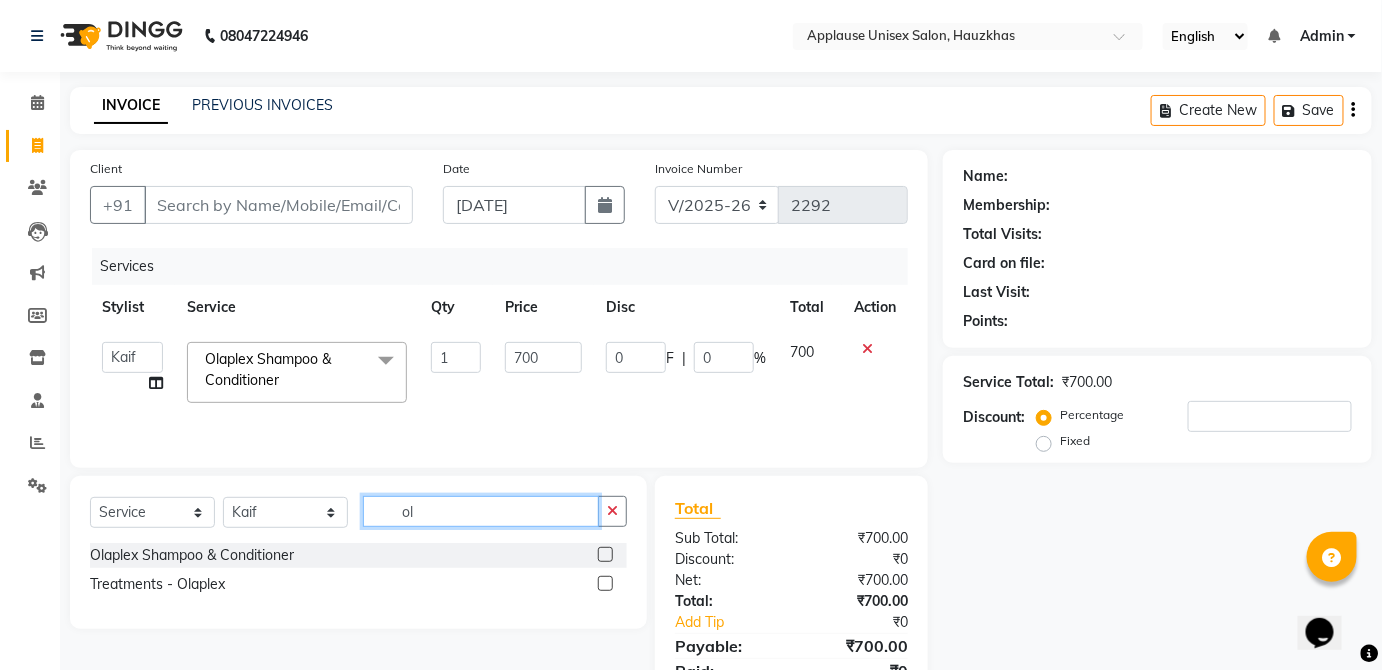 type on "o" 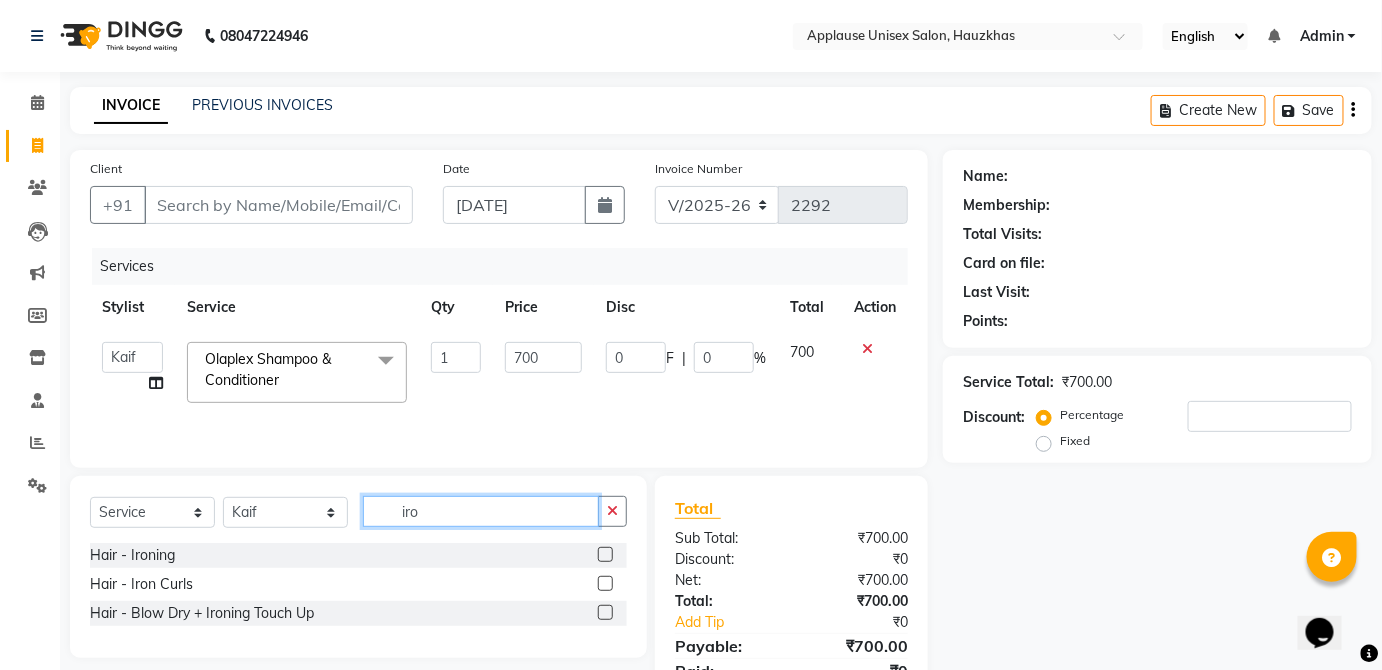 type on "iro" 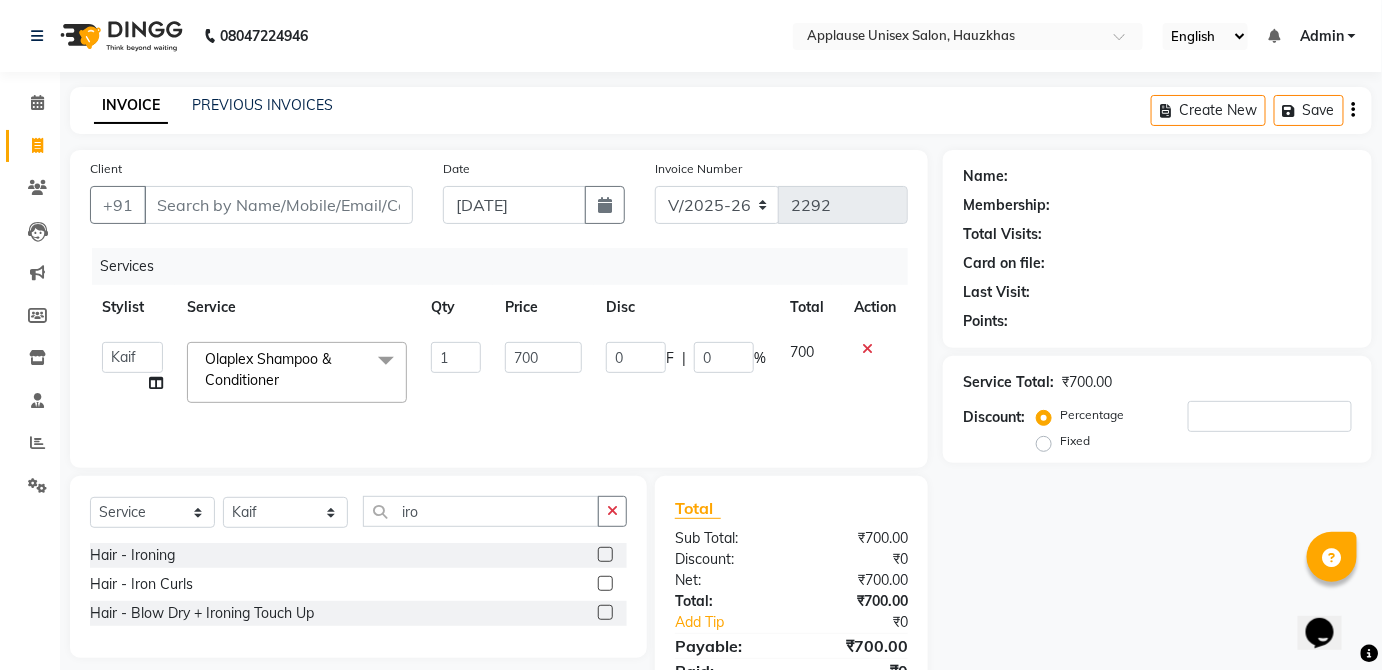 click 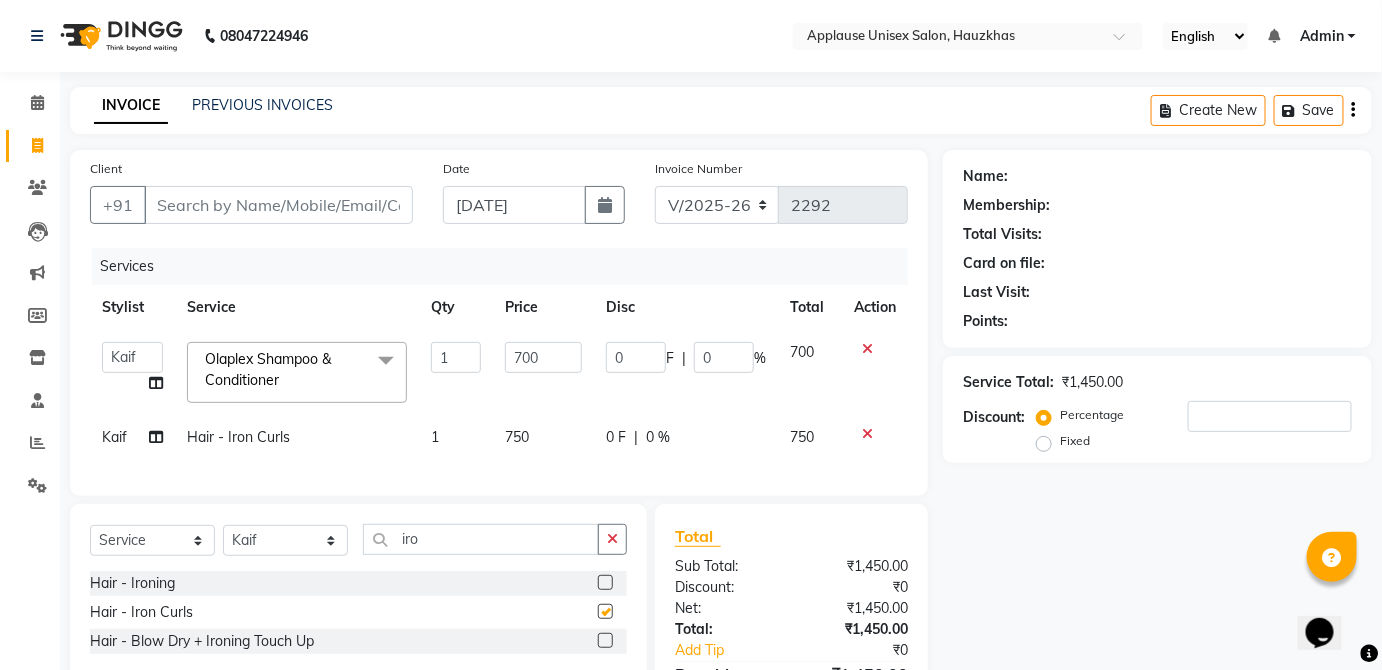 checkbox on "false" 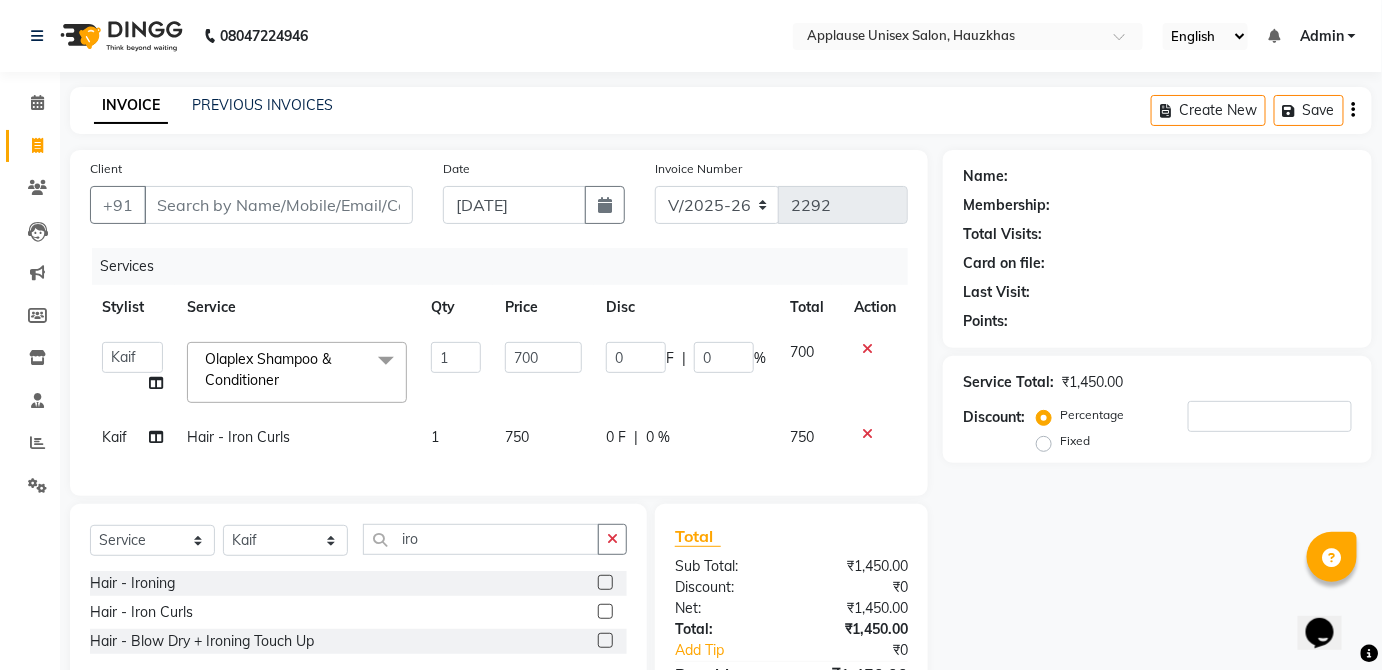 click on "750" 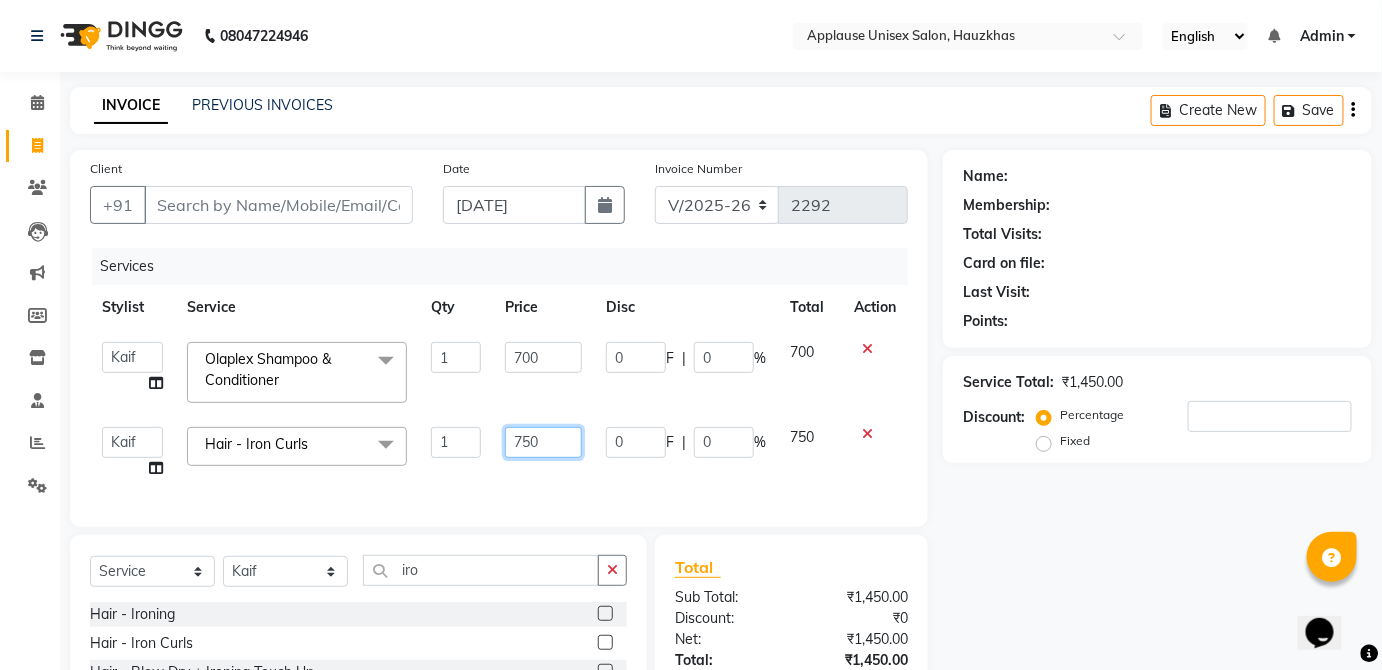 click on "750" 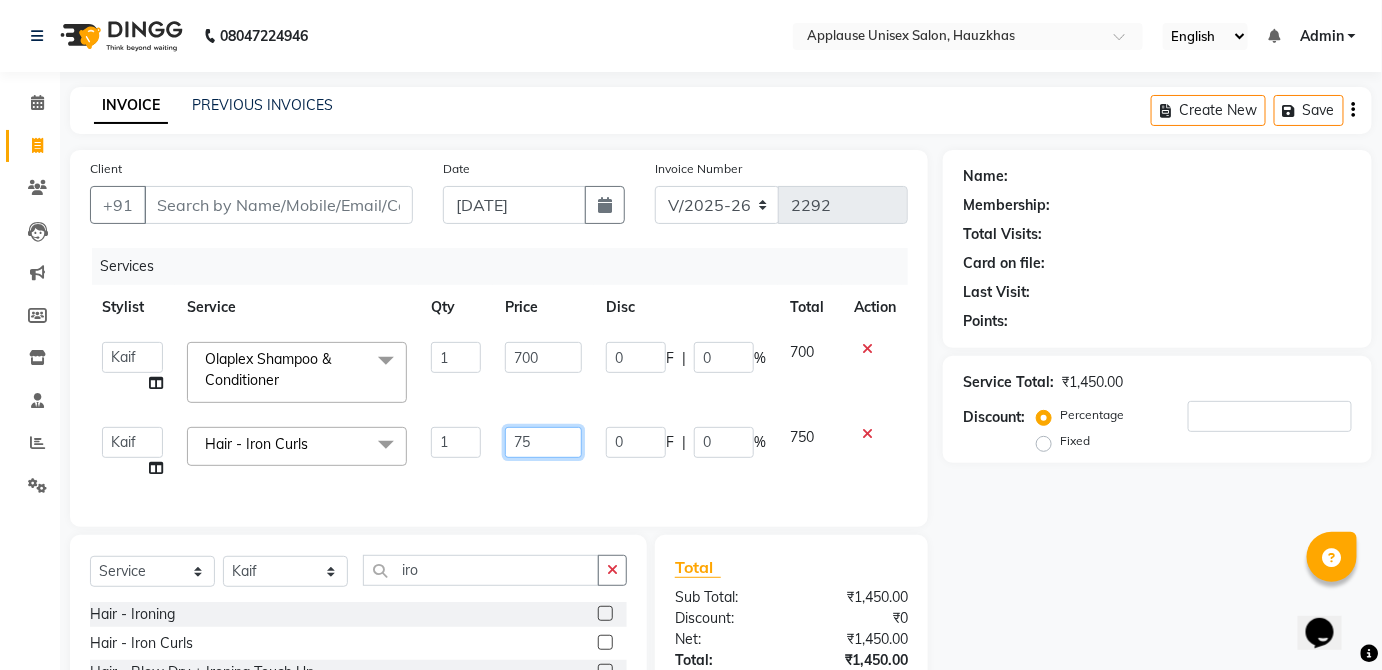 type on "7" 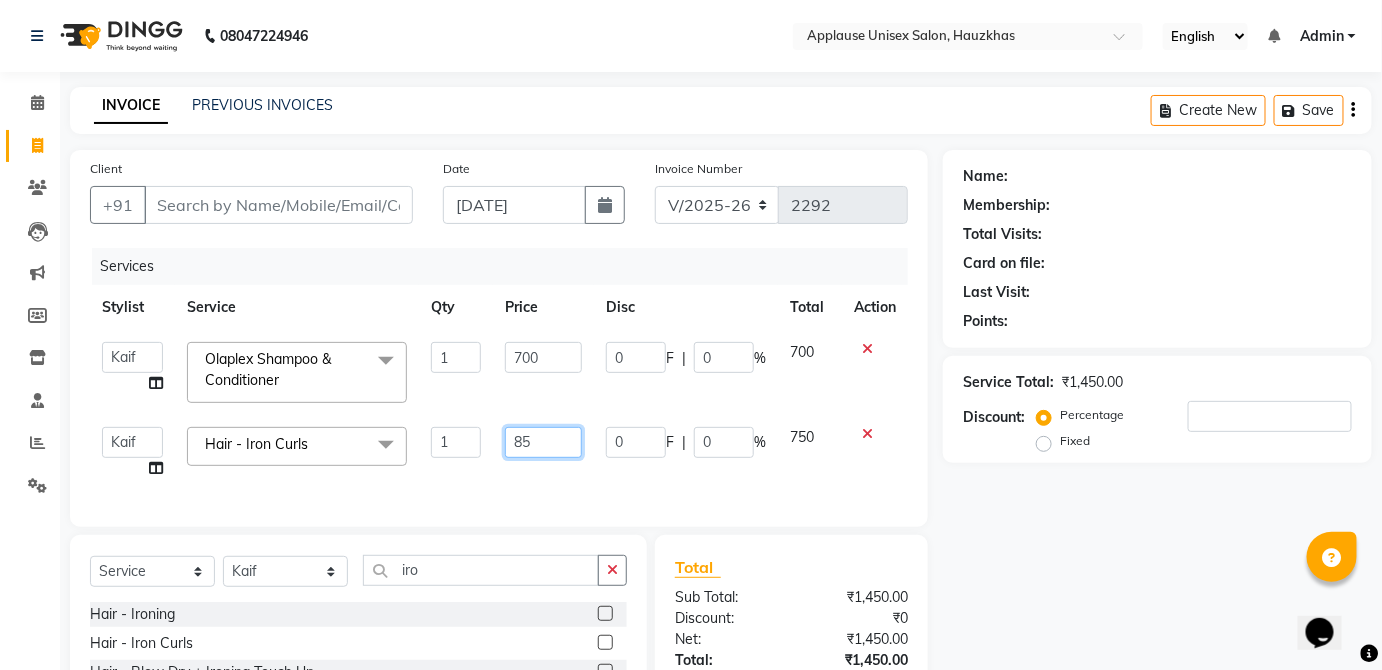 type on "850" 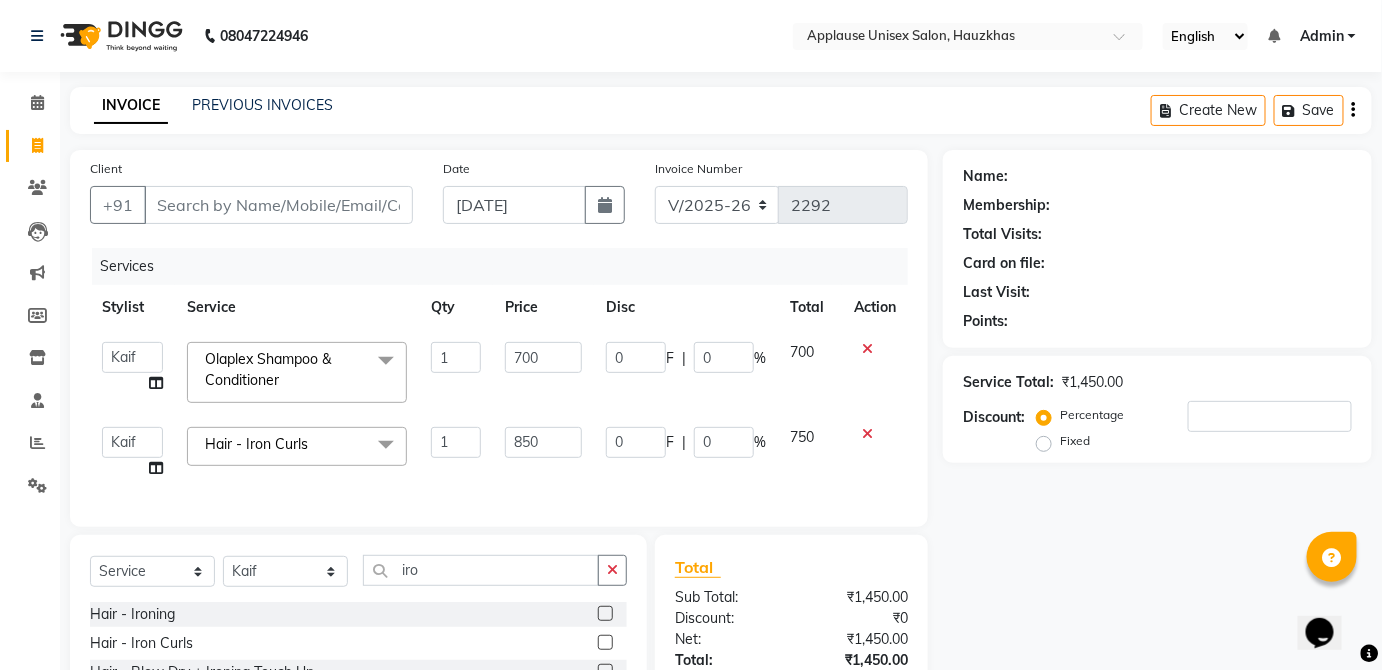 click on "750" 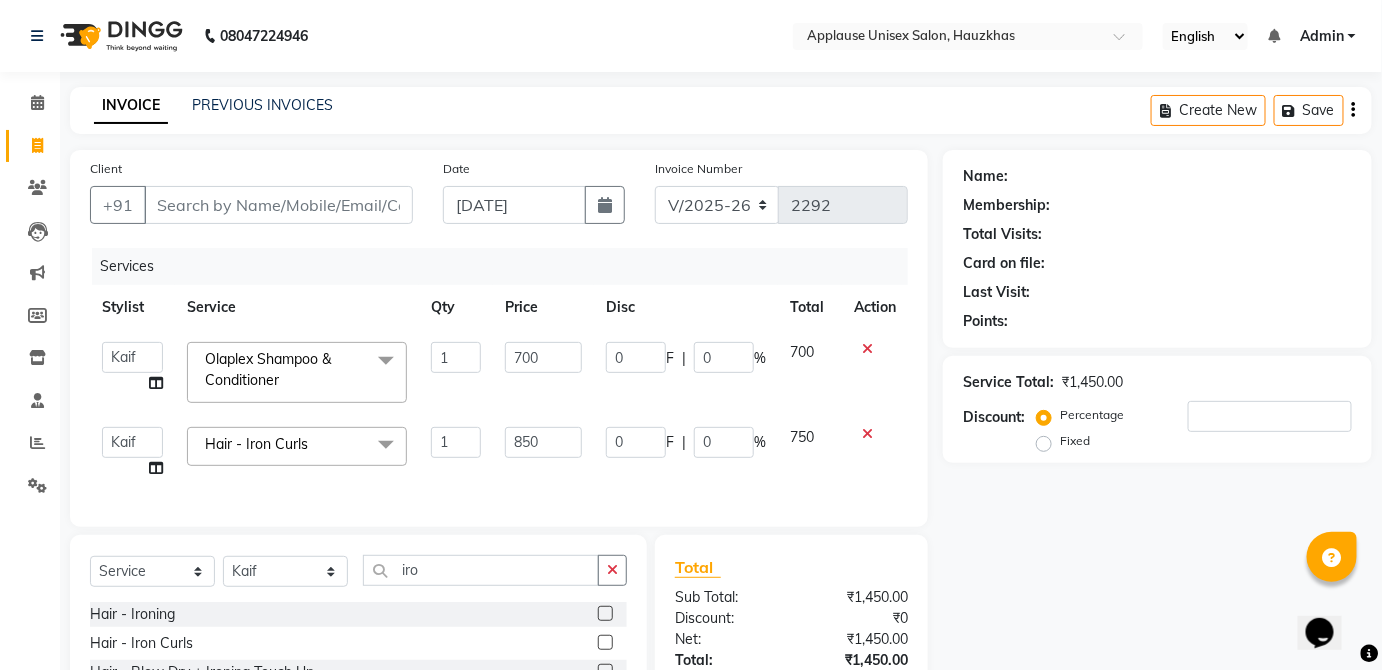 select on "32126" 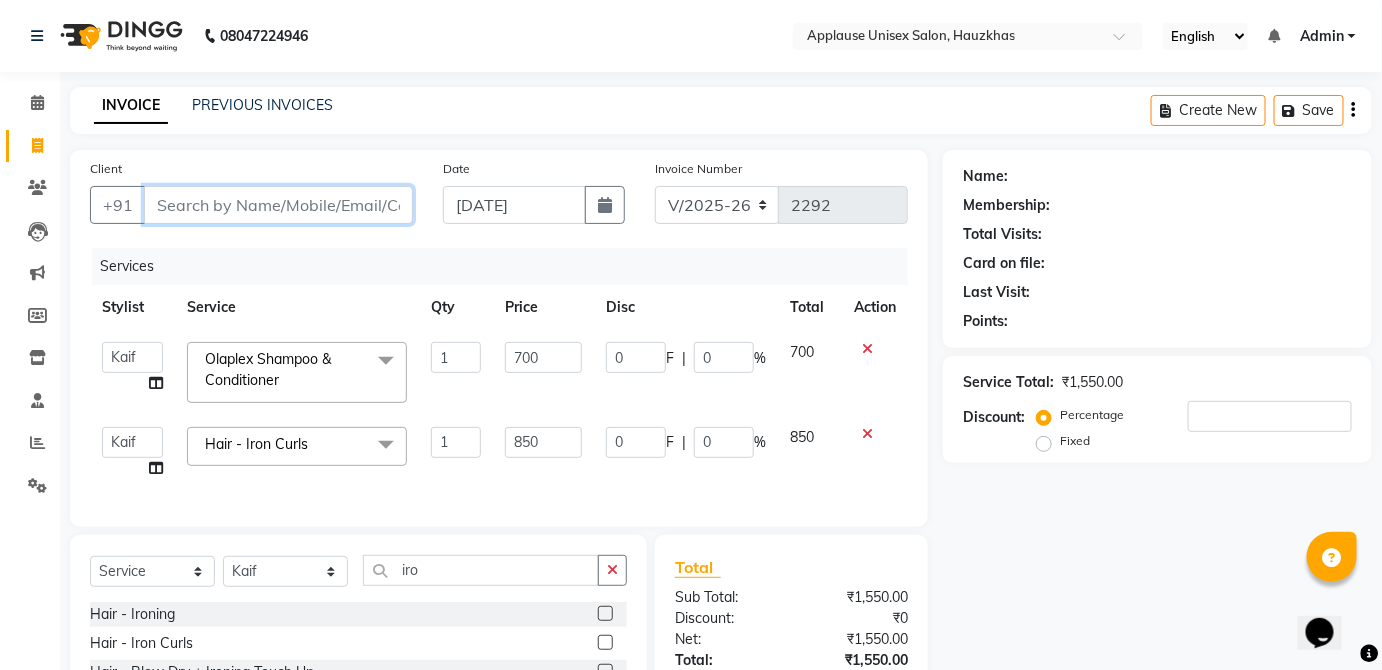 click on "Client" at bounding box center [278, 205] 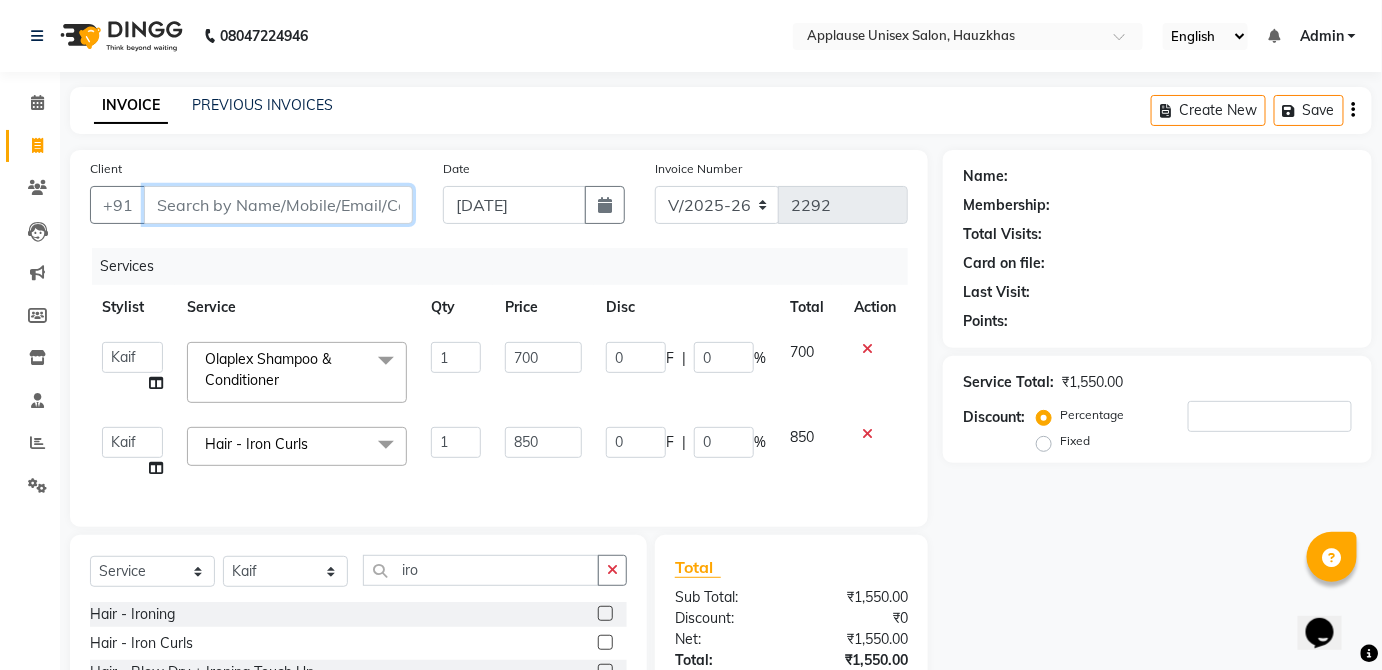 type on "m" 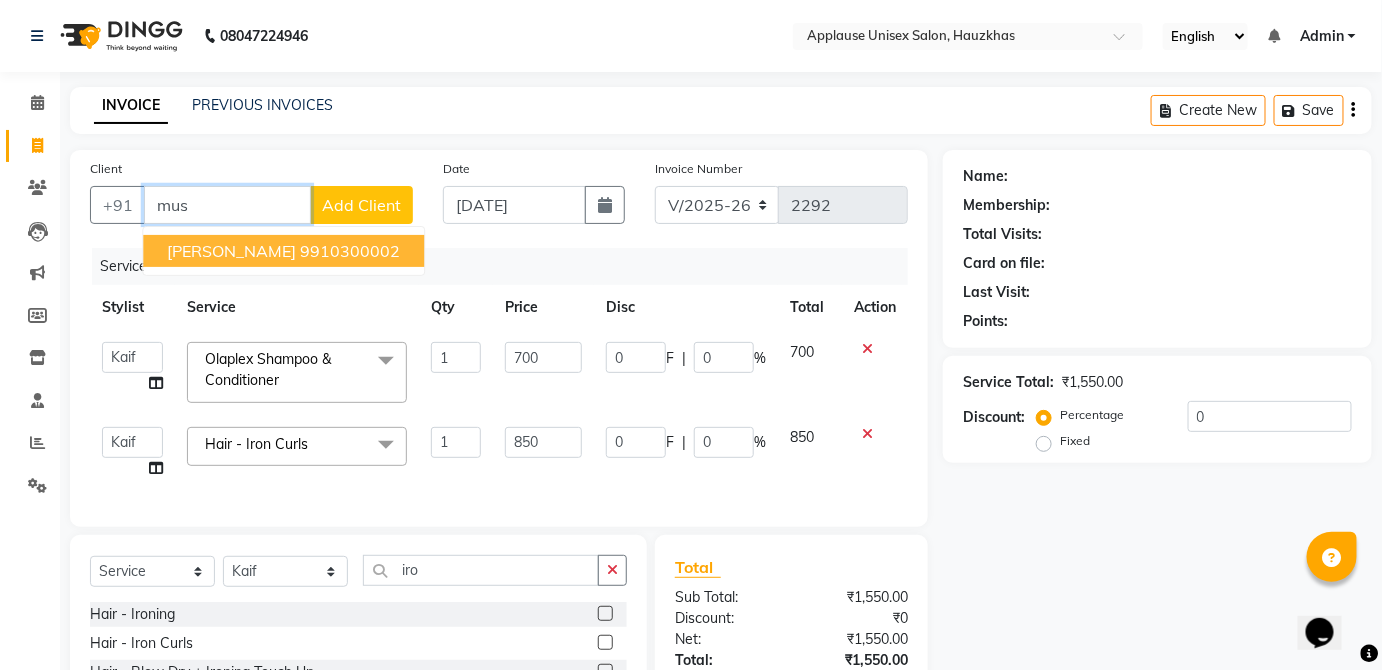 click on "[PERSON_NAME]  9910300002" at bounding box center (283, 251) 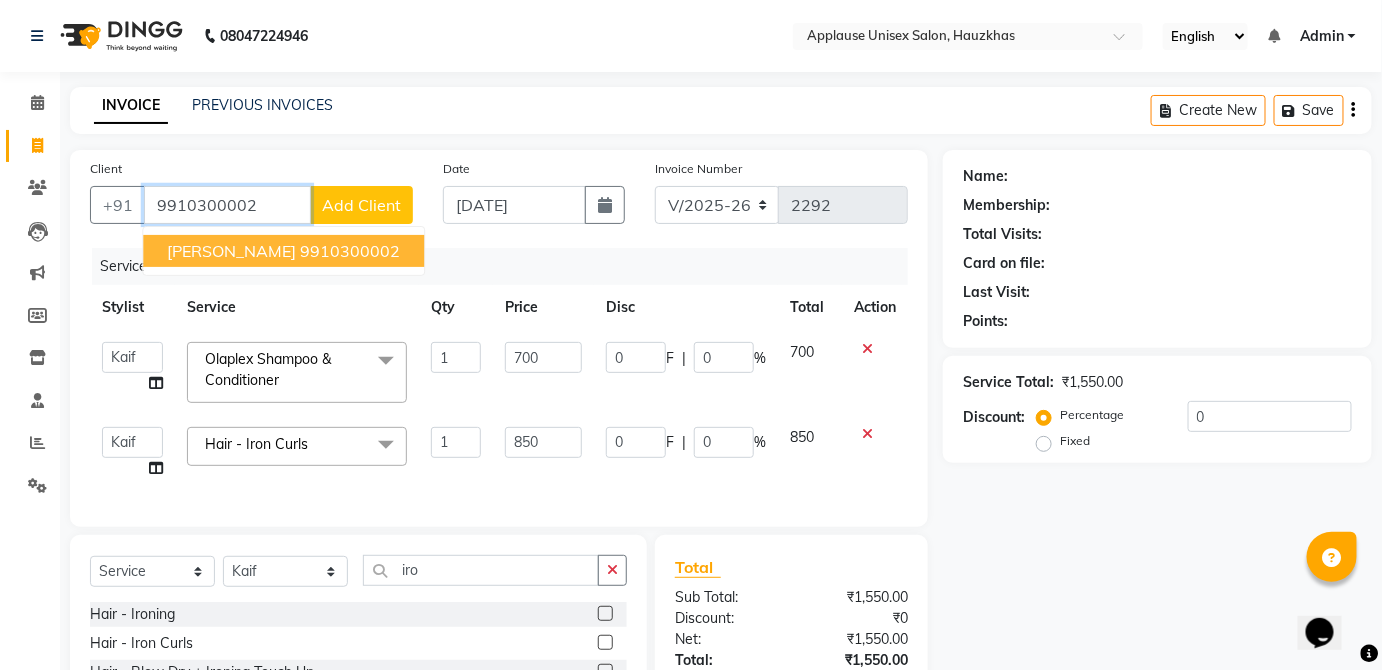 type on "9910300002" 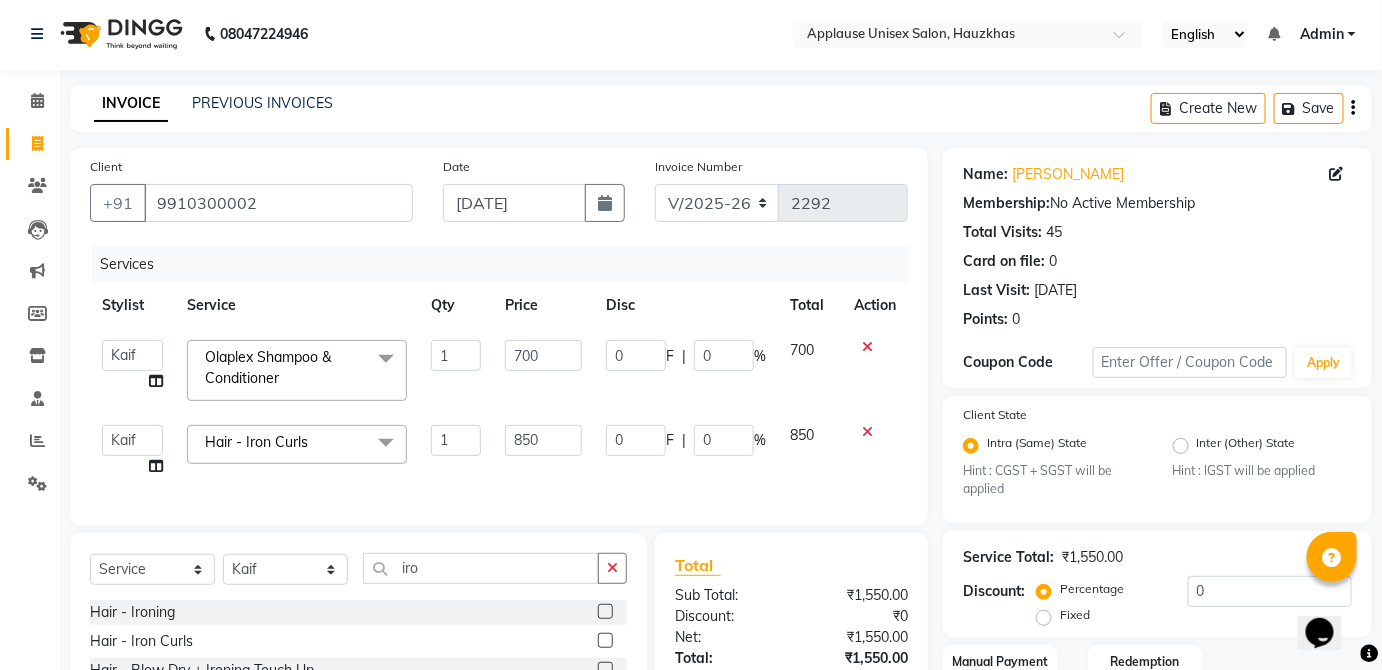 scroll, scrollTop: 8, scrollLeft: 0, axis: vertical 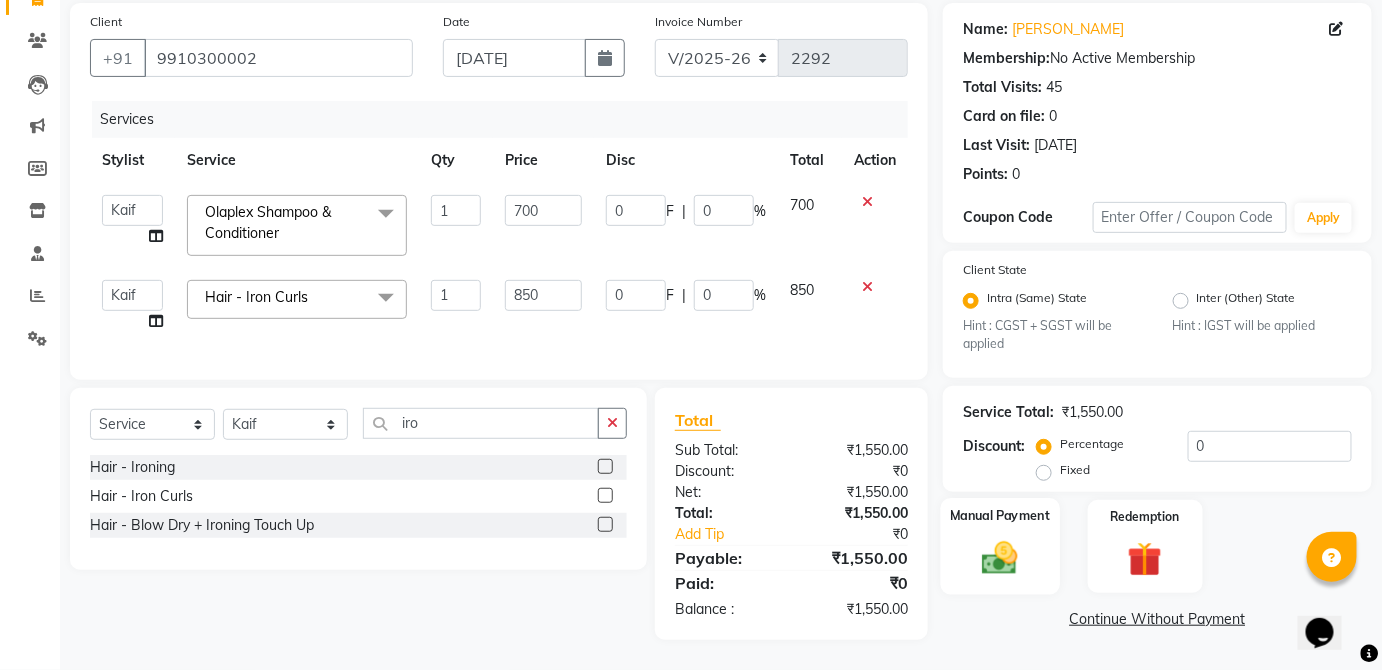 click on "Manual Payment" 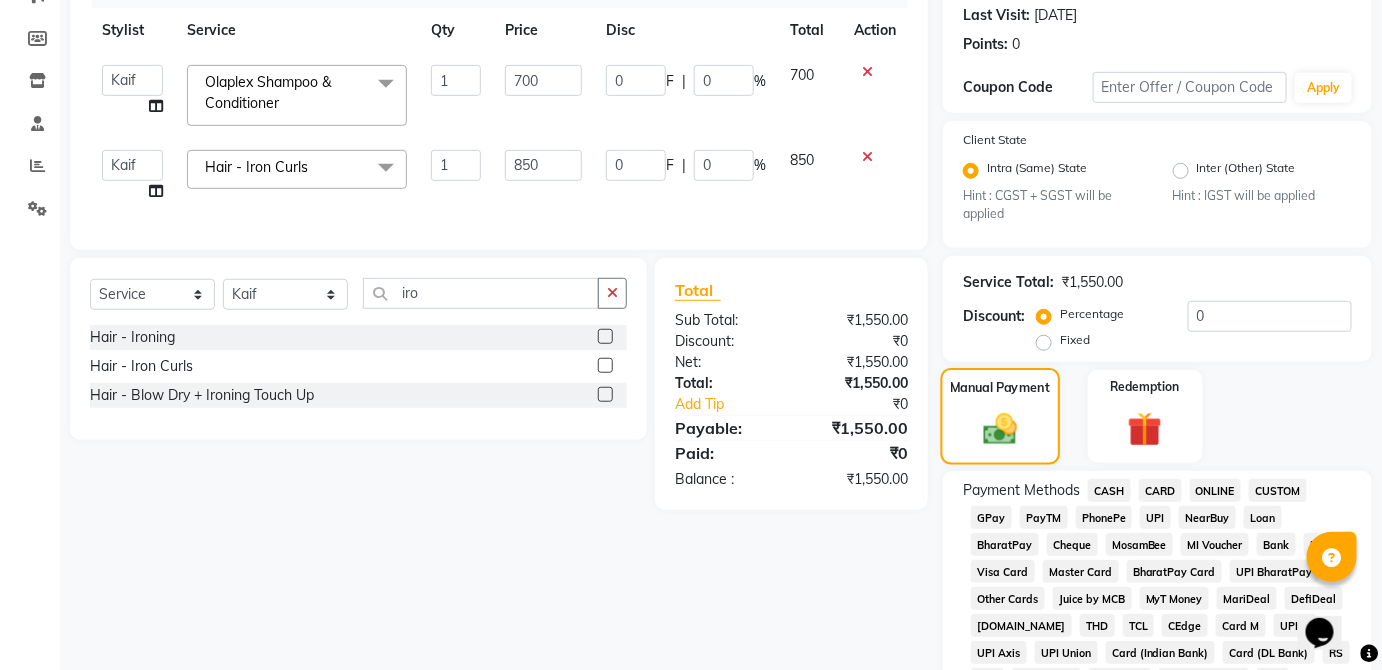 scroll, scrollTop: 282, scrollLeft: 0, axis: vertical 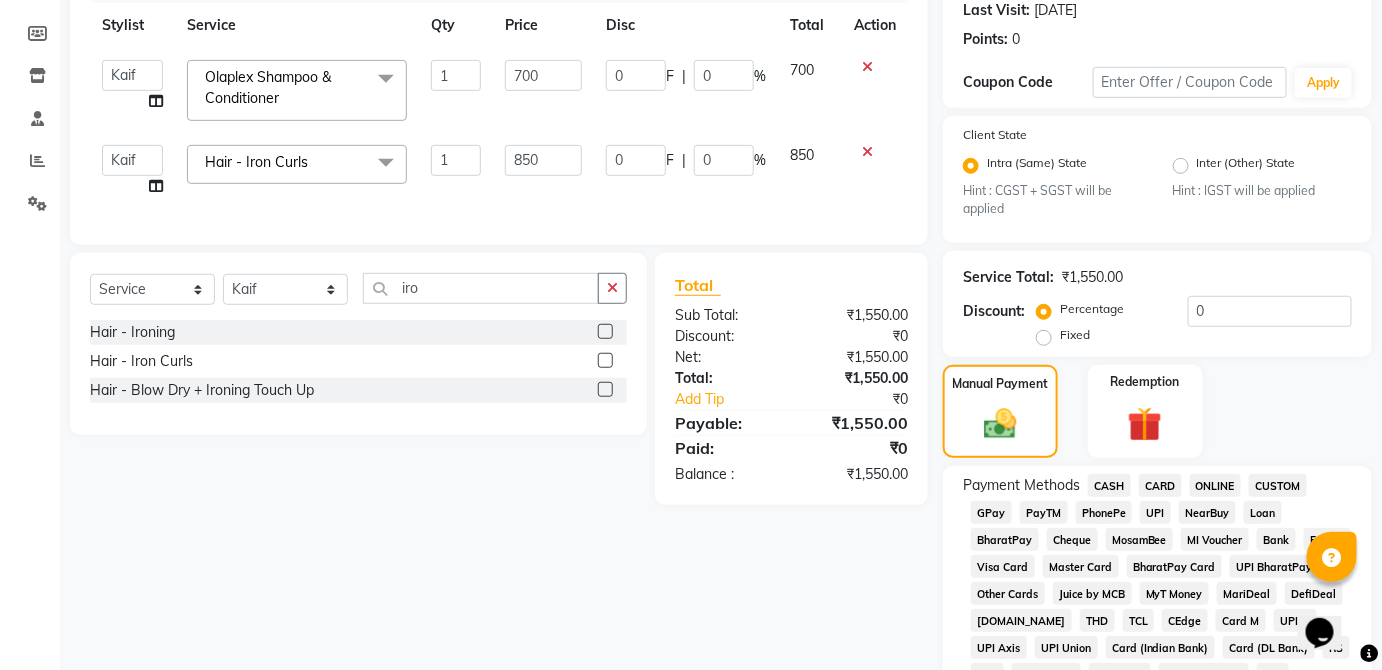 click on "CARD" 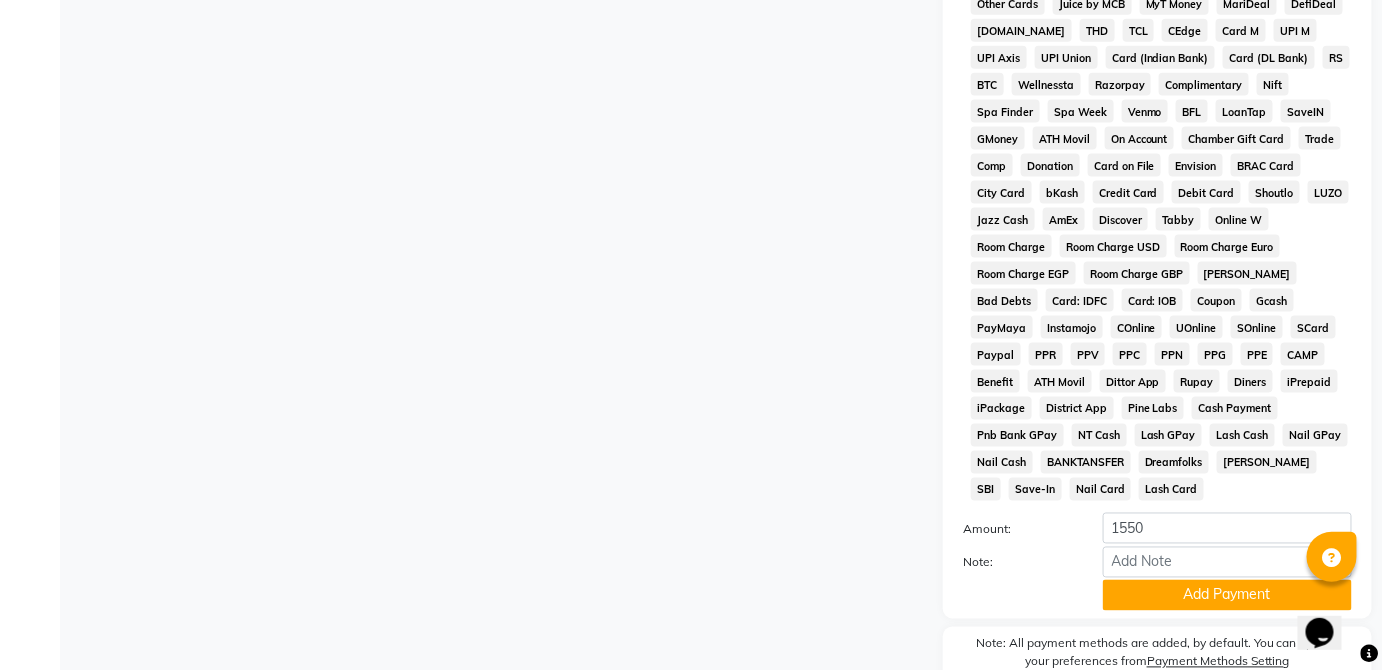 scroll, scrollTop: 943, scrollLeft: 0, axis: vertical 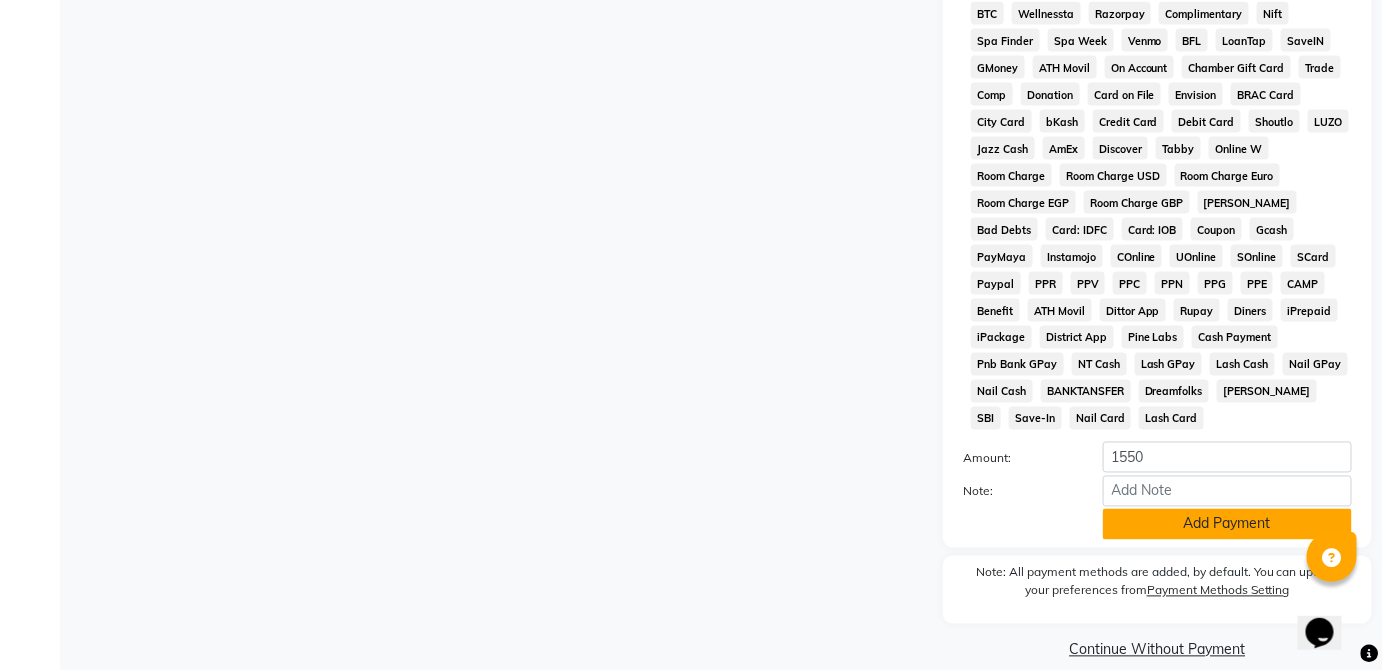 click on "Add Payment" 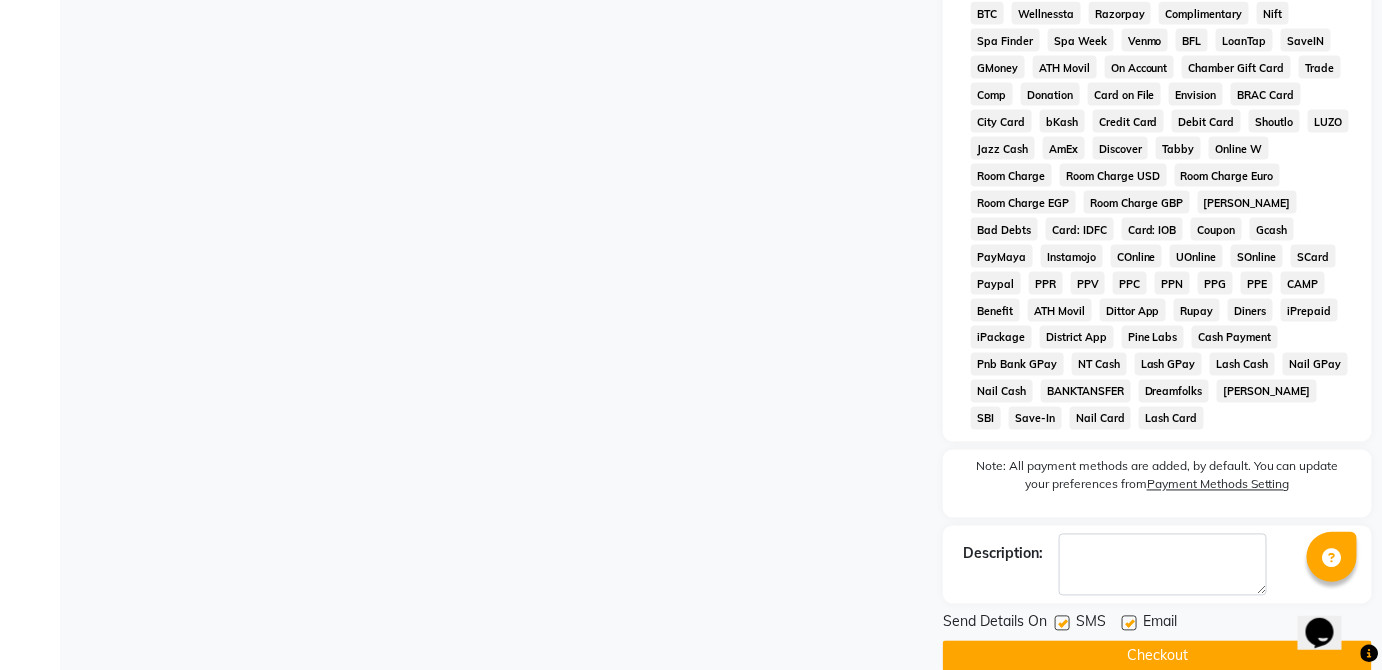 click on "Checkout" 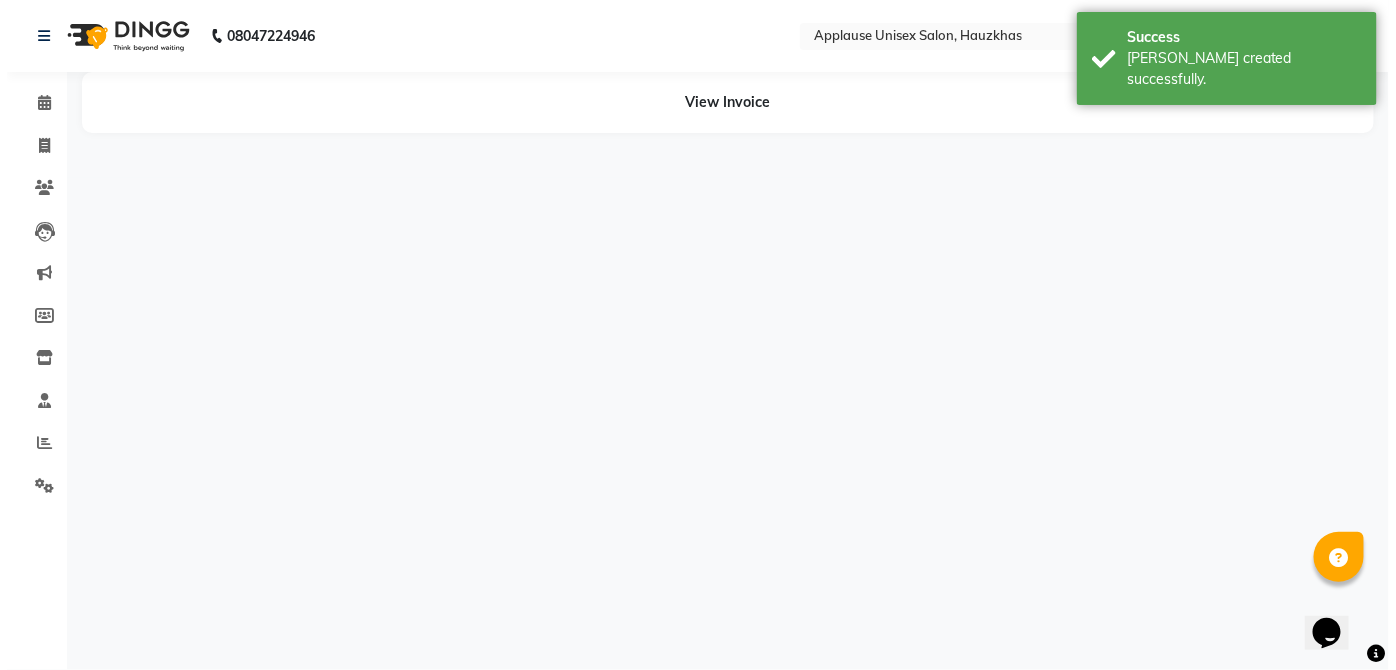 scroll, scrollTop: 0, scrollLeft: 0, axis: both 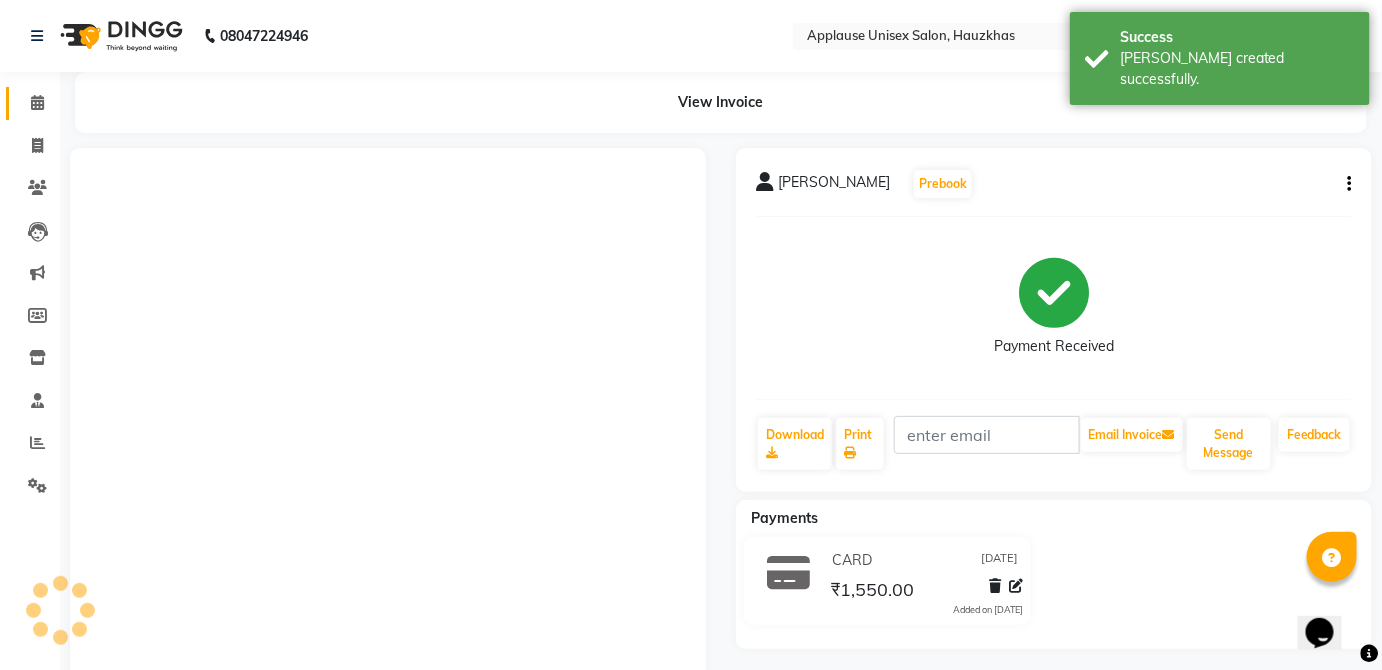 click 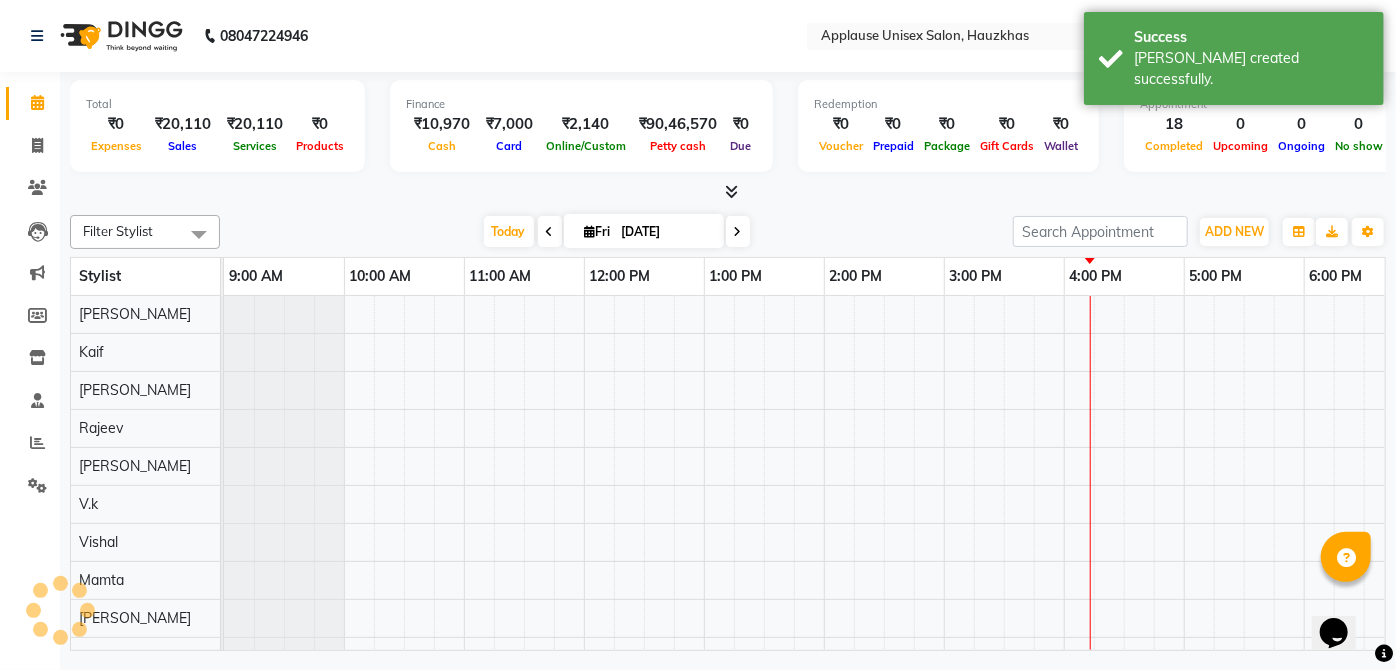 scroll, scrollTop: 0, scrollLeft: 0, axis: both 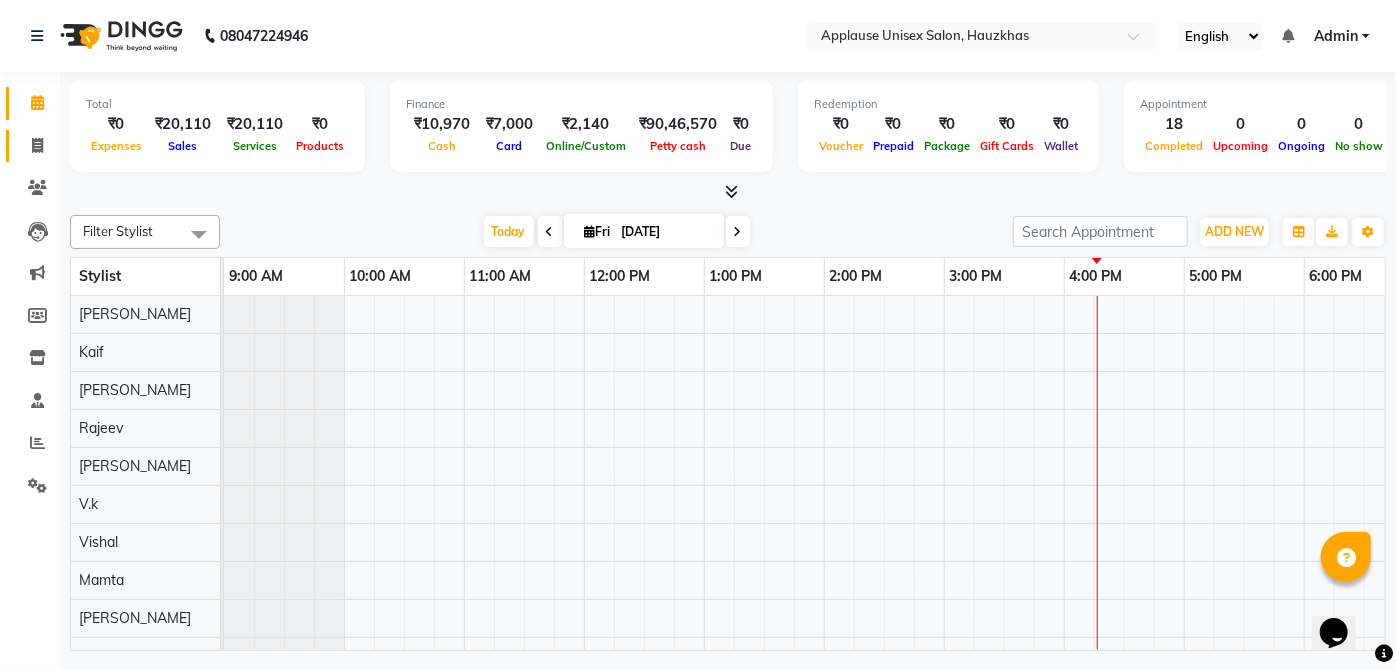 click on "Invoice" 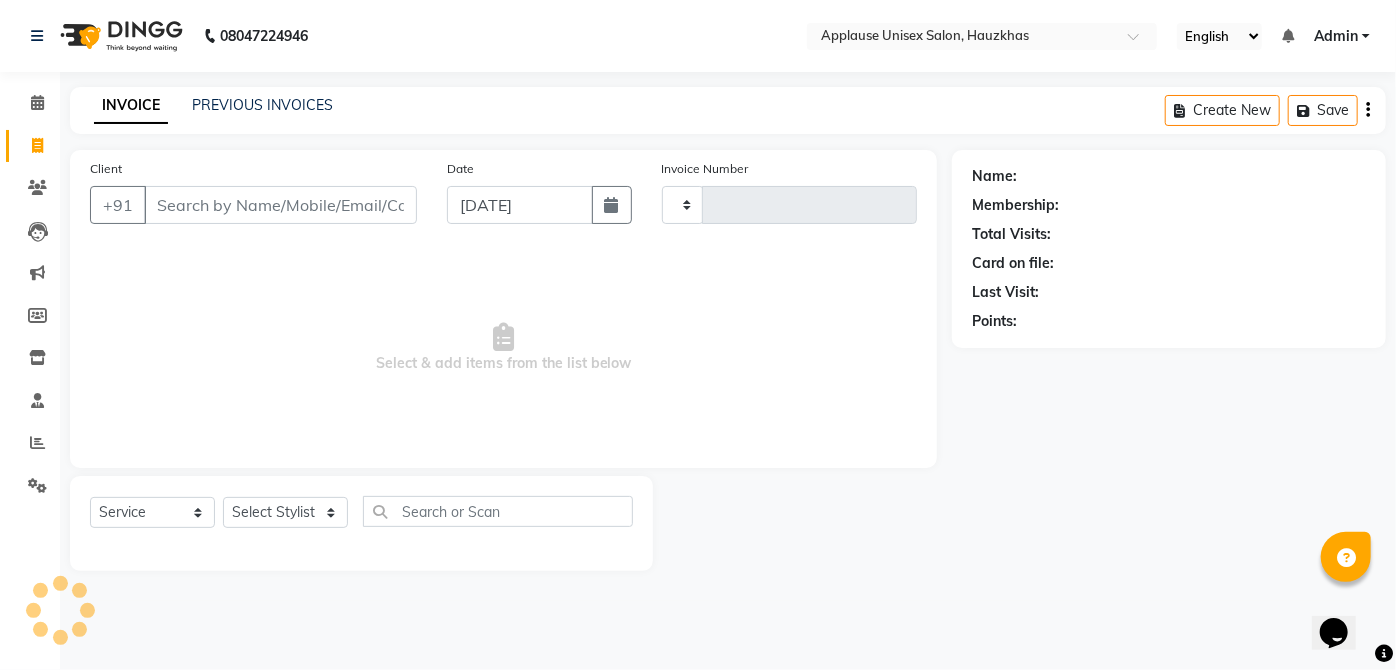 type on "2293" 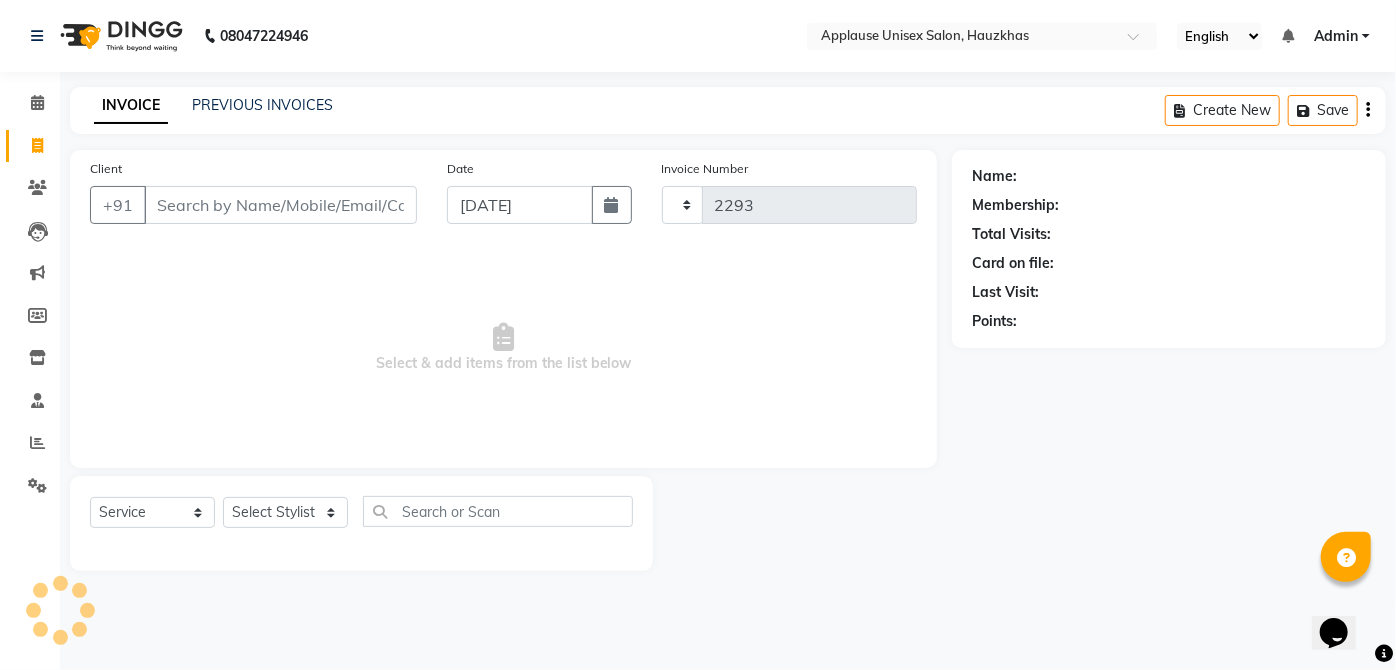 select on "5082" 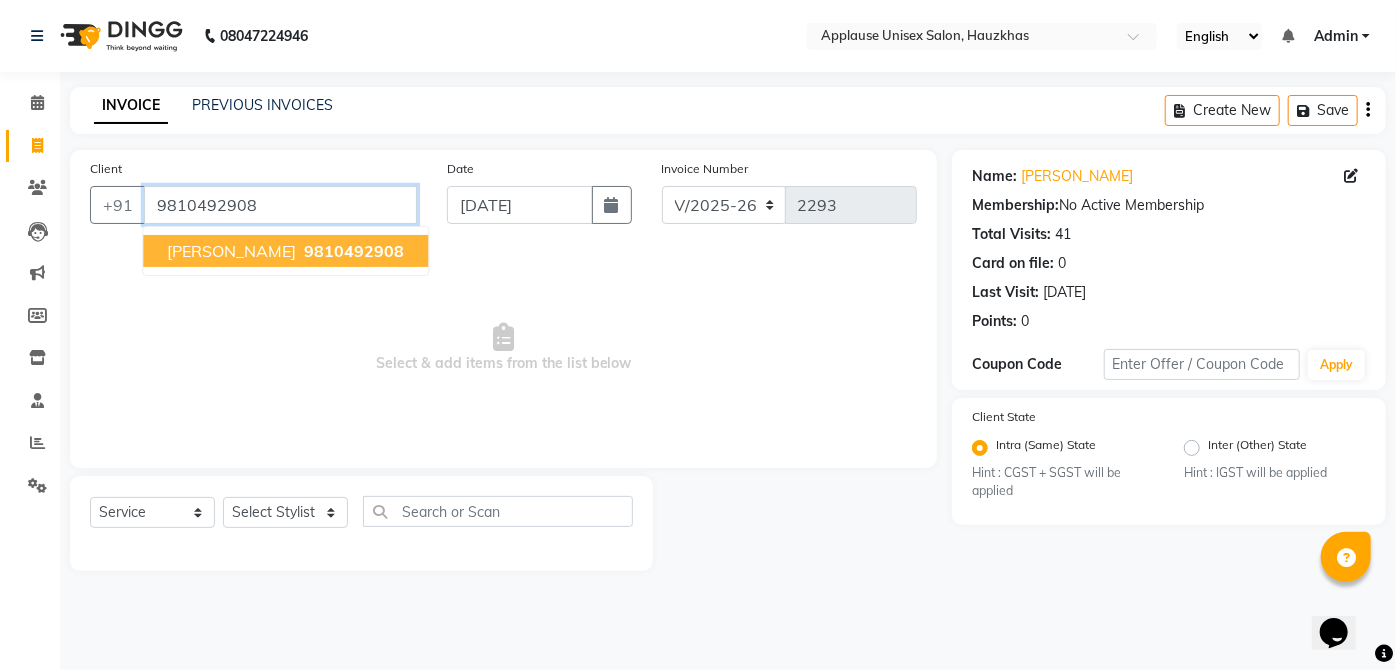 click on "9810492908" at bounding box center [280, 205] 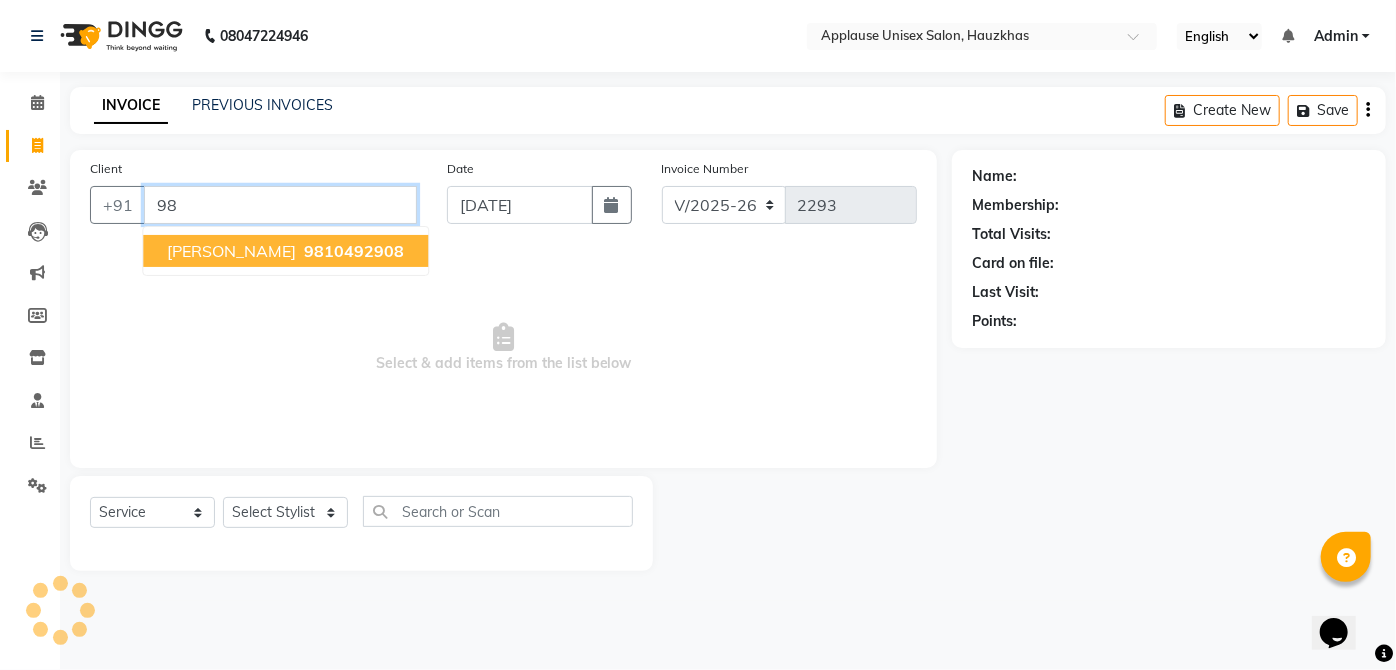 type on "9" 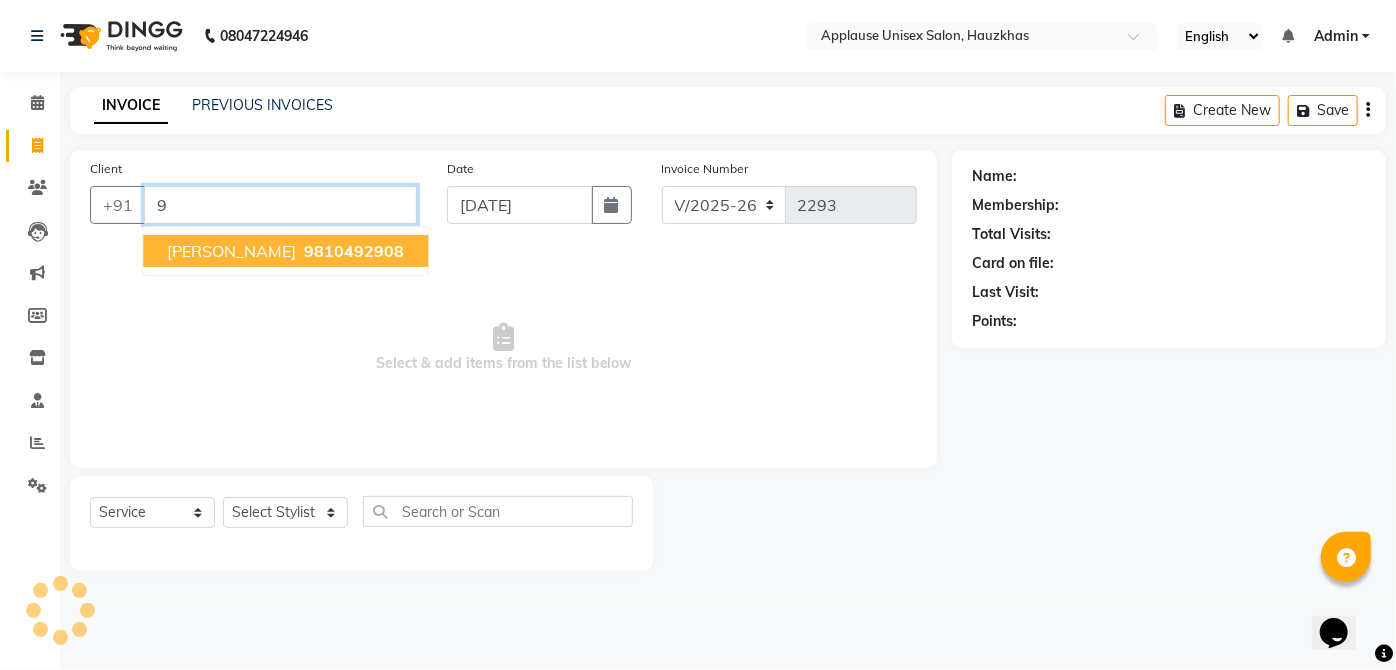 type 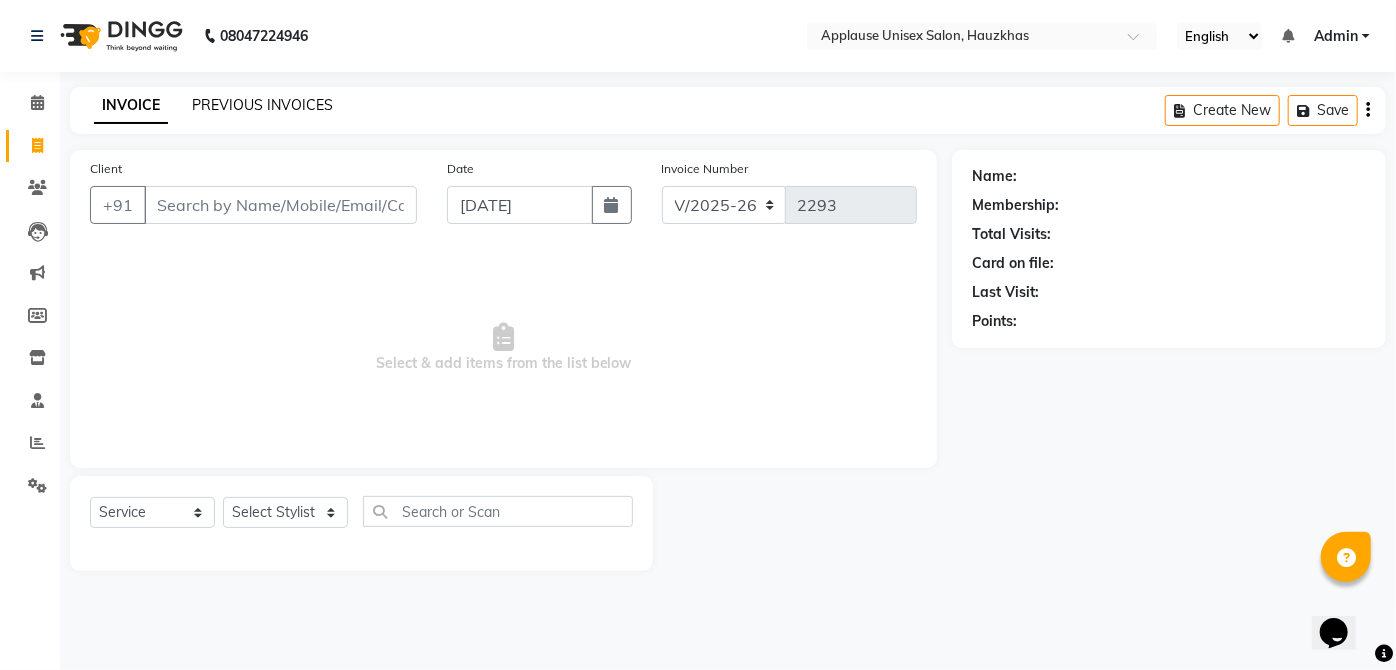 click on "PREVIOUS INVOICES" 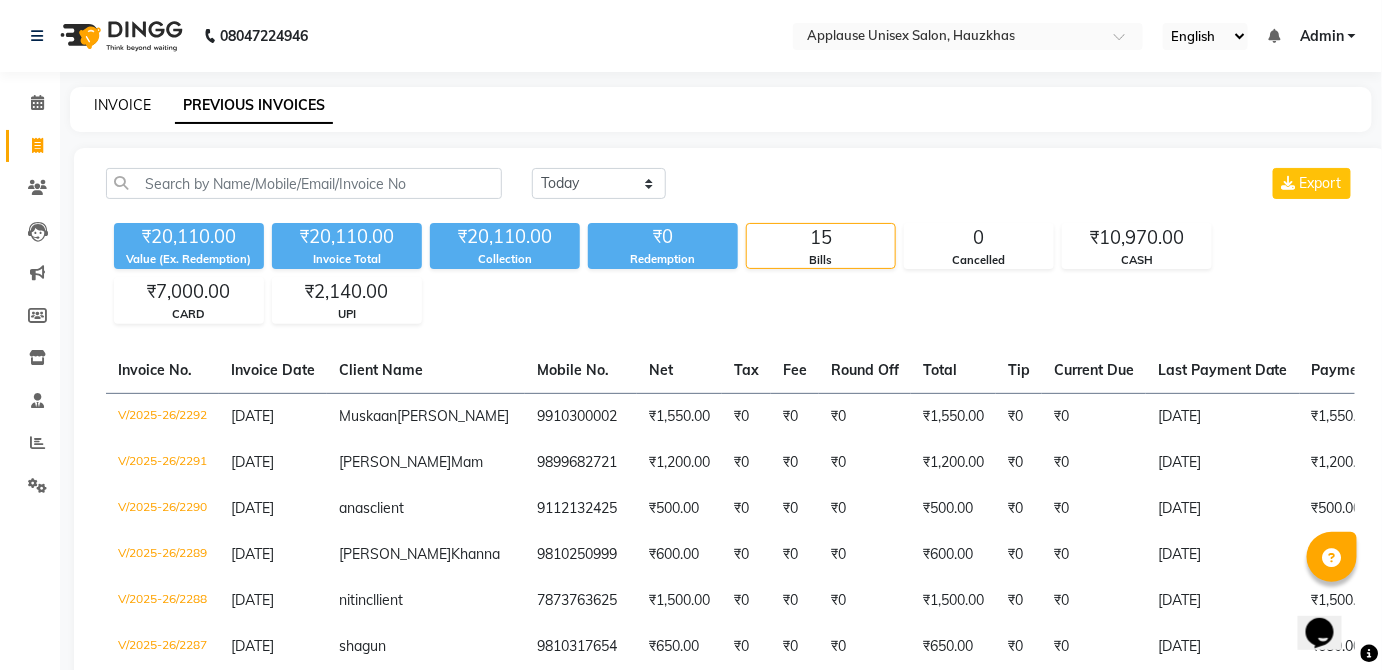 click on "INVOICE" 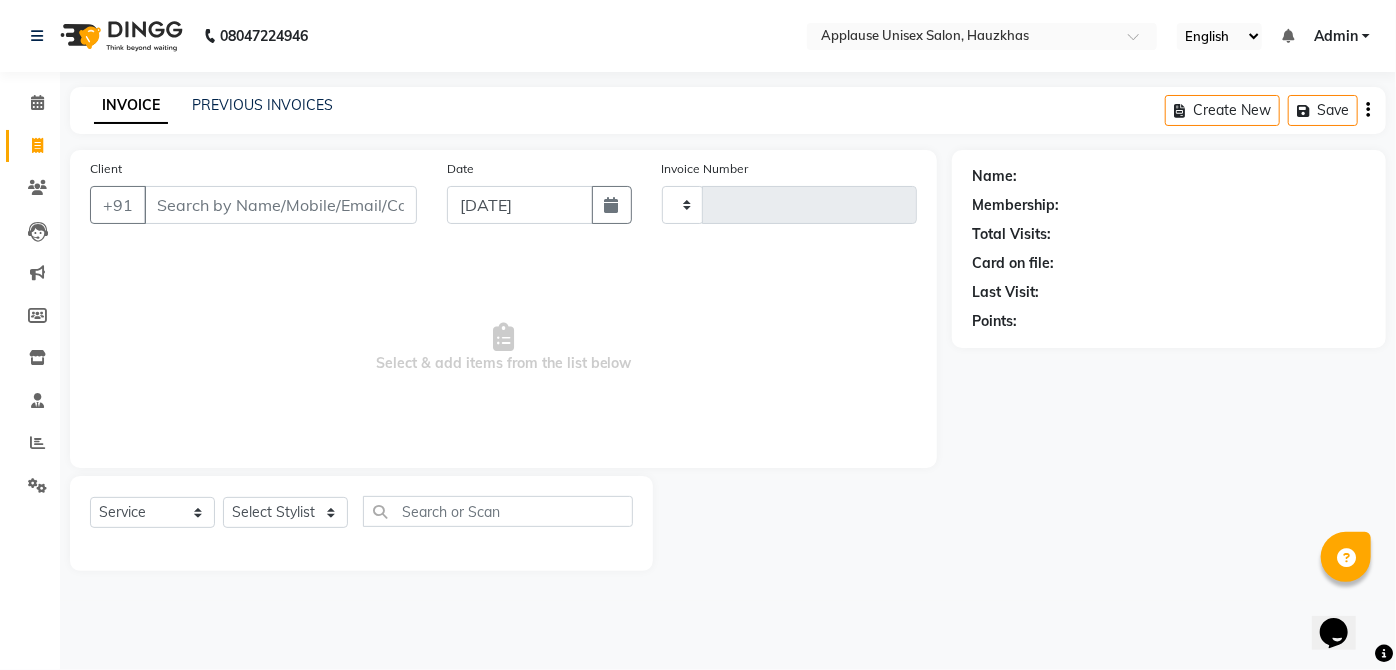 type on "2293" 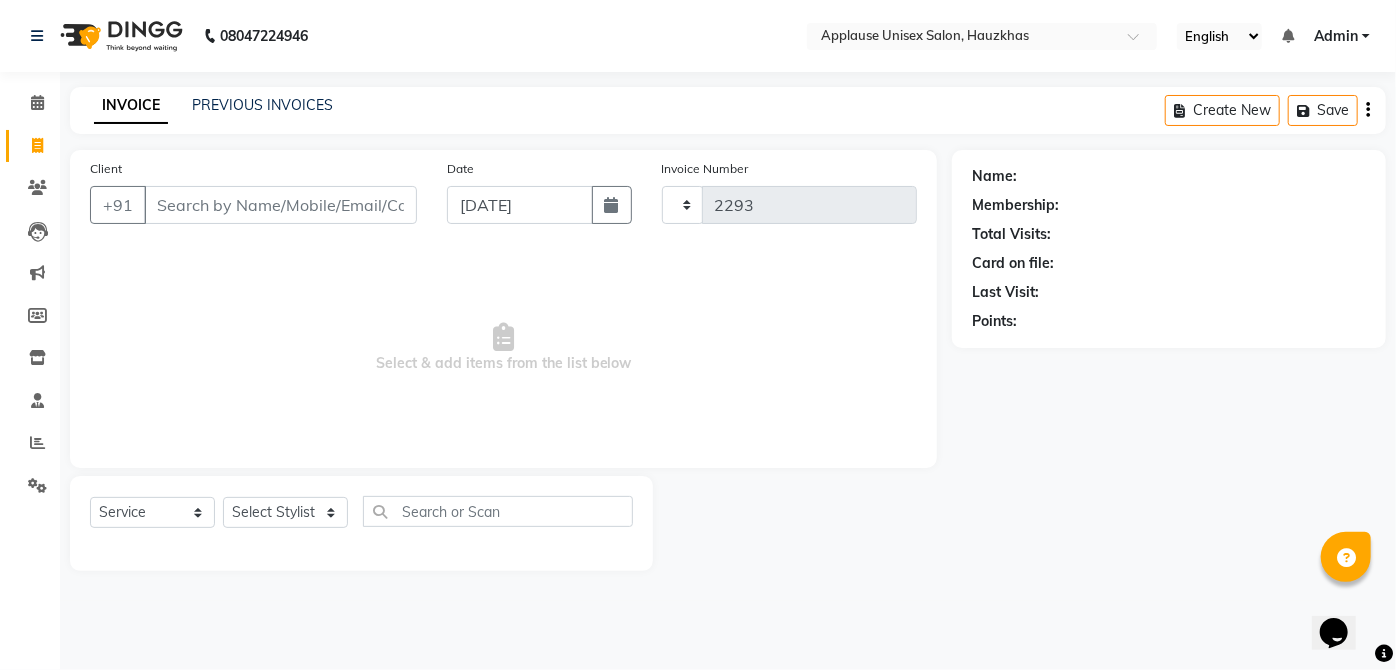 select on "5082" 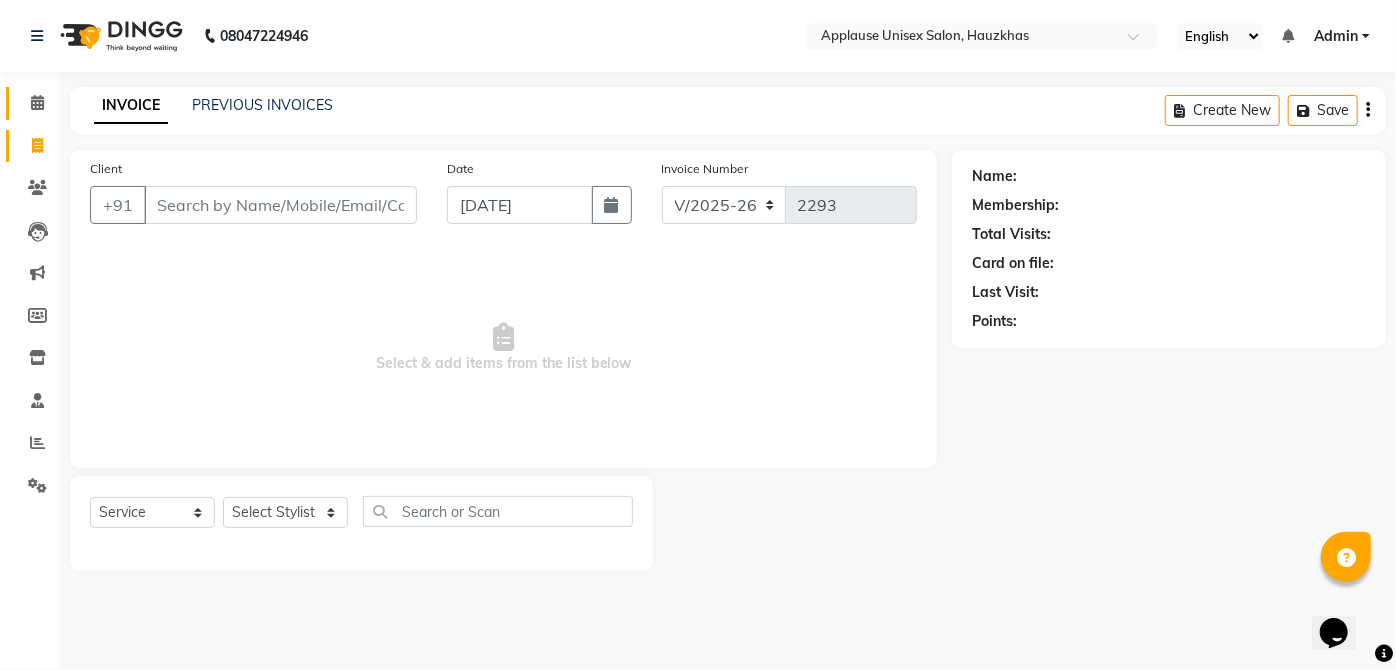 click 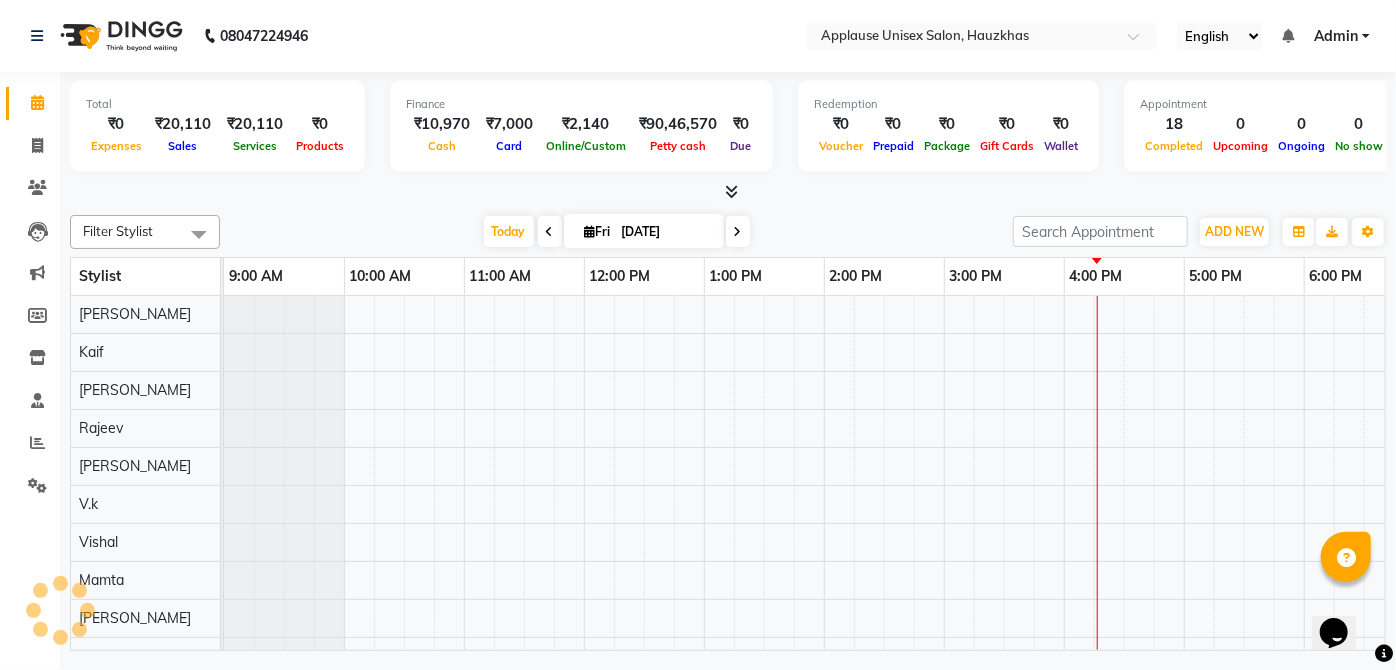 scroll, scrollTop: 0, scrollLeft: 0, axis: both 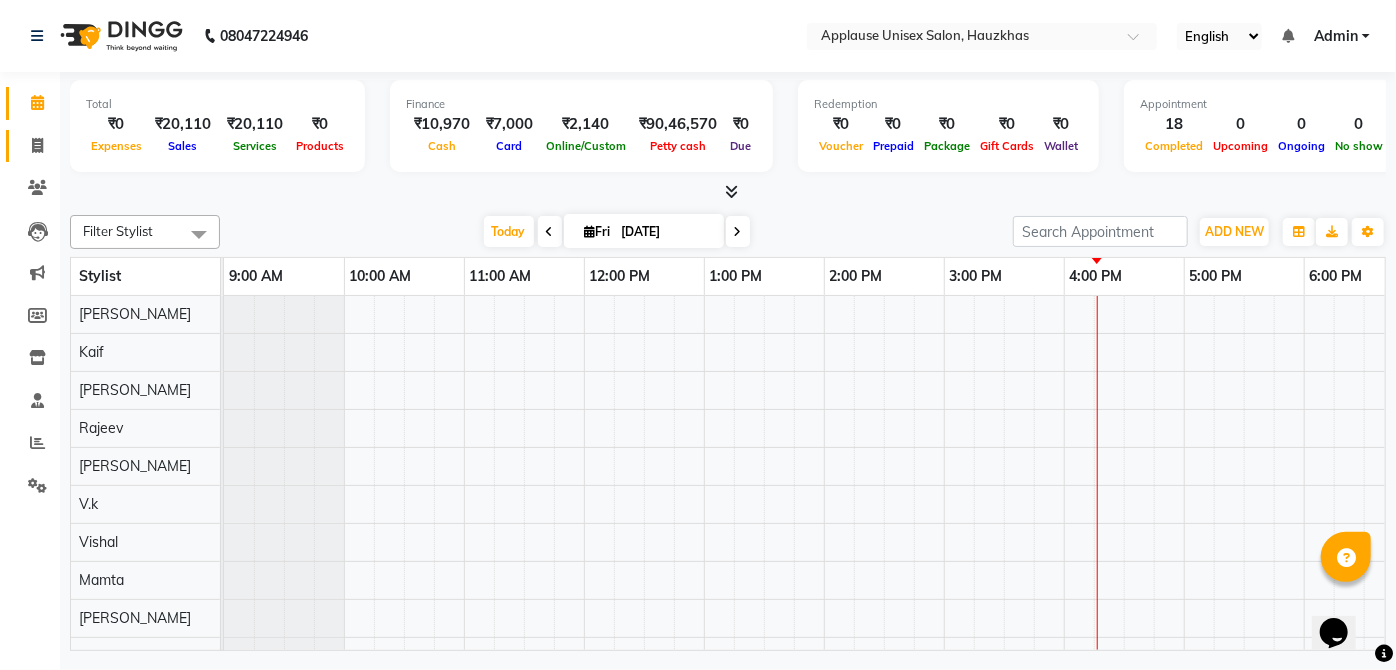 click 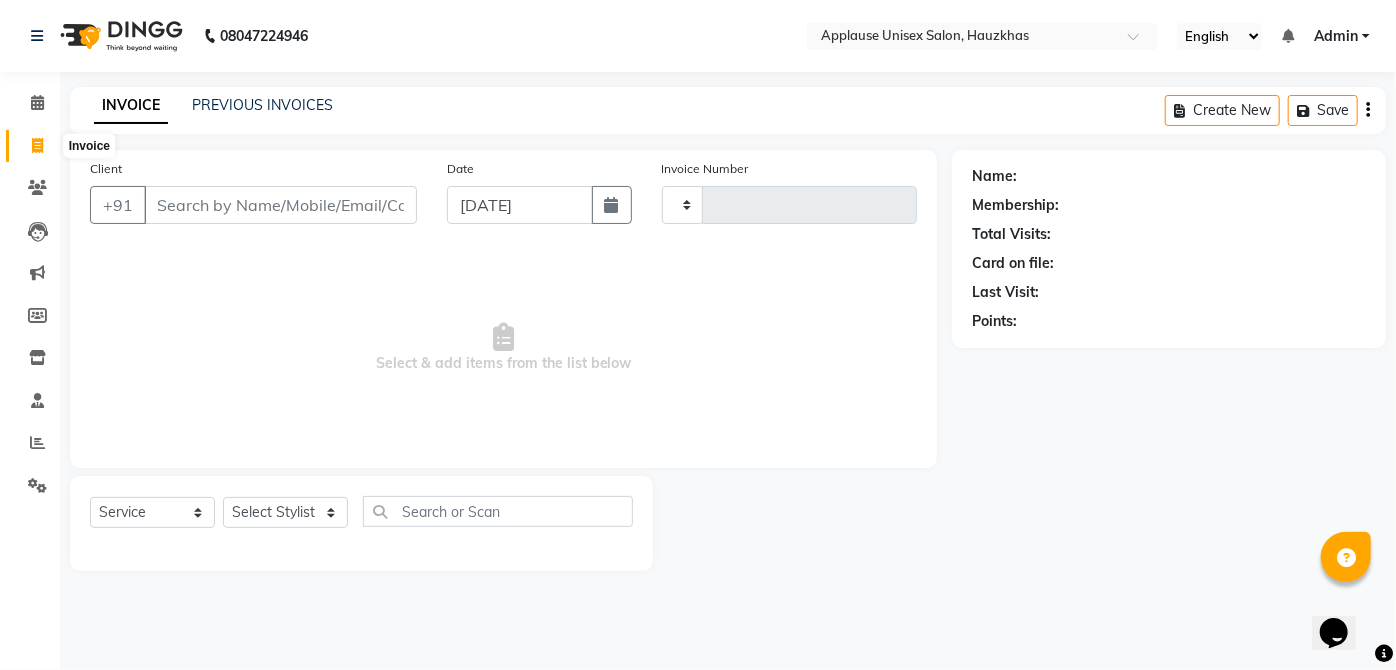 type on "2293" 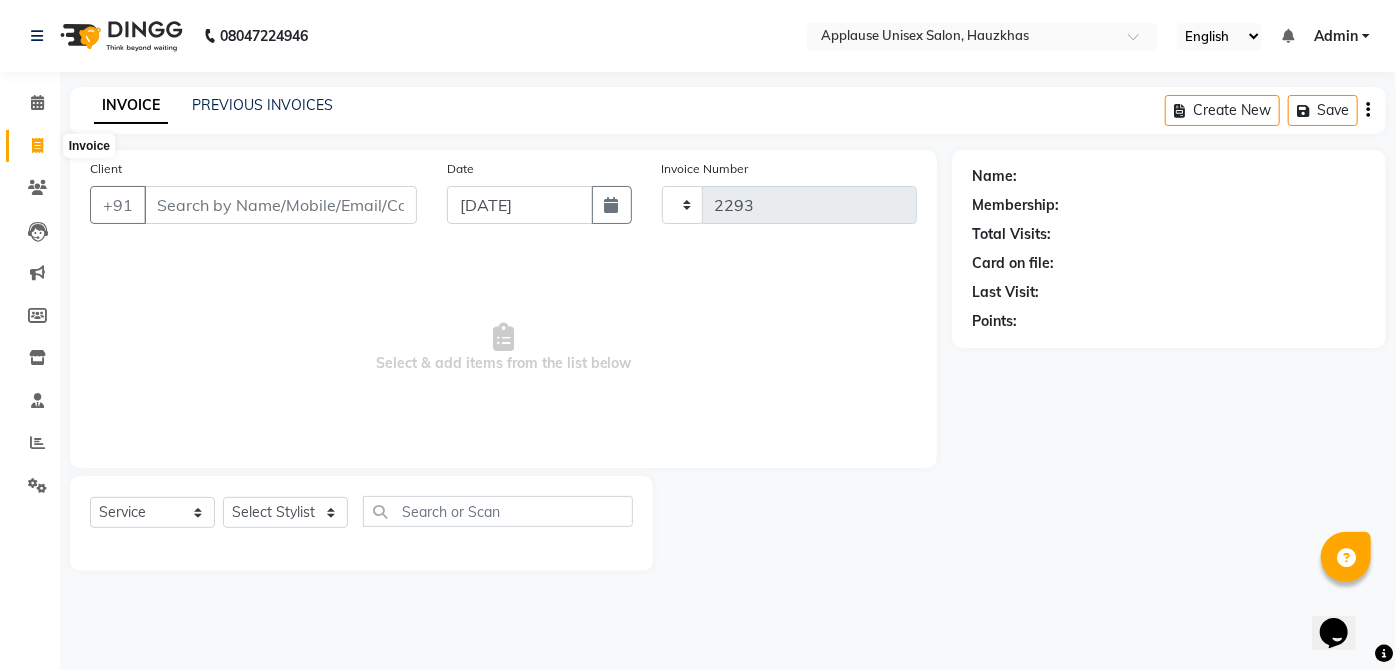 select on "5082" 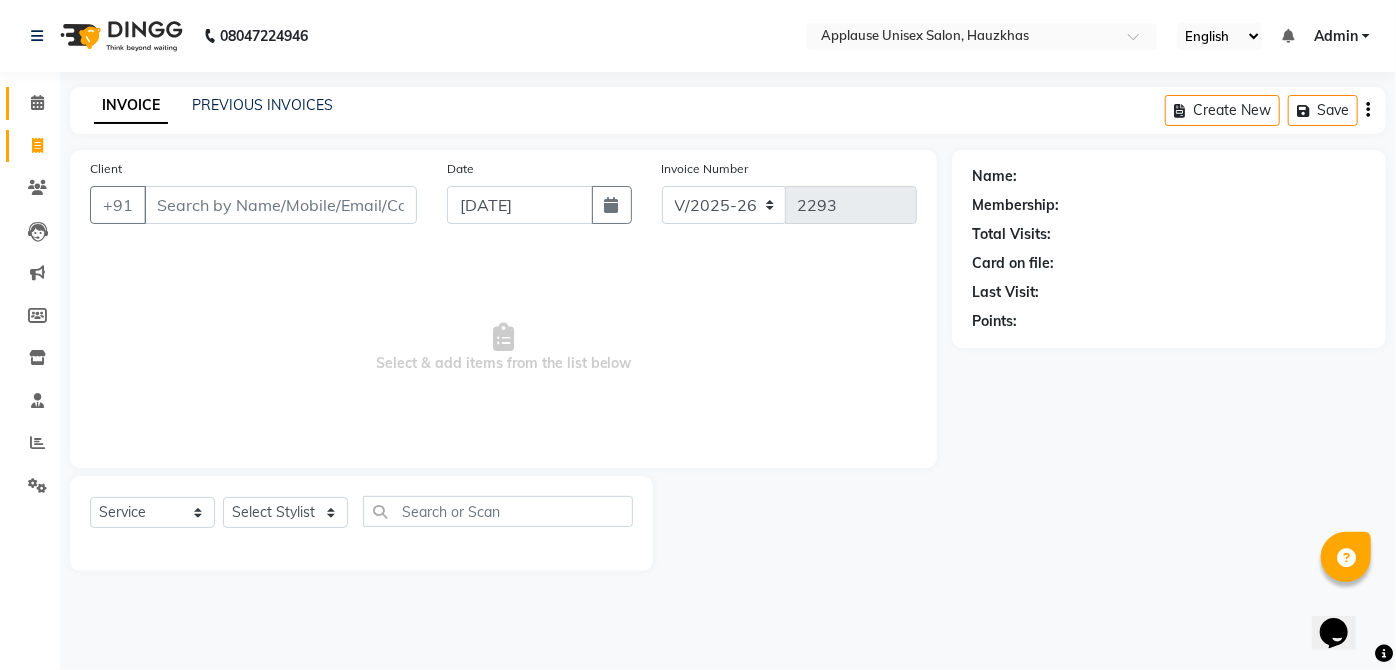 click 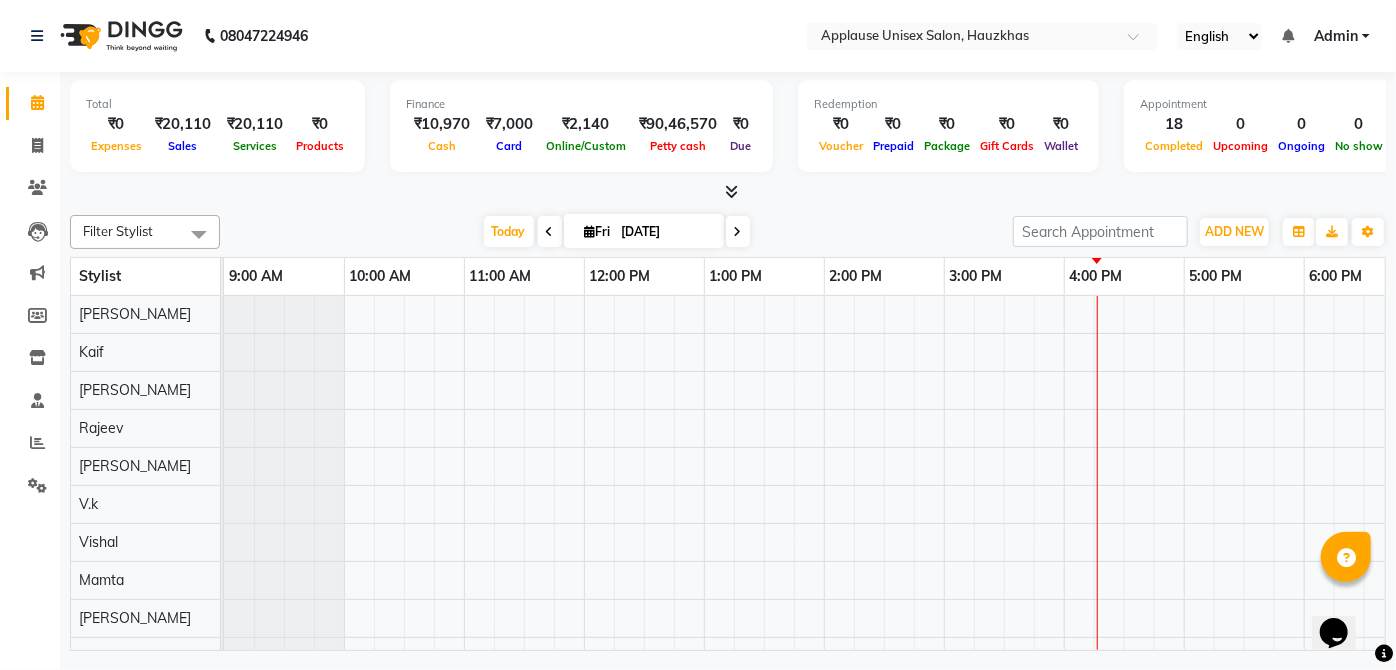 scroll, scrollTop: 0, scrollLeft: 0, axis: both 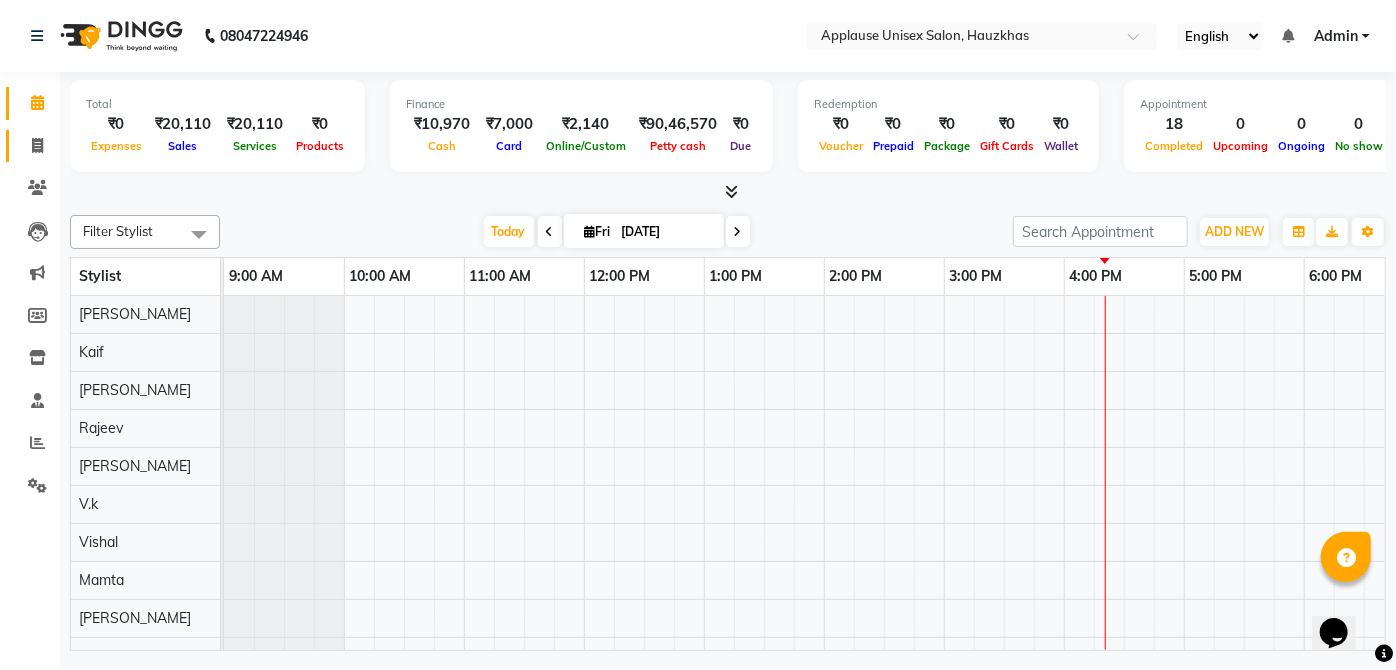 click on "Invoice" 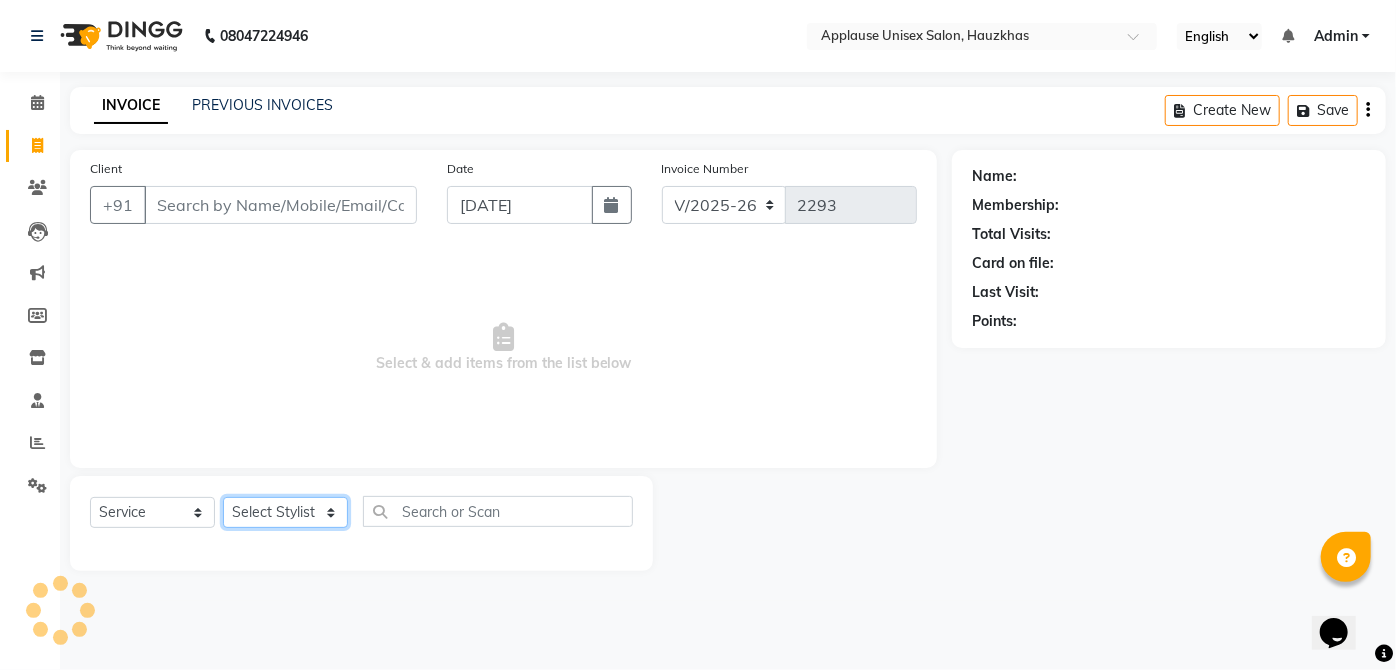 click on "Select Stylist" 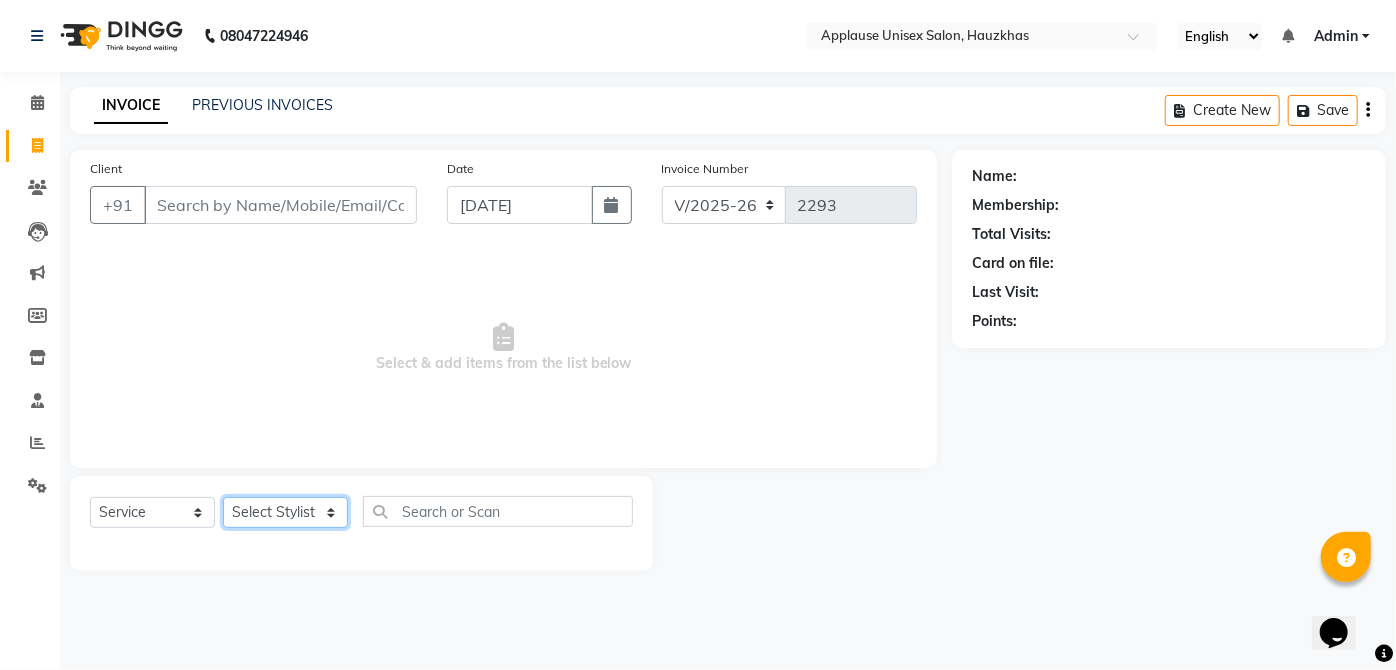 select on "32126" 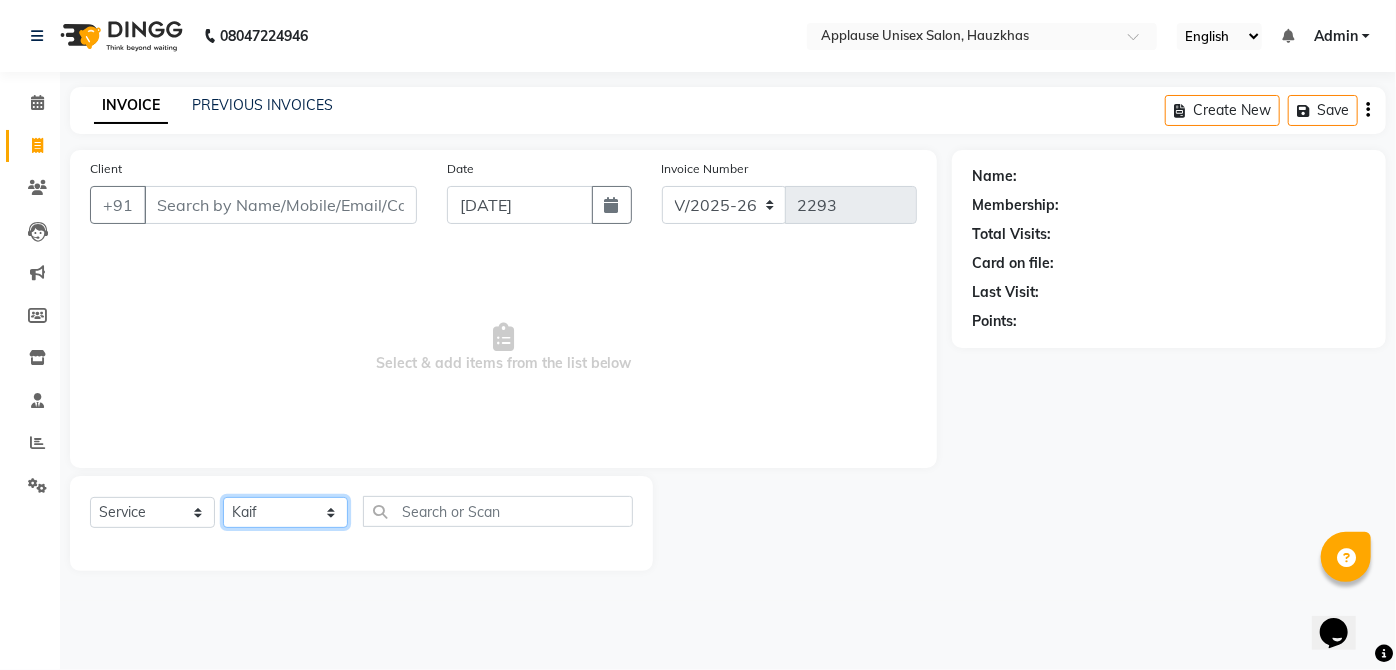 click on "Select Stylist  [PERSON_NAME] [PERSON_NAME] [PERSON_NAME] [PERSON_NAME]  Kaif [PERSON_NAME] [PERSON_NAME] Mamta Manager [PERSON_NAME] rahul  [PERSON_NAME] [PERSON_NAME] [PERSON_NAME] V.k" 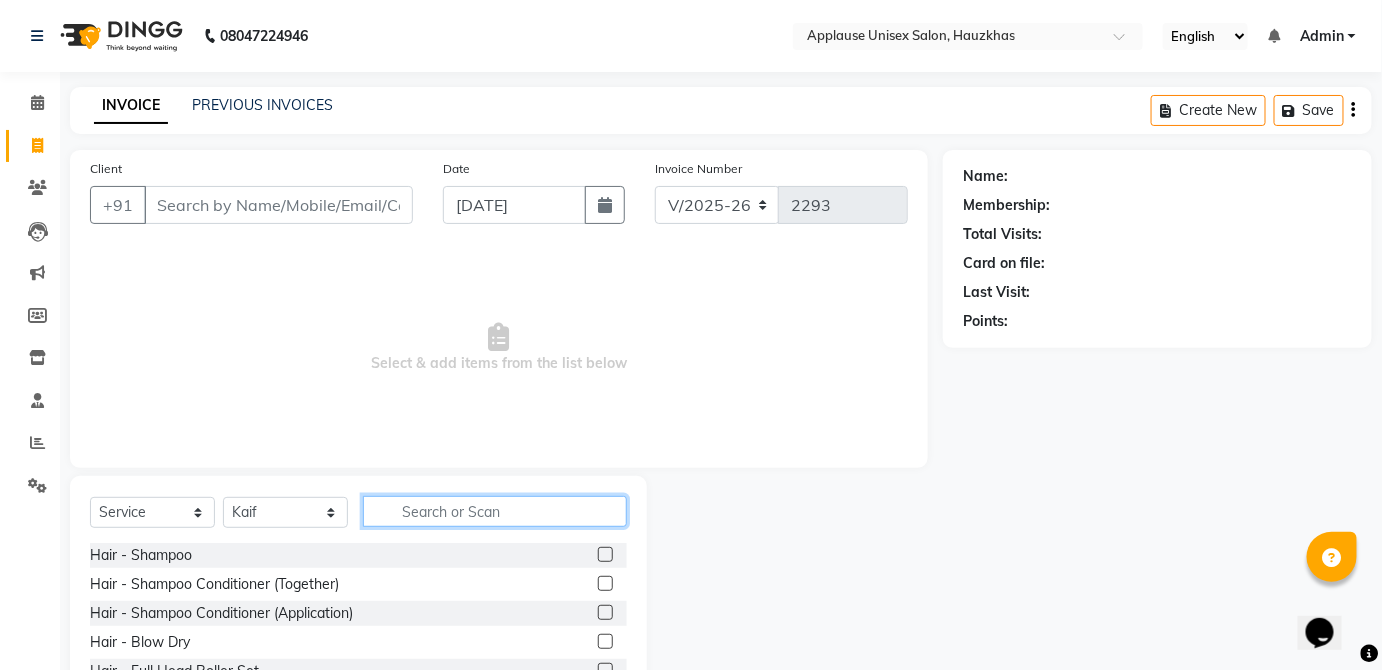 click 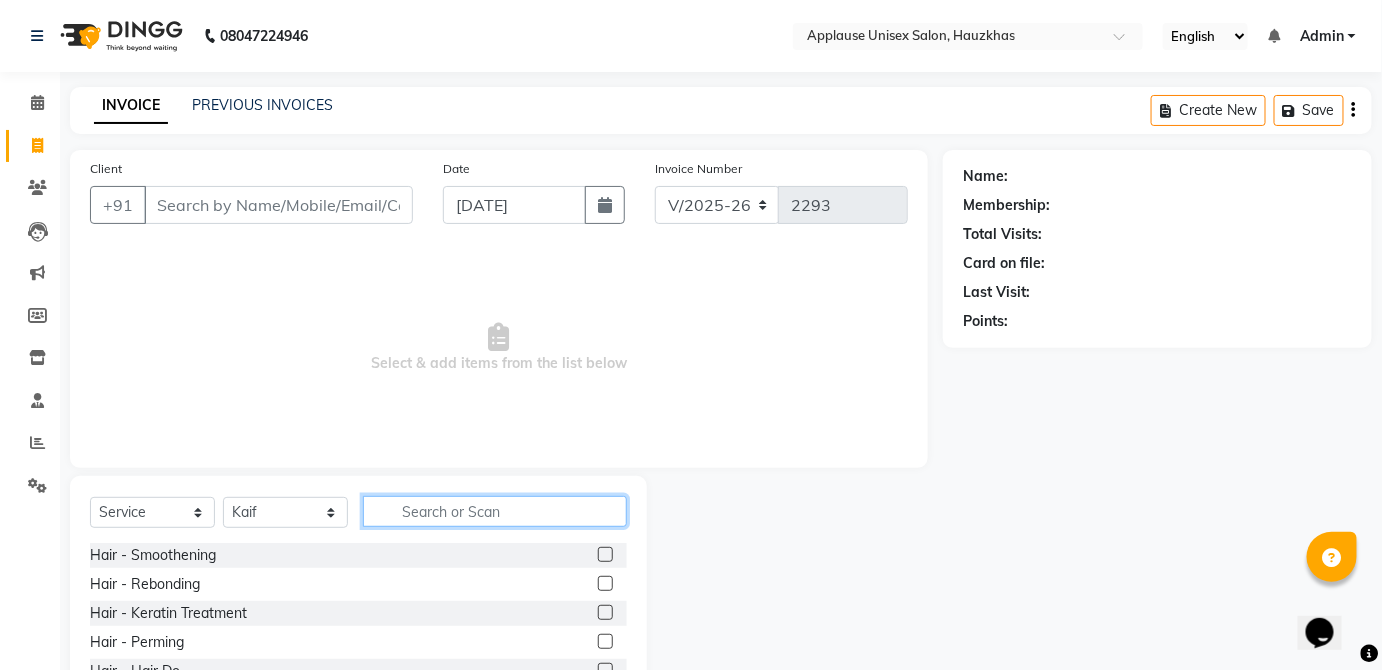 scroll, scrollTop: 0, scrollLeft: 0, axis: both 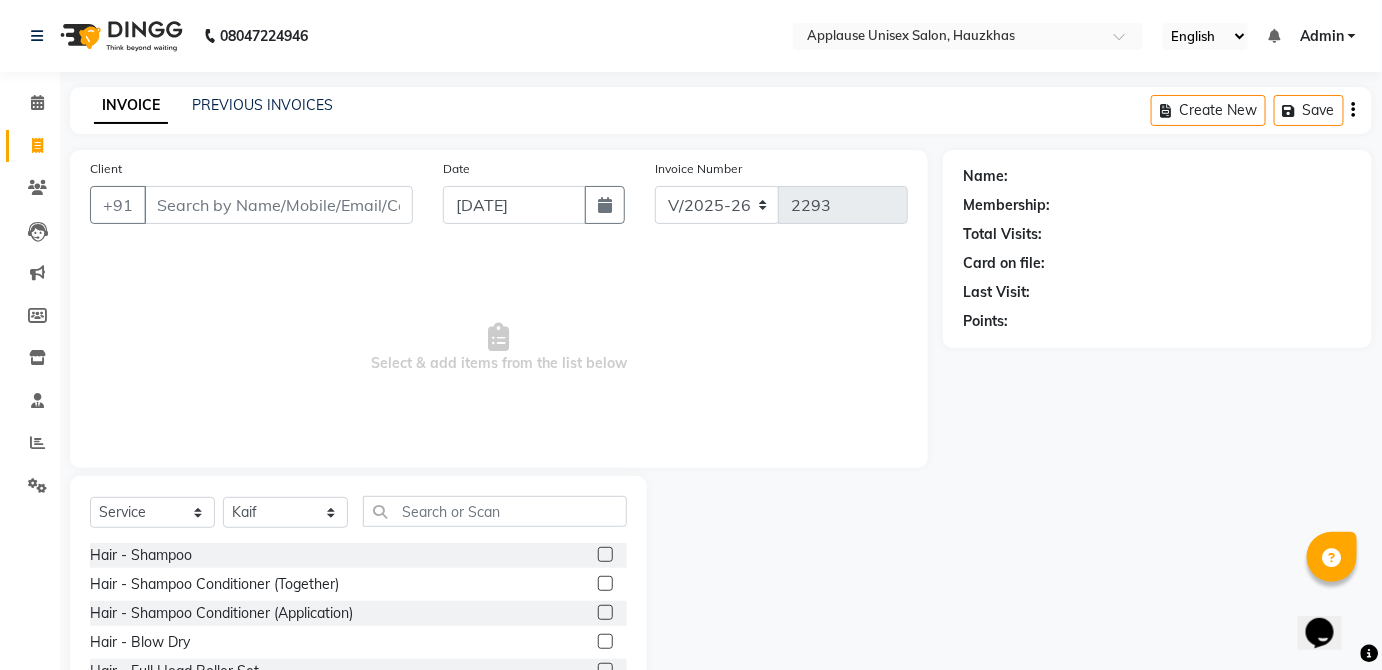 click 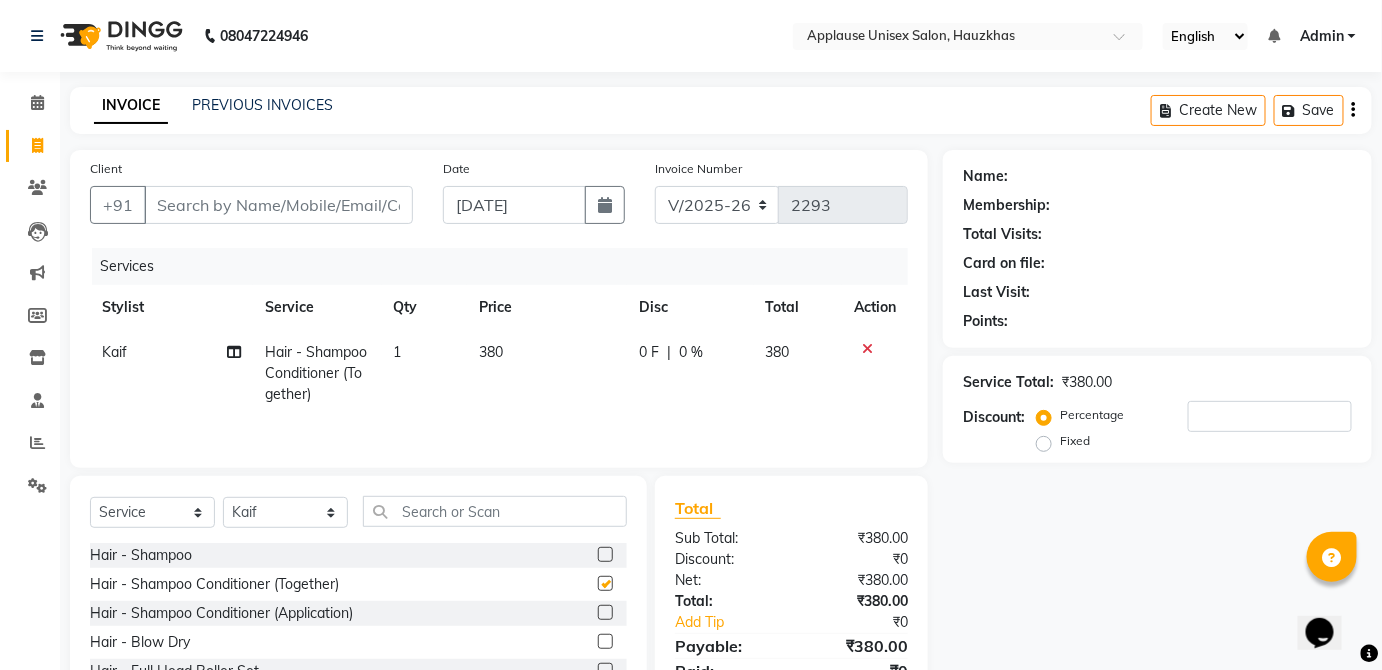checkbox on "false" 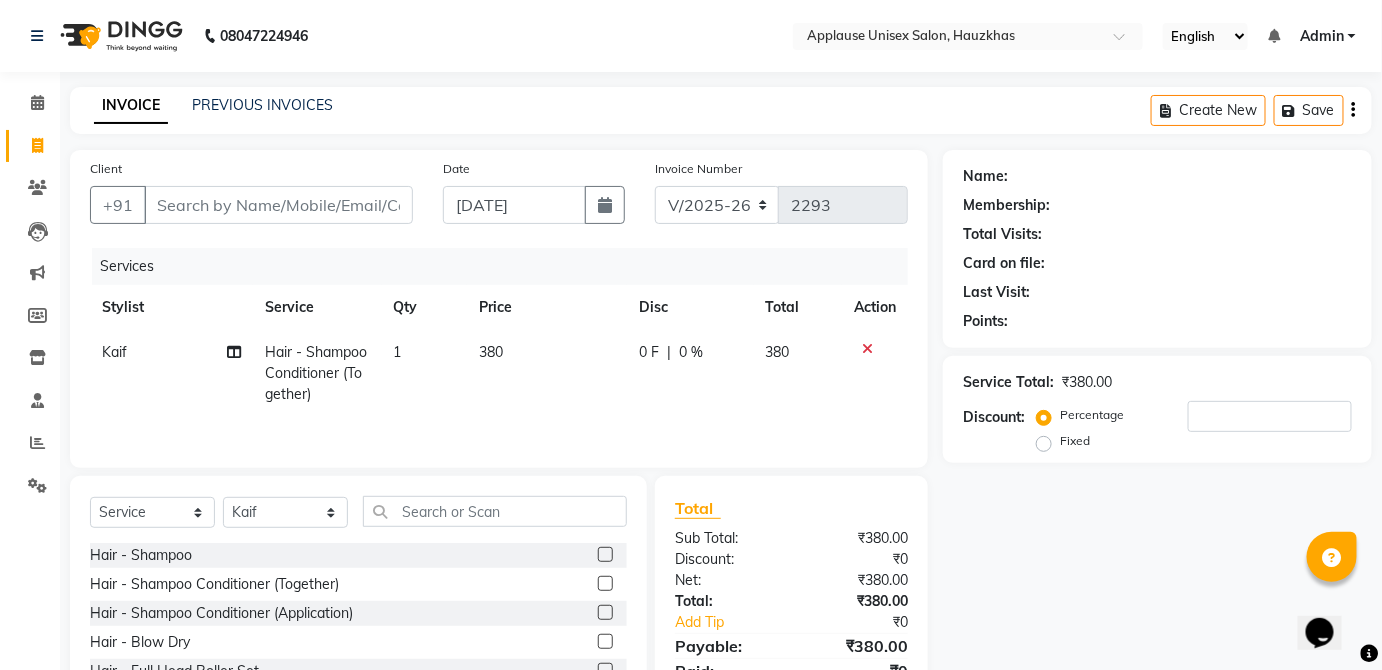 click on "380" 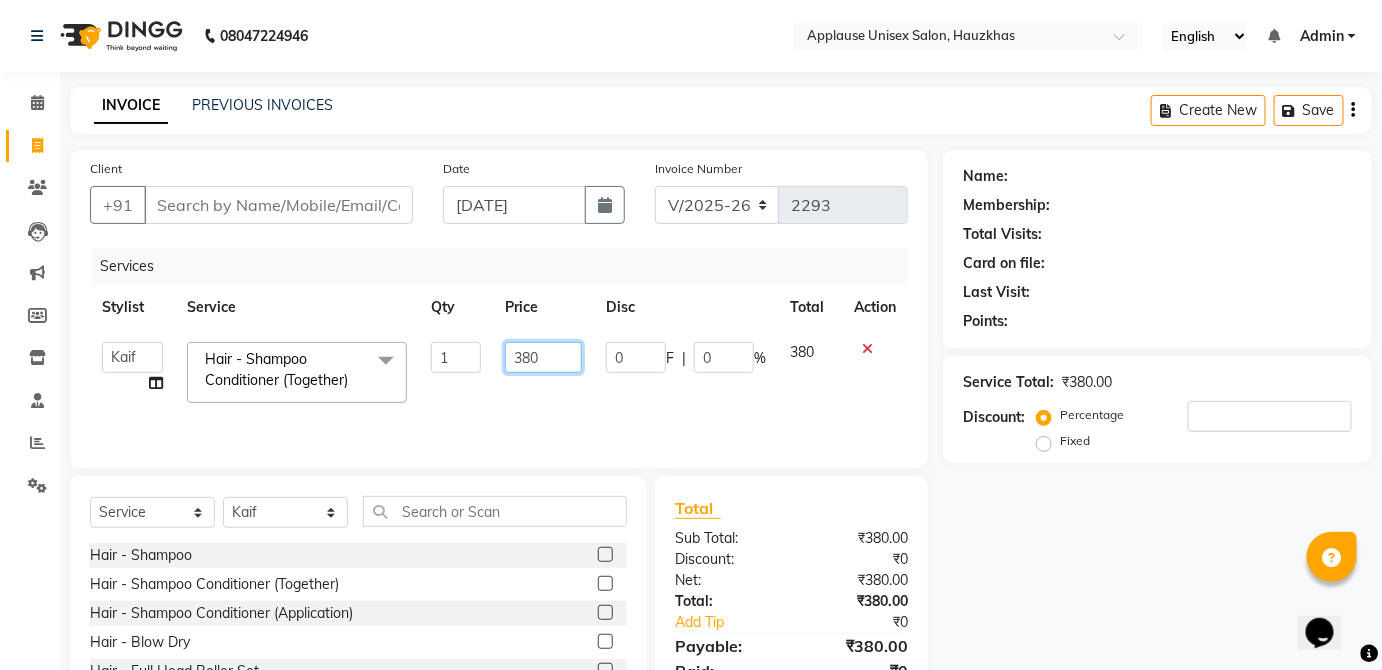 click on "380" 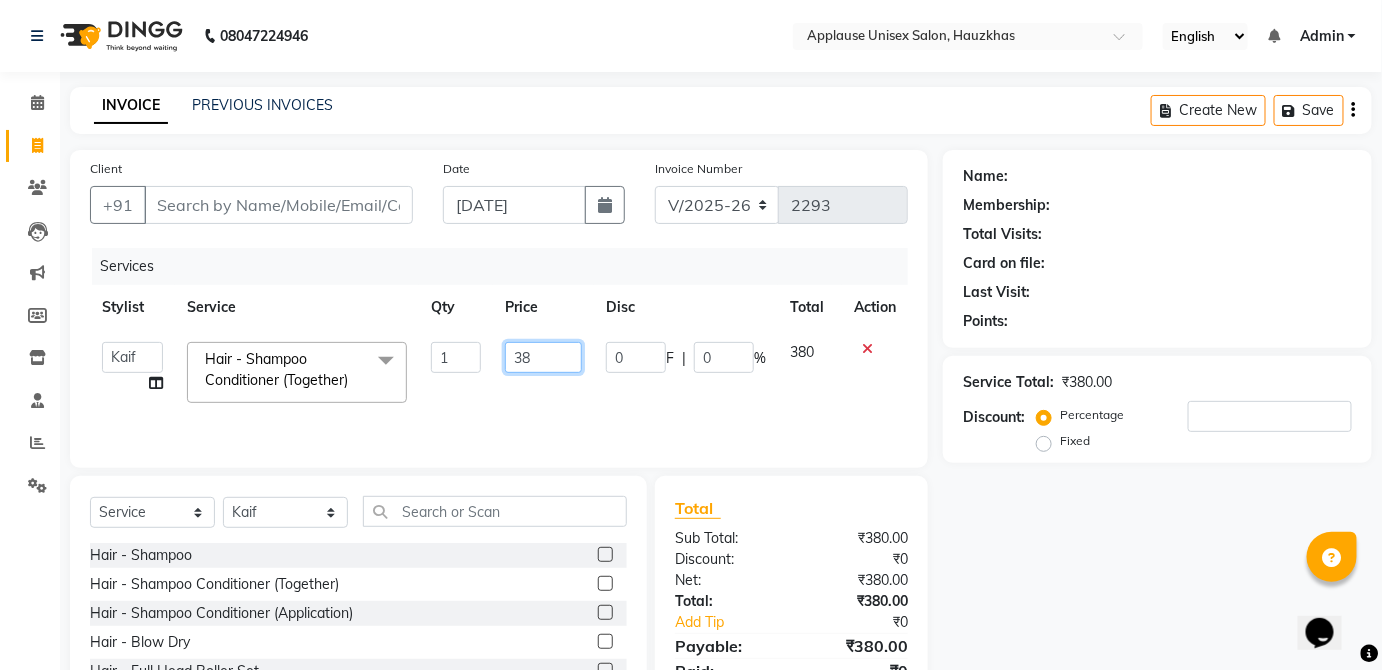 type on "3" 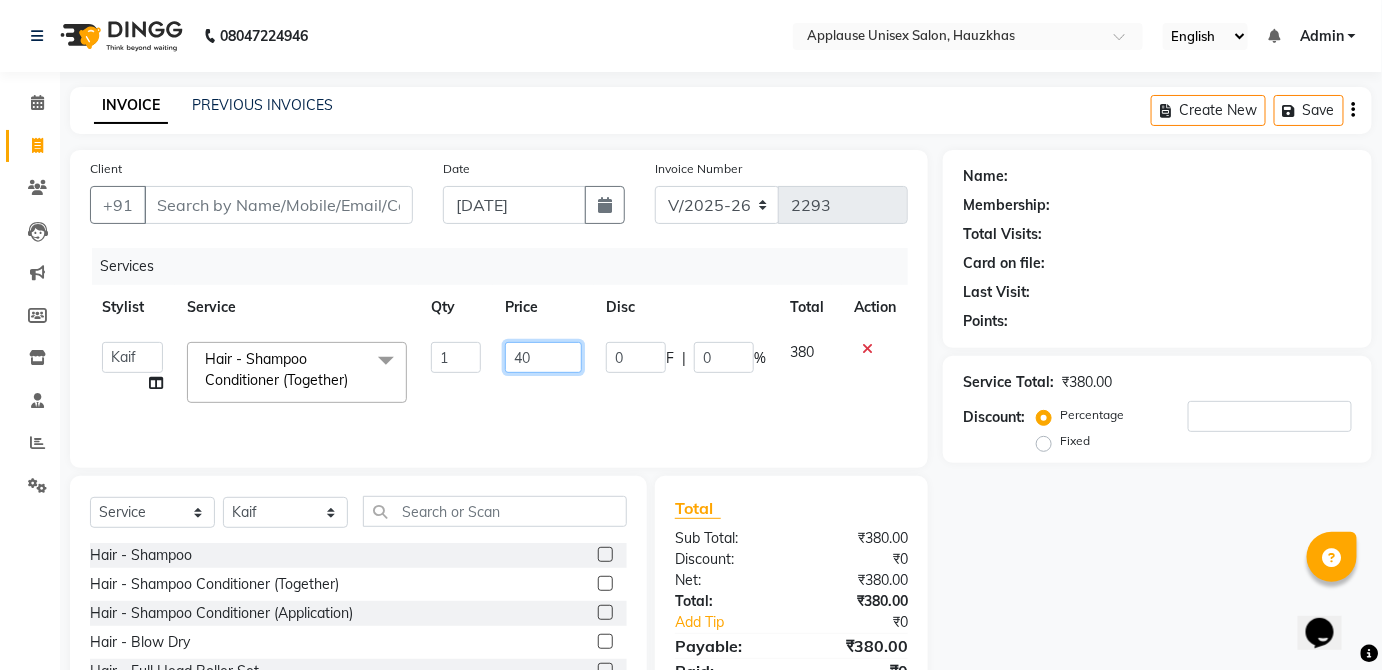 type on "400" 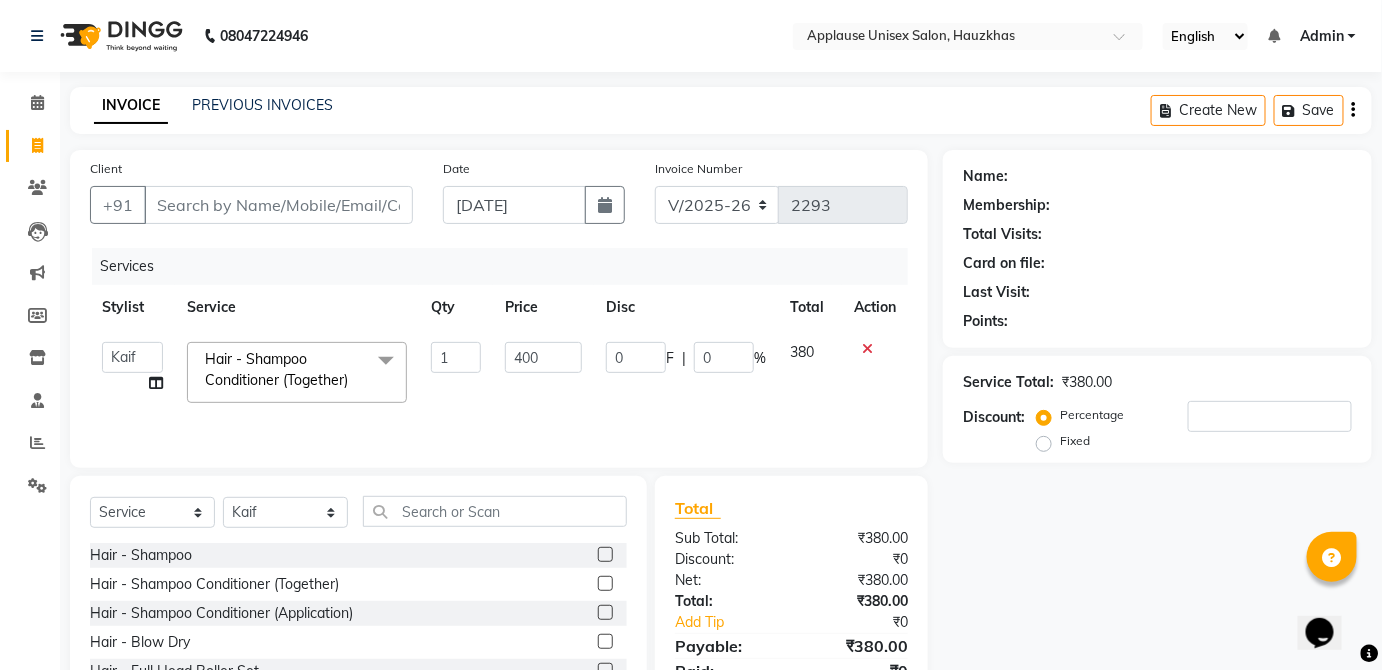 click on "380" 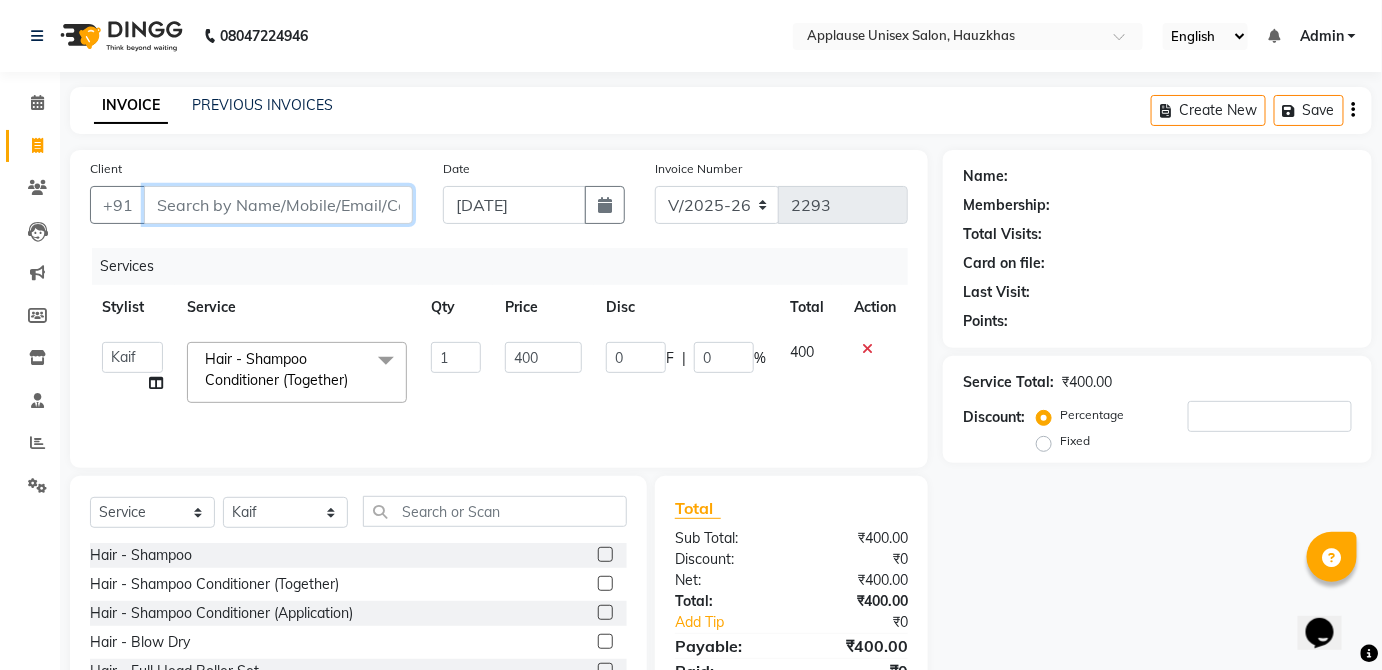 click on "Client" at bounding box center (278, 205) 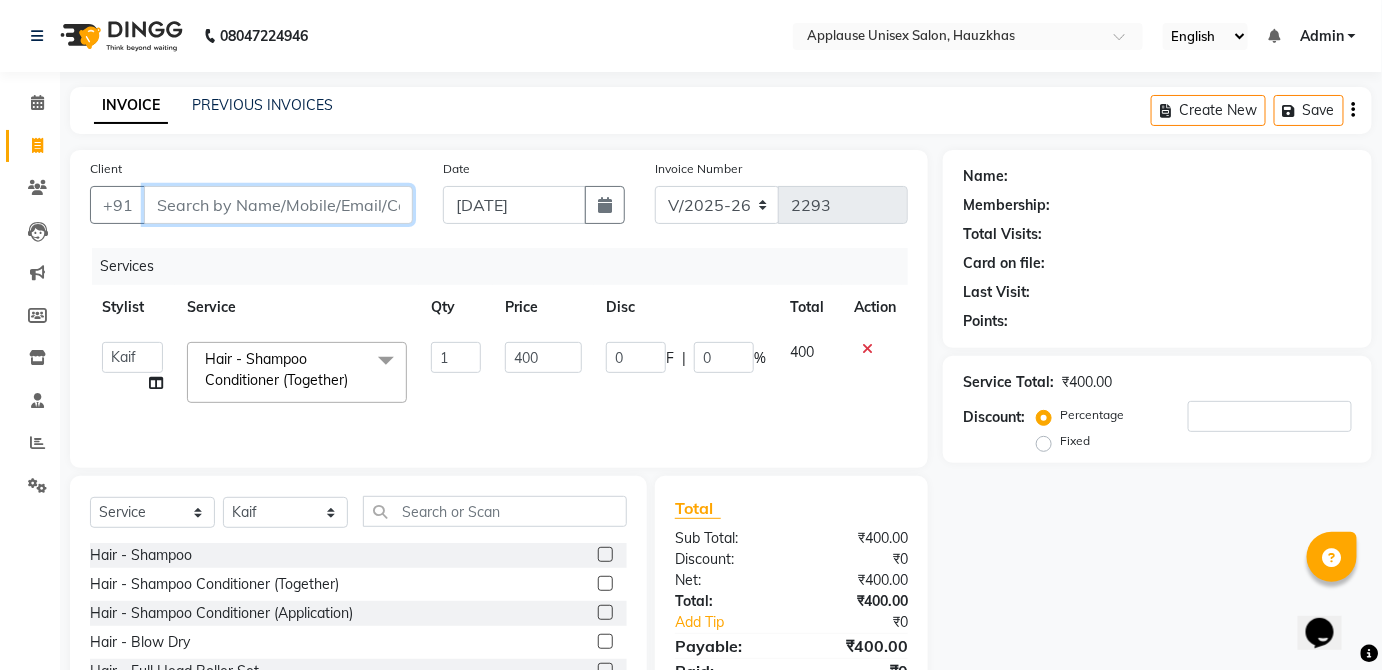 type on "m" 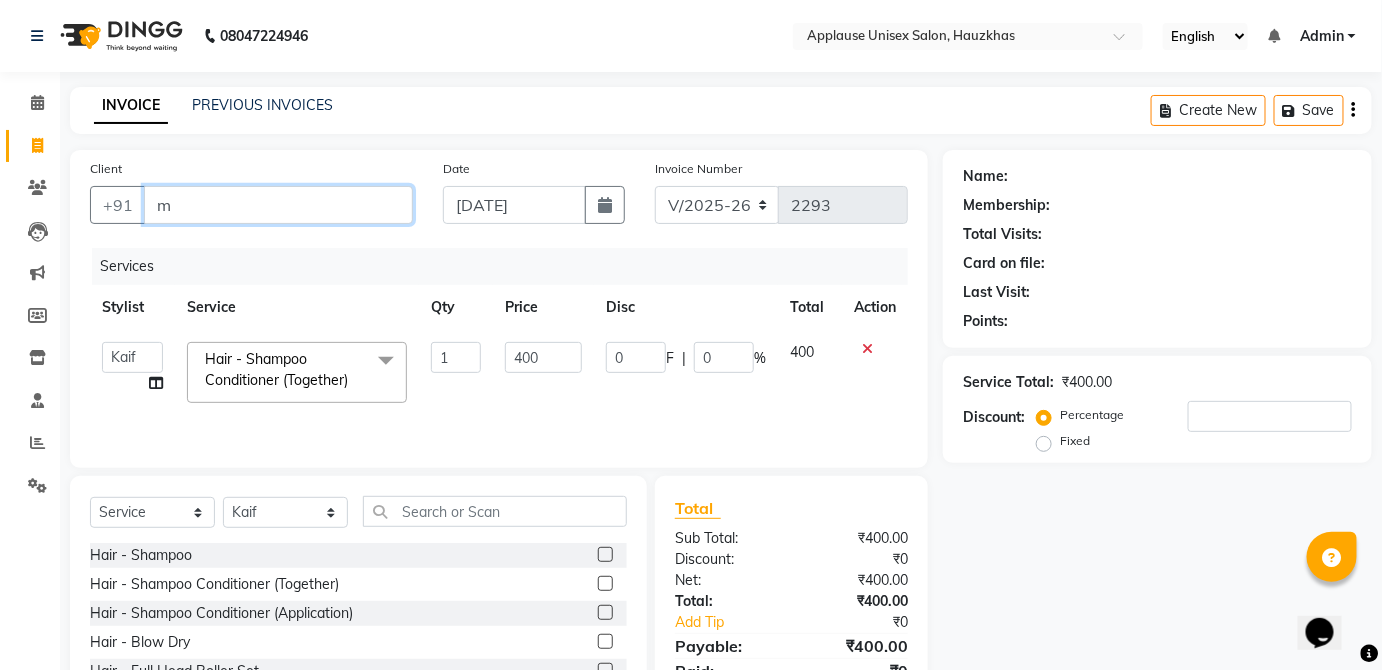 type on "0" 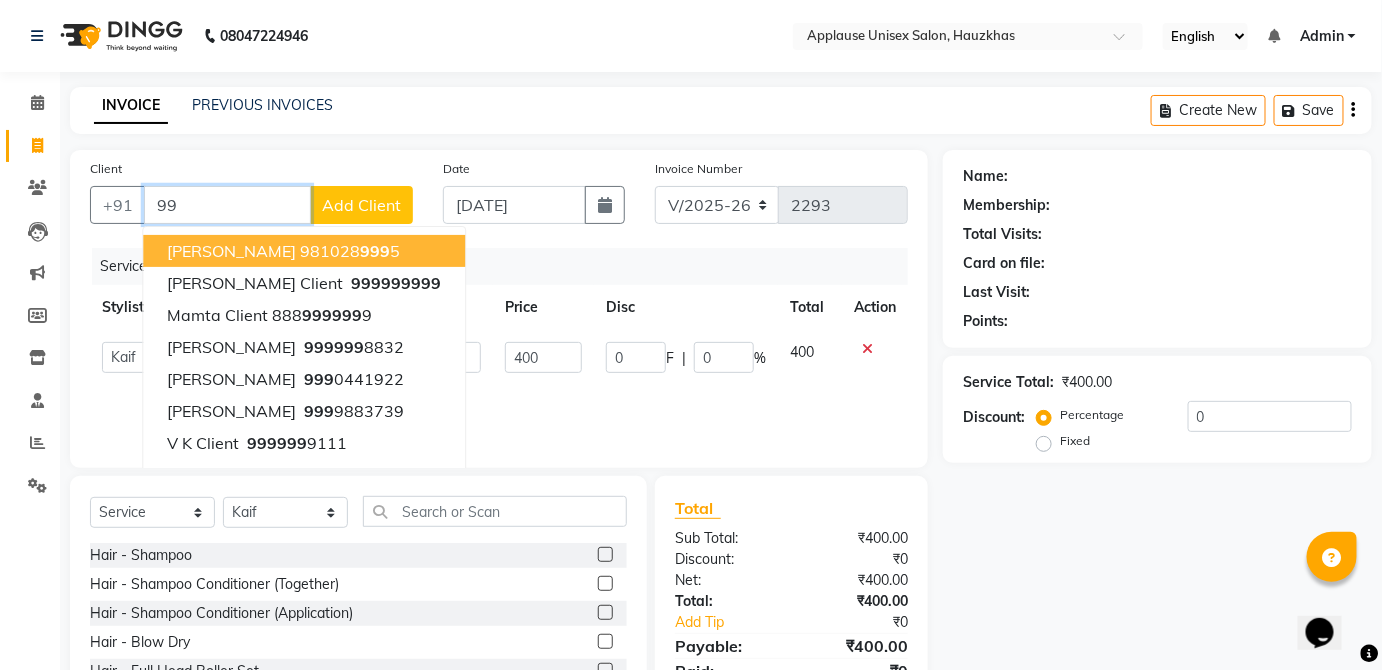 type on "9" 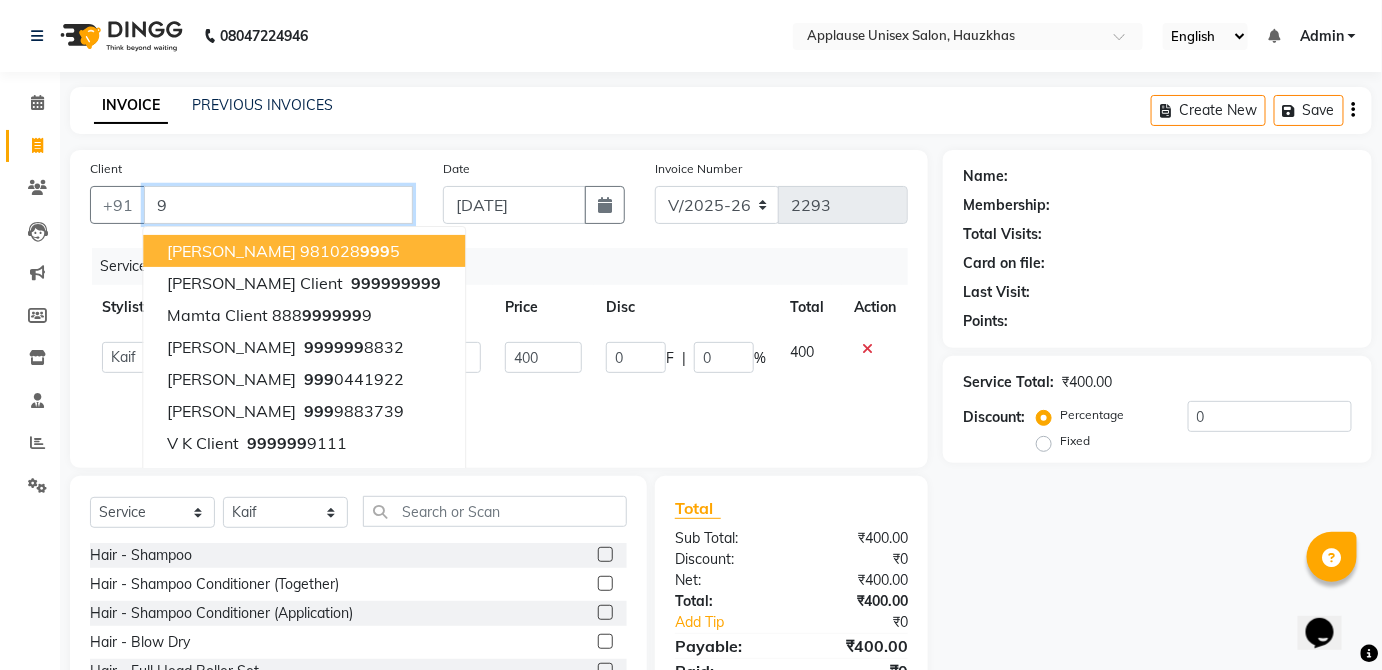 type 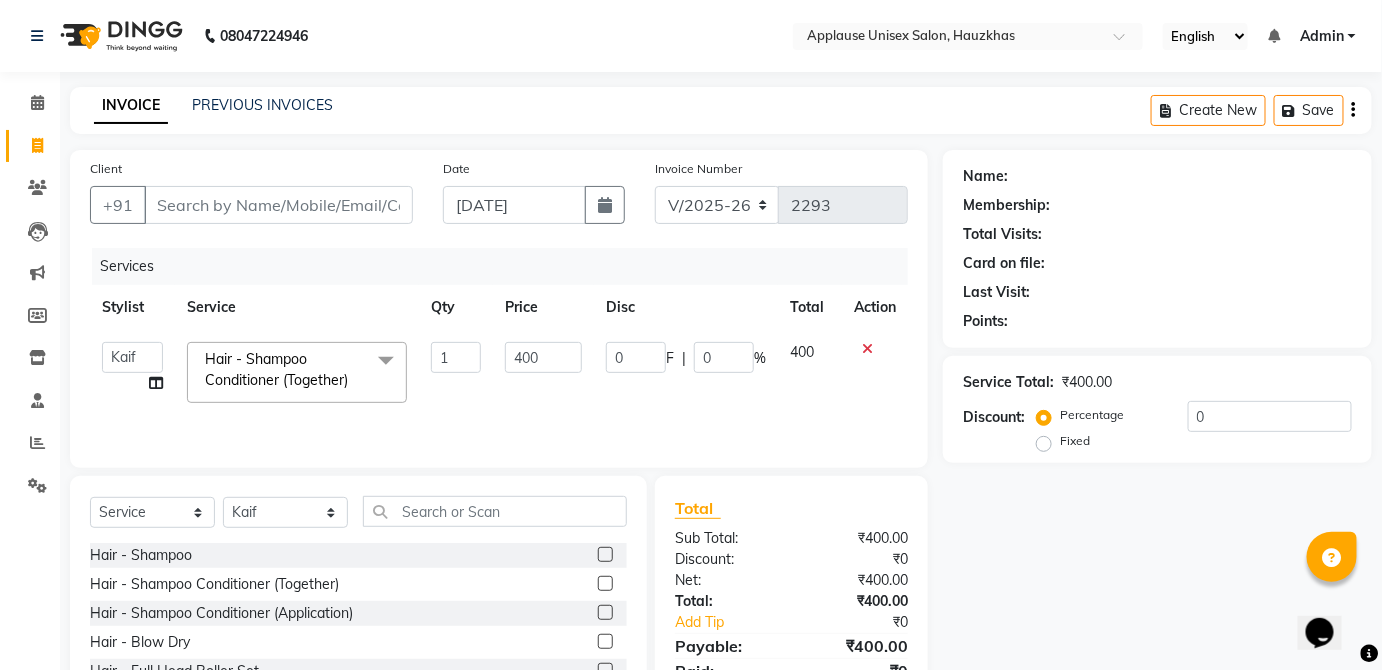 click on "400" 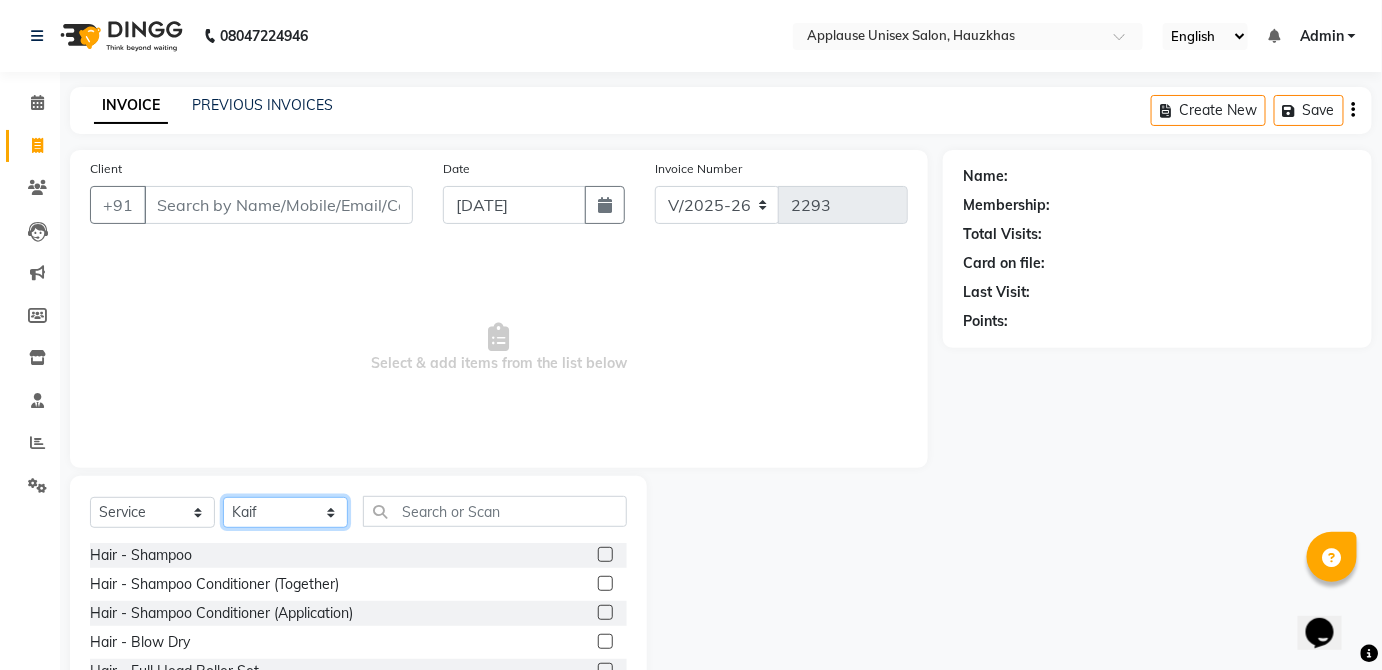 click on "Select Stylist  [PERSON_NAME] [PERSON_NAME] [PERSON_NAME] [PERSON_NAME]  Kaif [PERSON_NAME] [PERSON_NAME] Mamta Manager [PERSON_NAME] rahul  [PERSON_NAME] [PERSON_NAME] [PERSON_NAME] V.k" 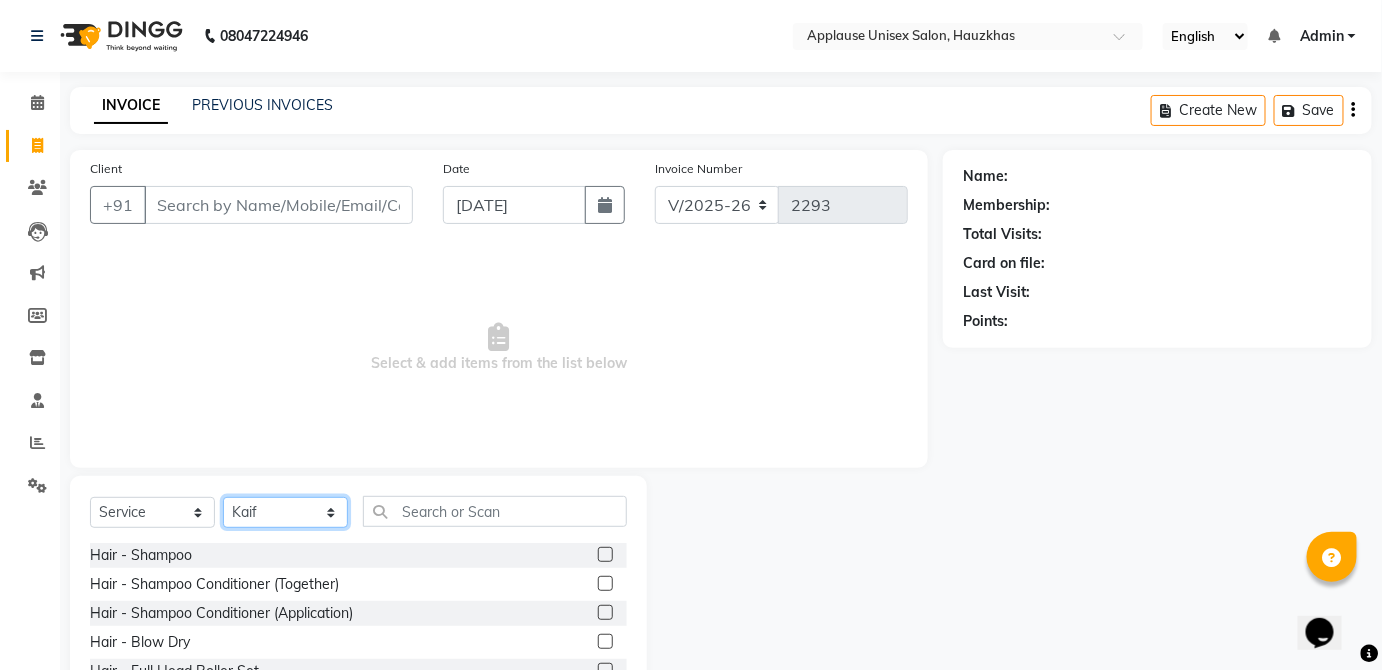select on "38123" 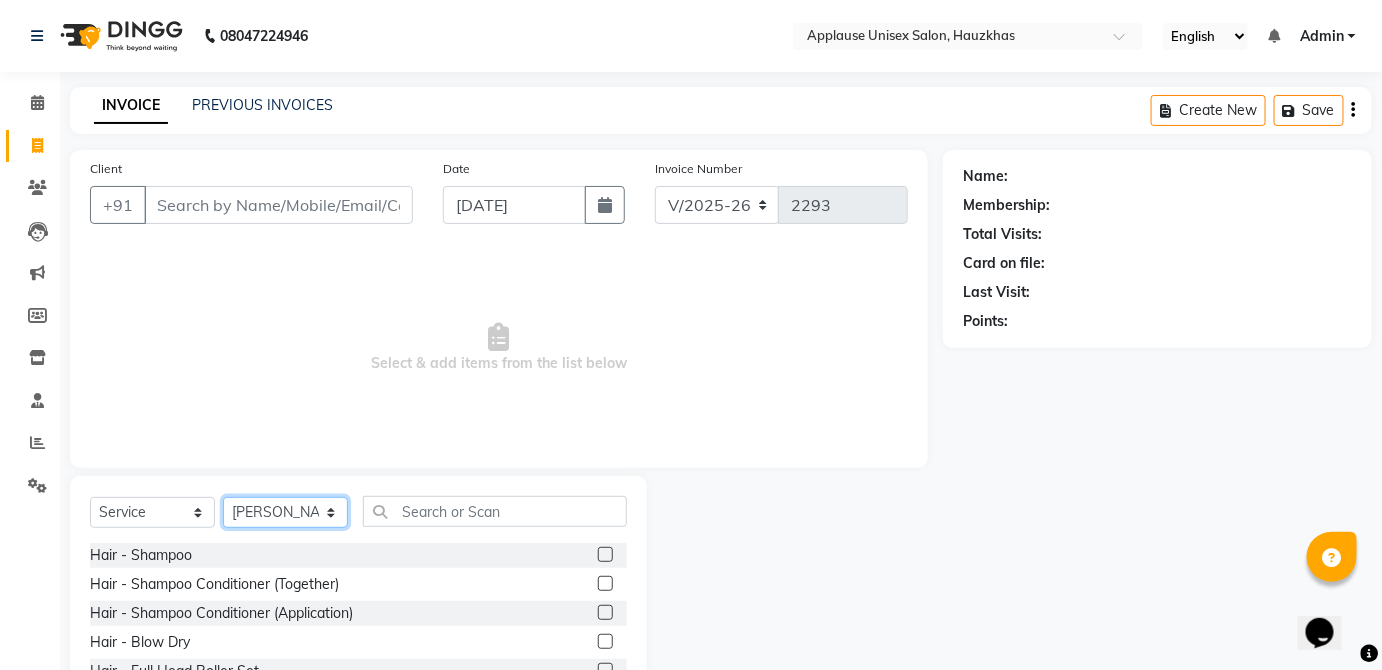 click on "Select Stylist  [PERSON_NAME] [PERSON_NAME] [PERSON_NAME] [PERSON_NAME]  Kaif [PERSON_NAME] [PERSON_NAME] Mamta Manager [PERSON_NAME] rahul  [PERSON_NAME] [PERSON_NAME] [PERSON_NAME] V.k" 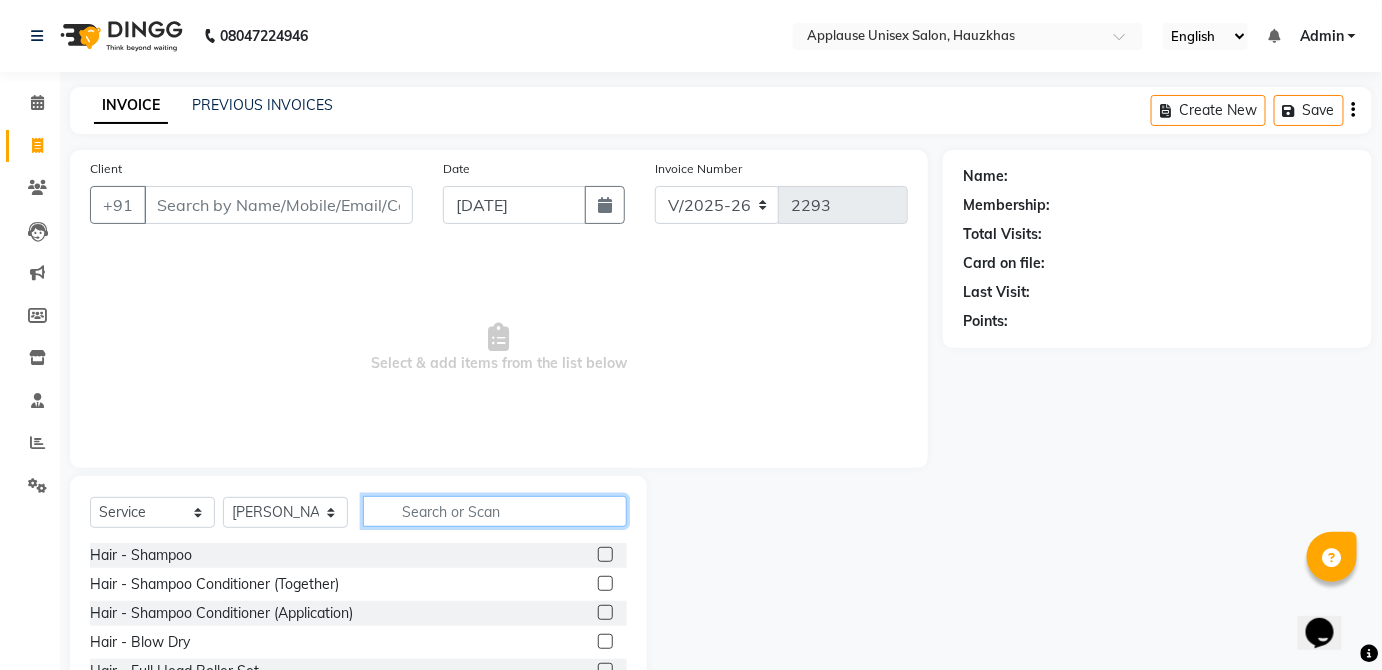 click 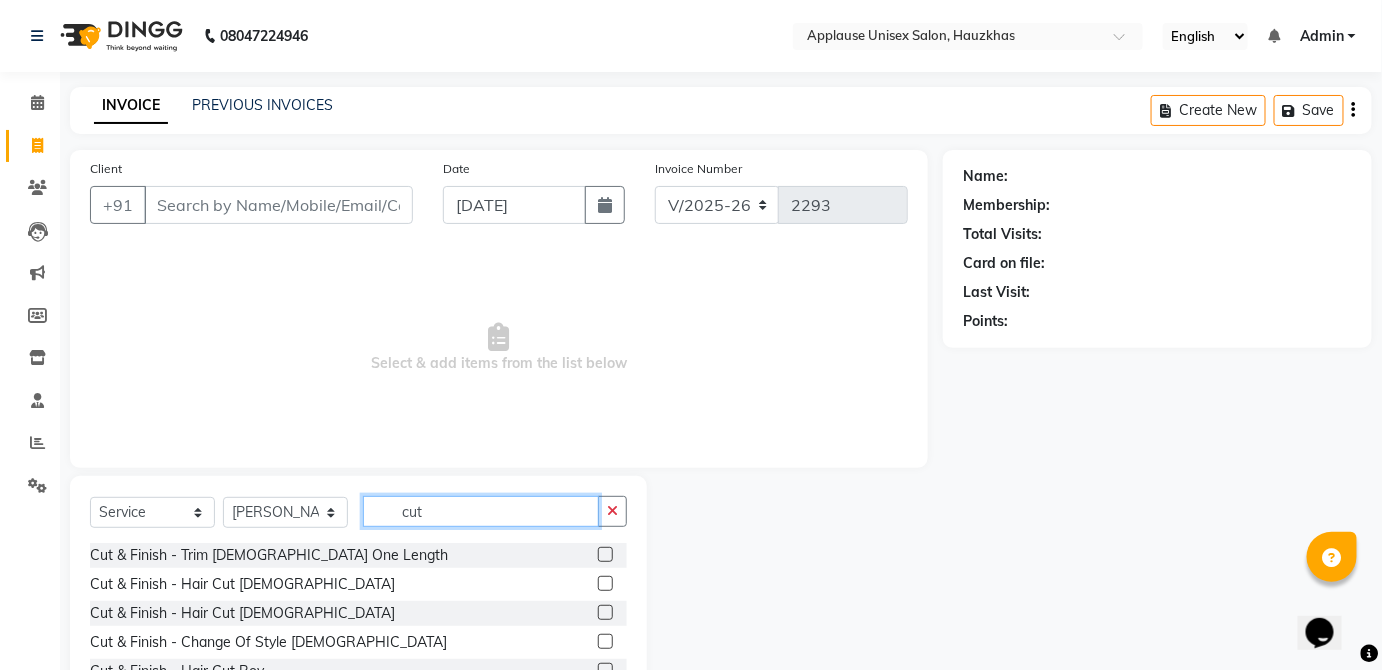 type on "cut" 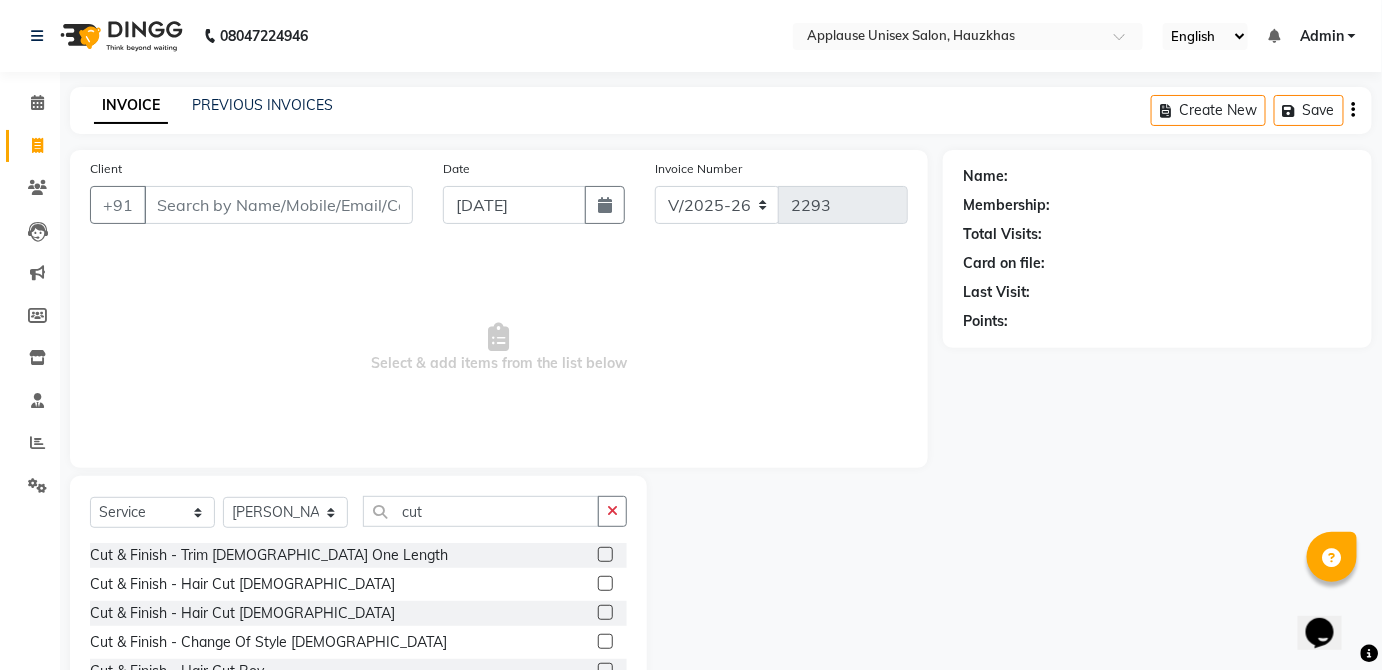 click 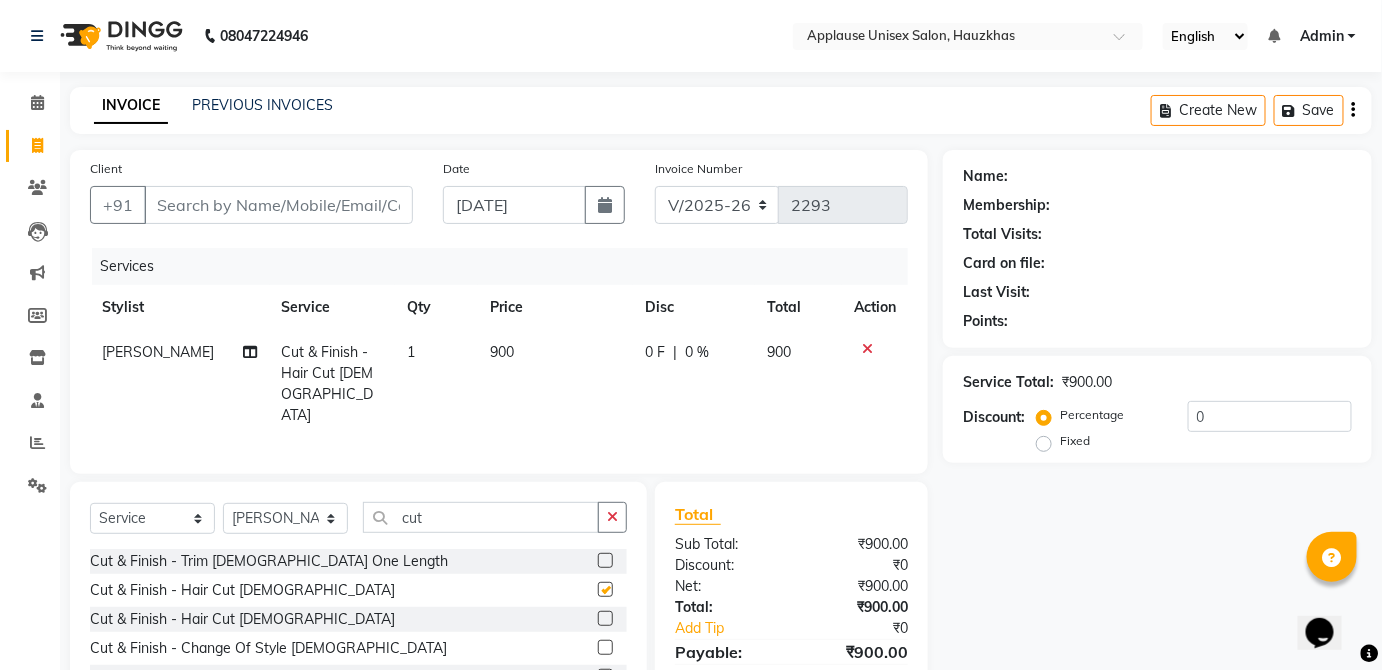 checkbox on "false" 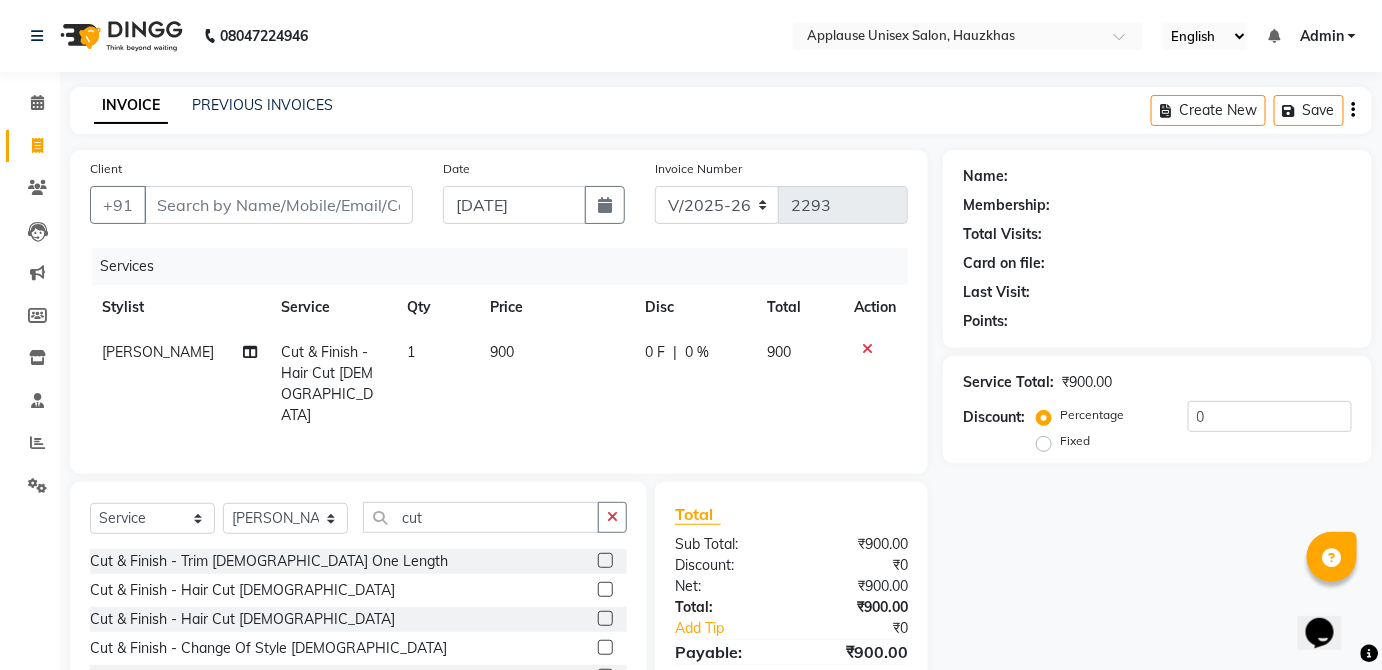 click on "0 F" 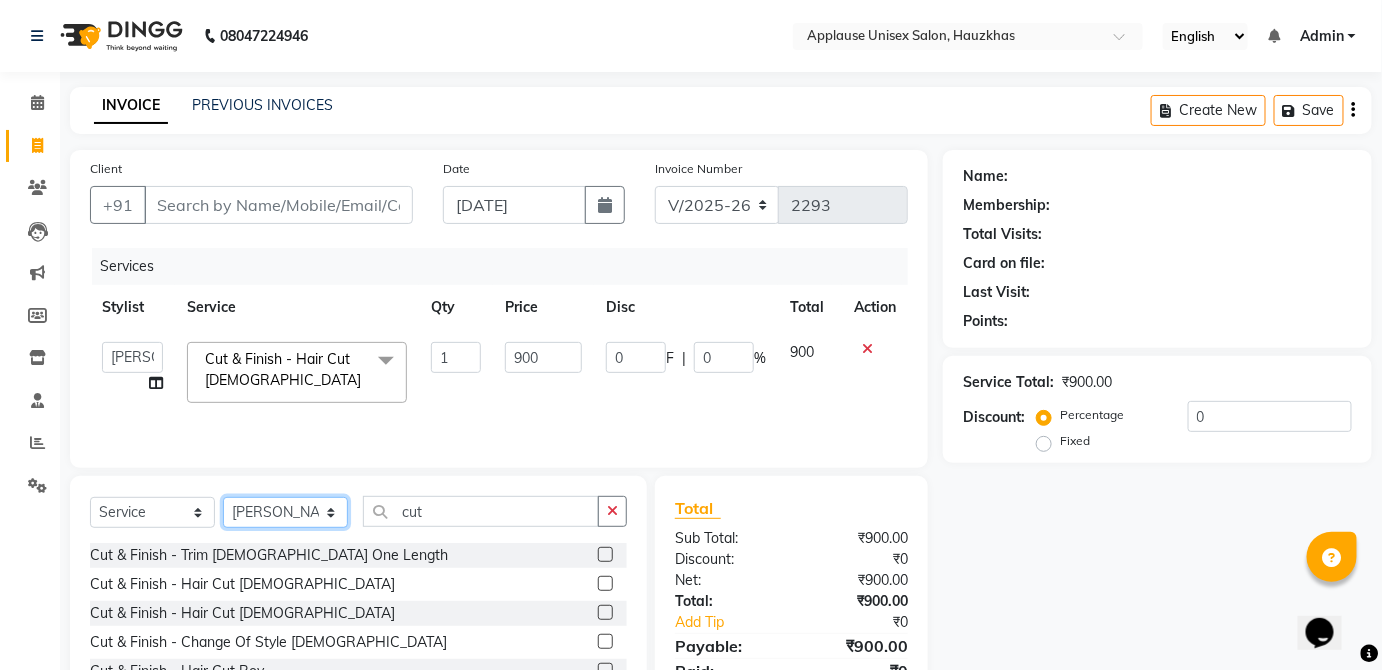 click on "Select Stylist  [PERSON_NAME] [PERSON_NAME] [PERSON_NAME] [PERSON_NAME]  Kaif [PERSON_NAME] [PERSON_NAME] Mamta Manager [PERSON_NAME] rahul  [PERSON_NAME] [PERSON_NAME] [PERSON_NAME] V.k" 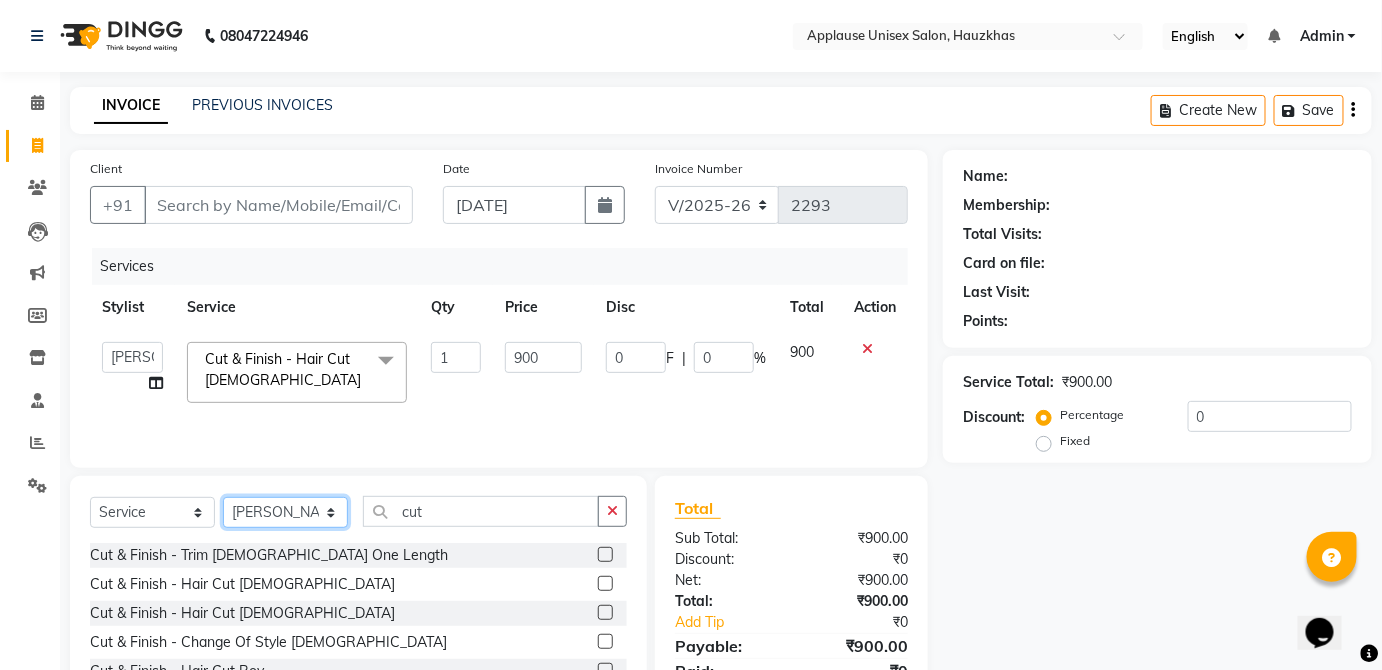 select on "66558" 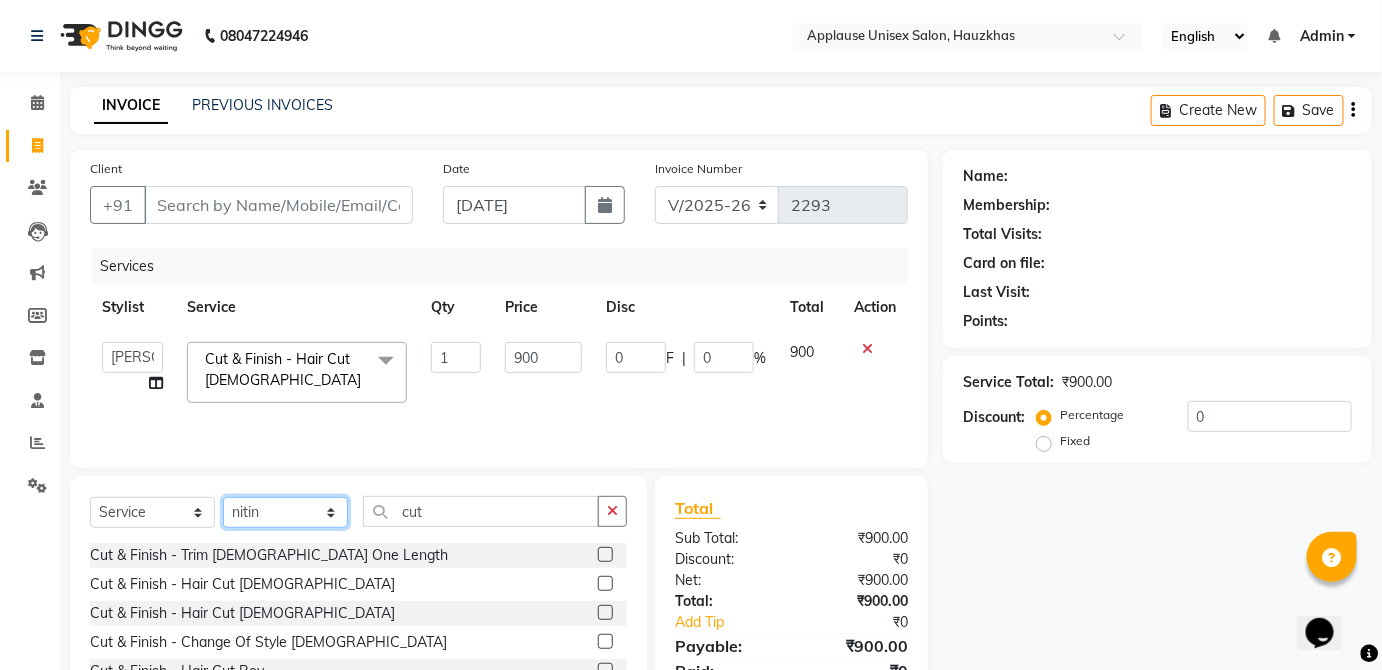click on "Select Stylist  [PERSON_NAME] [PERSON_NAME] [PERSON_NAME] [PERSON_NAME]  Kaif [PERSON_NAME] [PERSON_NAME] Mamta Manager [PERSON_NAME] rahul  [PERSON_NAME] [PERSON_NAME] [PERSON_NAME] V.k" 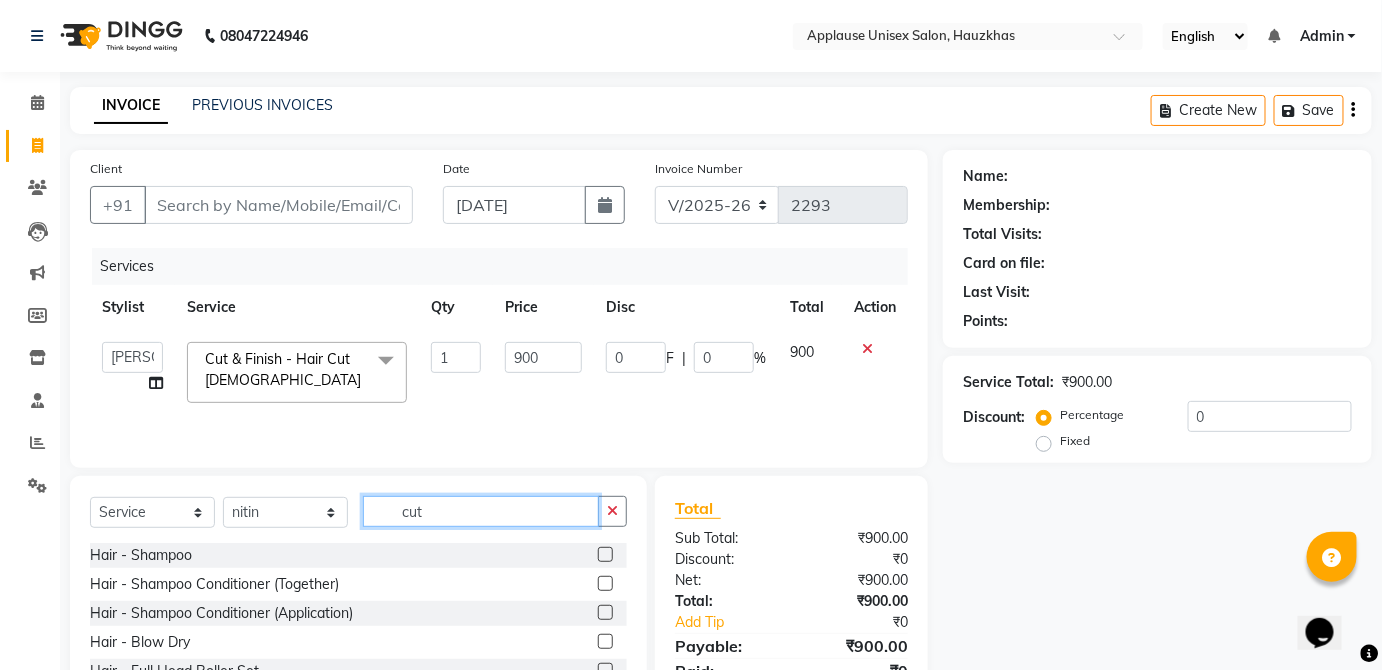 click on "cut" 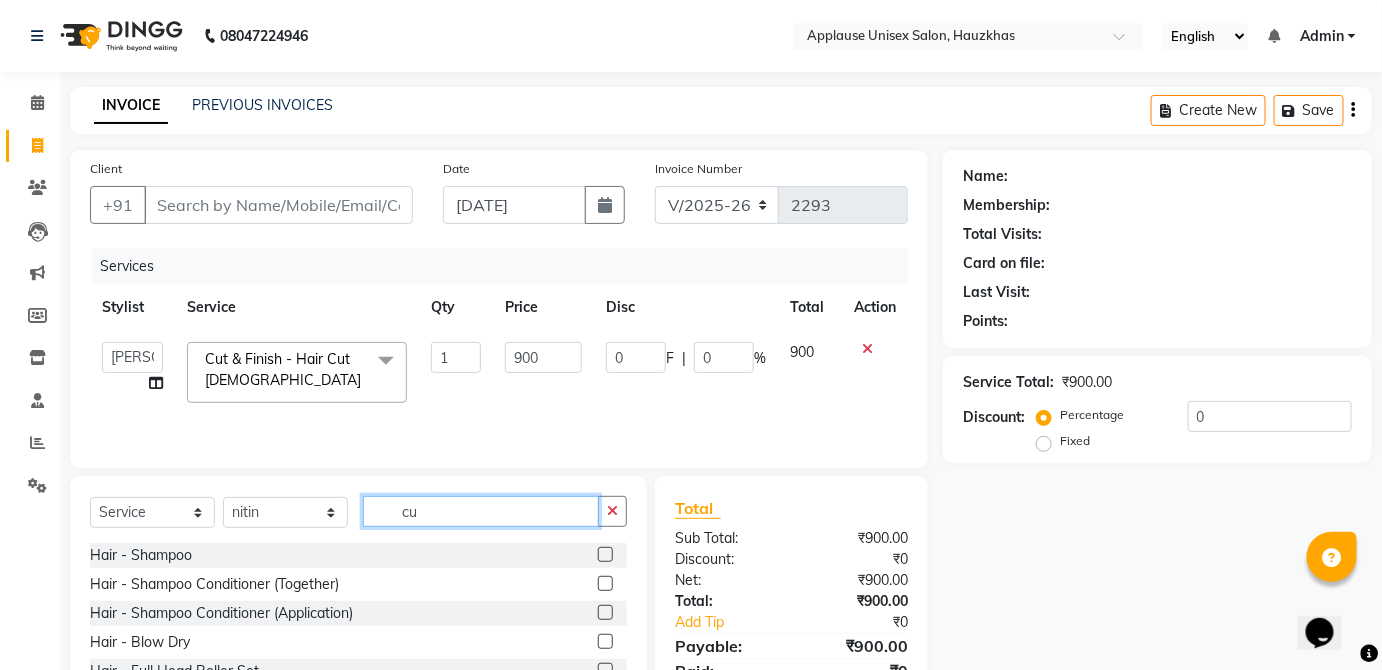 type on "c" 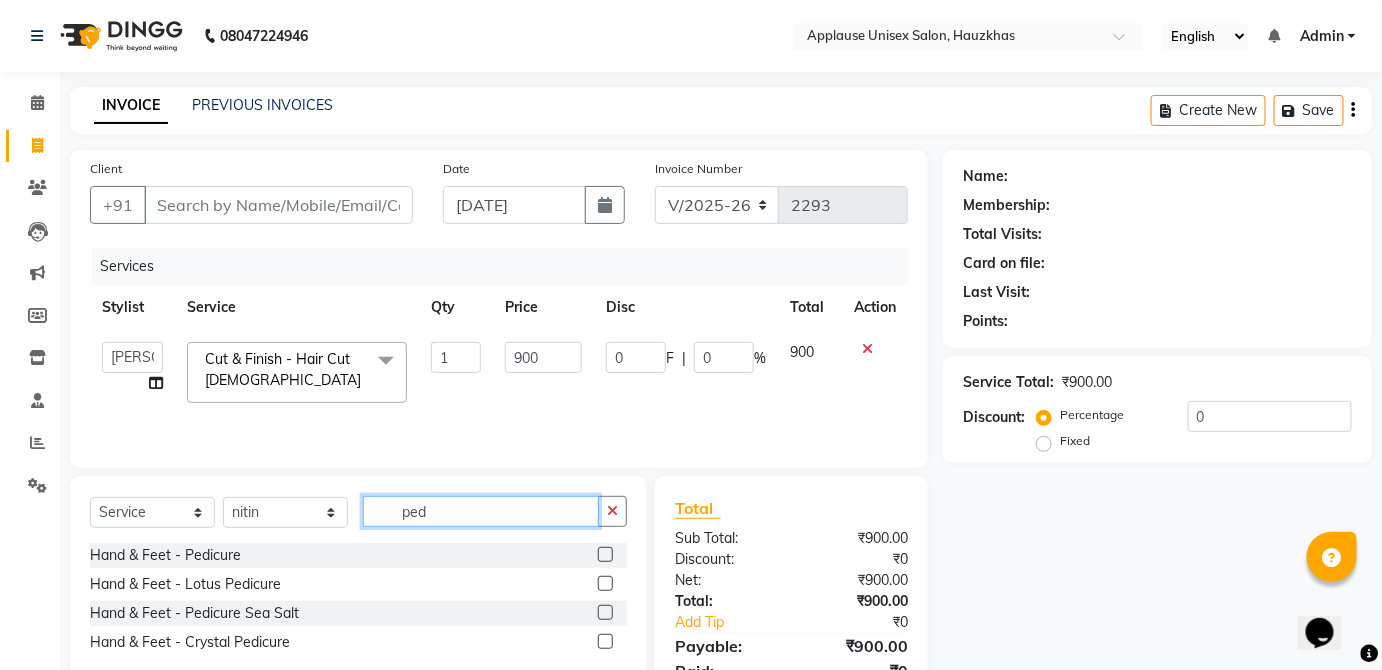 type on "ped" 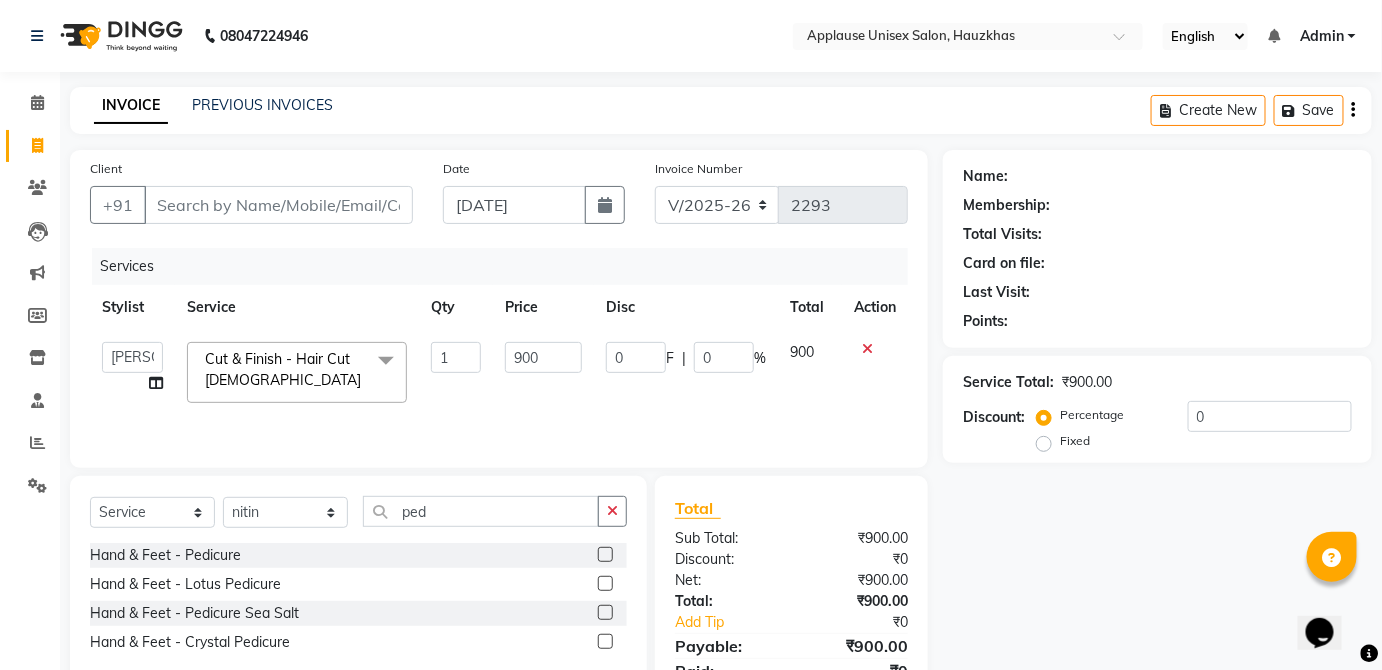 click 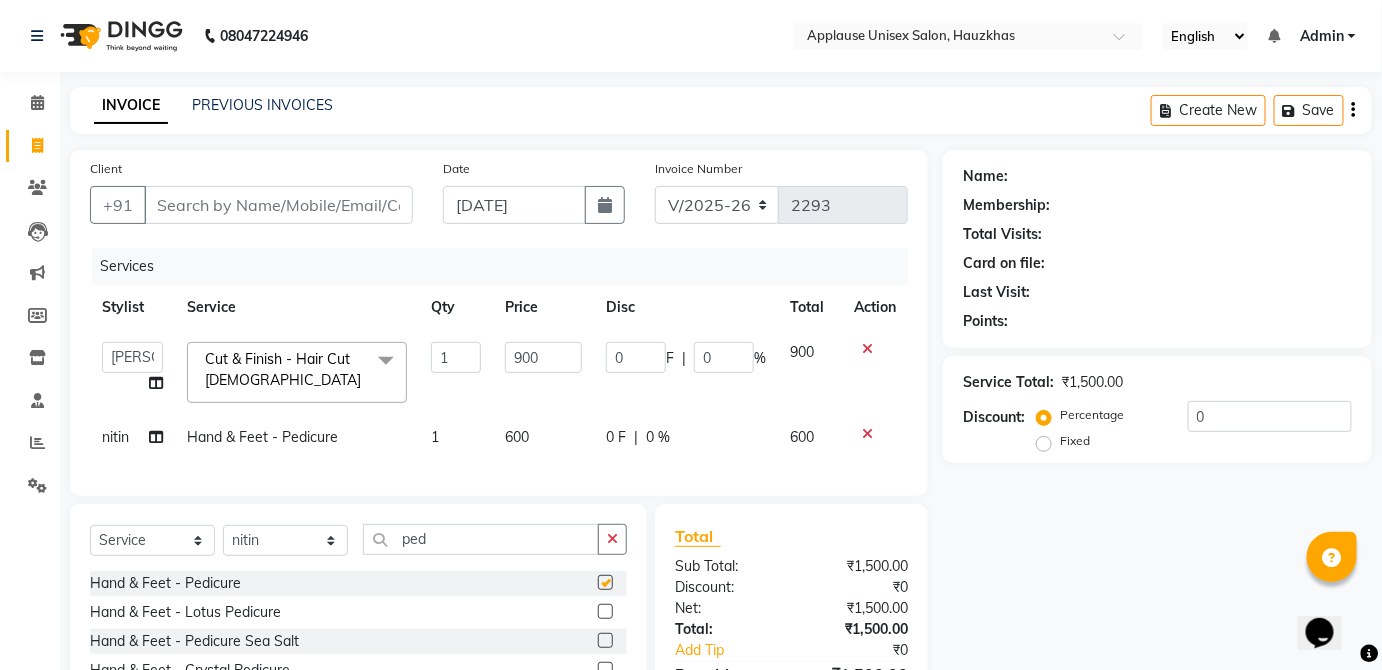 click on "600" 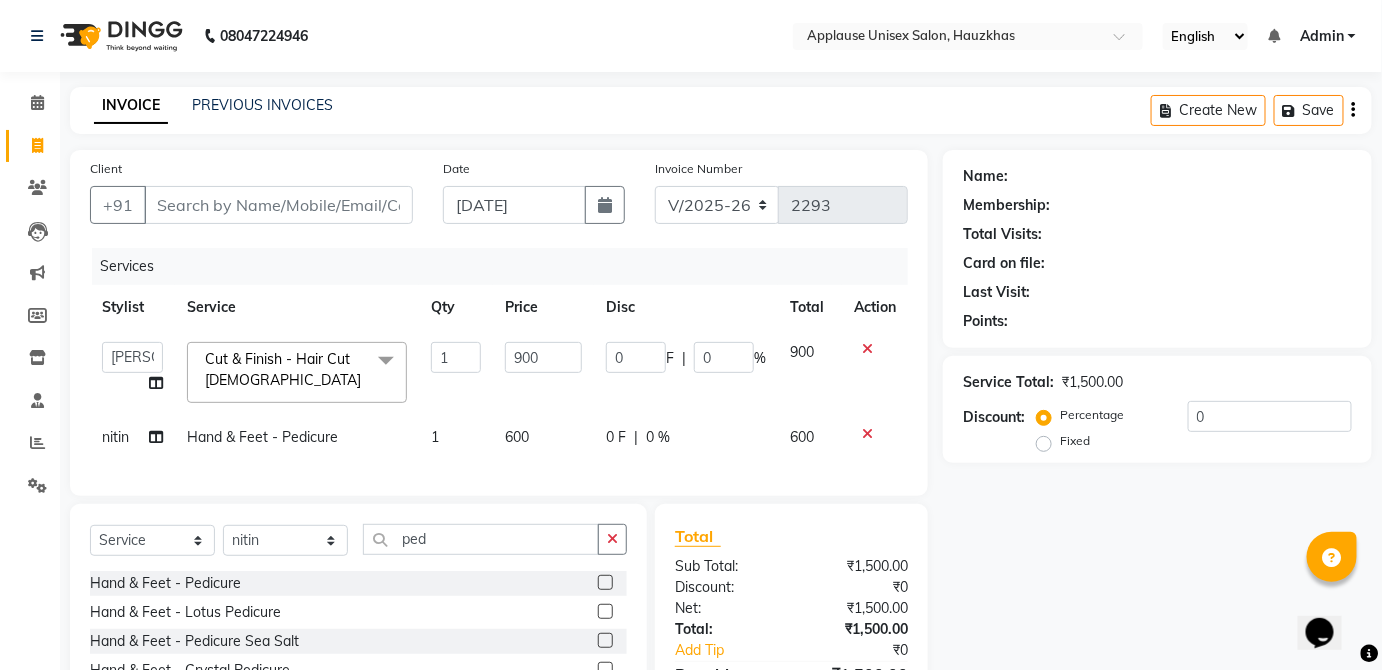 checkbox on "false" 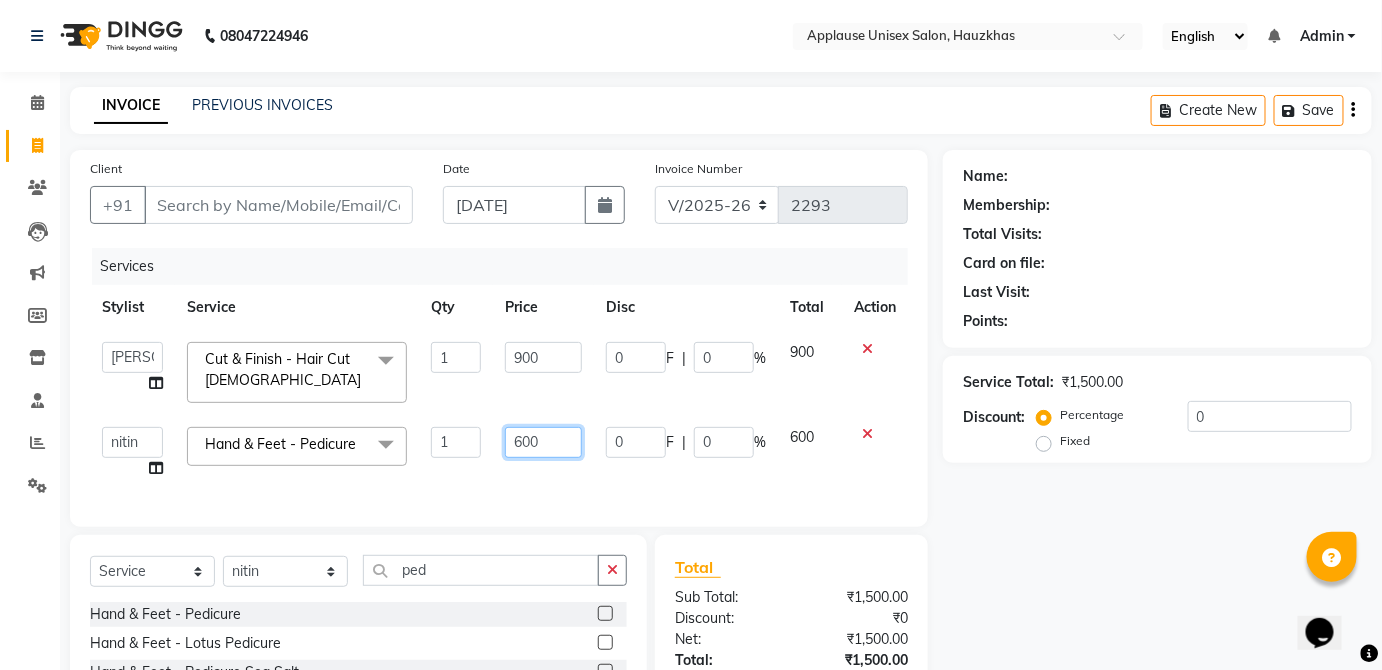 click on "600" 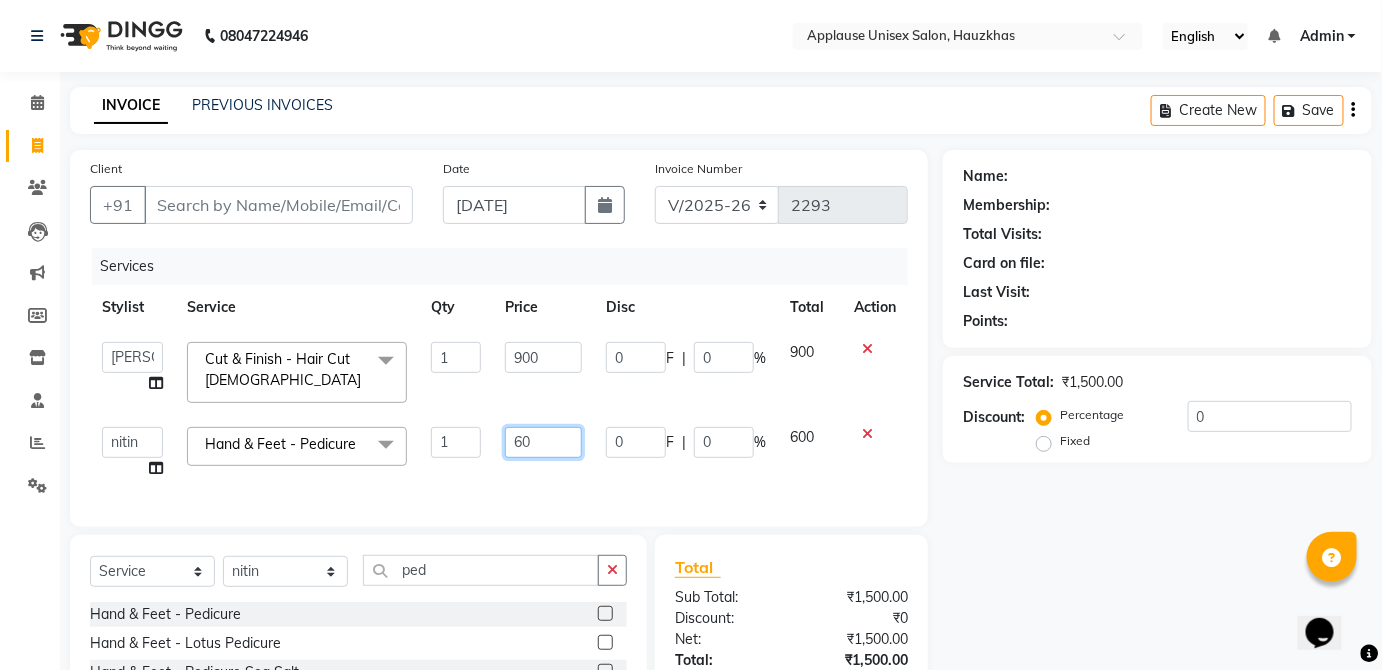 type on "6" 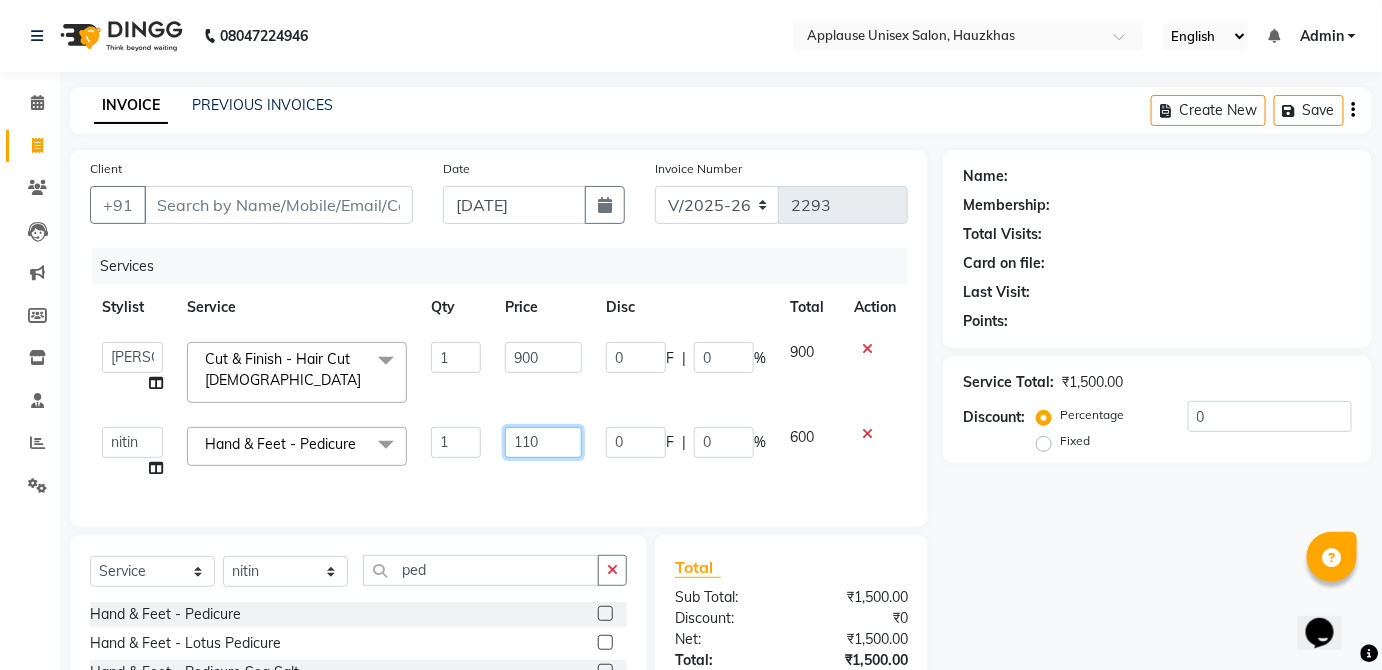 type on "1100" 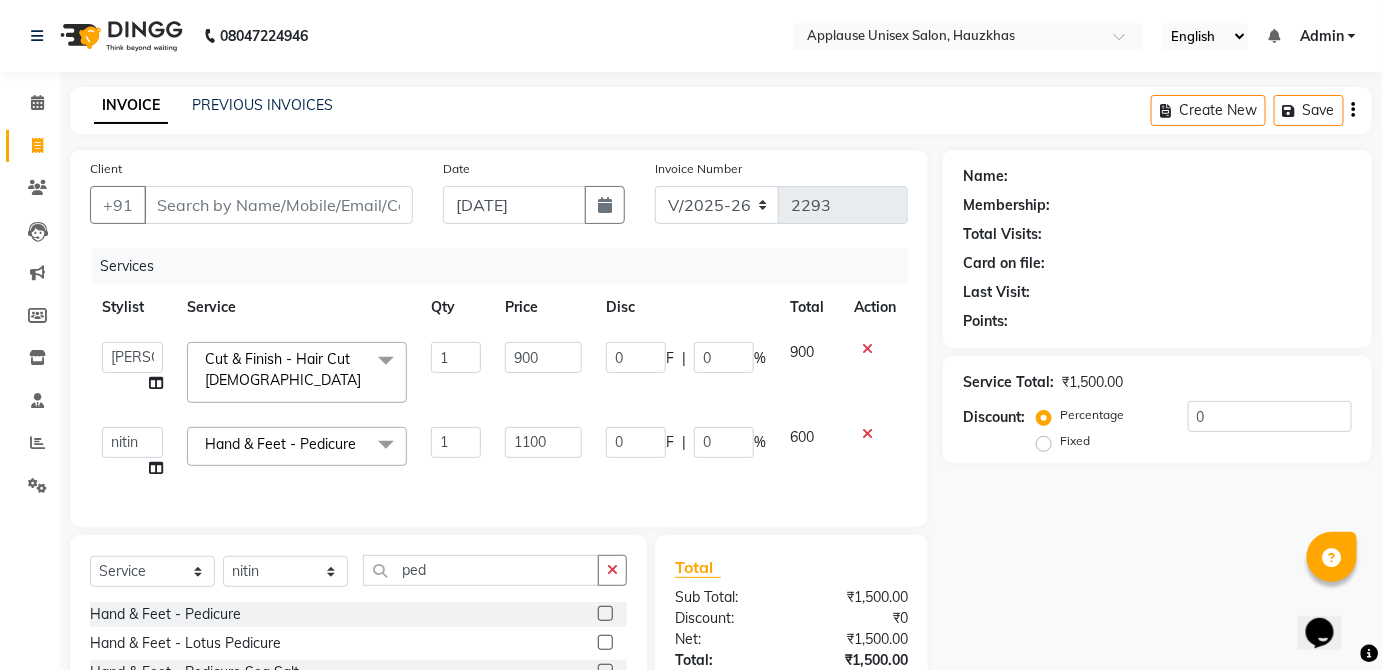 click on "600" 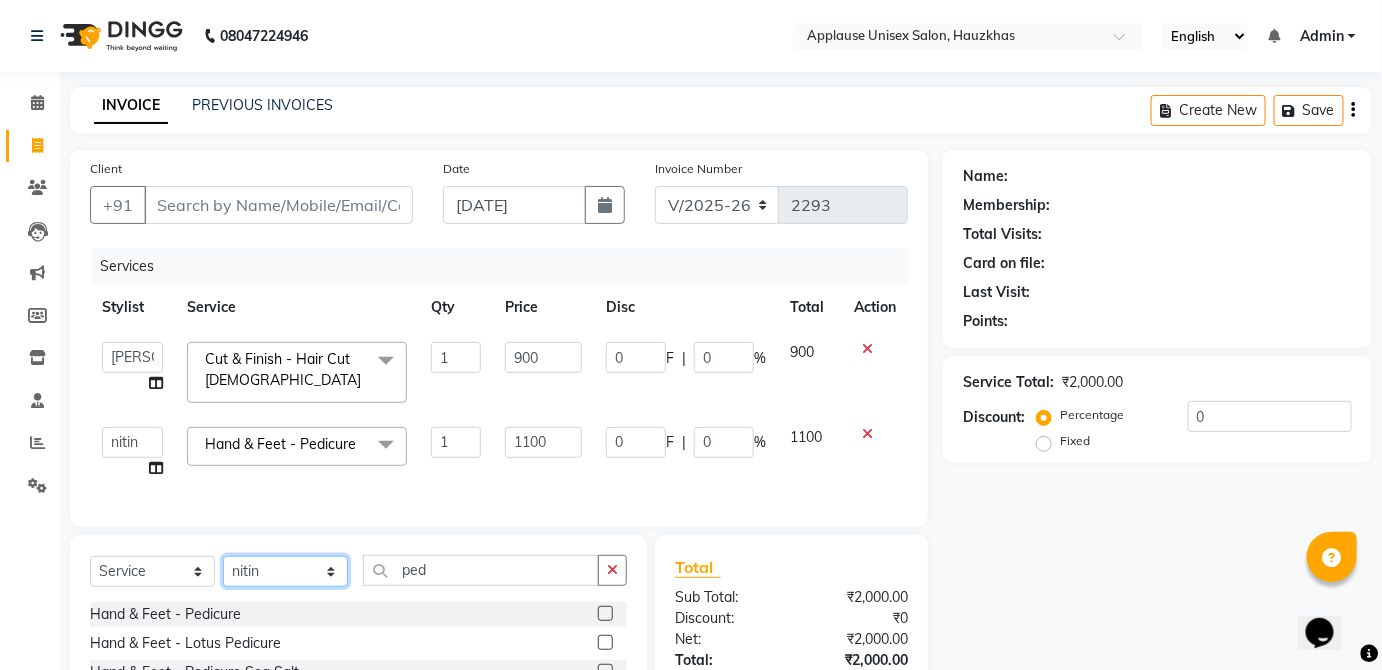 click on "Select Stylist  [PERSON_NAME] [PERSON_NAME] [PERSON_NAME] [PERSON_NAME]  Kaif [PERSON_NAME] [PERSON_NAME] Mamta Manager [PERSON_NAME] rahul  [PERSON_NAME] [PERSON_NAME] [PERSON_NAME] V.k" 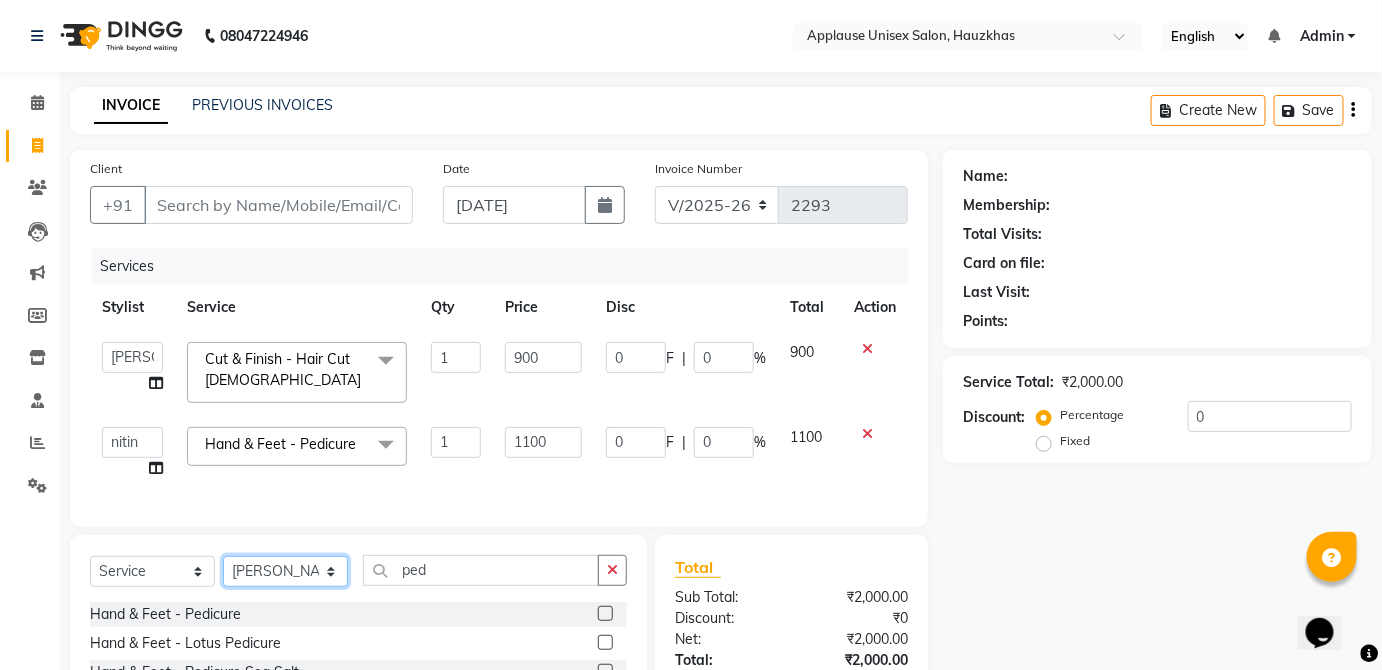click on "Select Stylist  [PERSON_NAME] [PERSON_NAME] [PERSON_NAME] [PERSON_NAME]  Kaif [PERSON_NAME] [PERSON_NAME] Mamta Manager [PERSON_NAME] rahul  [PERSON_NAME] [PERSON_NAME] [PERSON_NAME] V.k" 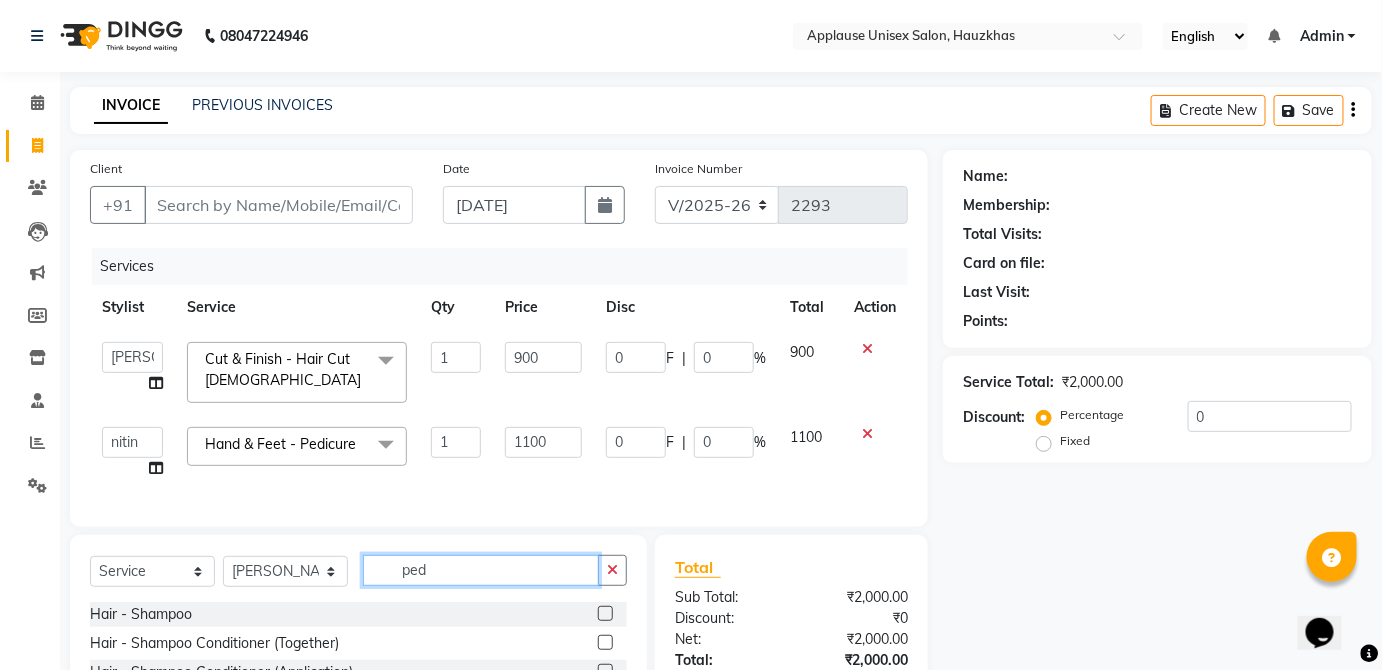 click on "ped" 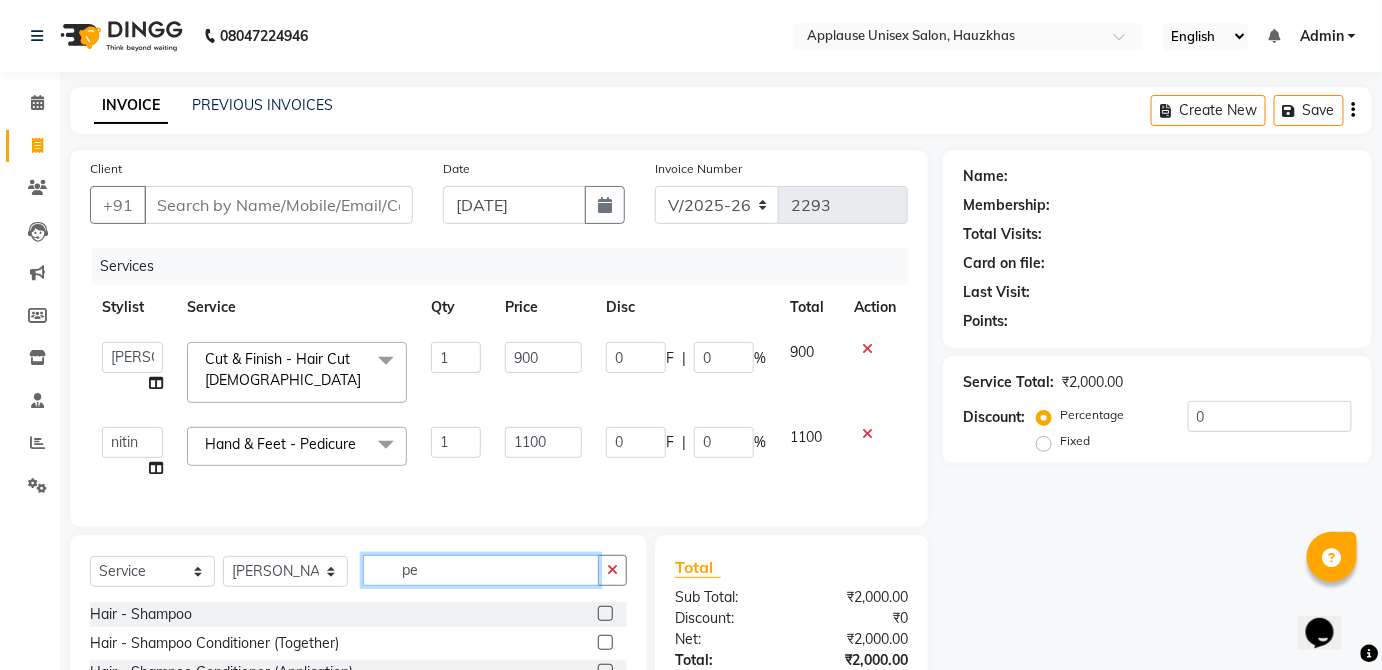 type on "p" 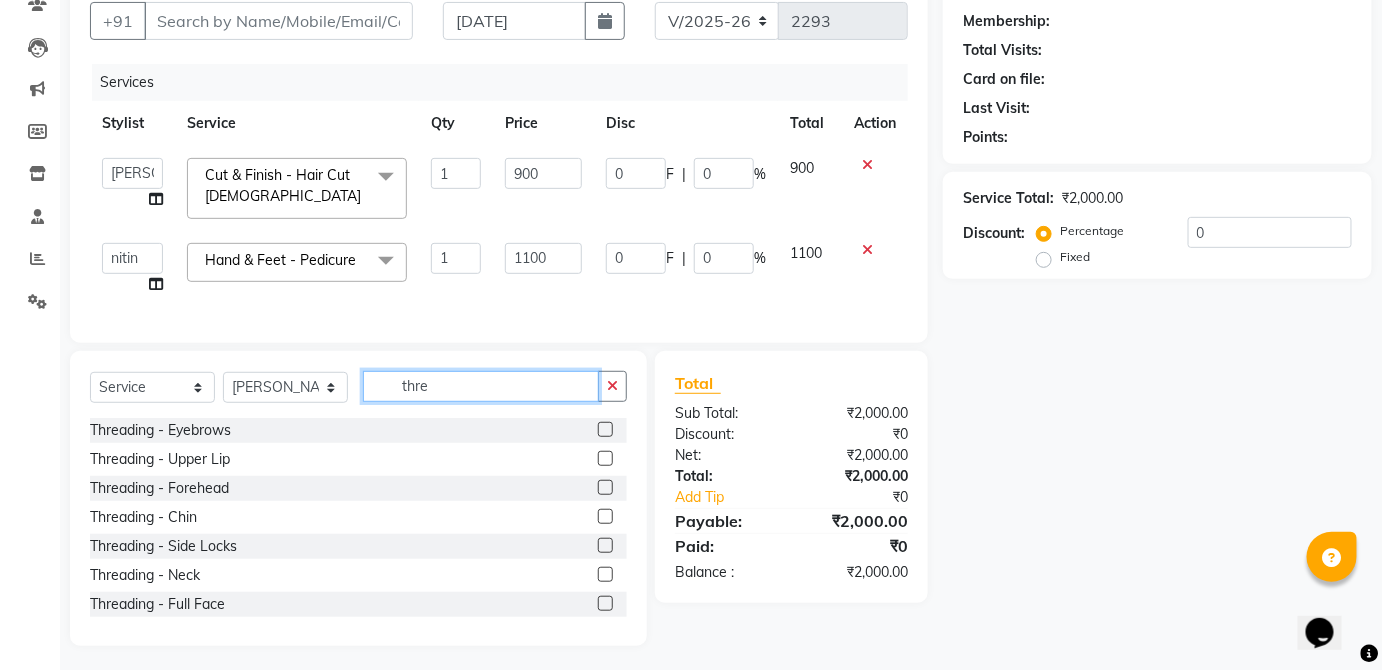 scroll, scrollTop: 184, scrollLeft: 0, axis: vertical 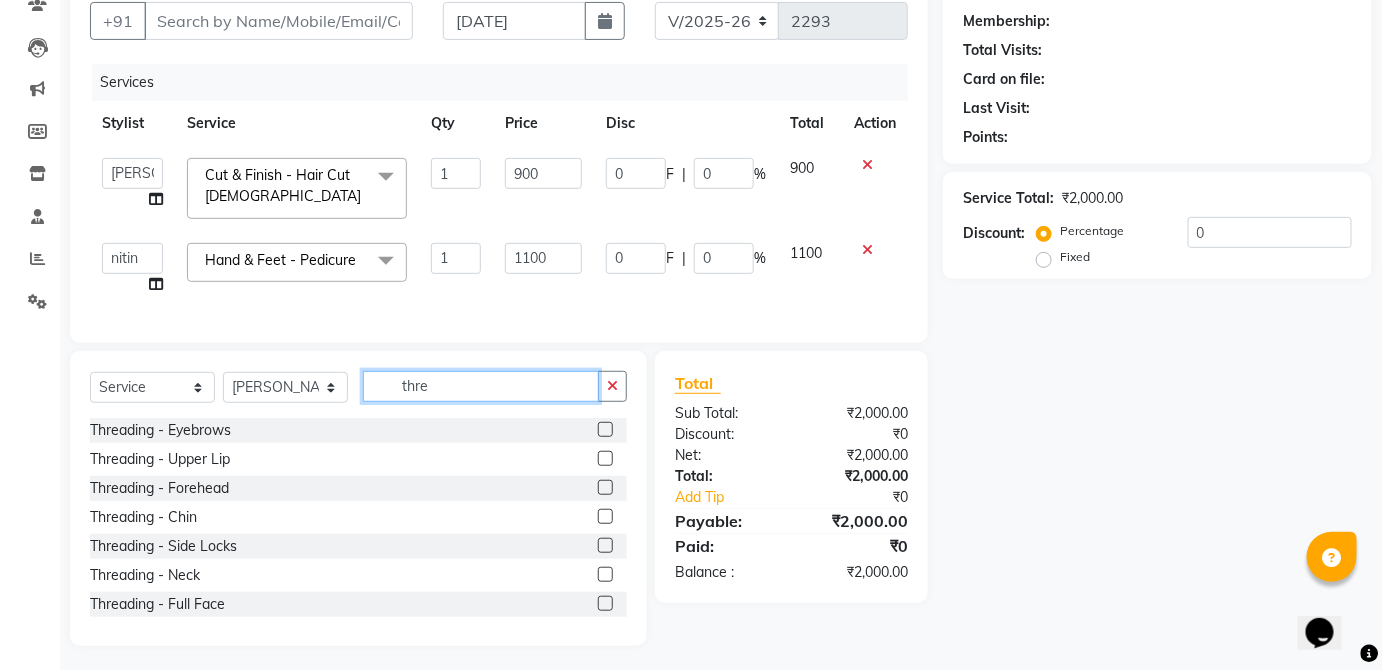 type on "thre" 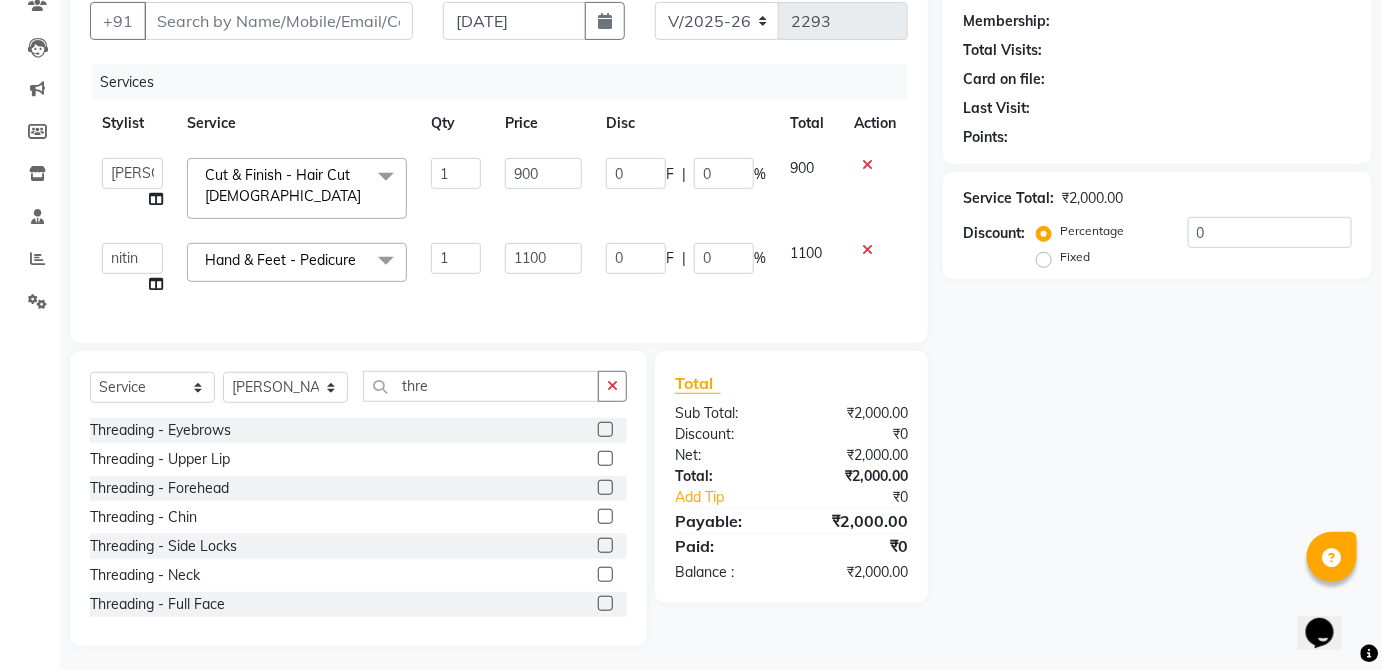 click 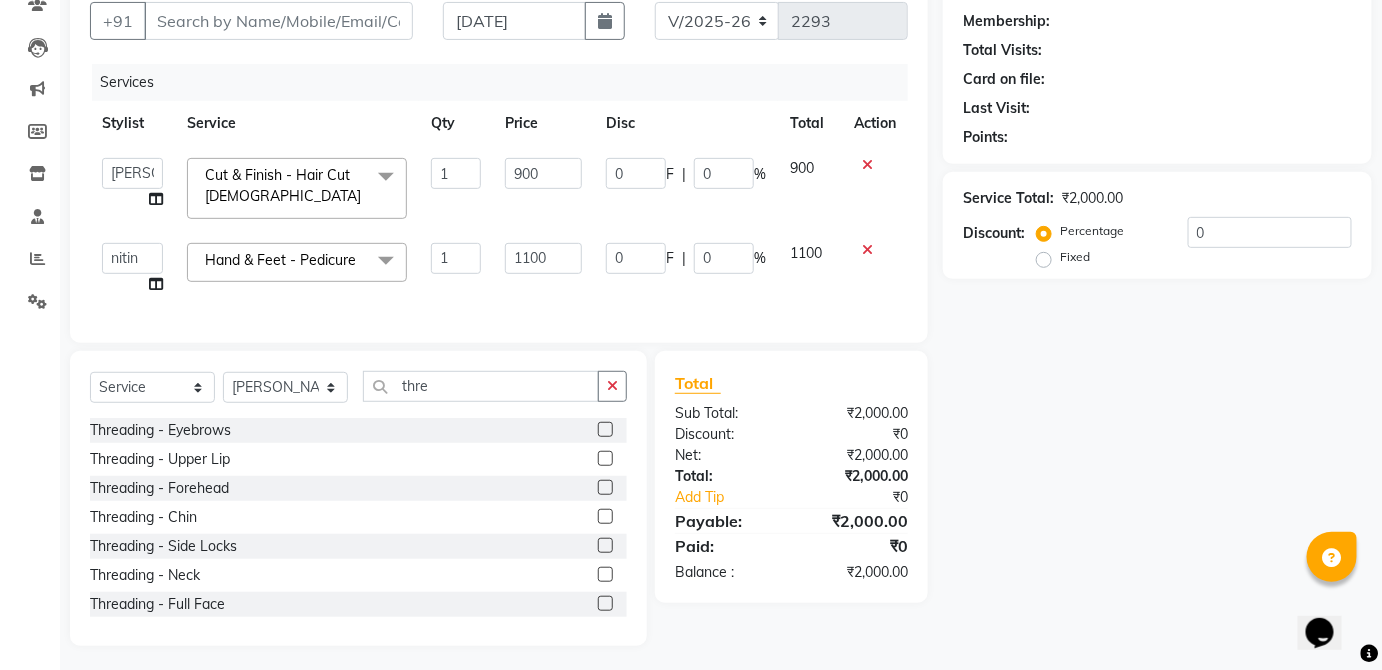 click at bounding box center [604, 430] 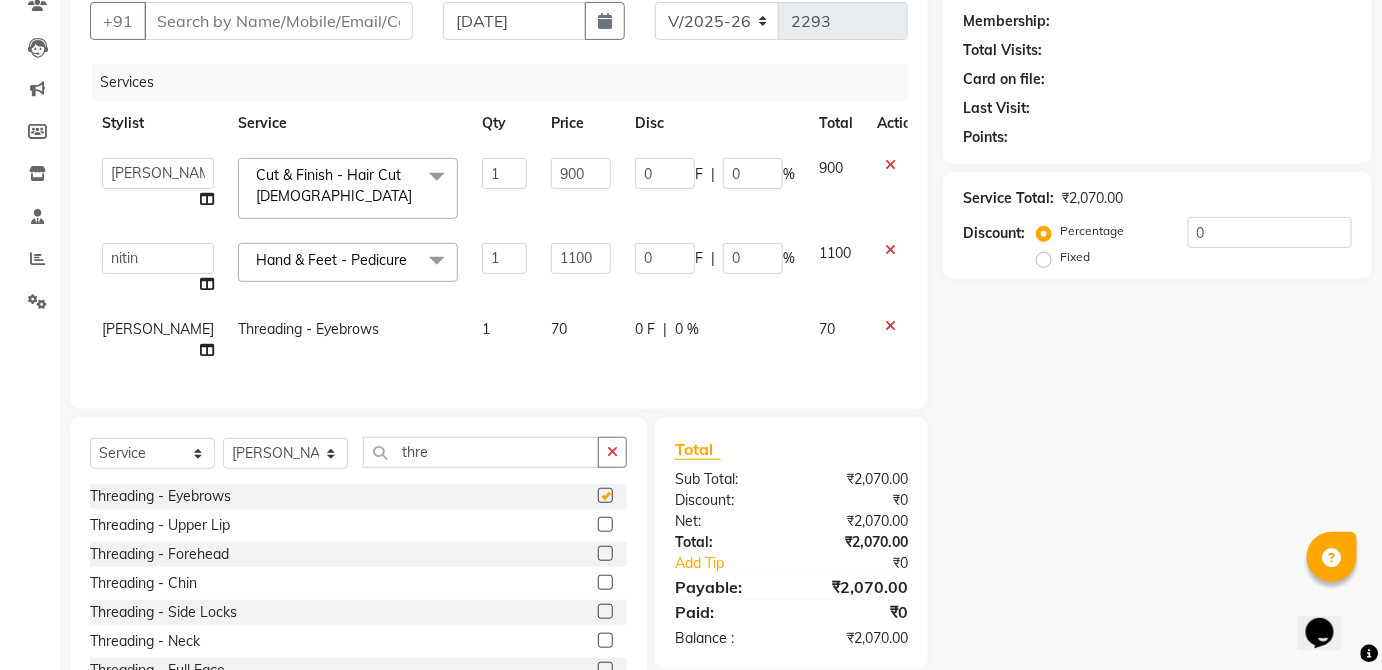 click on "0 F | 0 %" 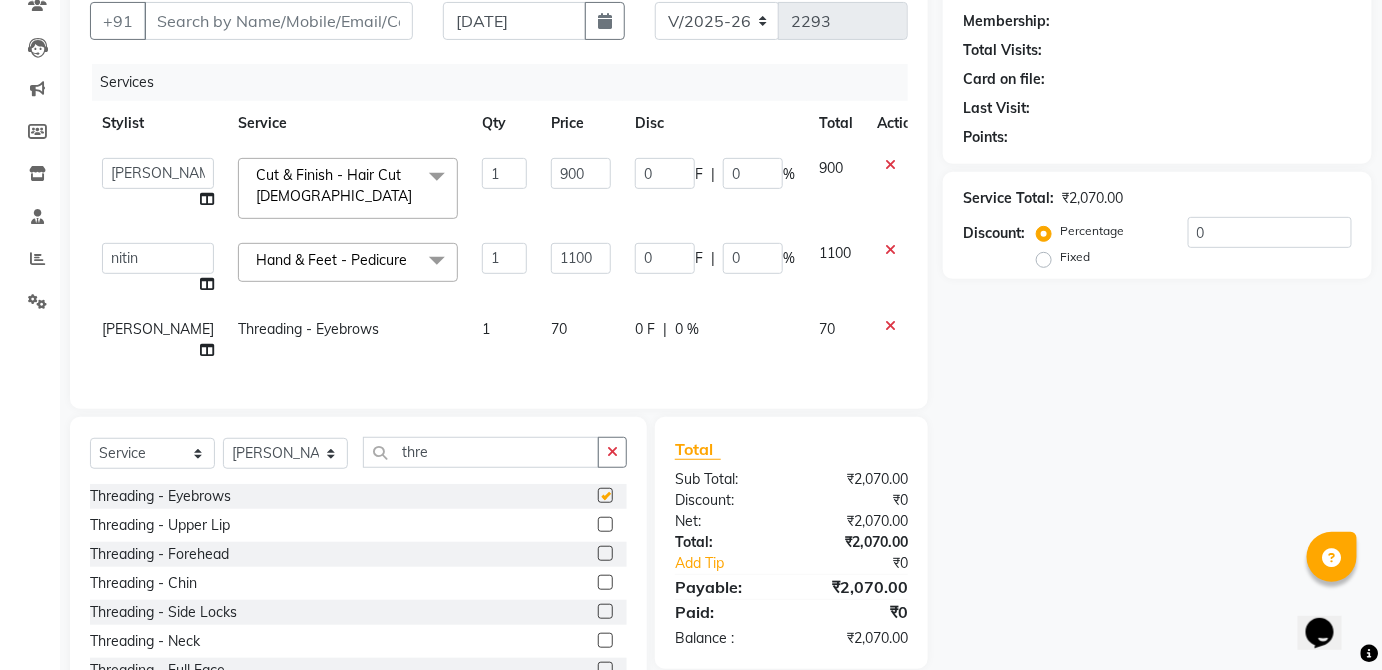 select on "32134" 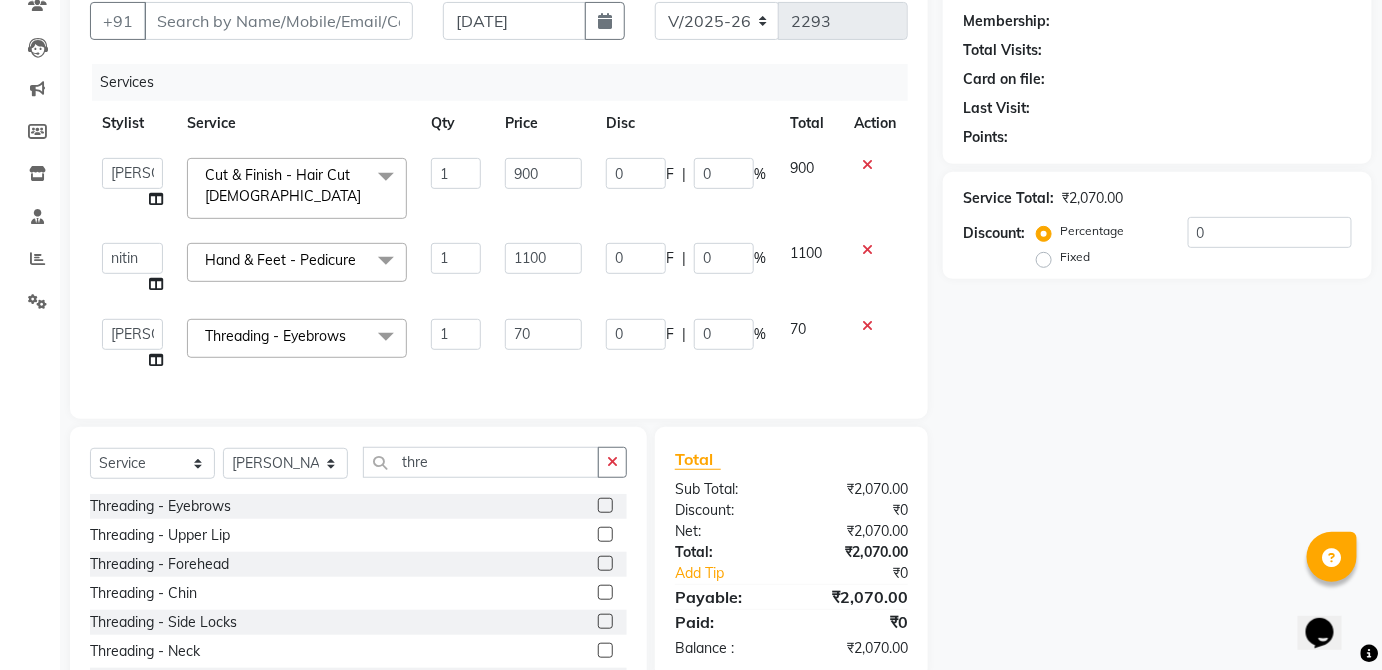checkbox on "false" 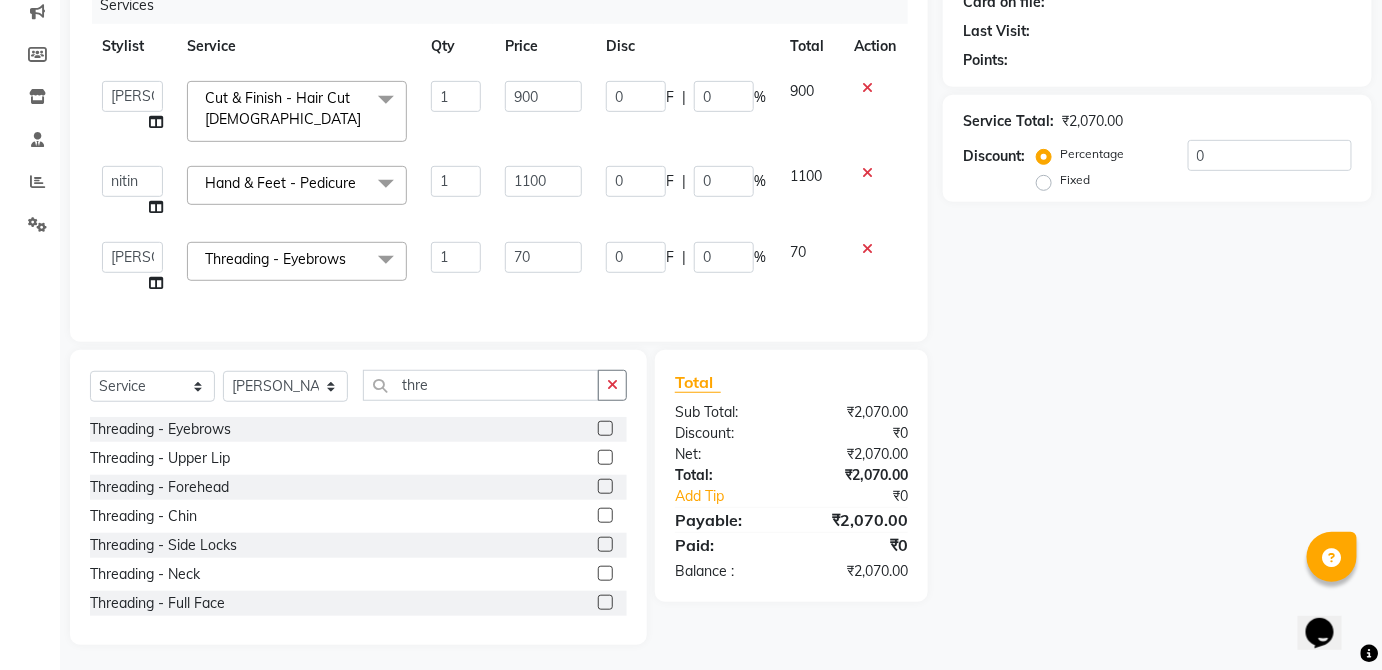 scroll, scrollTop: 277, scrollLeft: 0, axis: vertical 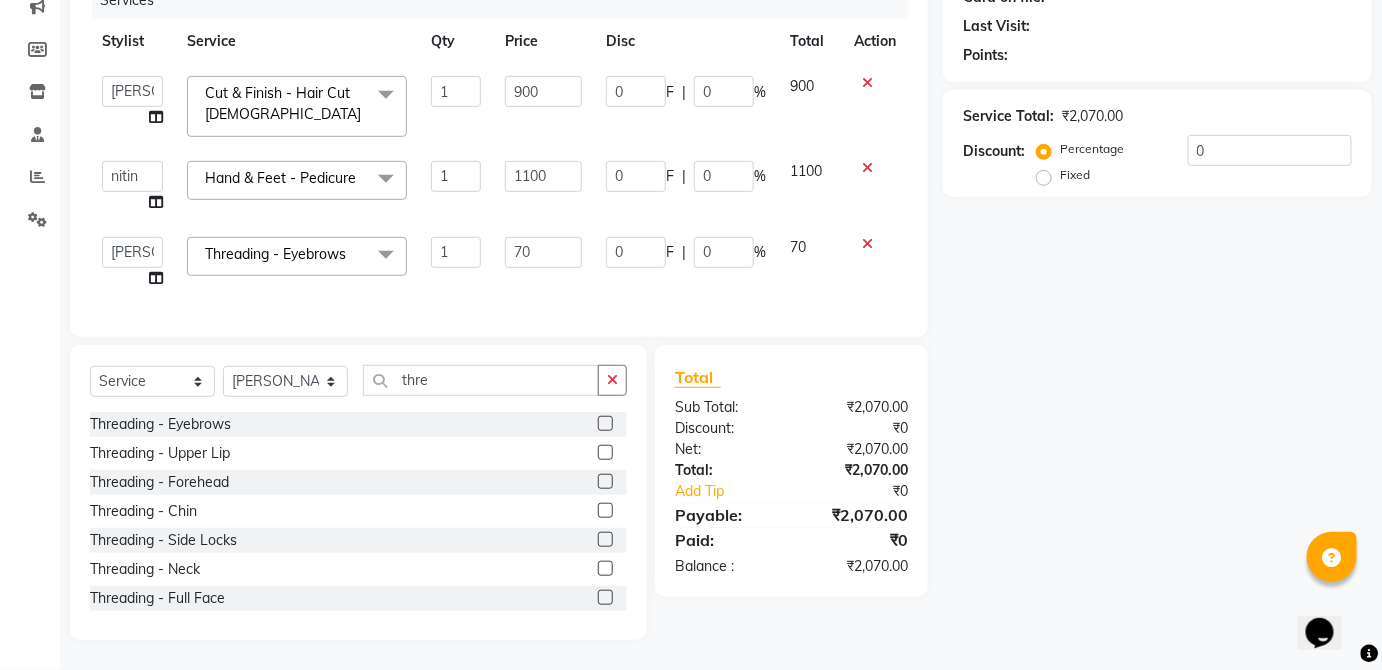 click 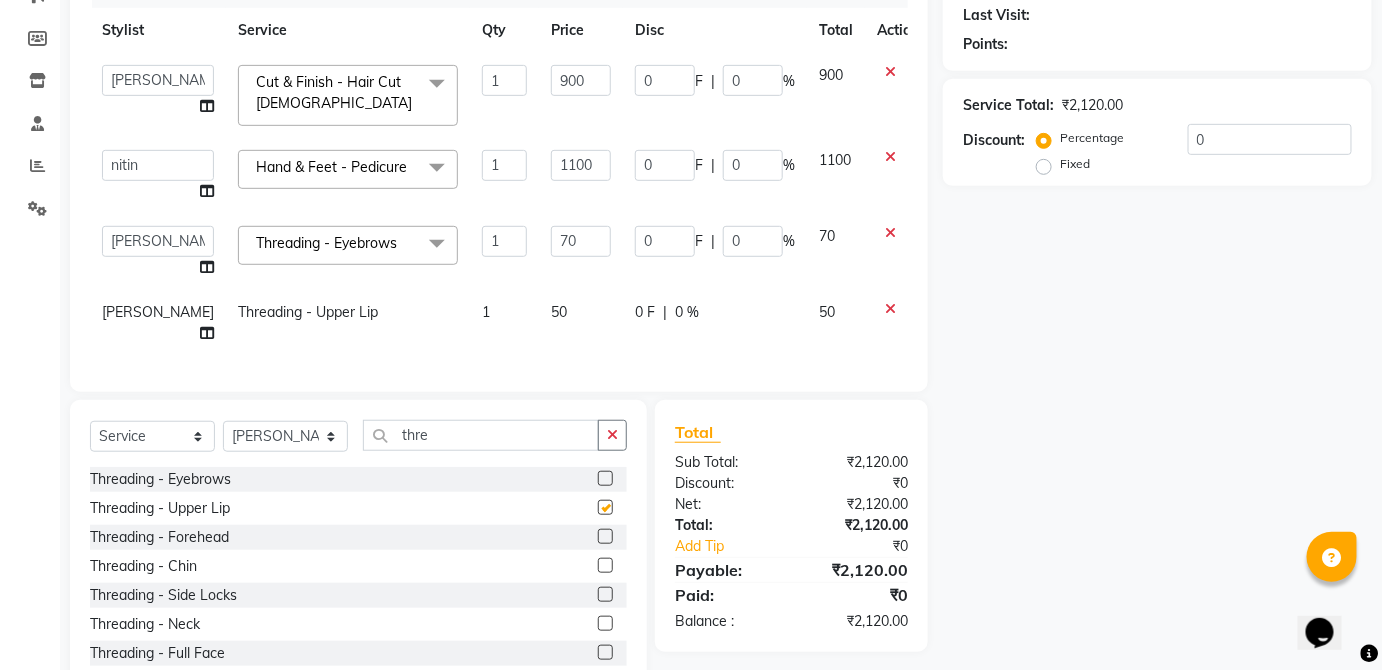 click on "0 F | 0 %" 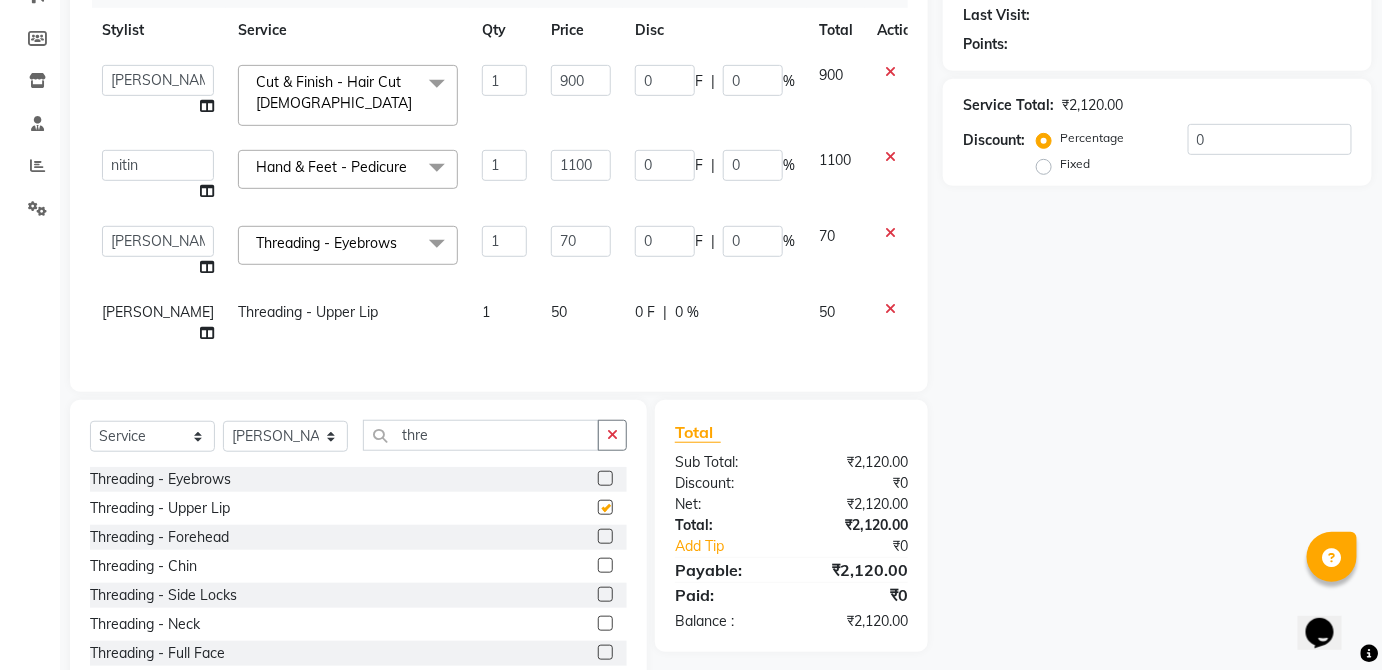 select on "32134" 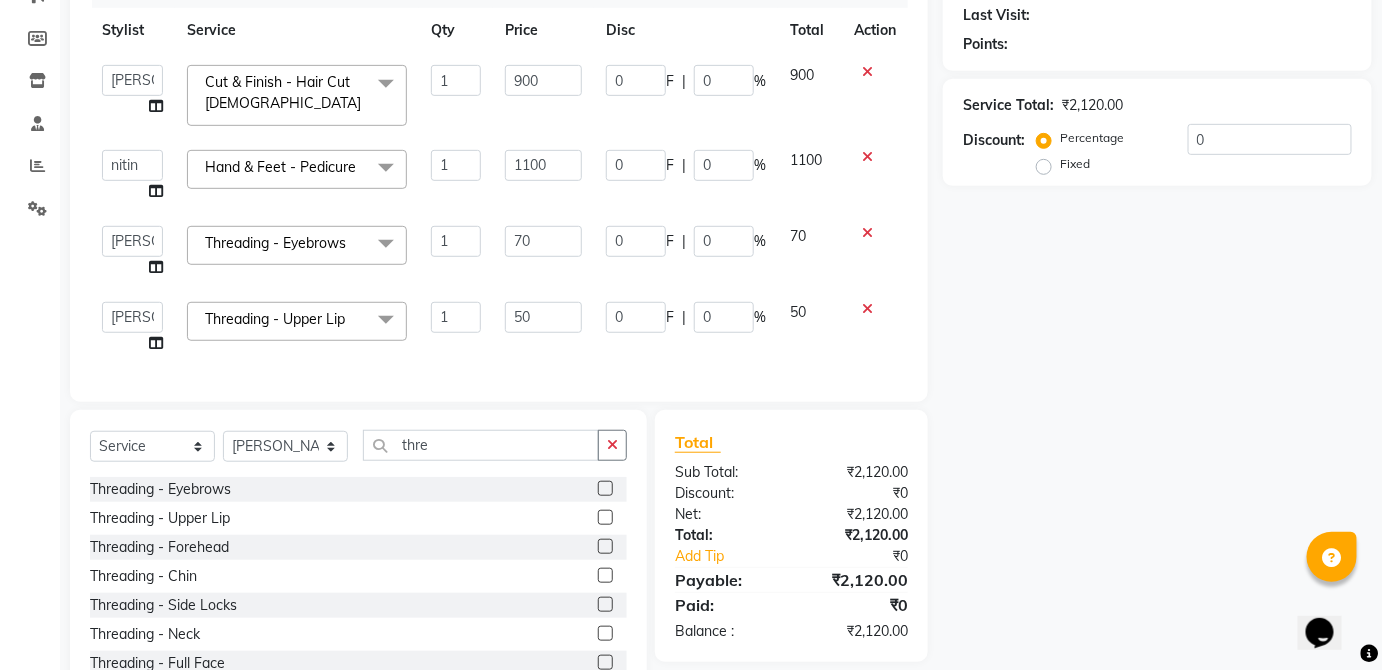 checkbox on "false" 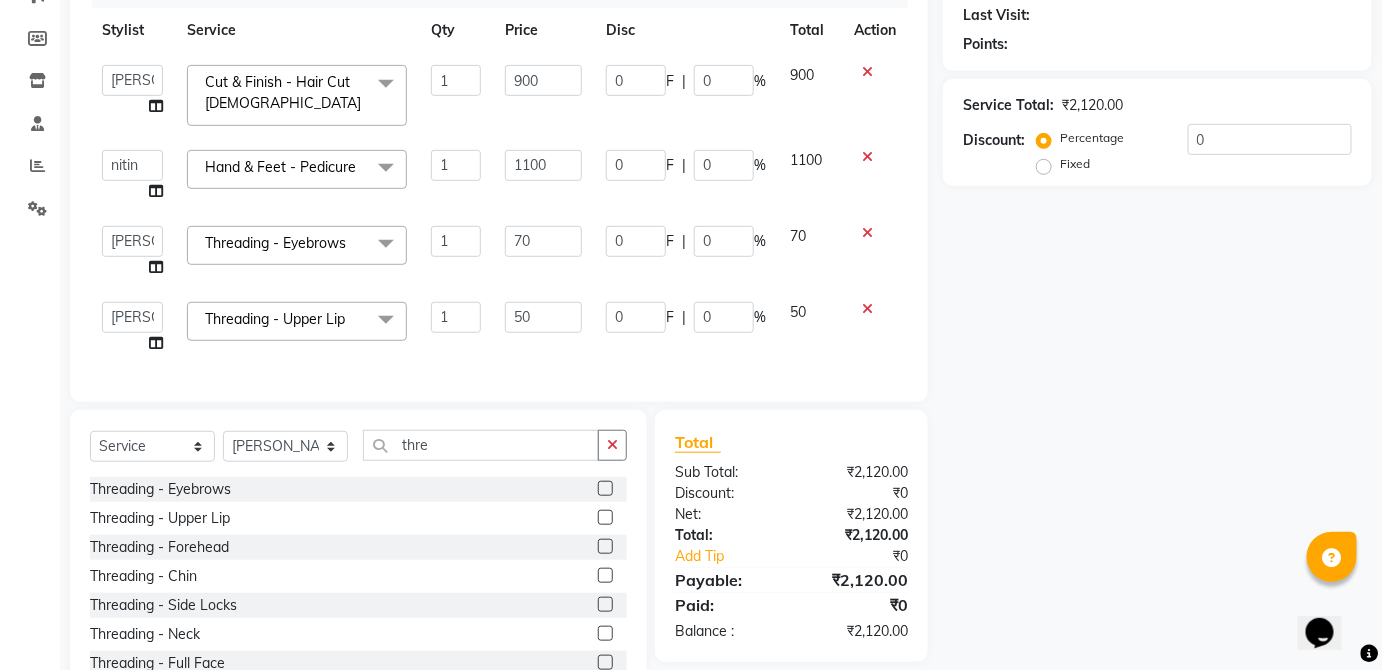 scroll, scrollTop: 354, scrollLeft: 0, axis: vertical 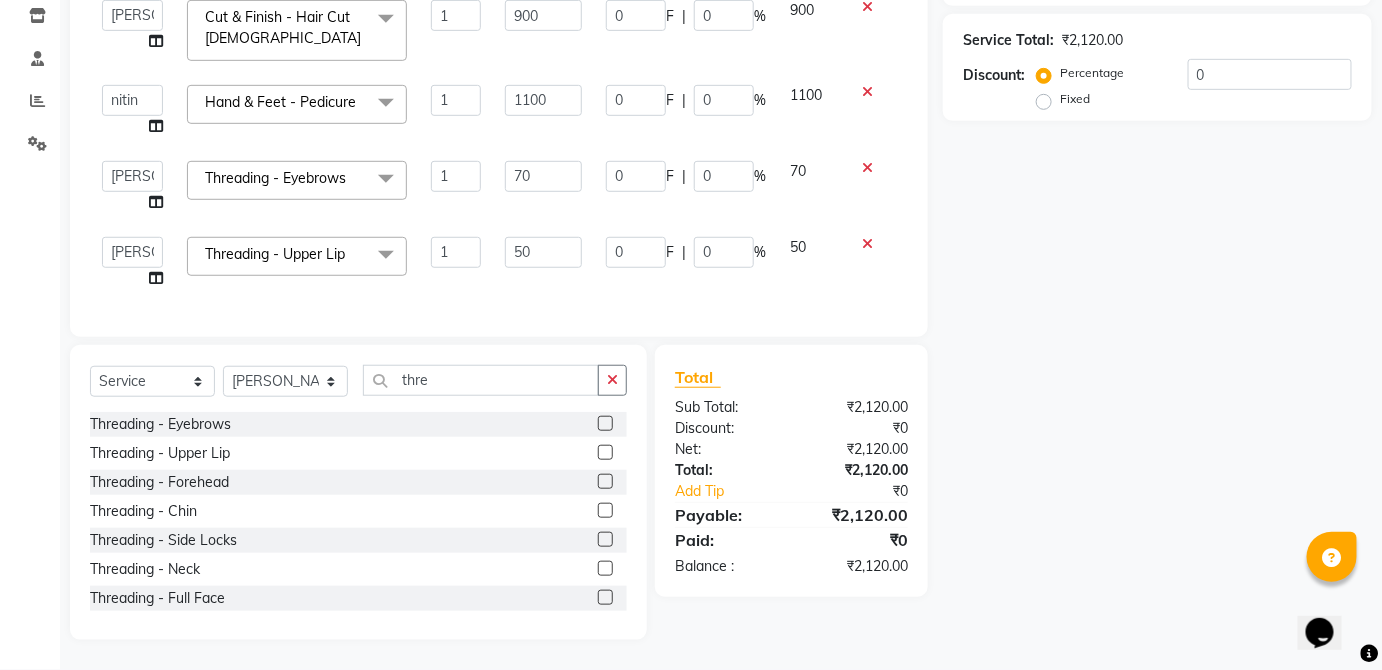 click 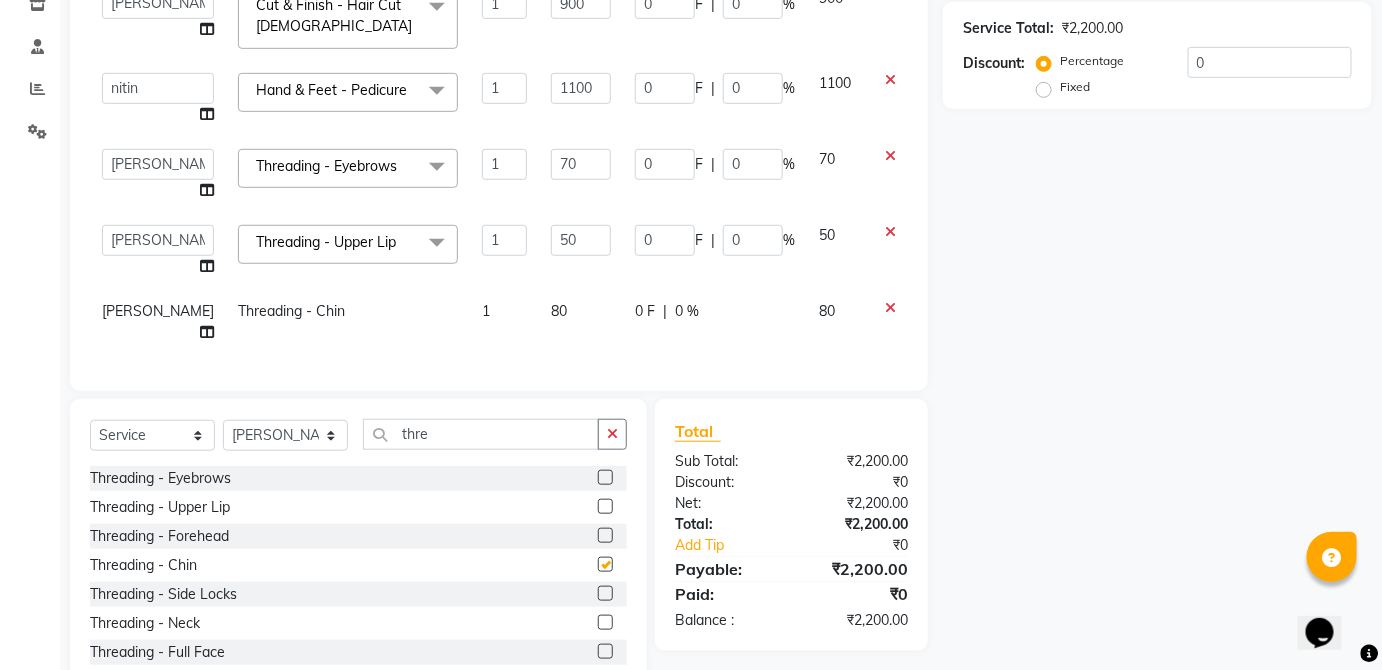 click on "80" 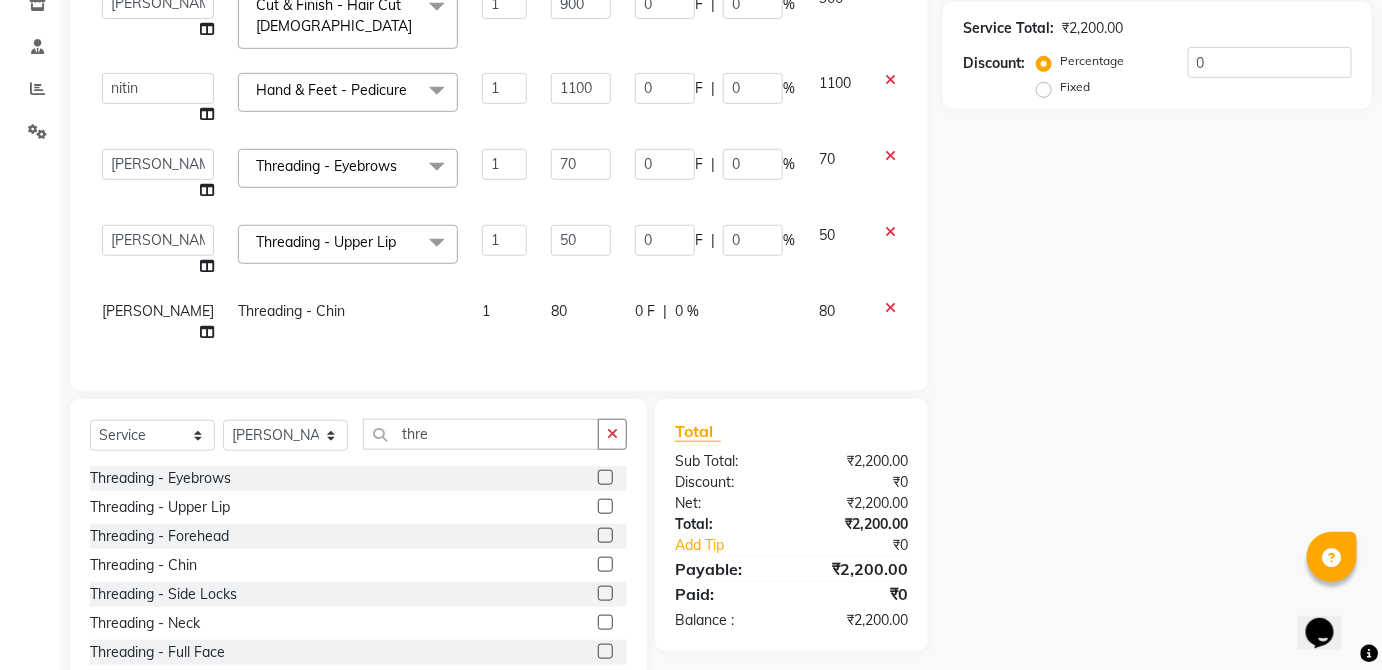 checkbox on "false" 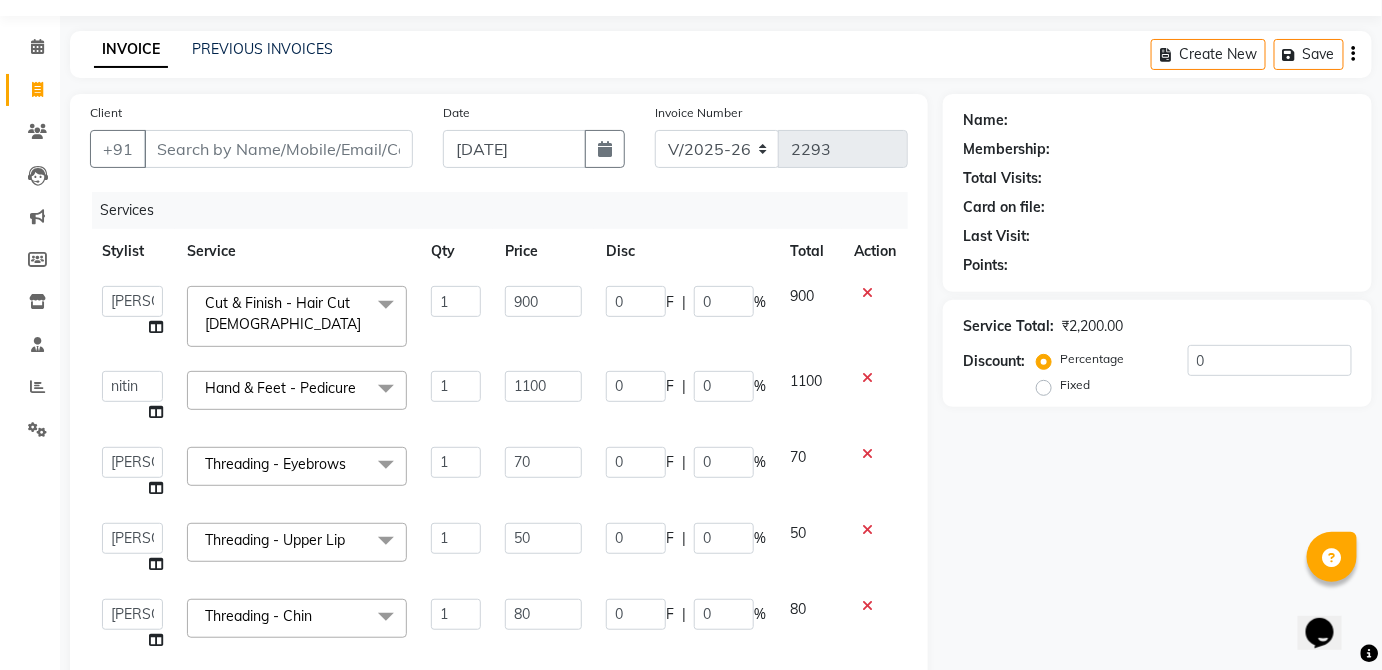 scroll, scrollTop: 0, scrollLeft: 0, axis: both 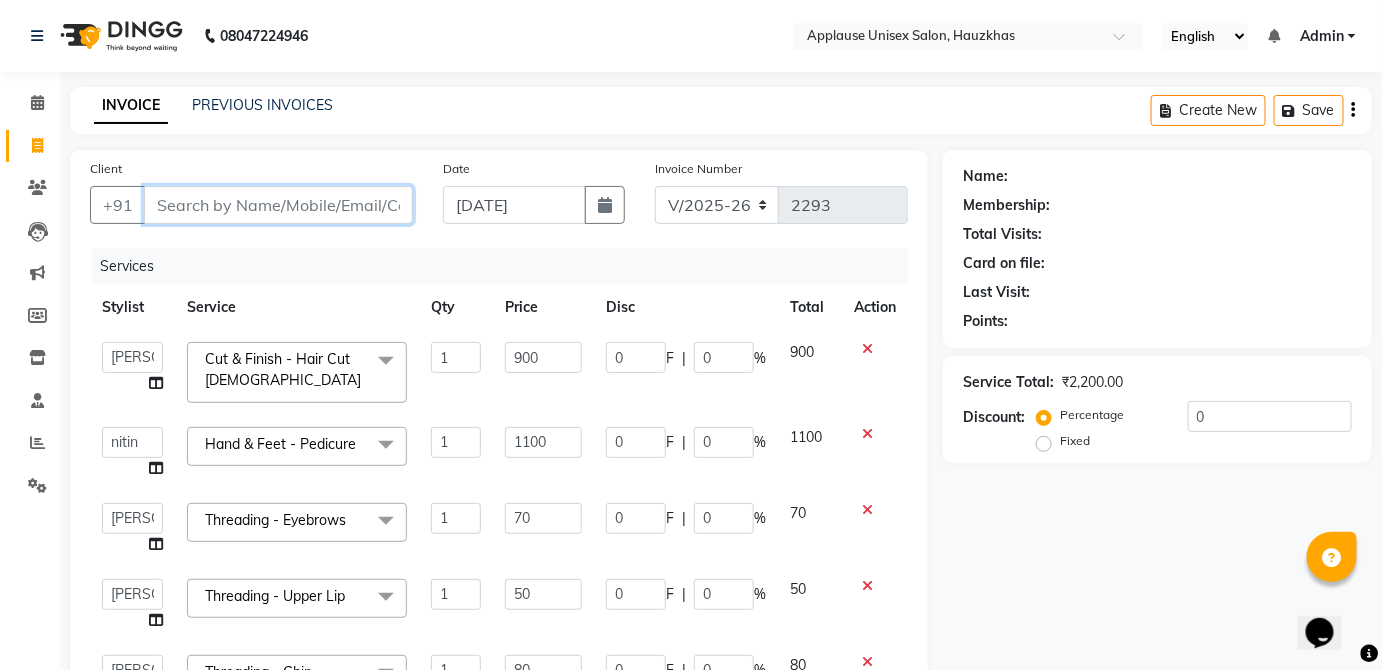 click on "Client" at bounding box center (278, 205) 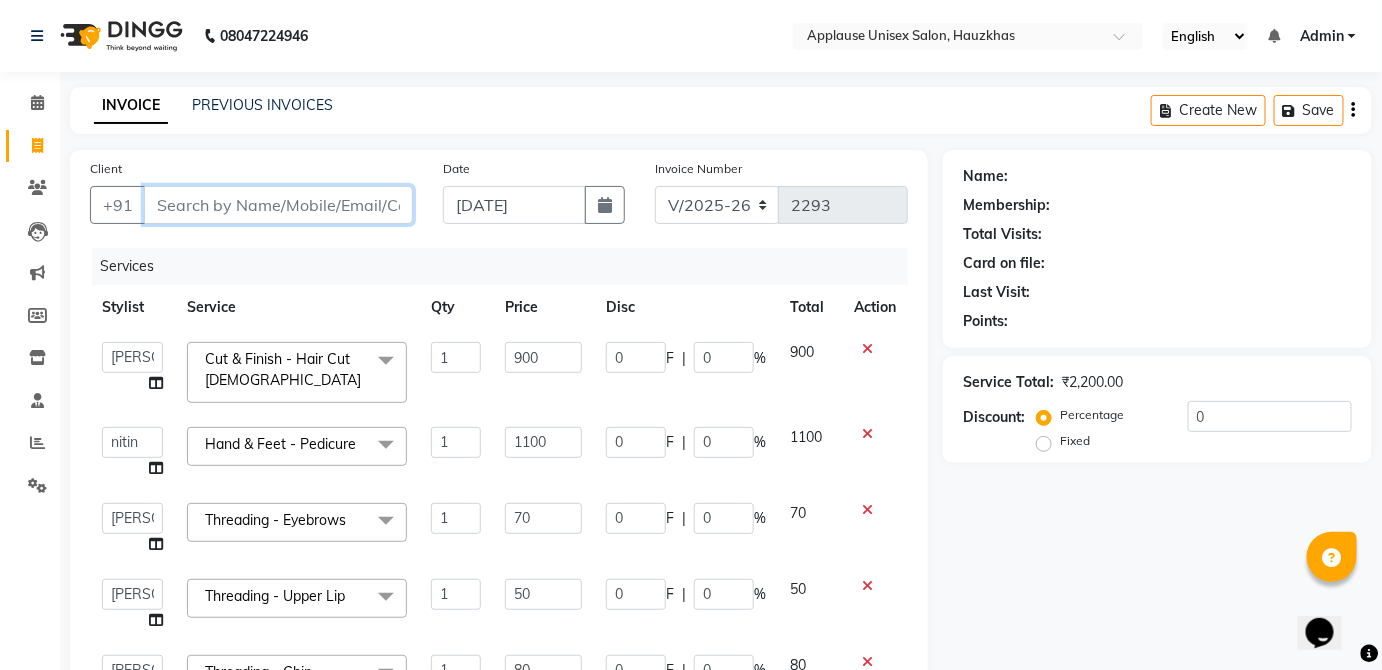 type on "j" 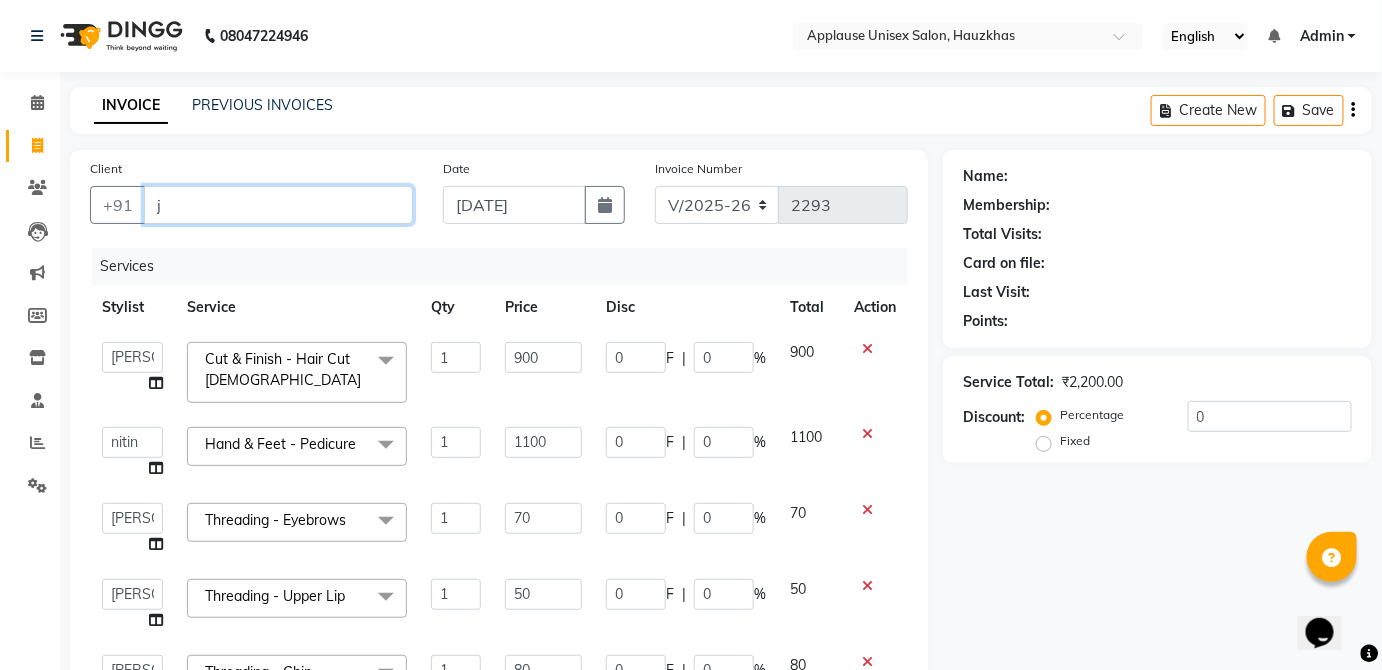 type 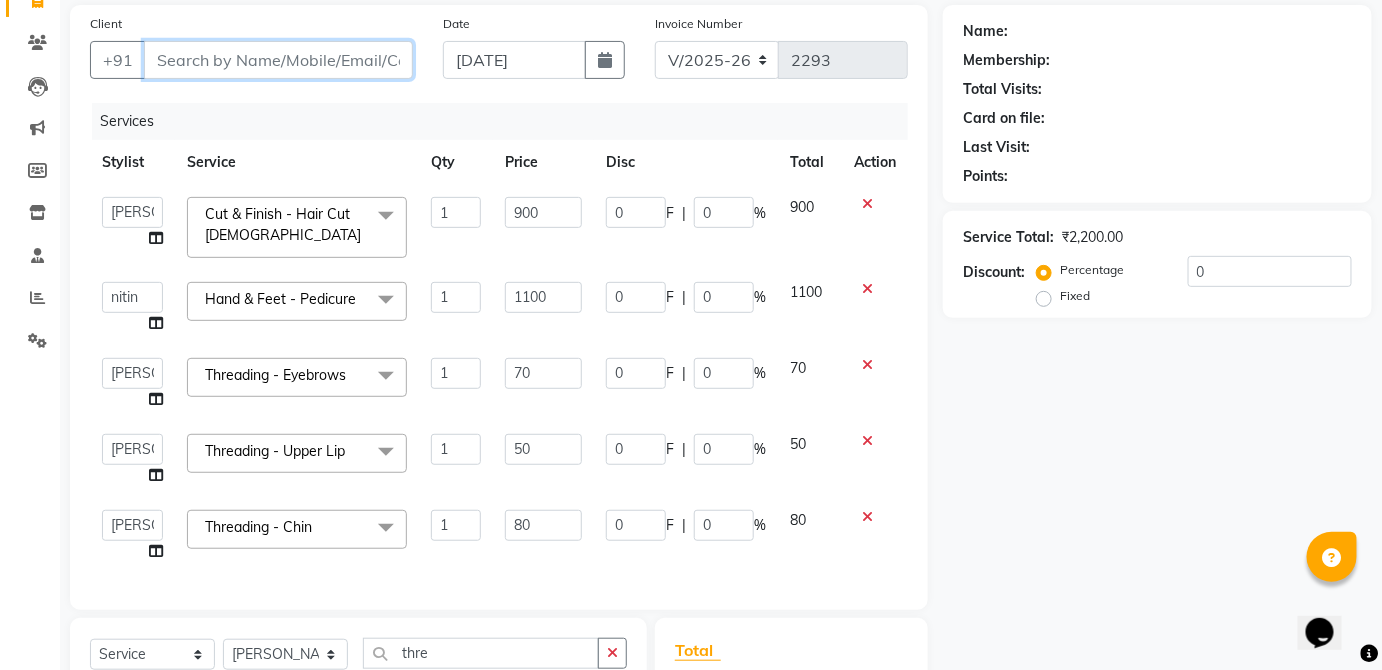 scroll, scrollTop: 155, scrollLeft: 0, axis: vertical 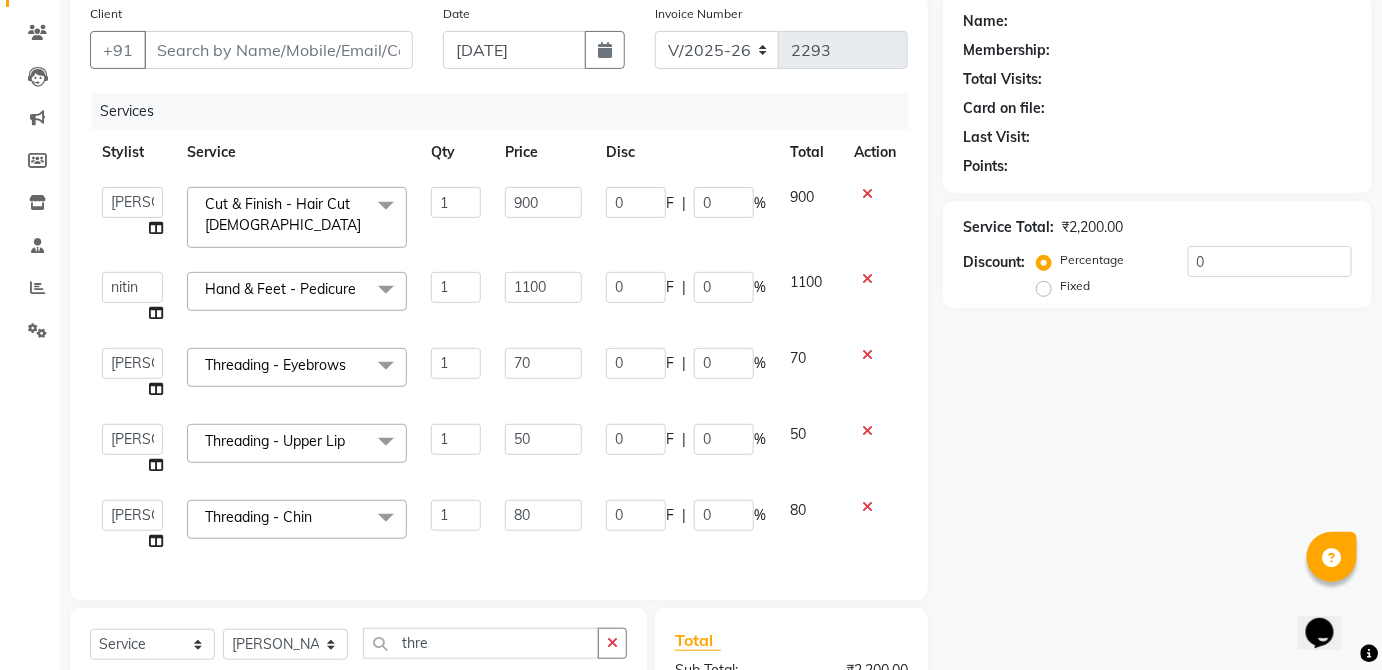 click 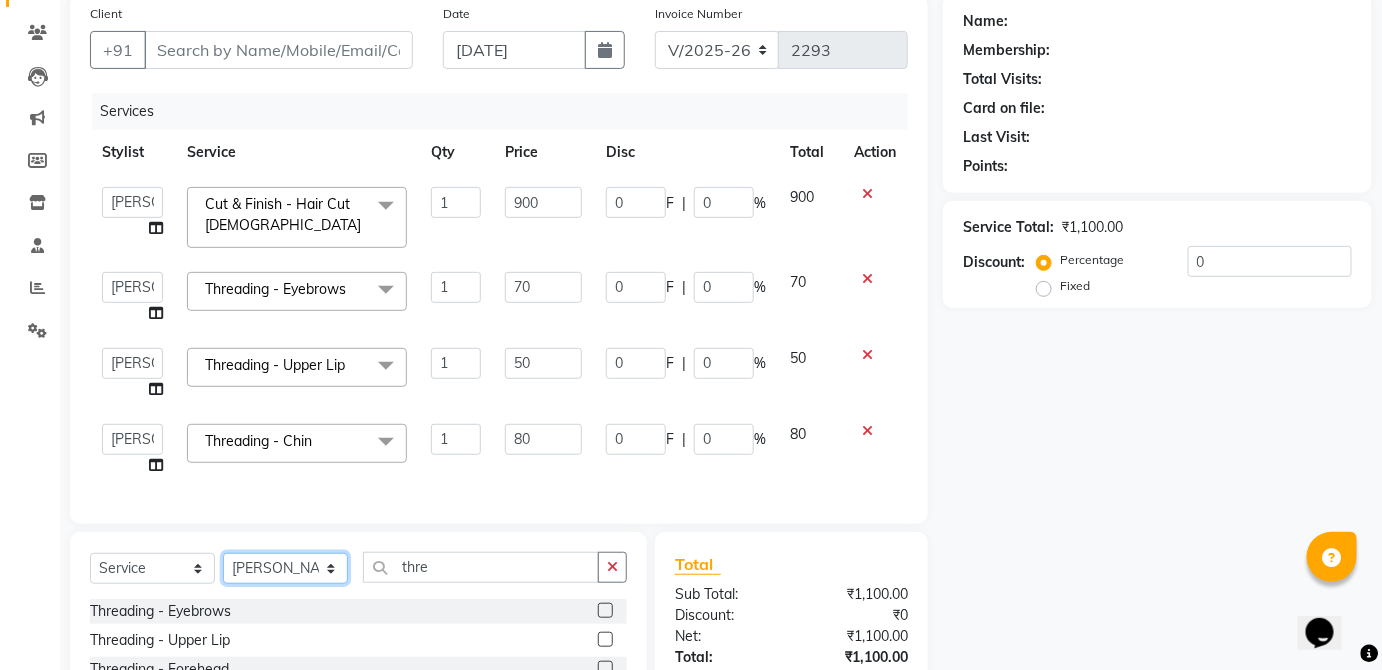 click on "Select Stylist  [PERSON_NAME] [PERSON_NAME] [PERSON_NAME] [PERSON_NAME]  Kaif [PERSON_NAME] [PERSON_NAME] Mamta Manager [PERSON_NAME] rahul  [PERSON_NAME] [PERSON_NAME] [PERSON_NAME] V.k" 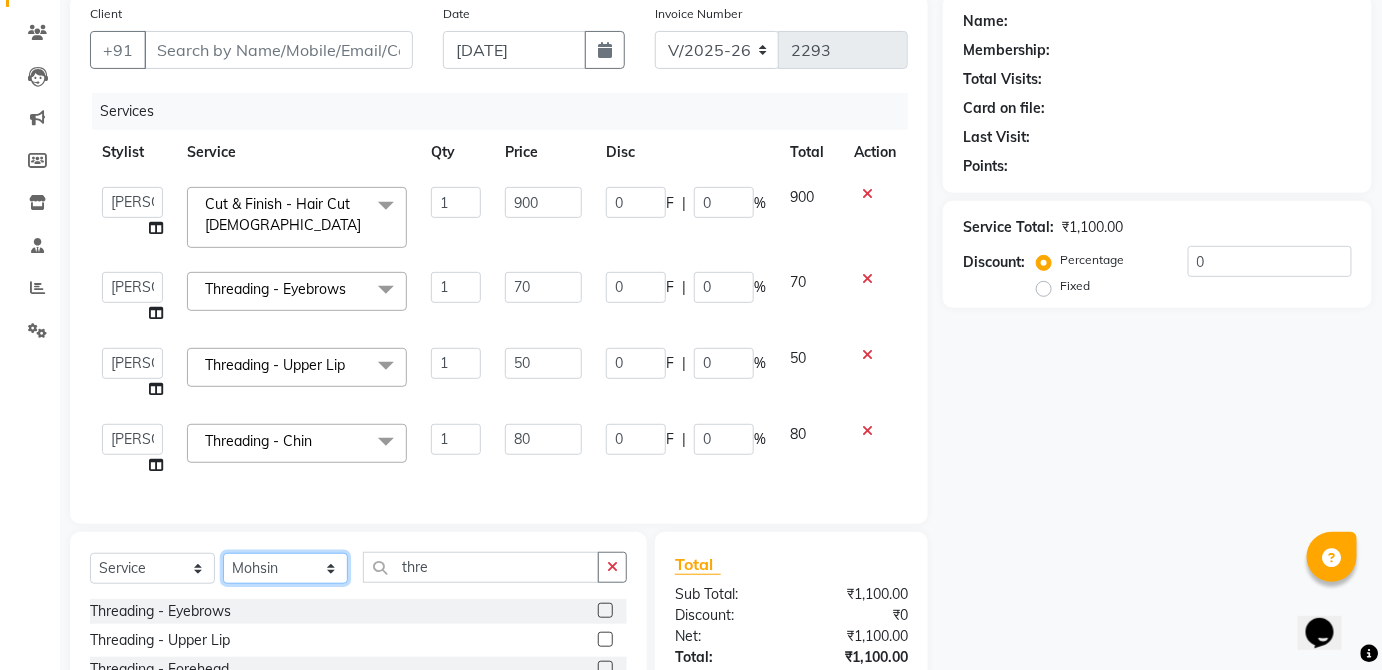click on "Select Stylist  [PERSON_NAME] [PERSON_NAME] [PERSON_NAME] [PERSON_NAME]  Kaif [PERSON_NAME] [PERSON_NAME] Mamta Manager [PERSON_NAME] rahul  [PERSON_NAME] [PERSON_NAME] [PERSON_NAME] V.k" 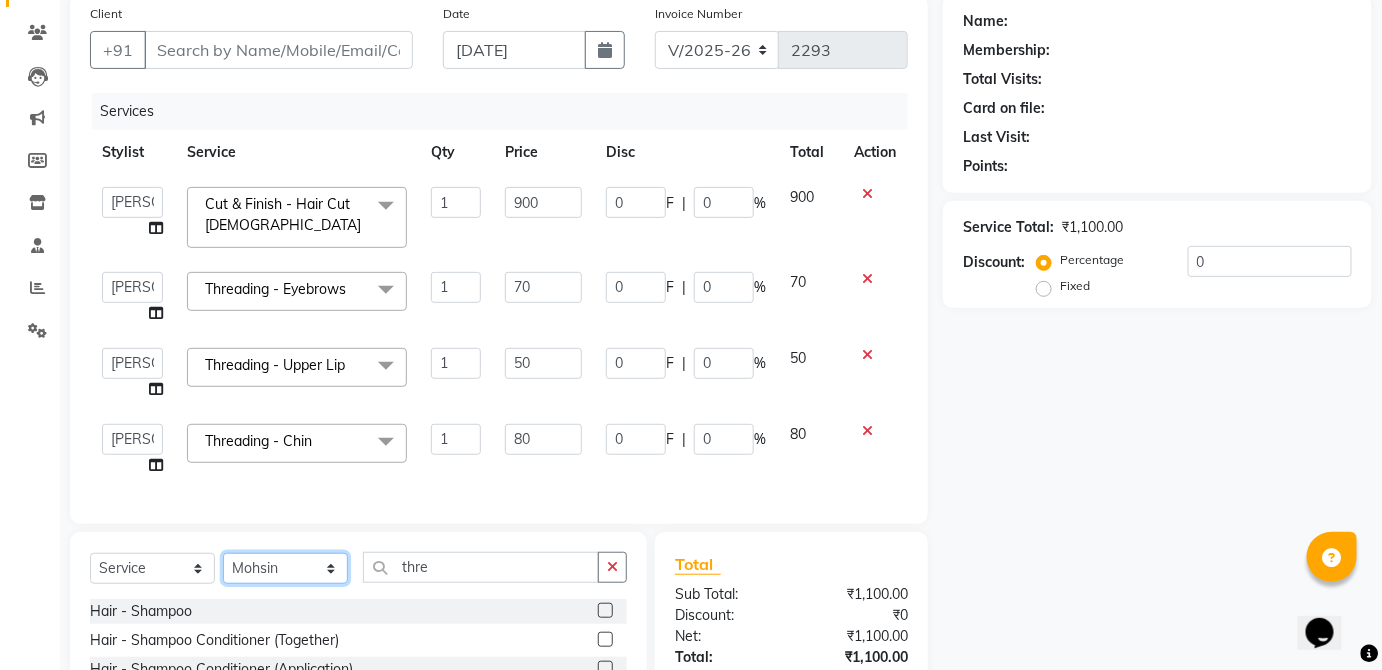click on "Select Stylist  [PERSON_NAME] [PERSON_NAME] [PERSON_NAME] [PERSON_NAME]  Kaif [PERSON_NAME] [PERSON_NAME] Mamta Manager [PERSON_NAME] rahul  [PERSON_NAME] [PERSON_NAME] [PERSON_NAME] V.k" 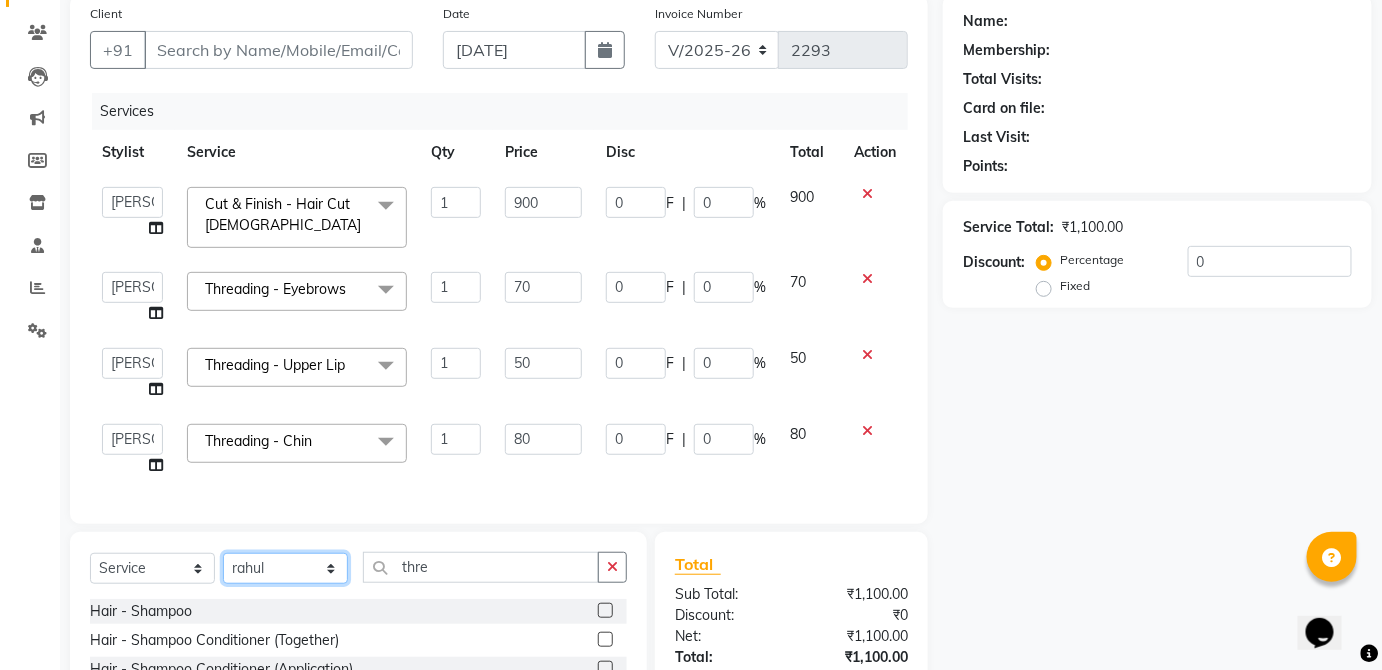 click on "Select Stylist  [PERSON_NAME] [PERSON_NAME] [PERSON_NAME] [PERSON_NAME]  Kaif [PERSON_NAME] [PERSON_NAME] Mamta Manager [PERSON_NAME] rahul  [PERSON_NAME] [PERSON_NAME] [PERSON_NAME] V.k" 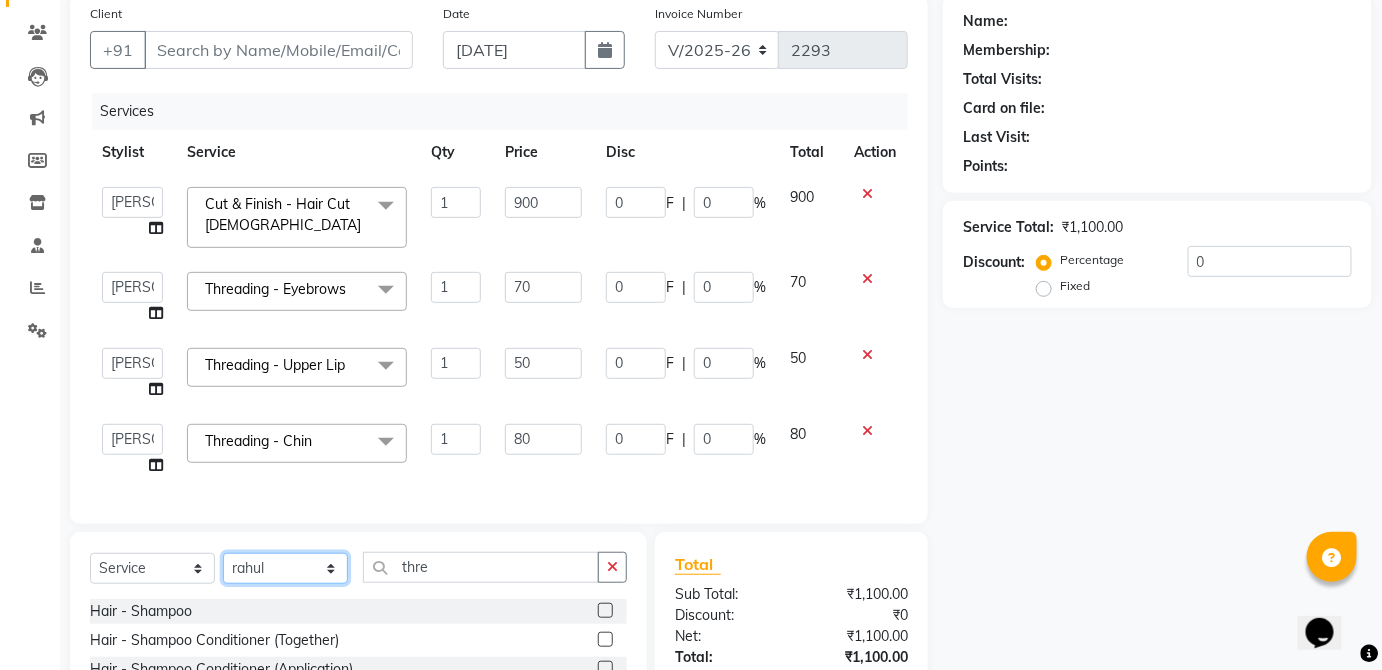 click on "Select Stylist  [PERSON_NAME] [PERSON_NAME] [PERSON_NAME] [PERSON_NAME]  Kaif [PERSON_NAME] [PERSON_NAME] Mamta Manager [PERSON_NAME] rahul  [PERSON_NAME] [PERSON_NAME] [PERSON_NAME] V.k" 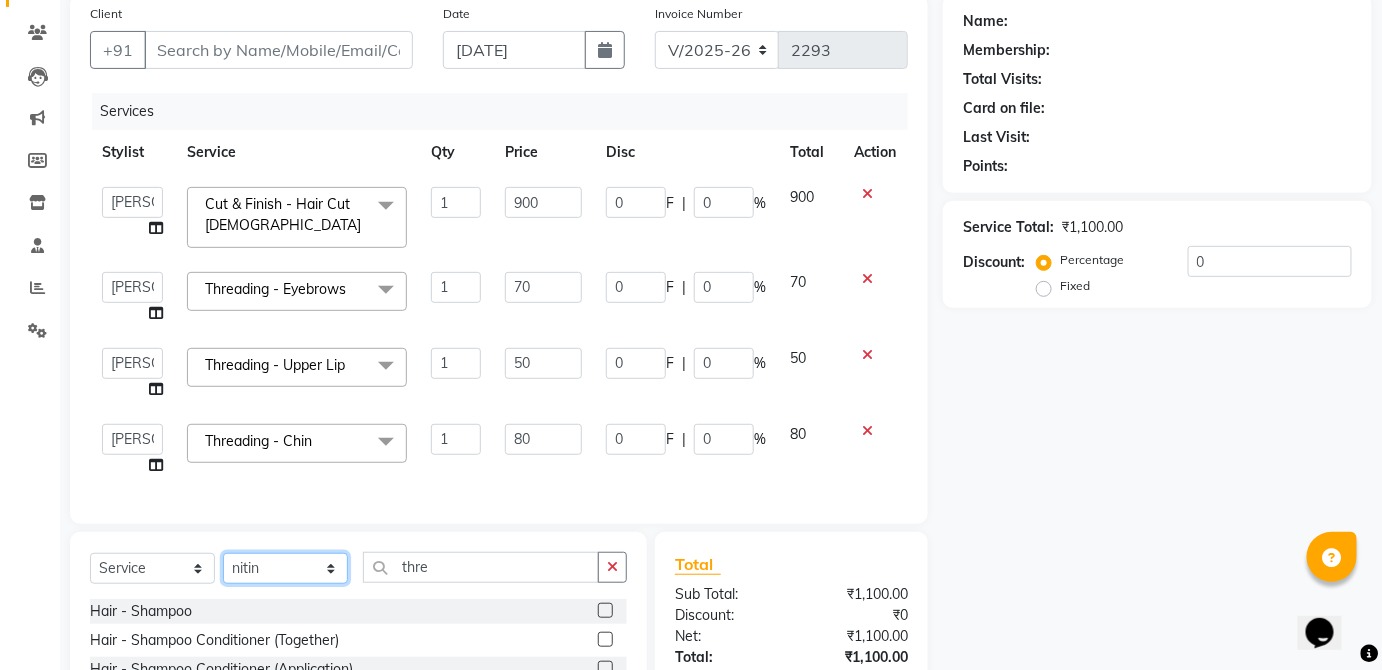 click on "Select Stylist  [PERSON_NAME] [PERSON_NAME] [PERSON_NAME] [PERSON_NAME]  Kaif [PERSON_NAME] [PERSON_NAME] Mamta Manager [PERSON_NAME] rahul  [PERSON_NAME] [PERSON_NAME] [PERSON_NAME] V.k" 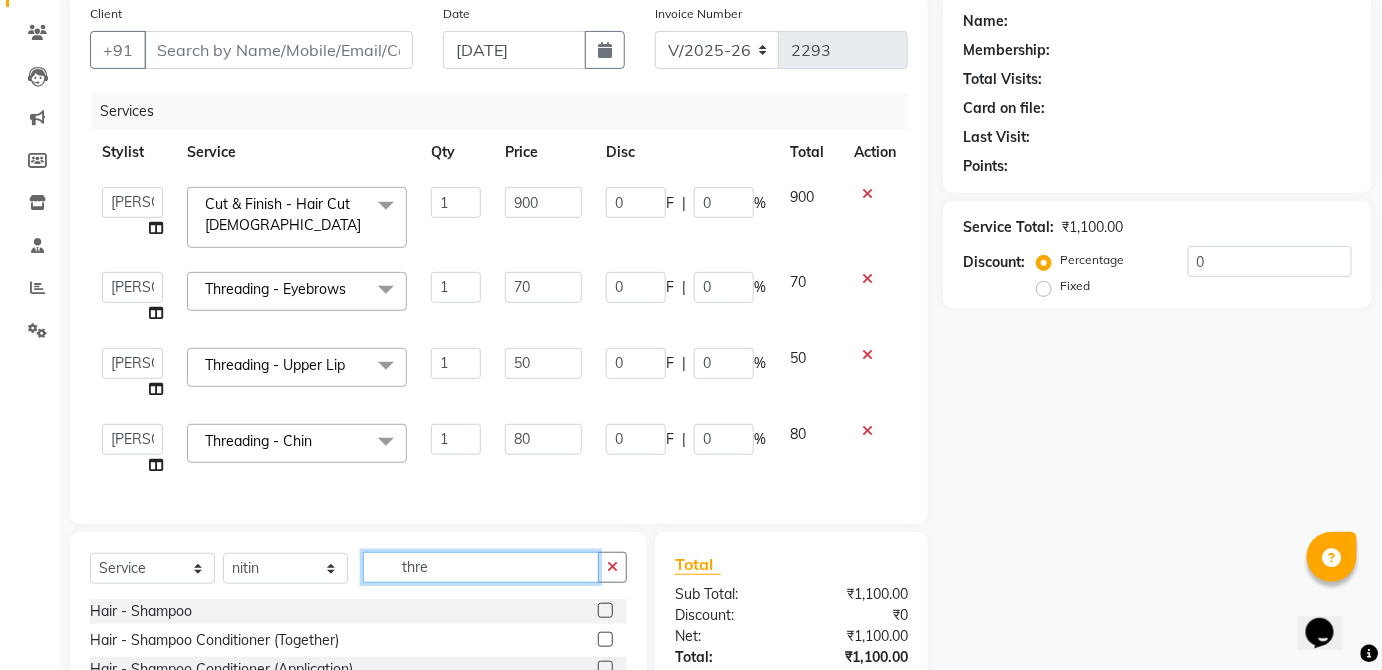 click on "thre" 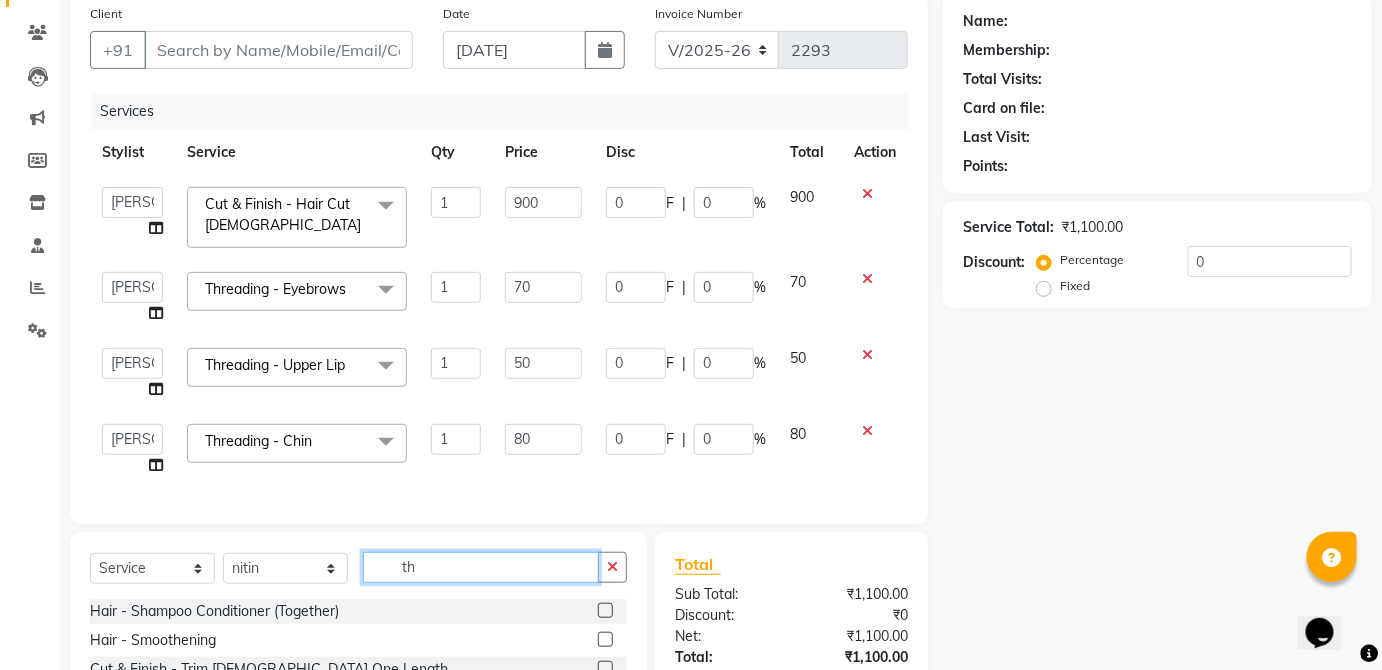 type on "t" 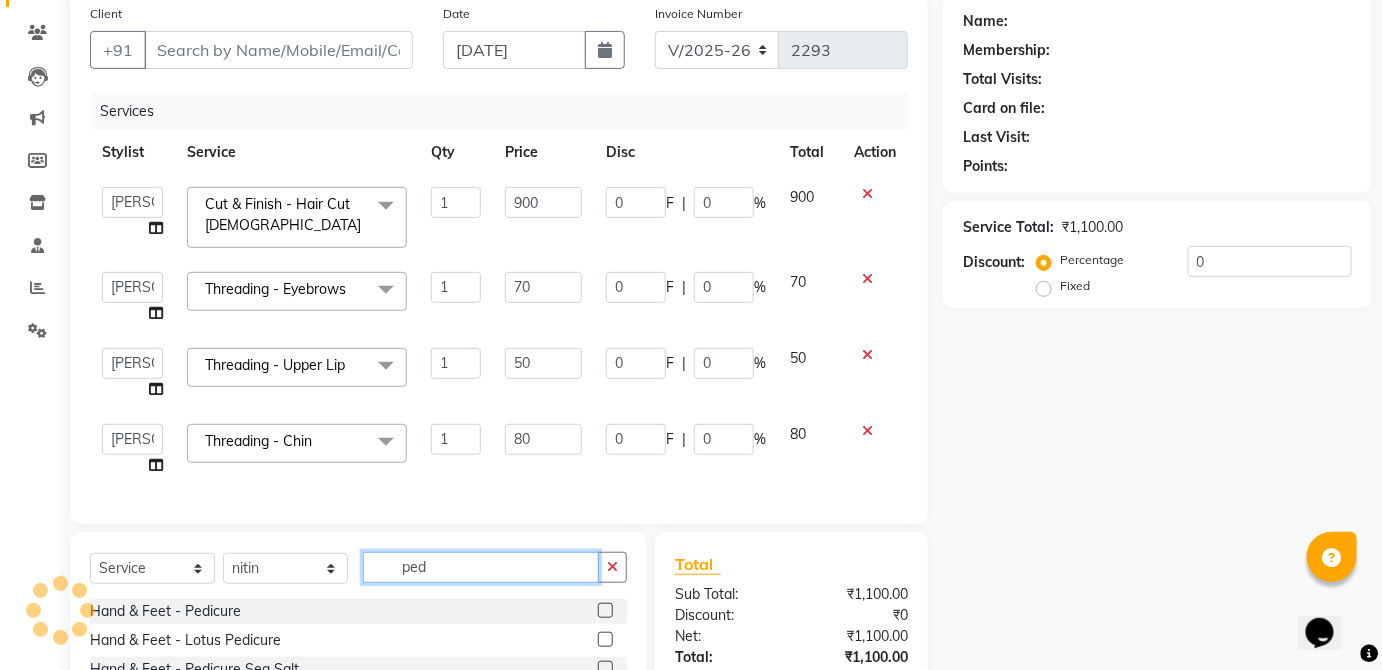 type on "ped" 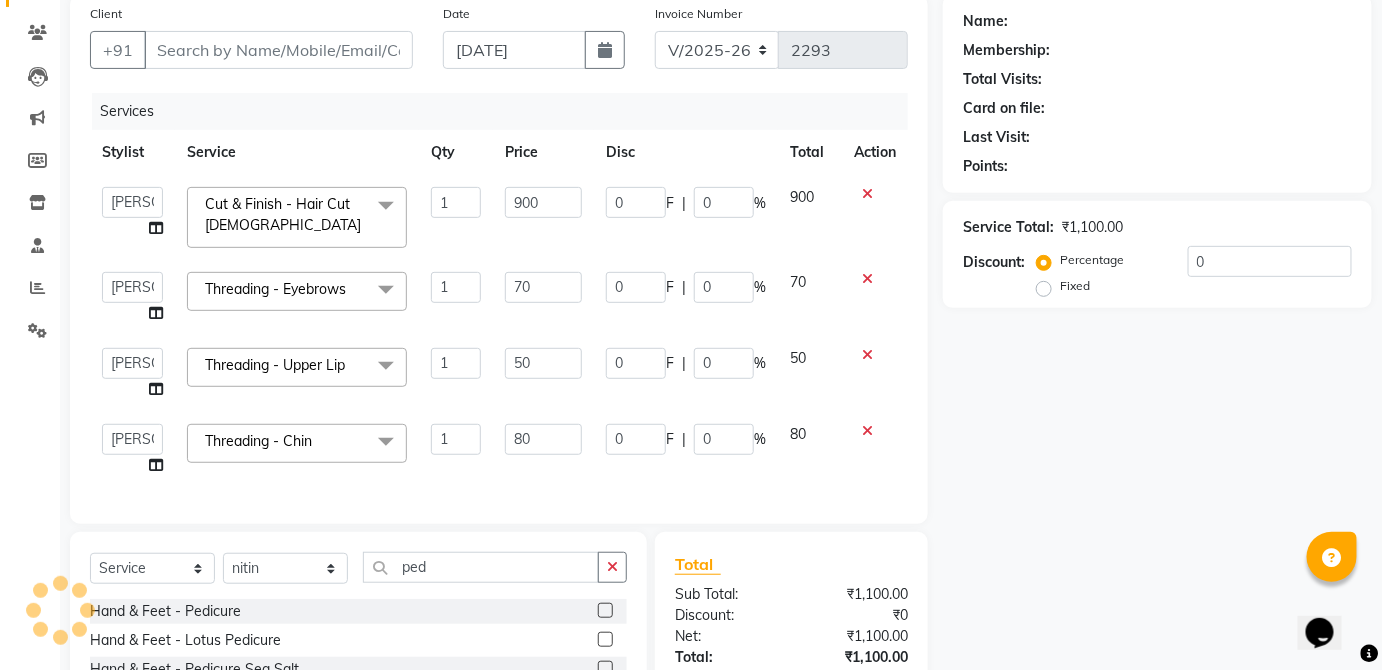 click 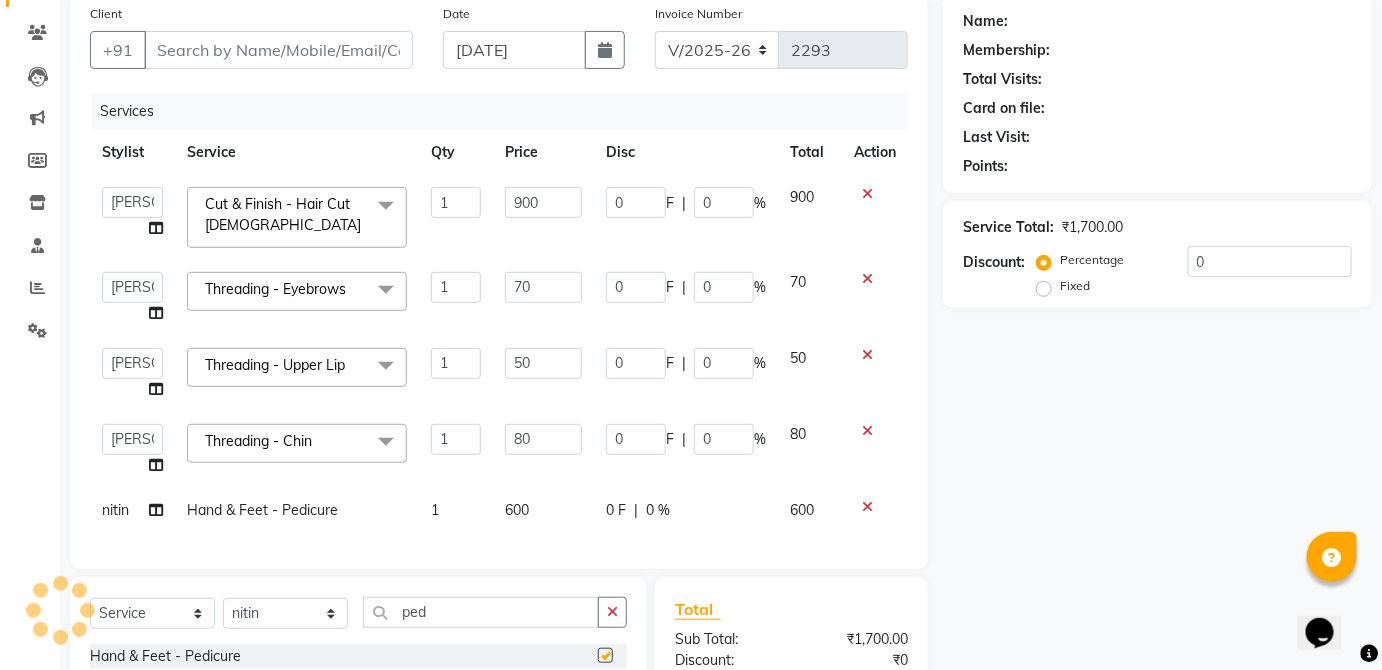 click on "0 F | 0 %" 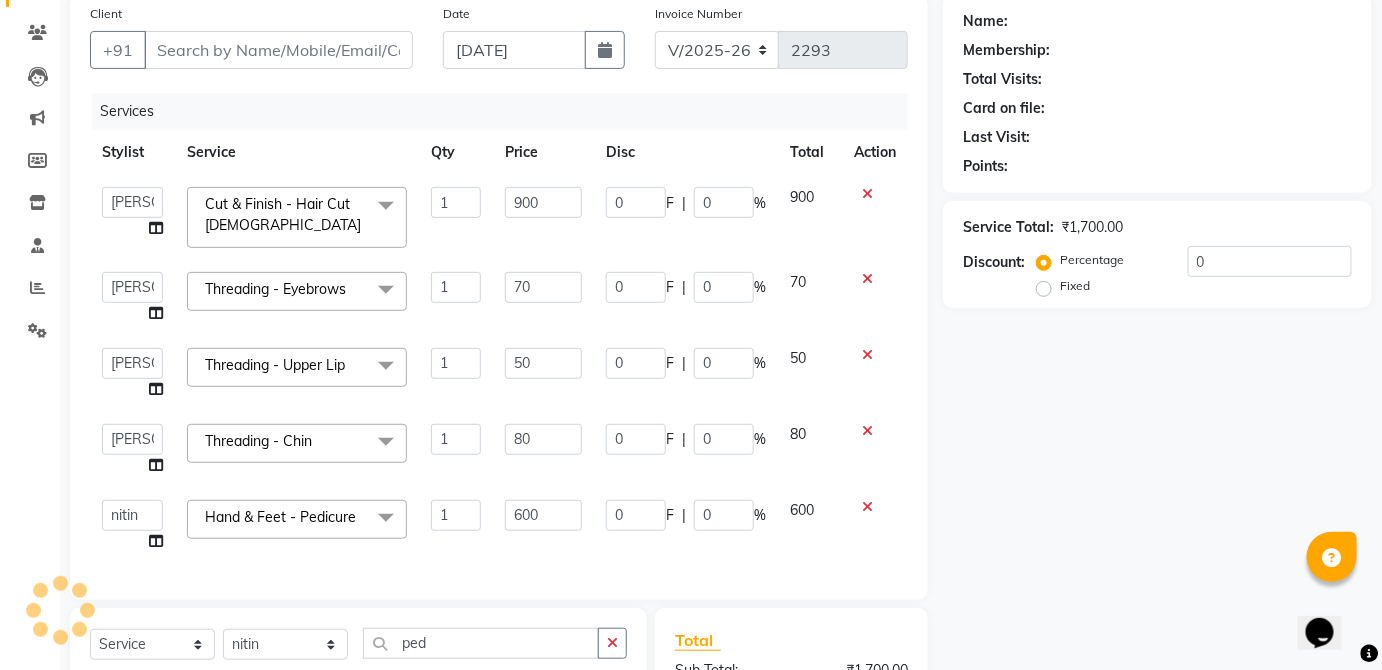 checkbox on "false" 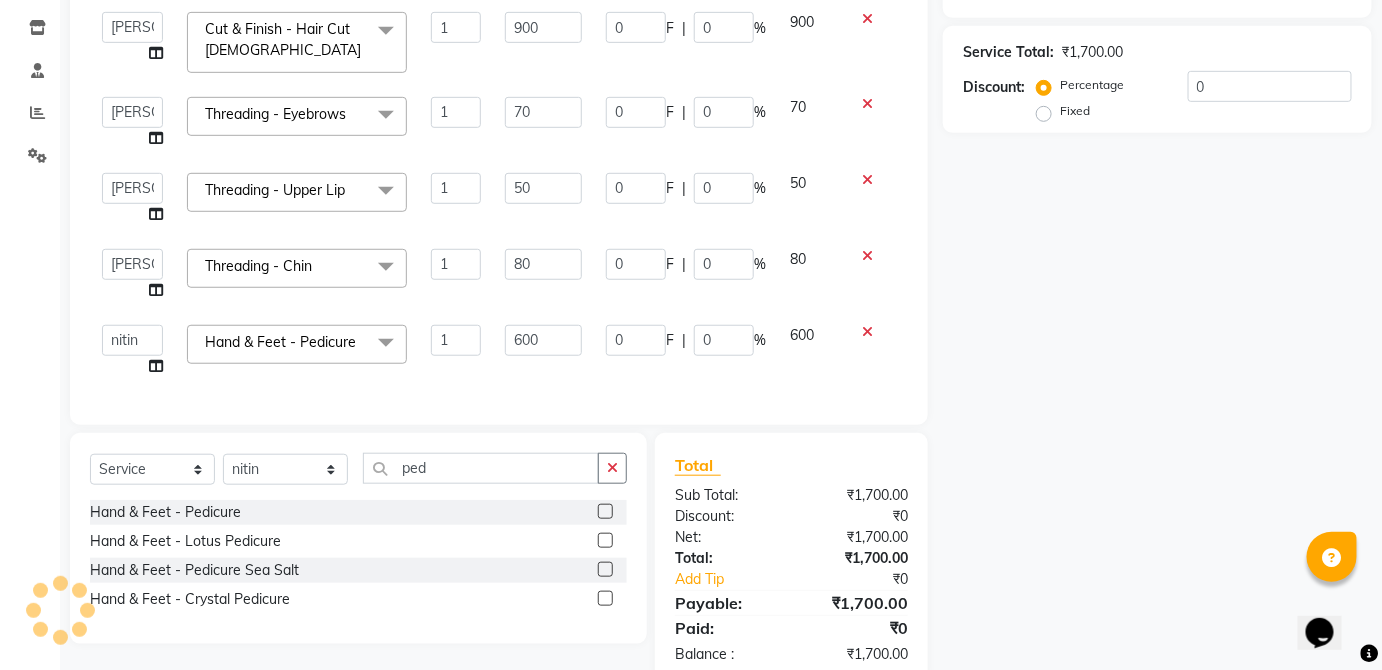 scroll, scrollTop: 386, scrollLeft: 0, axis: vertical 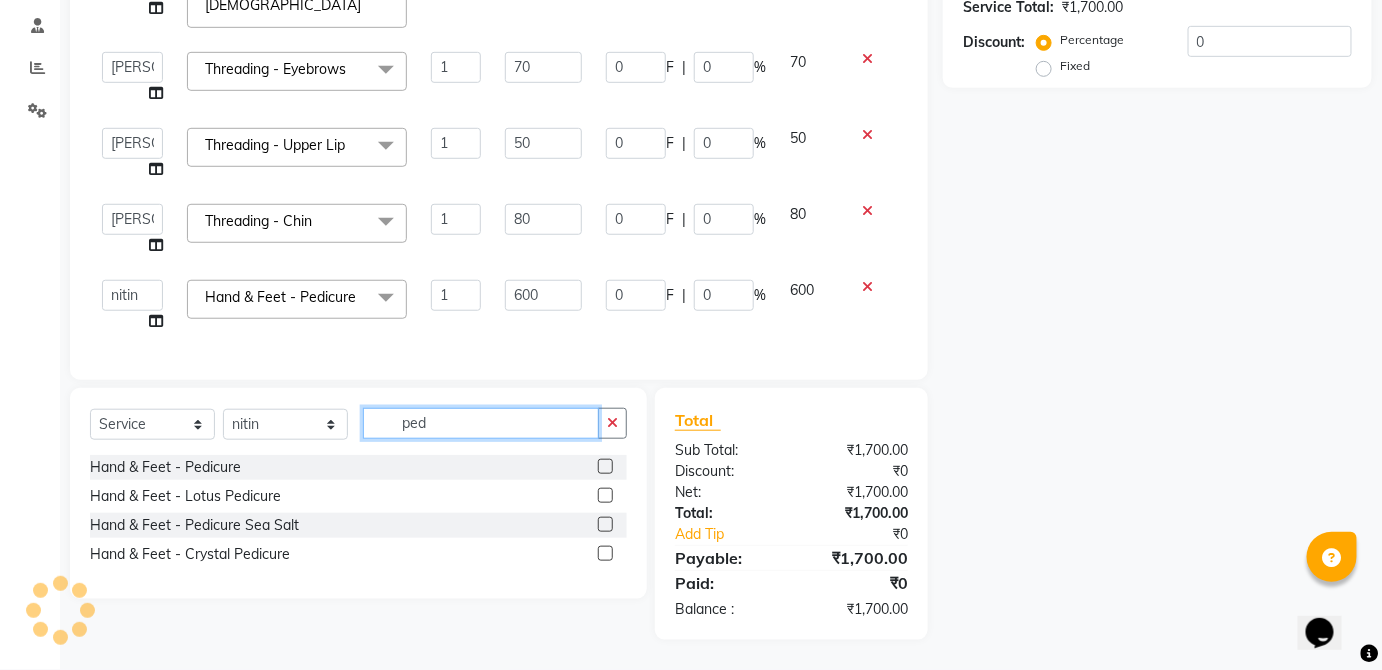 click on "ped" 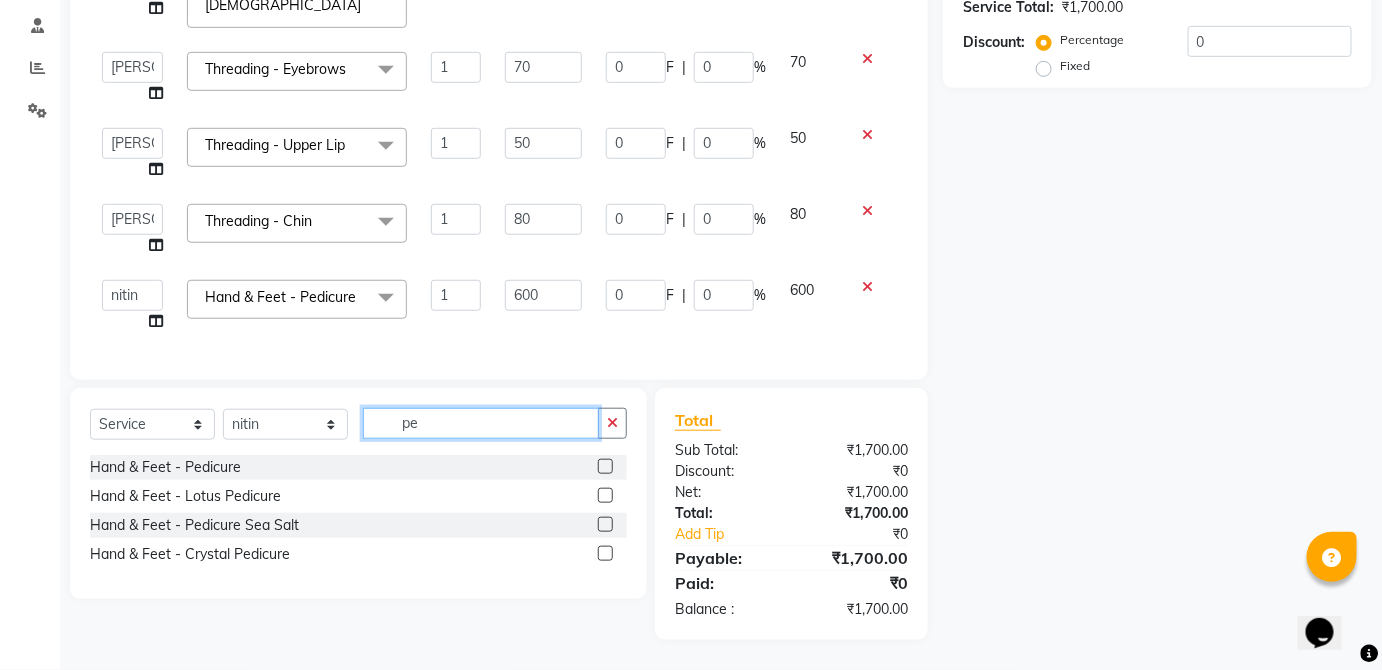 type on "p" 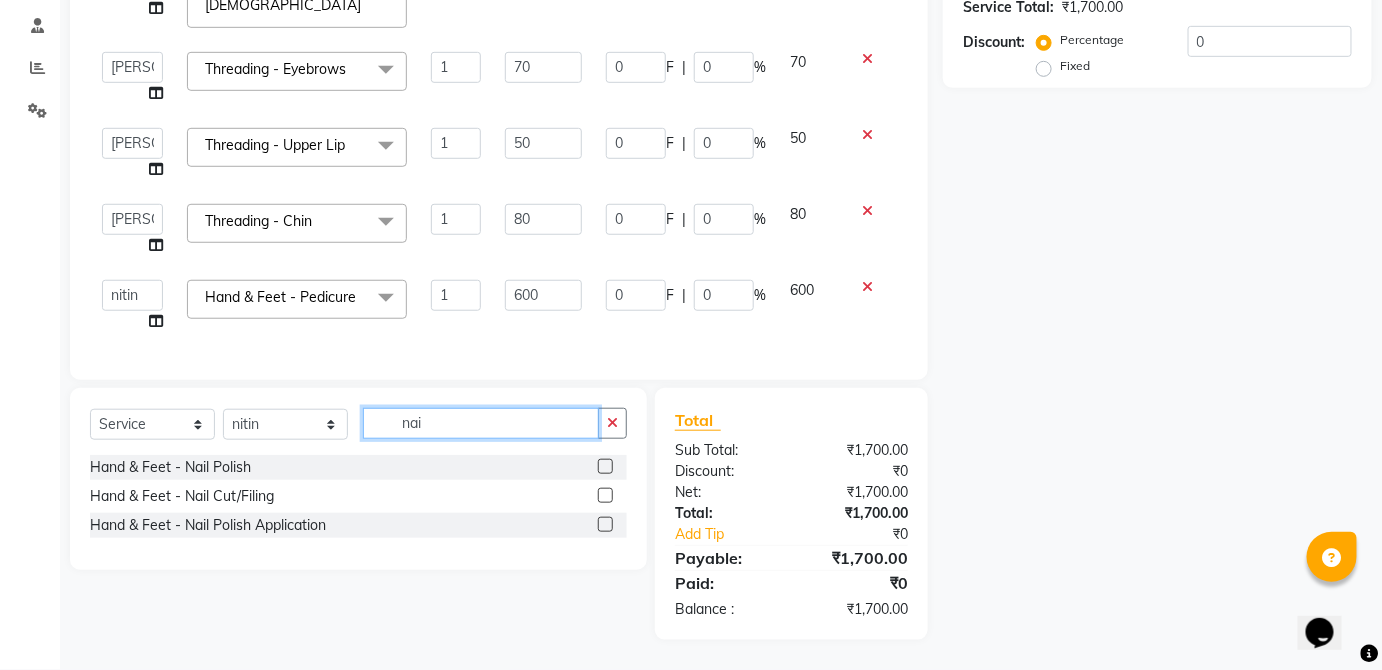 type on "nai" 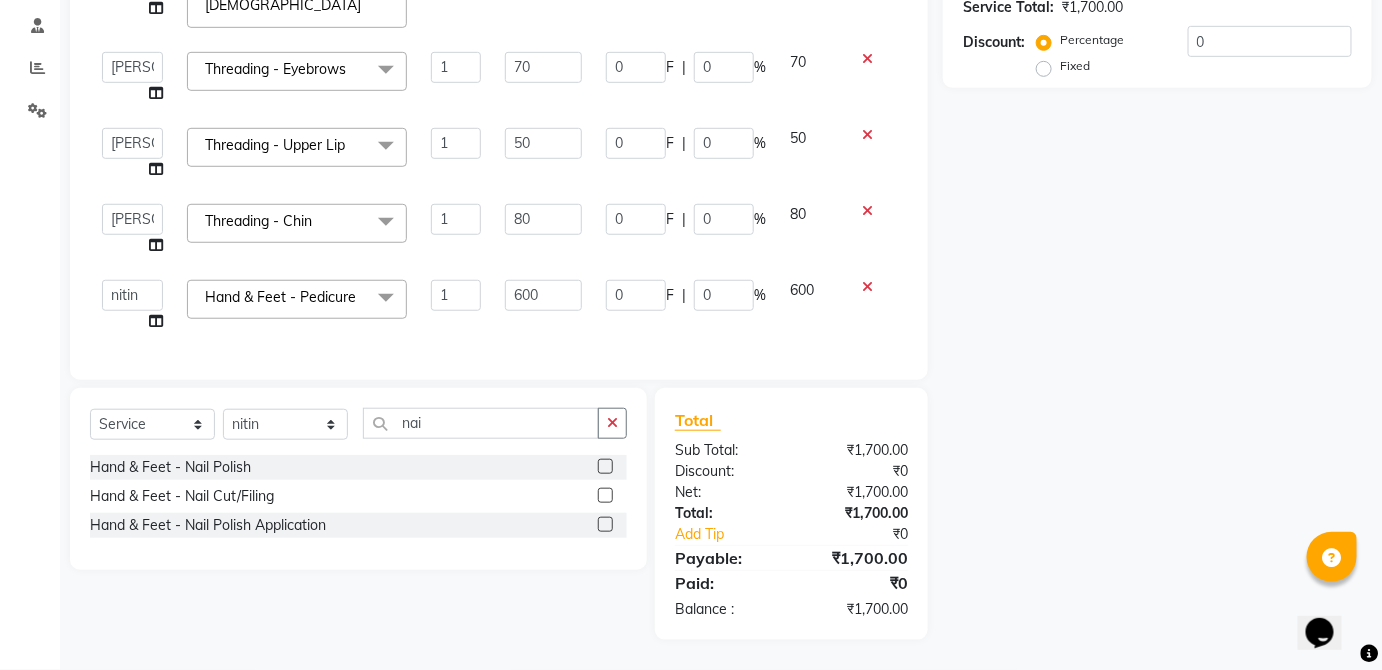 click 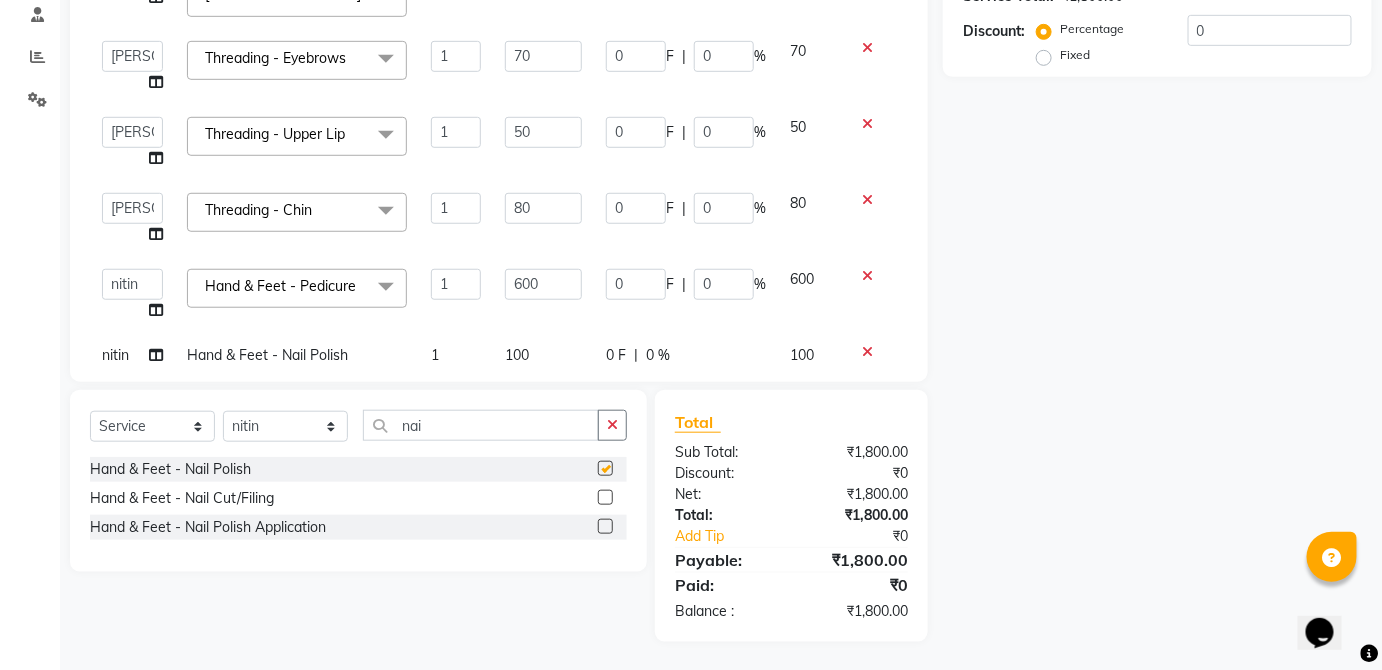 checkbox on "false" 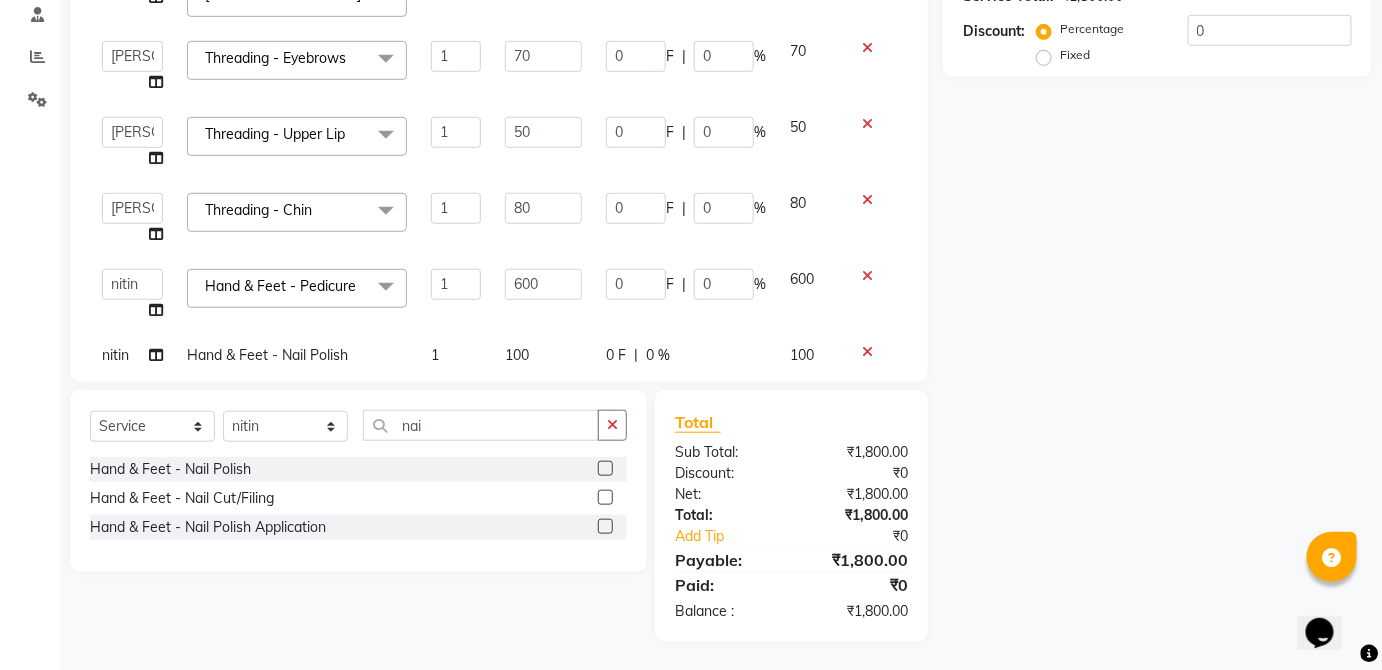 scroll, scrollTop: 44, scrollLeft: 0, axis: vertical 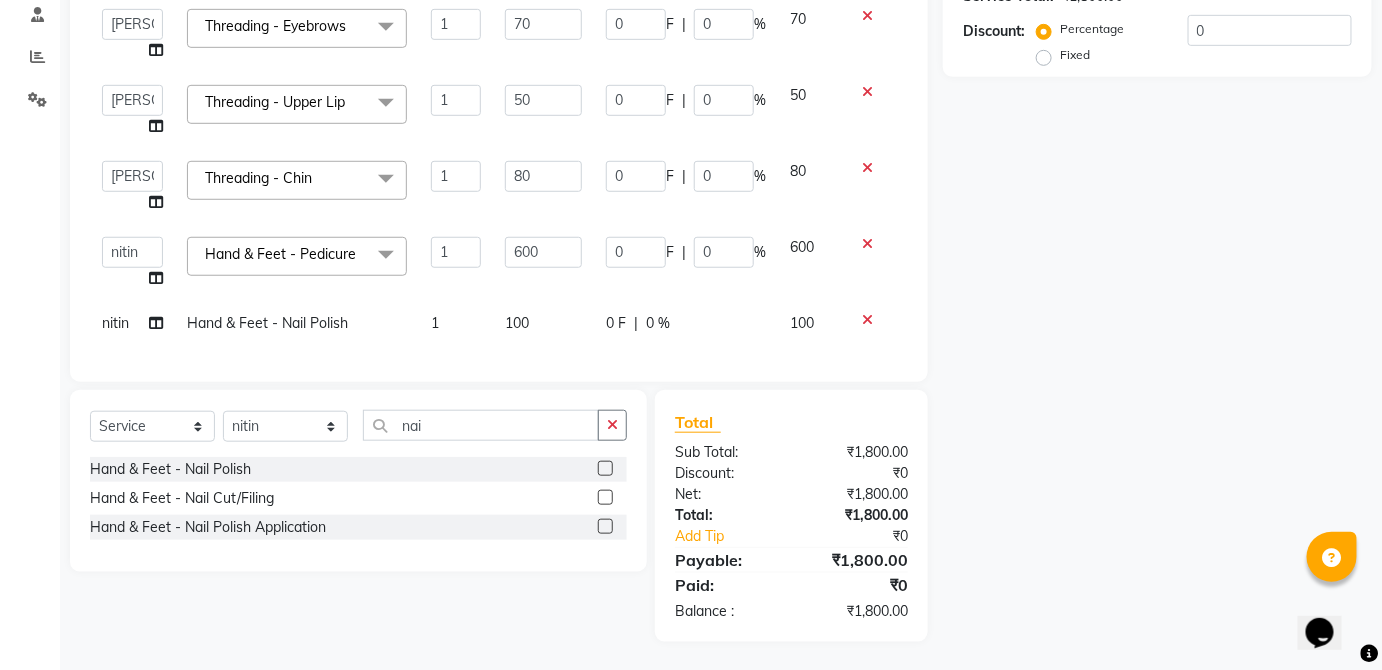 click on "100" 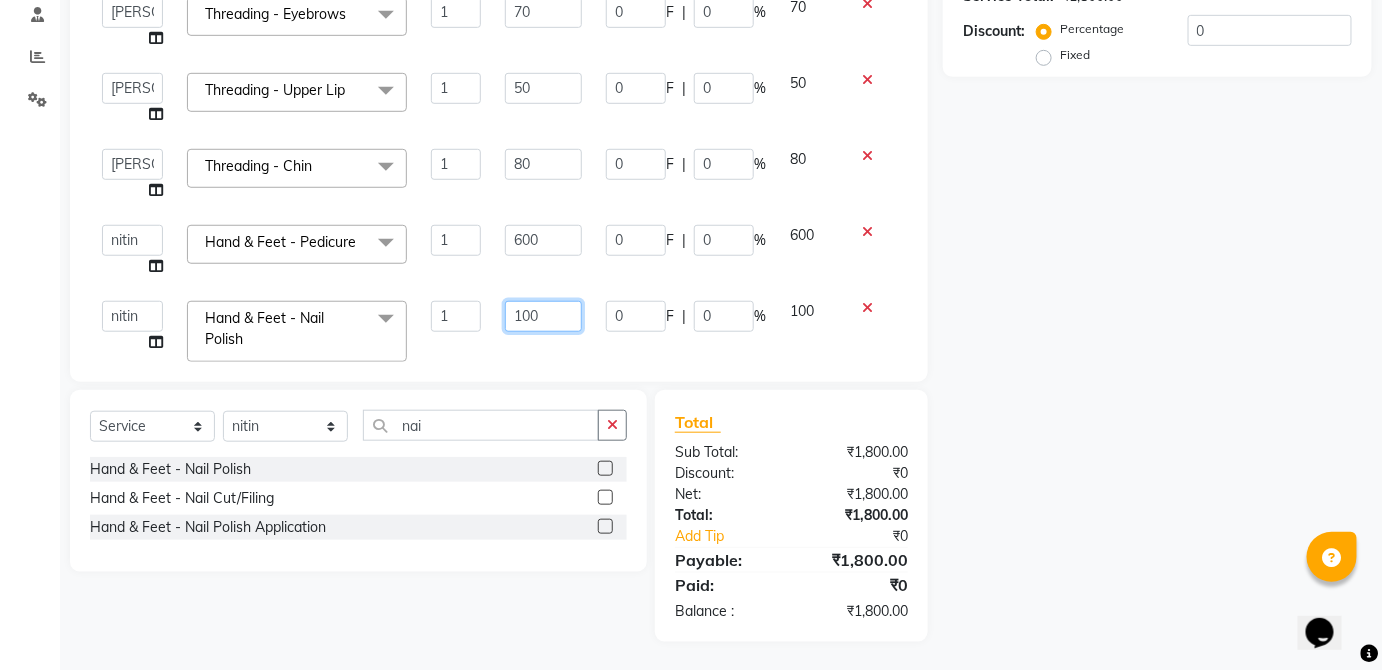 click on "100" 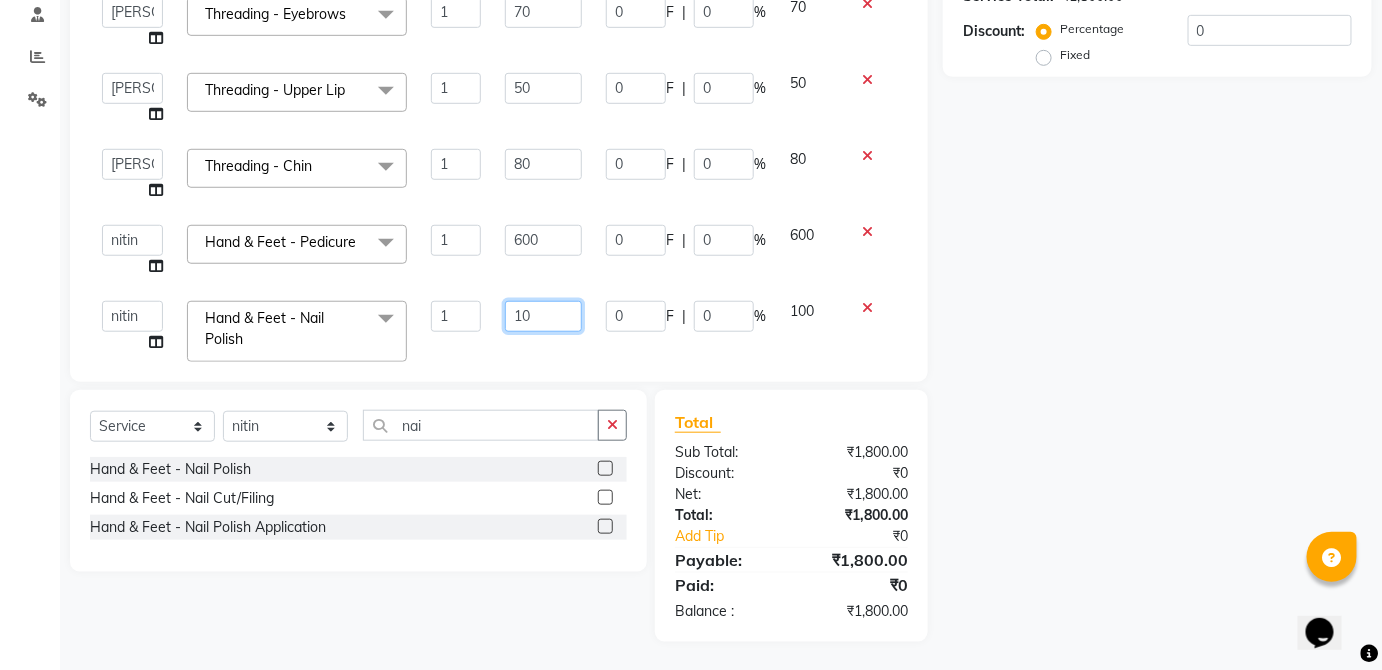 type on "1" 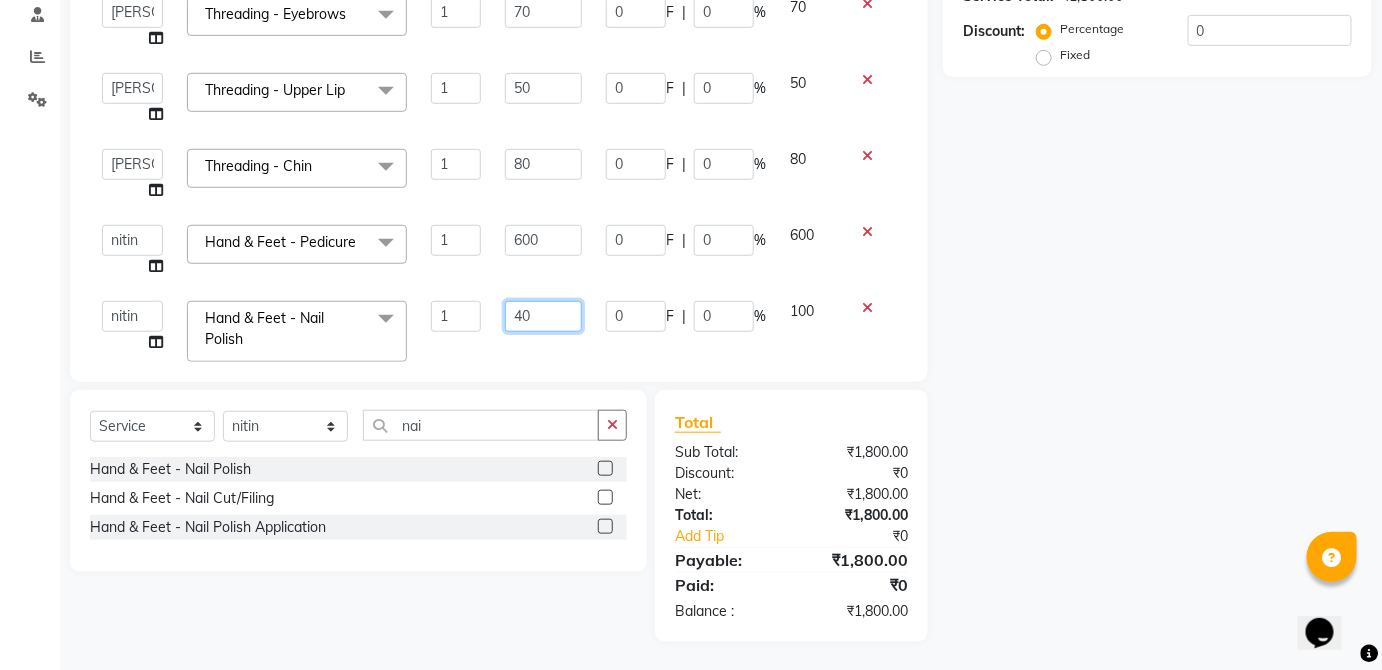 type on "400" 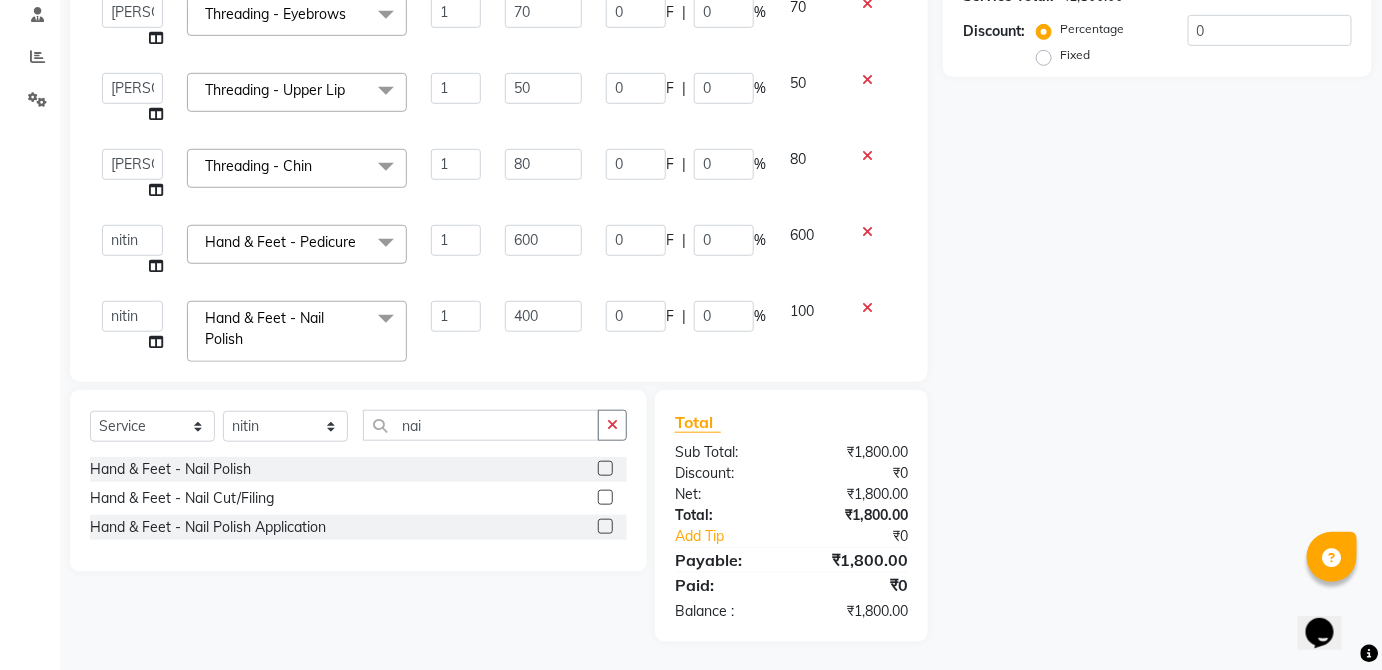click on "100" 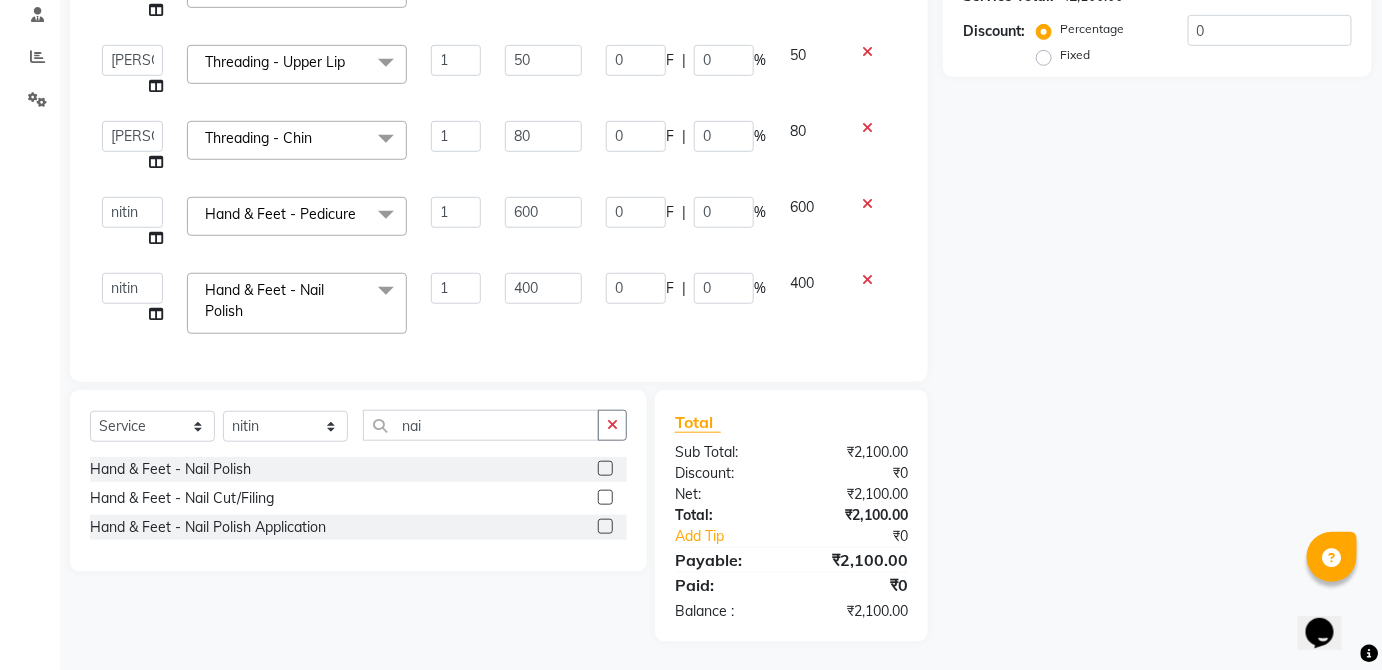 scroll, scrollTop: 0, scrollLeft: 0, axis: both 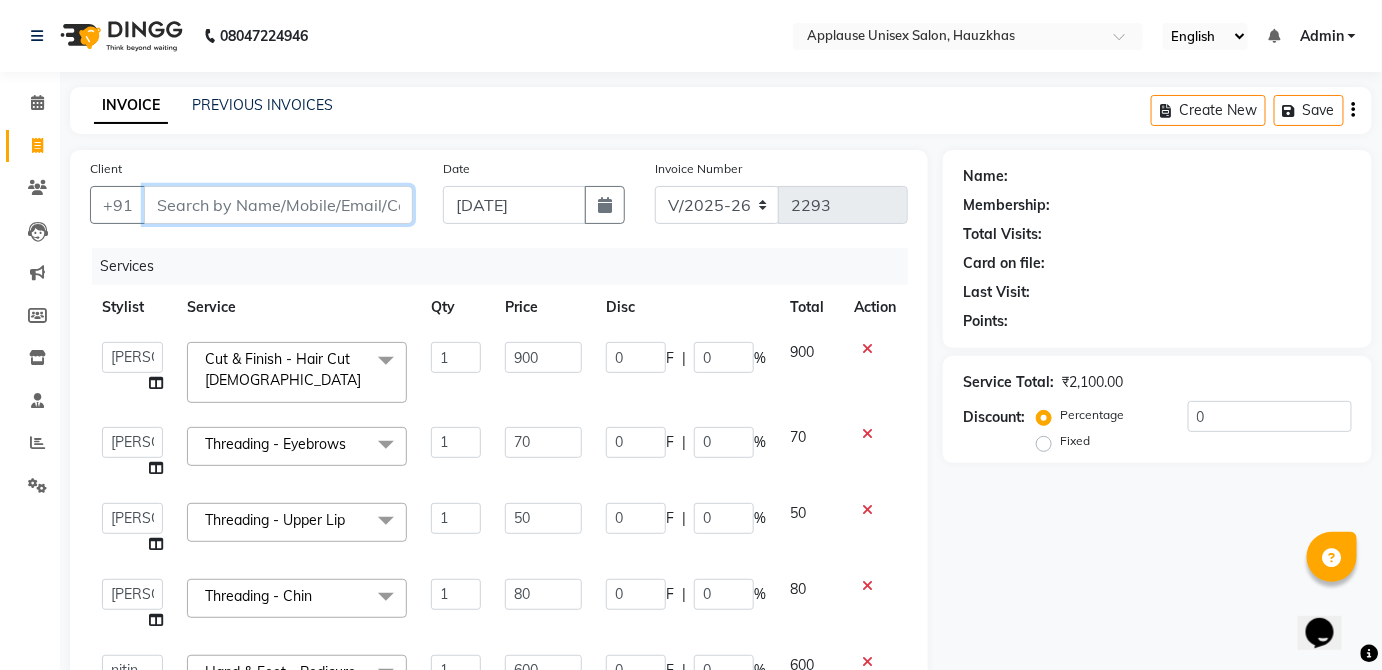 click on "Client" at bounding box center (278, 205) 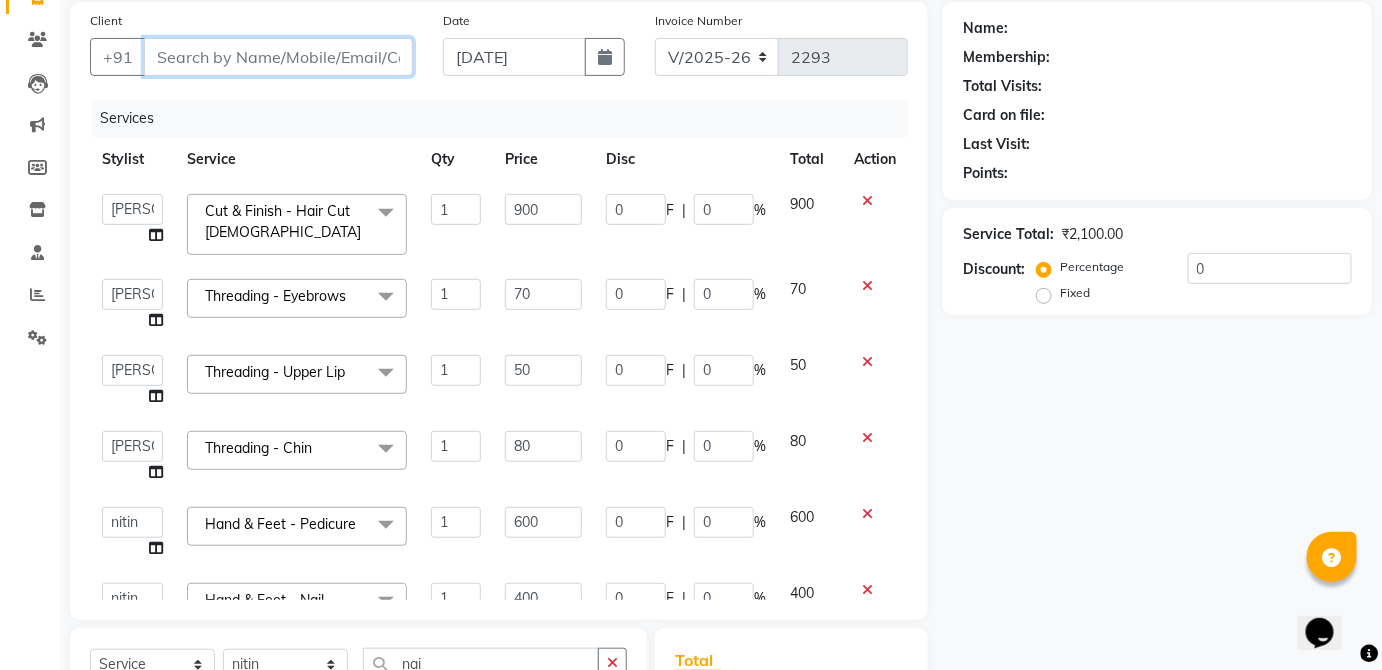 scroll, scrollTop: 156, scrollLeft: 0, axis: vertical 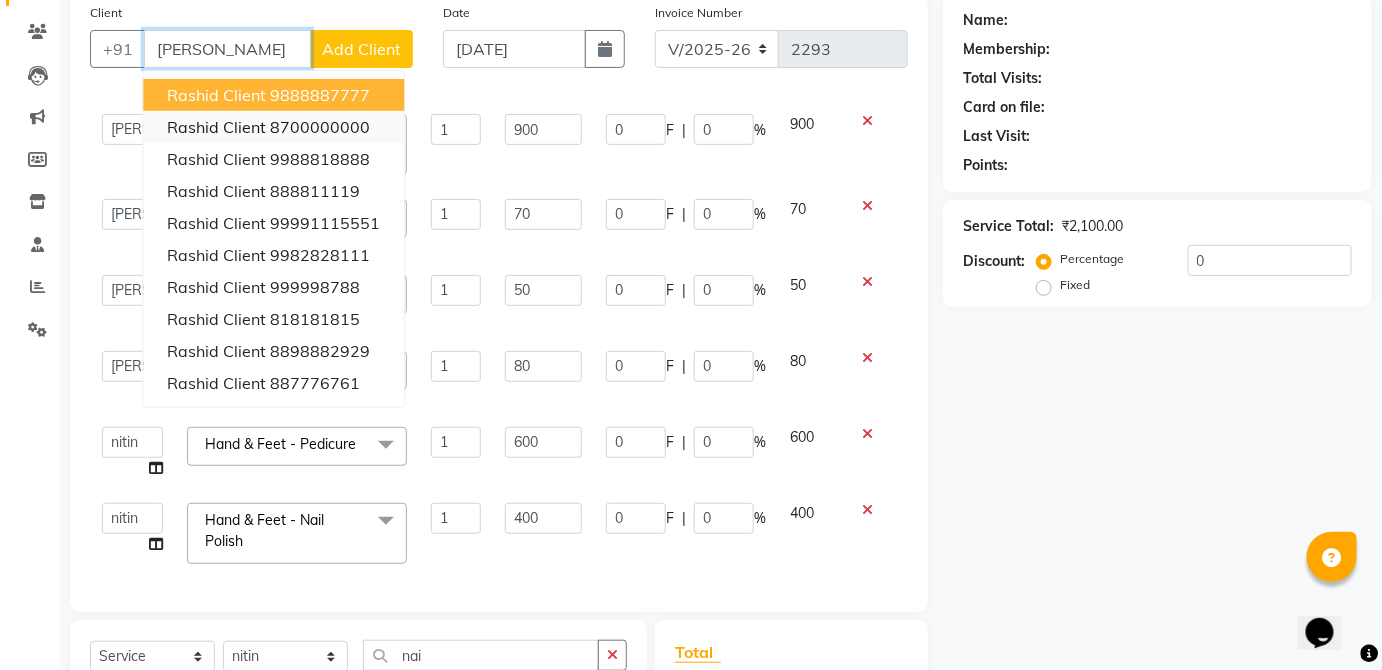 click on "8700000000" at bounding box center [320, 127] 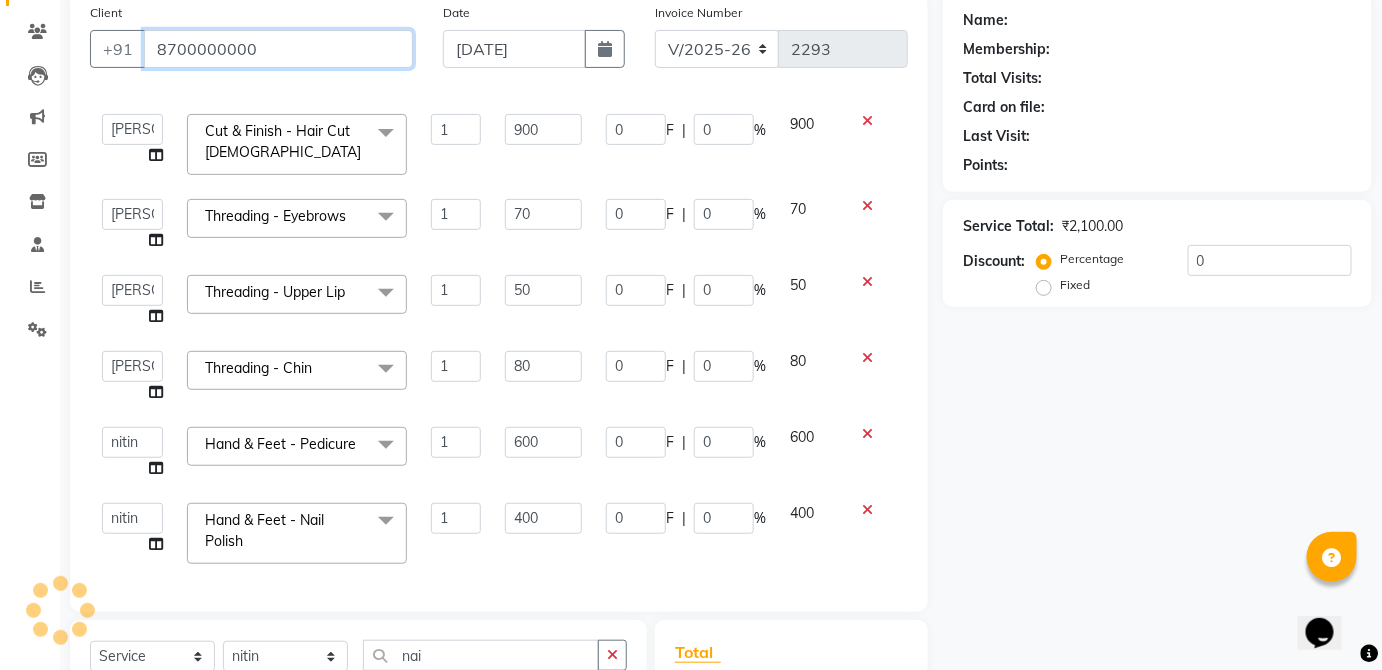 type on "8700000000" 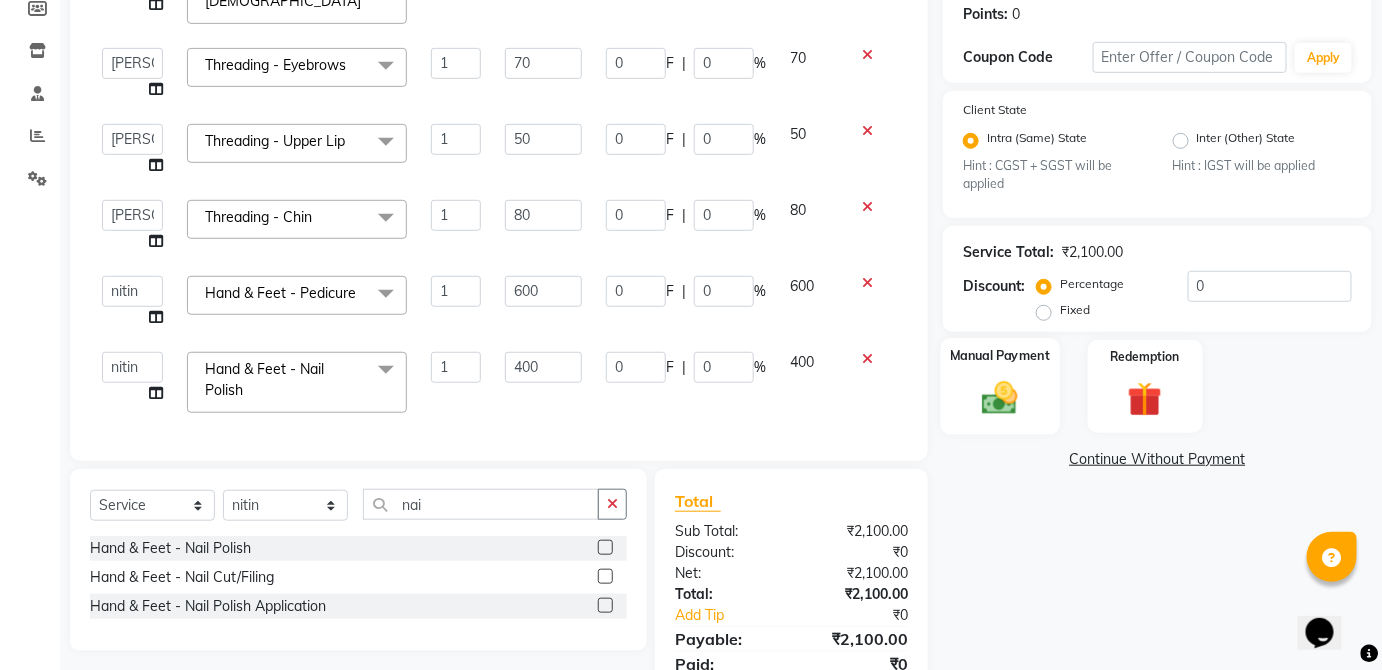 click 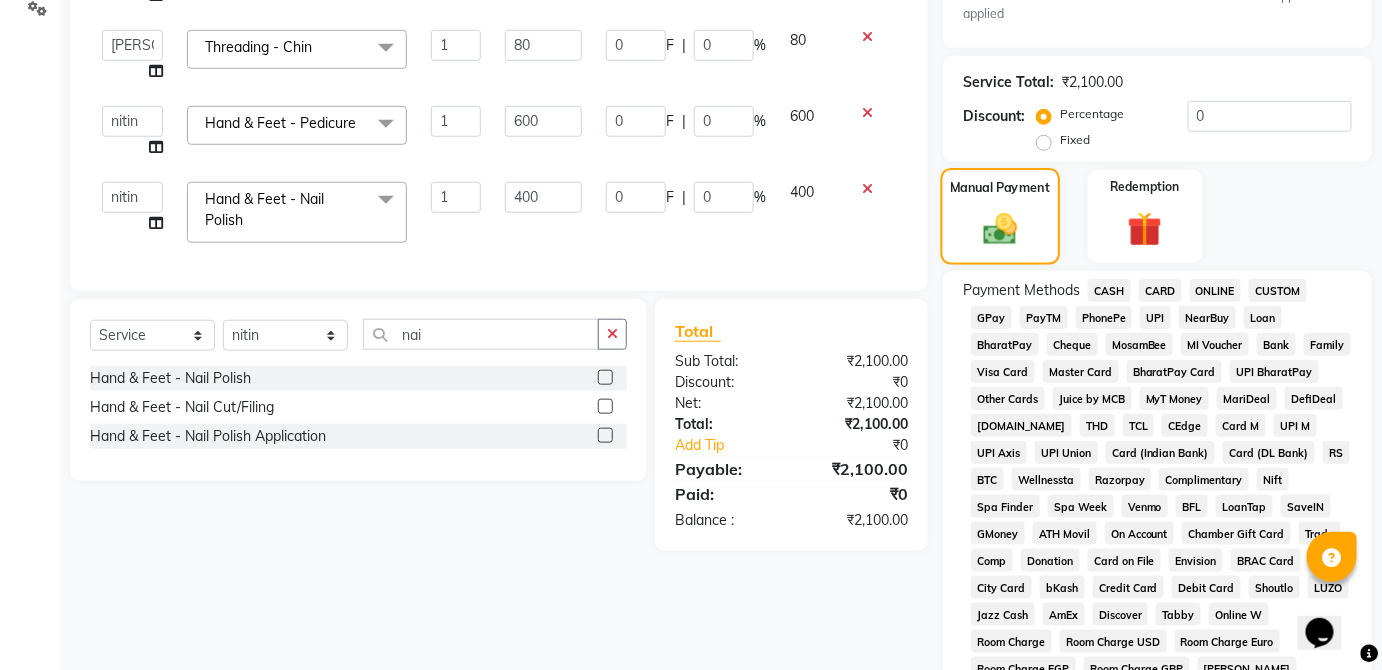 scroll, scrollTop: 486, scrollLeft: 0, axis: vertical 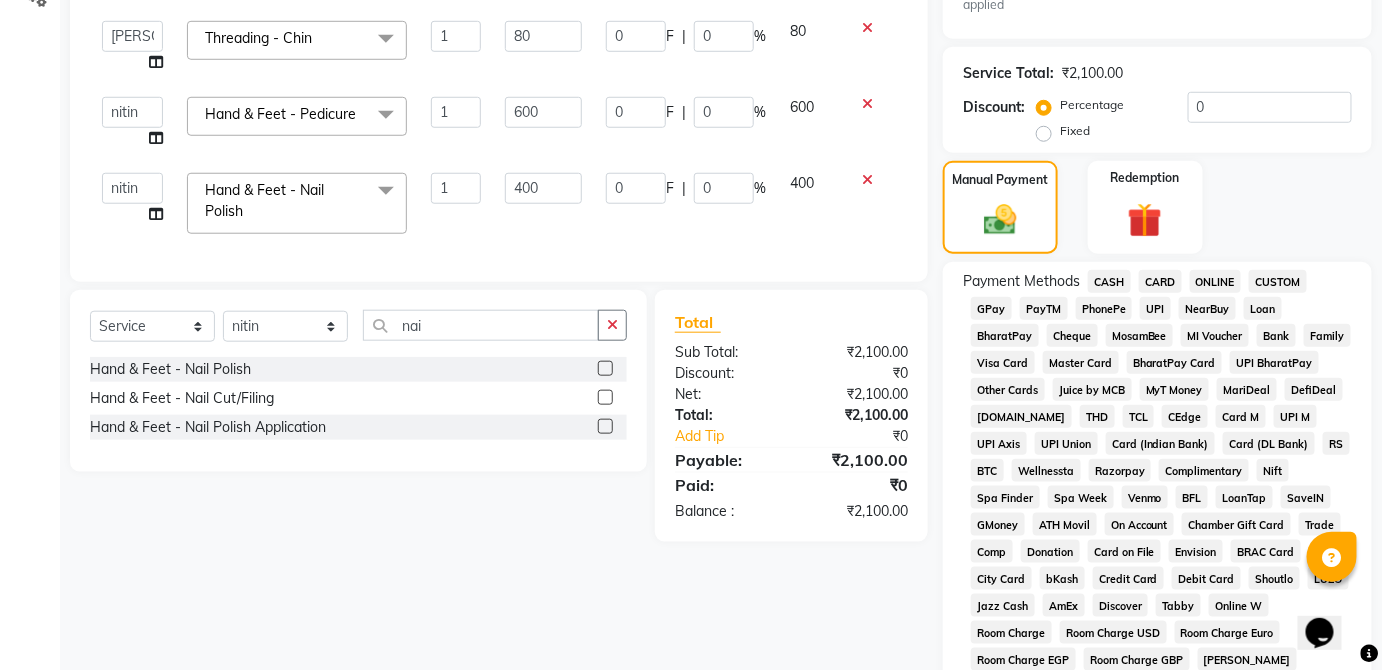 click on "CASH" 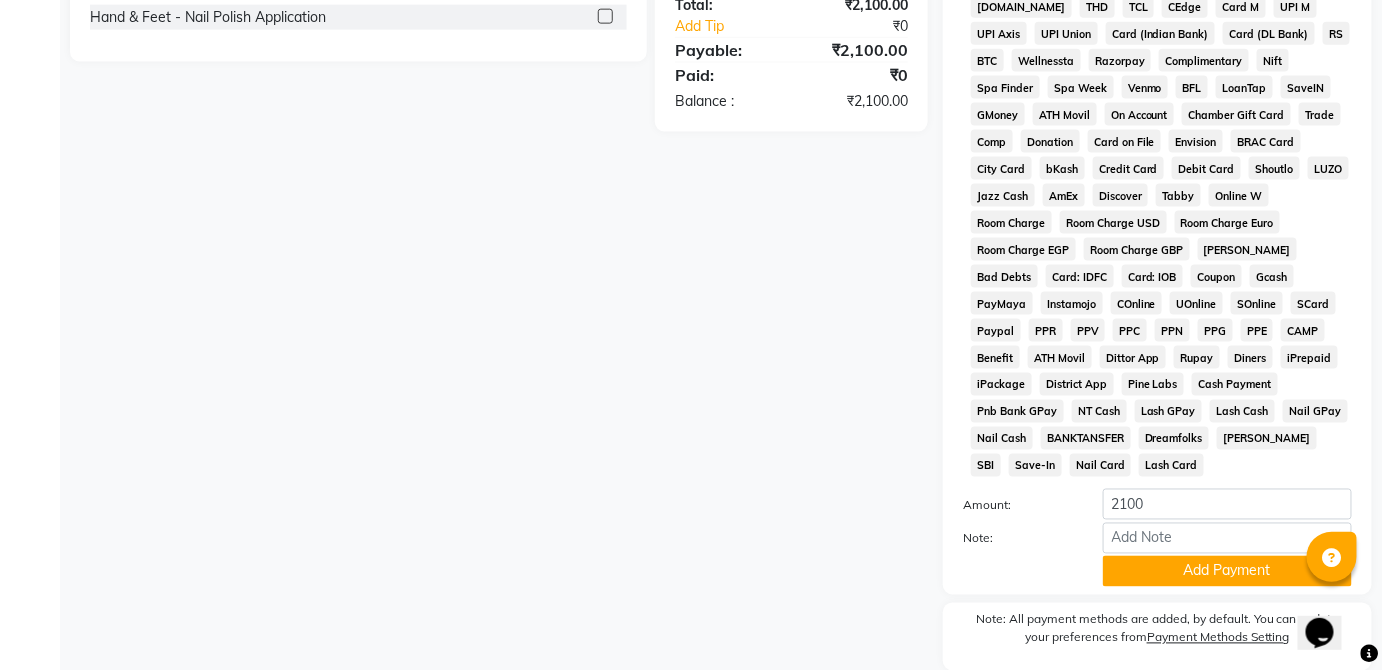 scroll, scrollTop: 943, scrollLeft: 0, axis: vertical 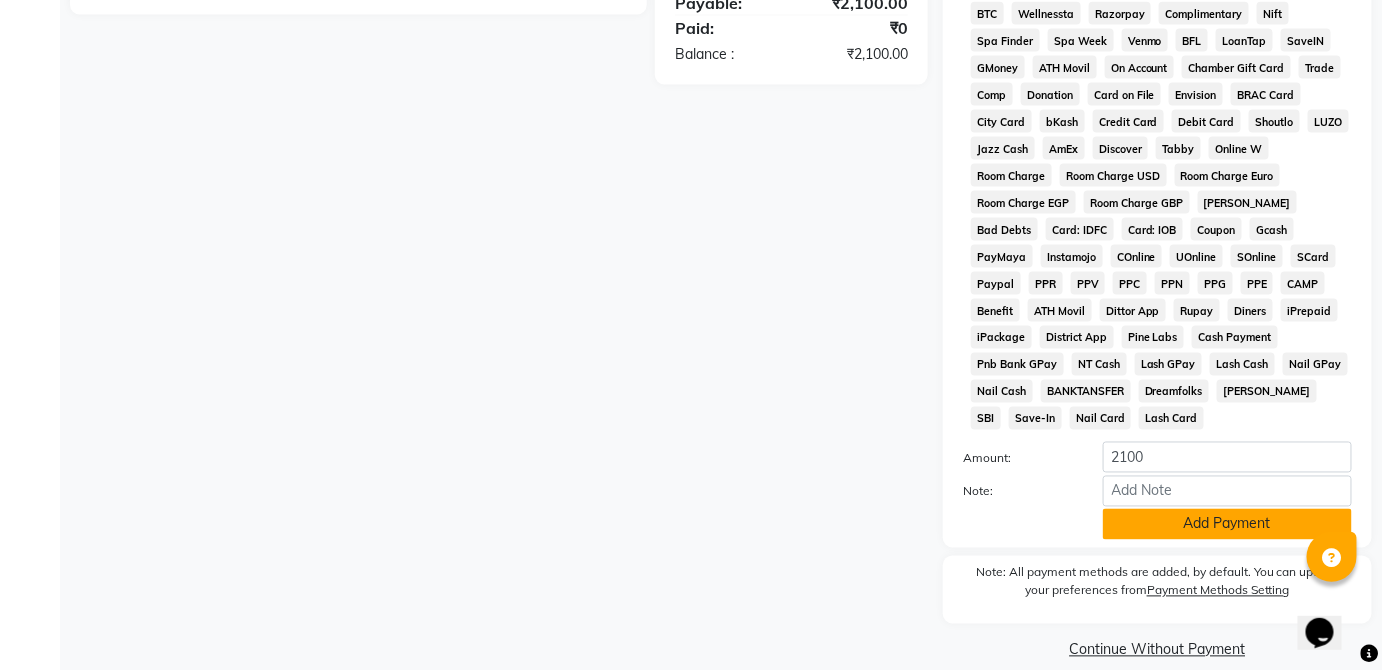 click on "Add Payment" 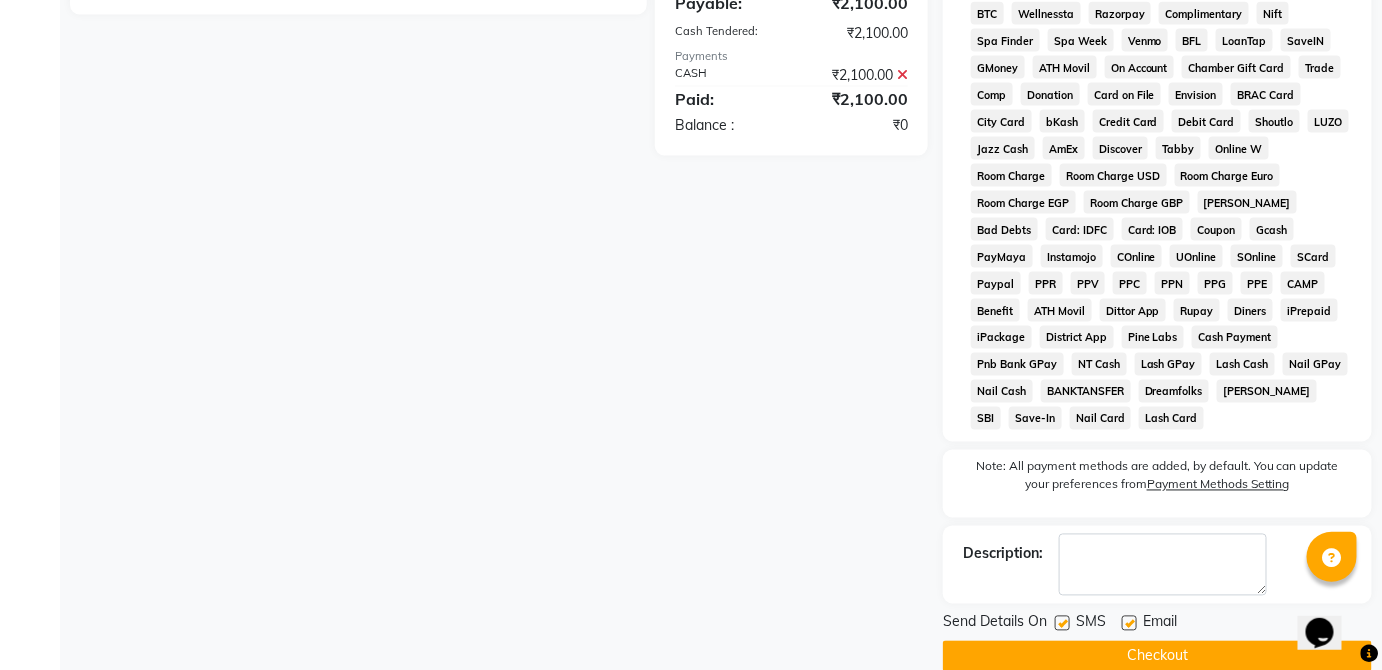 click on "Checkout" 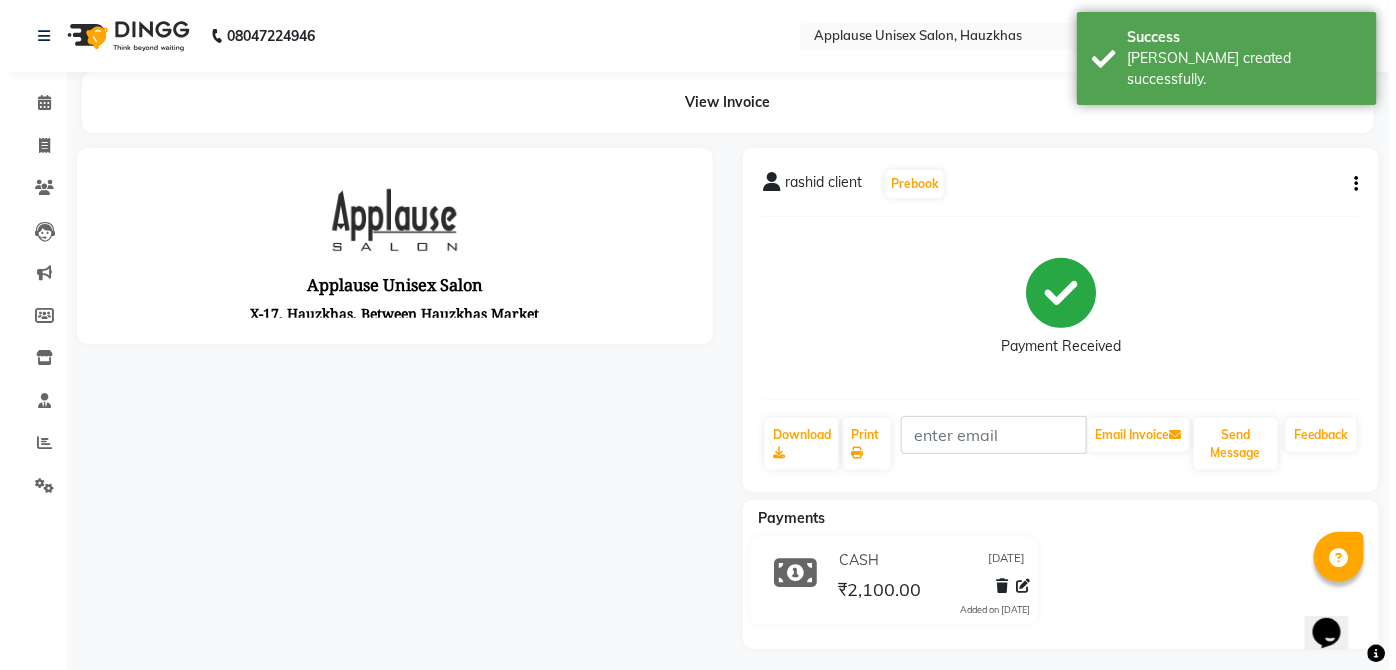 scroll, scrollTop: 0, scrollLeft: 0, axis: both 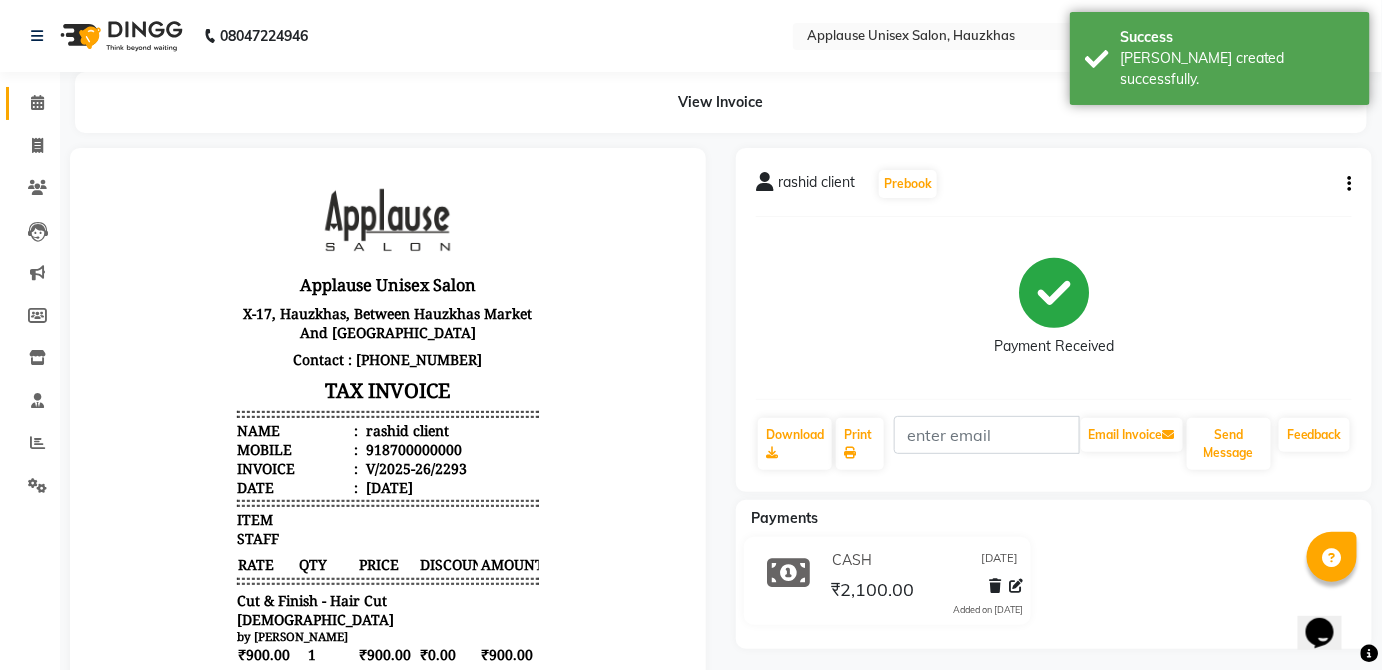 click 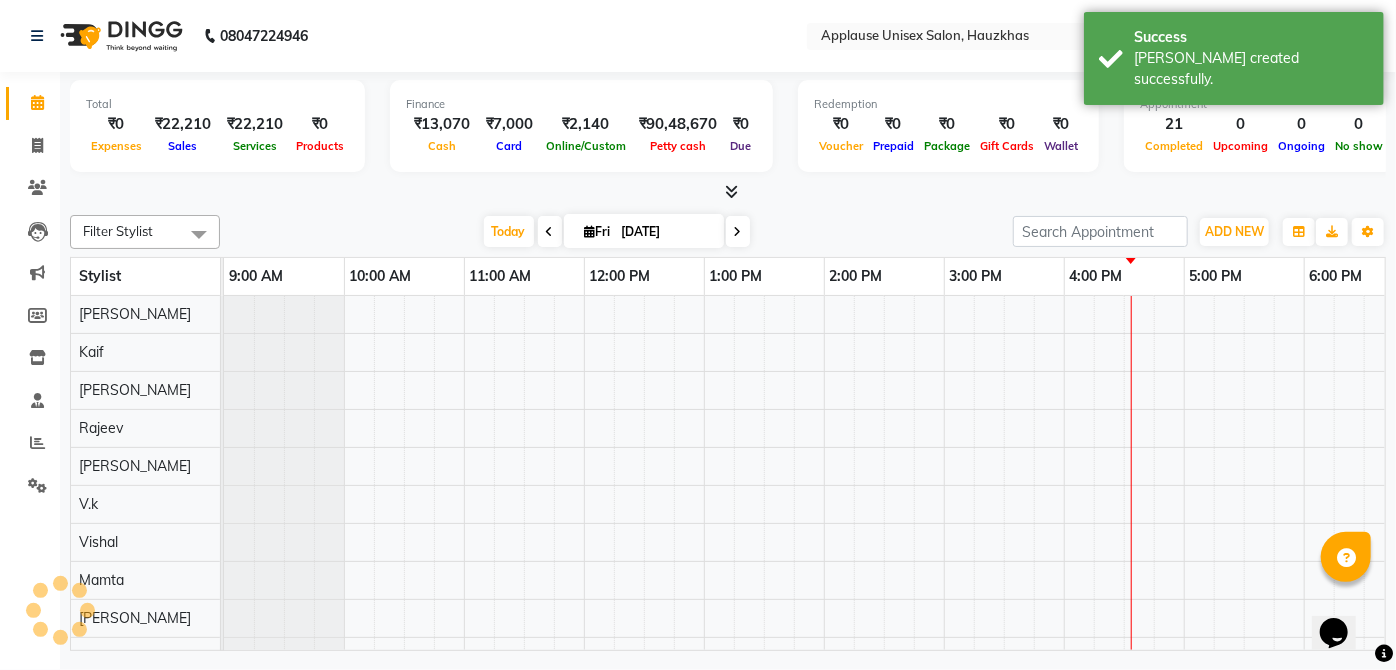 scroll, scrollTop: 0, scrollLeft: 0, axis: both 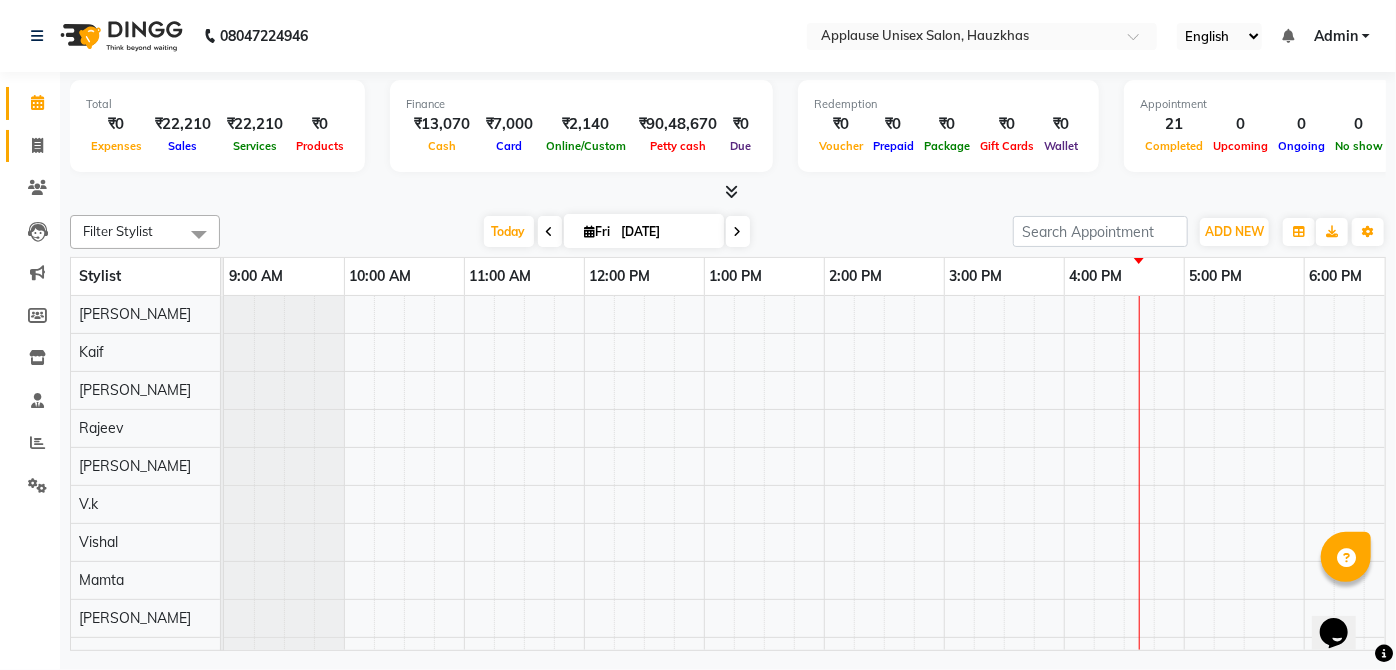 click on "Invoice" 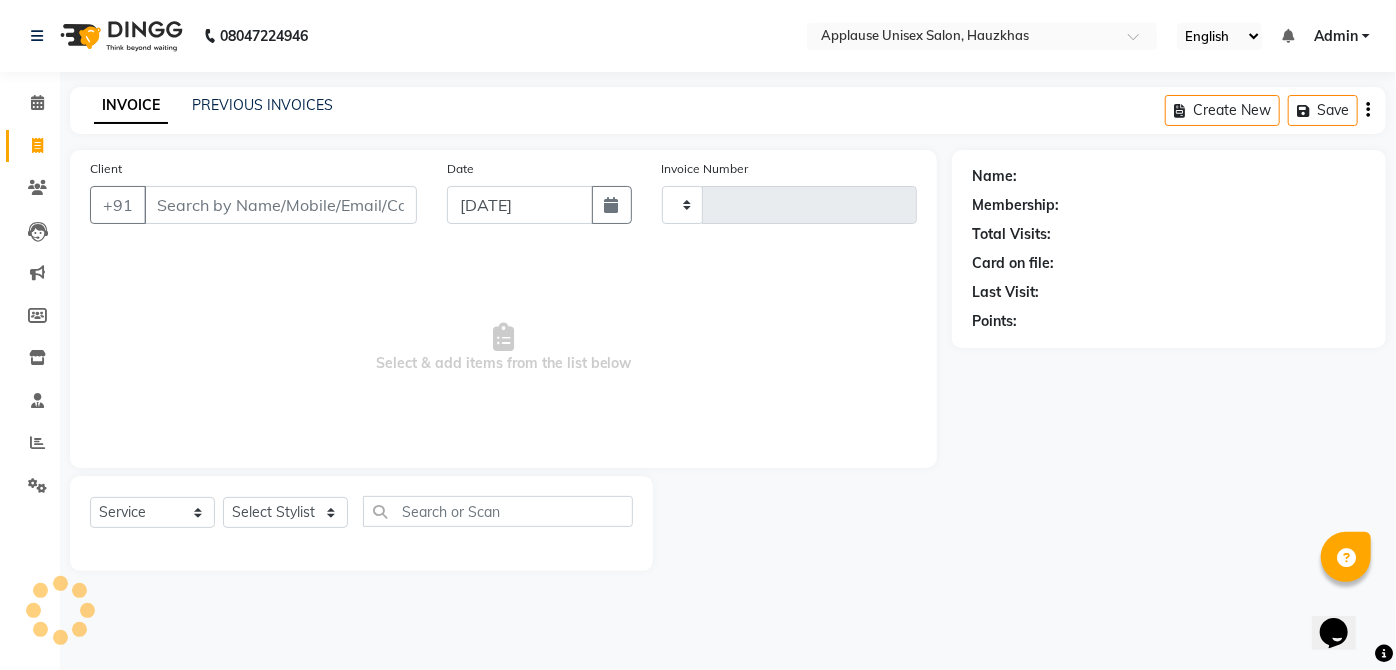 type on "2294" 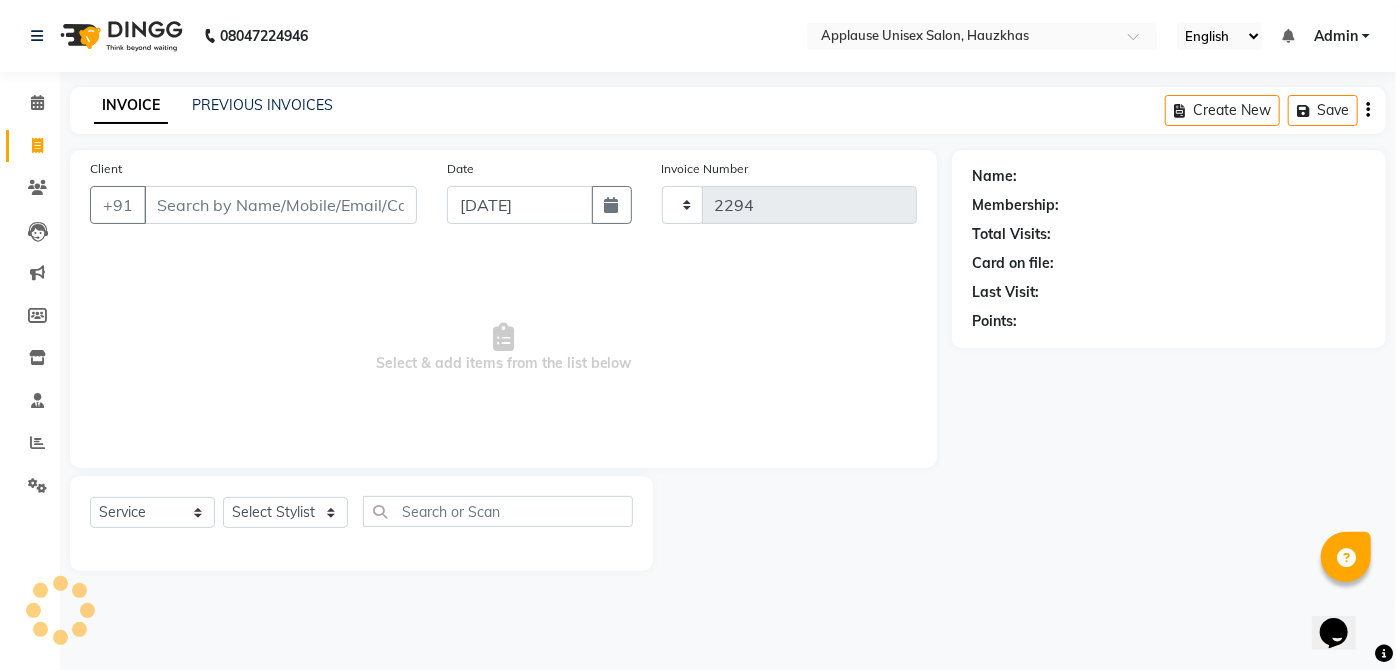 click on "INVOICE PREVIOUS INVOICES Create New   Save" 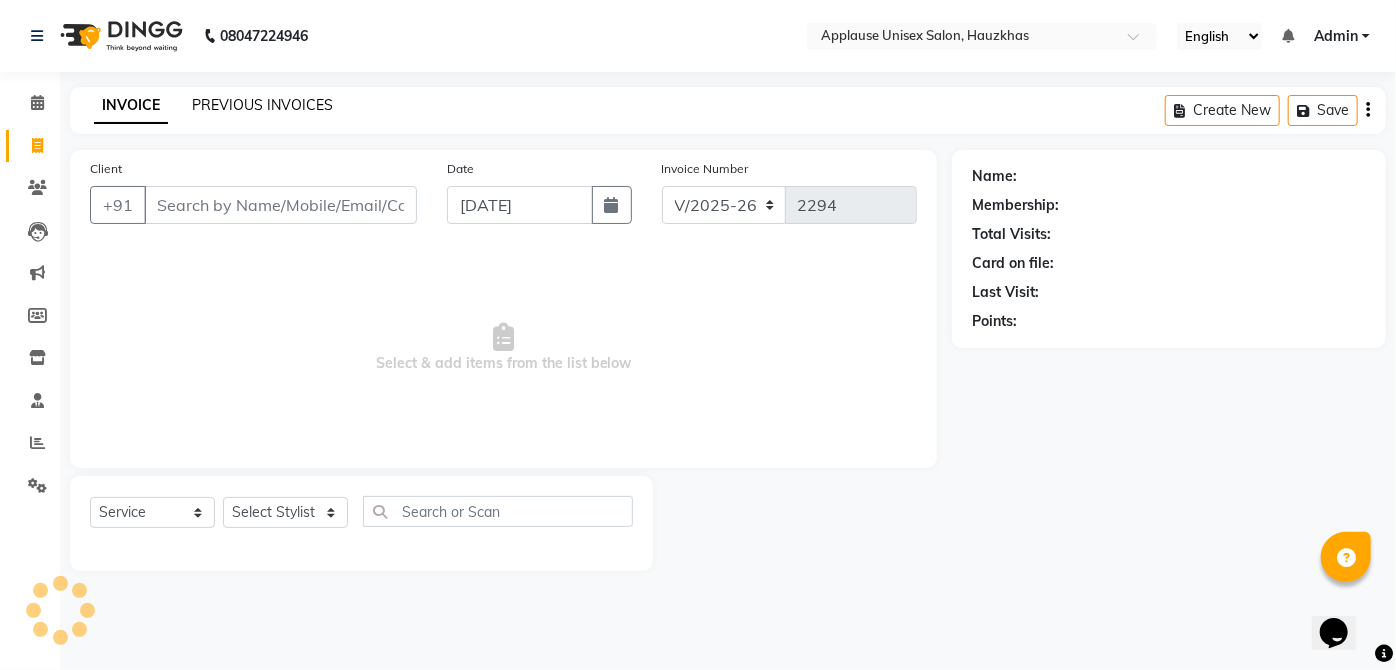 click on "PREVIOUS INVOICES" 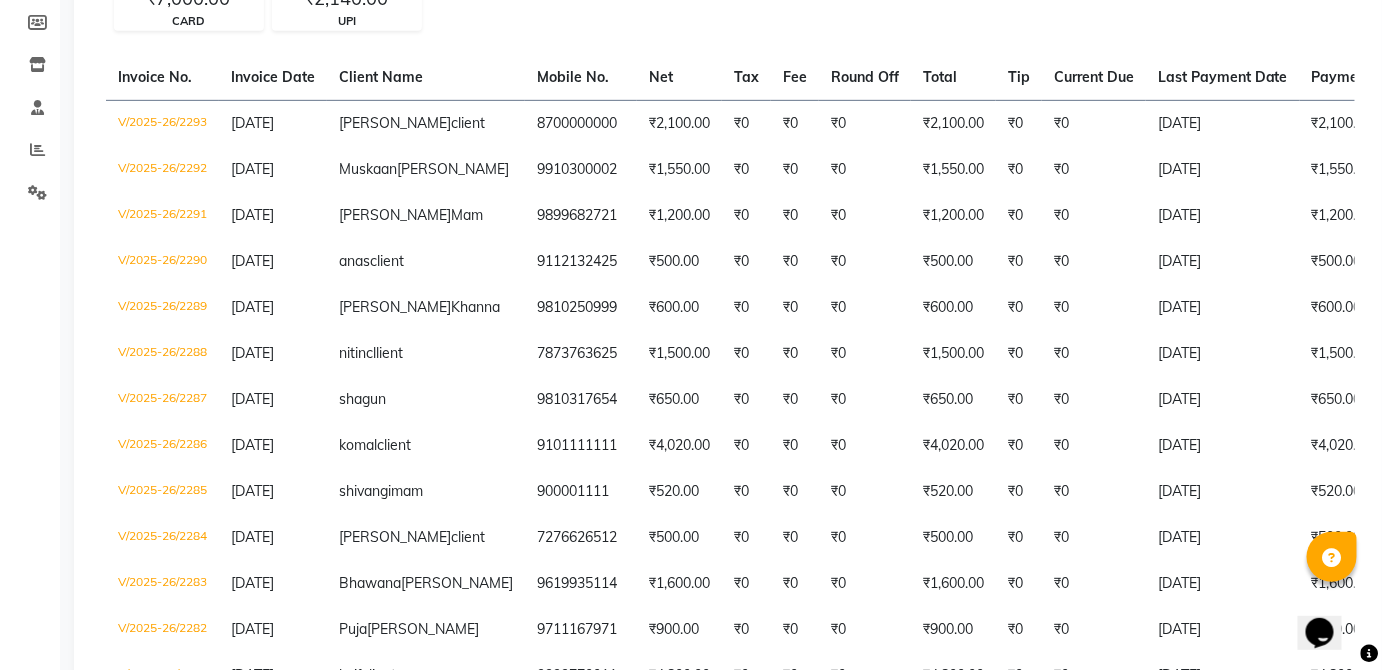 scroll, scrollTop: 0, scrollLeft: 0, axis: both 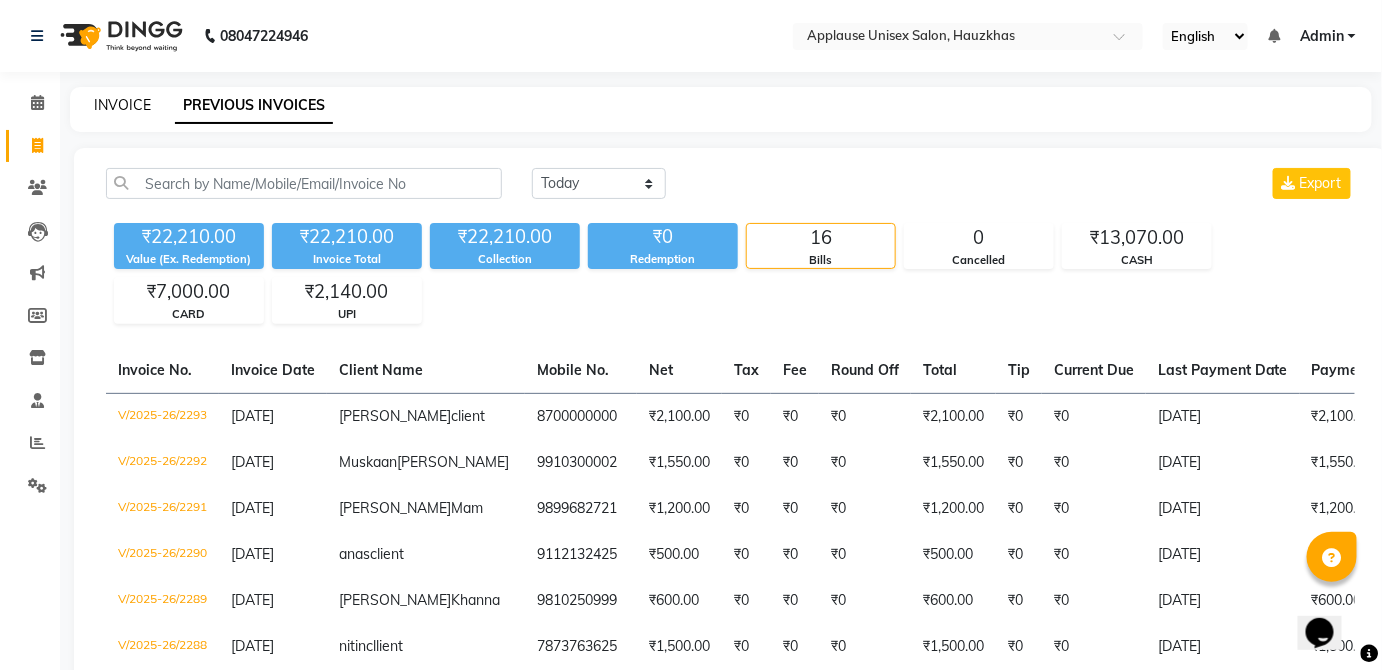 click on "INVOICE" 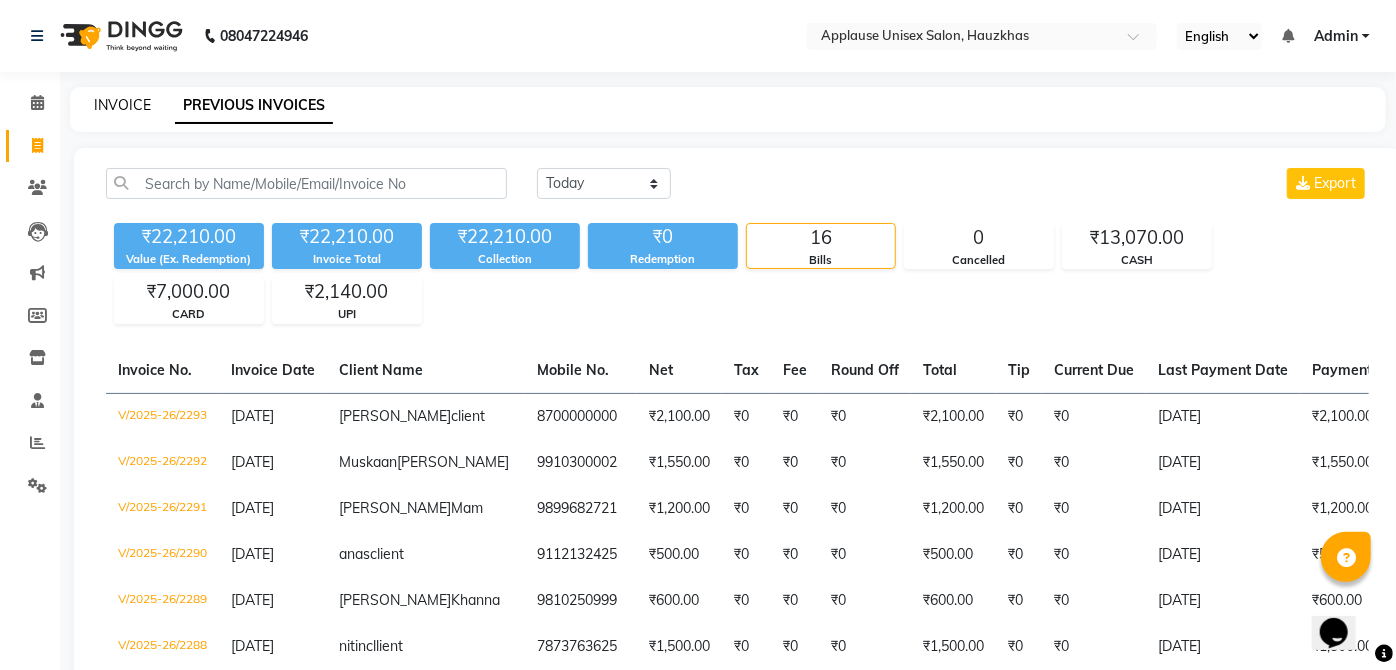 select on "5082" 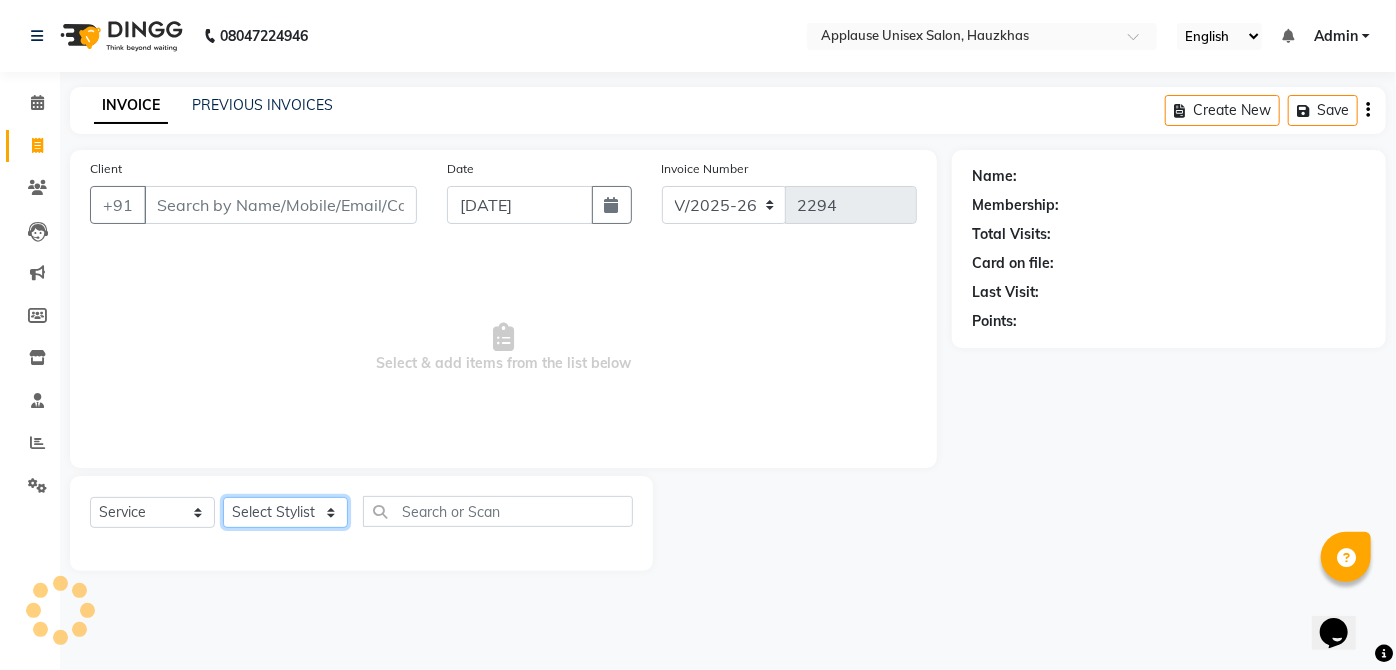 click on "Select Stylist" 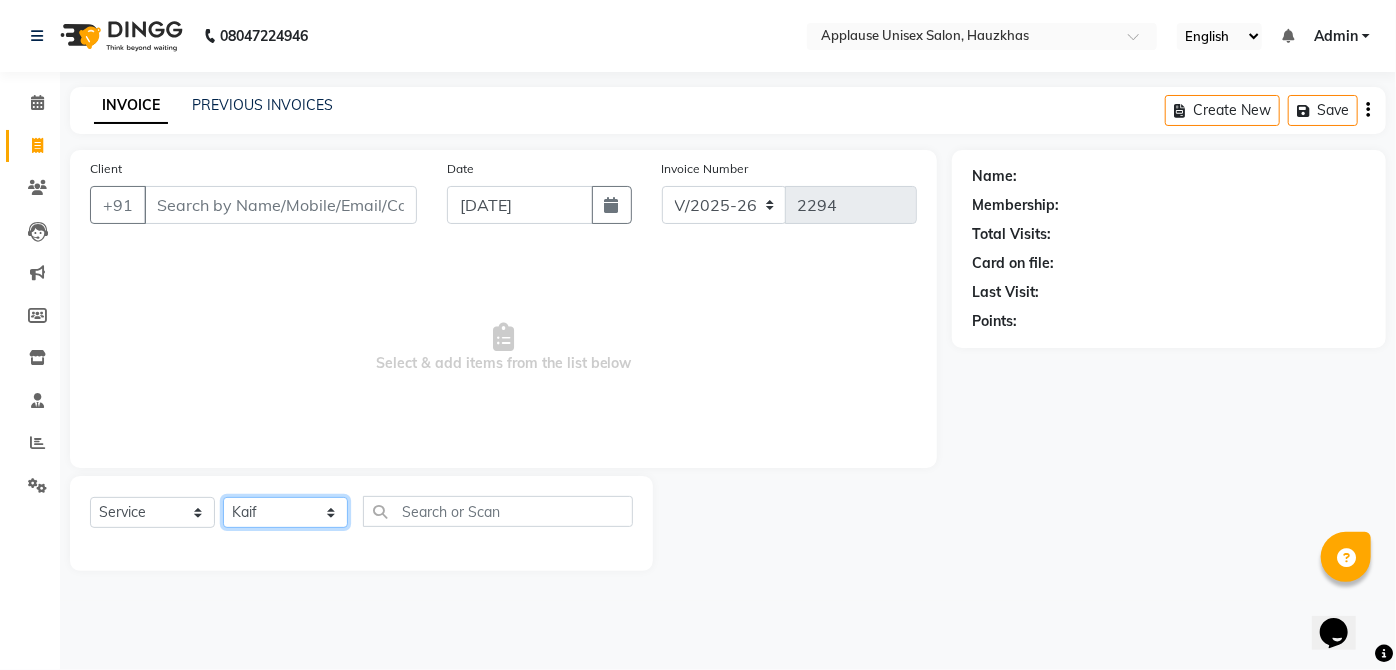 click on "Select Stylist  [PERSON_NAME] [PERSON_NAME] [PERSON_NAME] [PERSON_NAME]  Kaif [PERSON_NAME] [PERSON_NAME] Mamta Manager [PERSON_NAME] rahul  [PERSON_NAME] [PERSON_NAME] [PERSON_NAME] V.k" 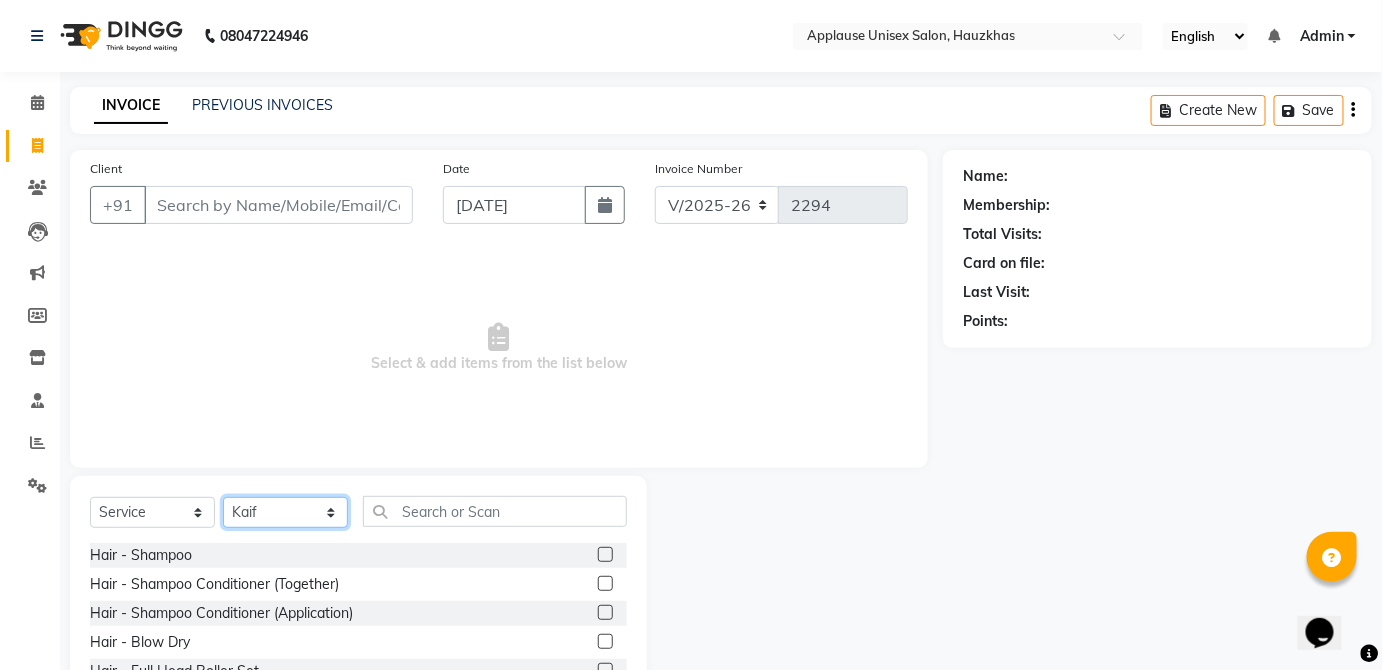 click on "Select Stylist  [PERSON_NAME] [PERSON_NAME] [PERSON_NAME] [PERSON_NAME]  Kaif [PERSON_NAME] [PERSON_NAME] Mamta Manager [PERSON_NAME] rahul  [PERSON_NAME] [PERSON_NAME] [PERSON_NAME] V.k" 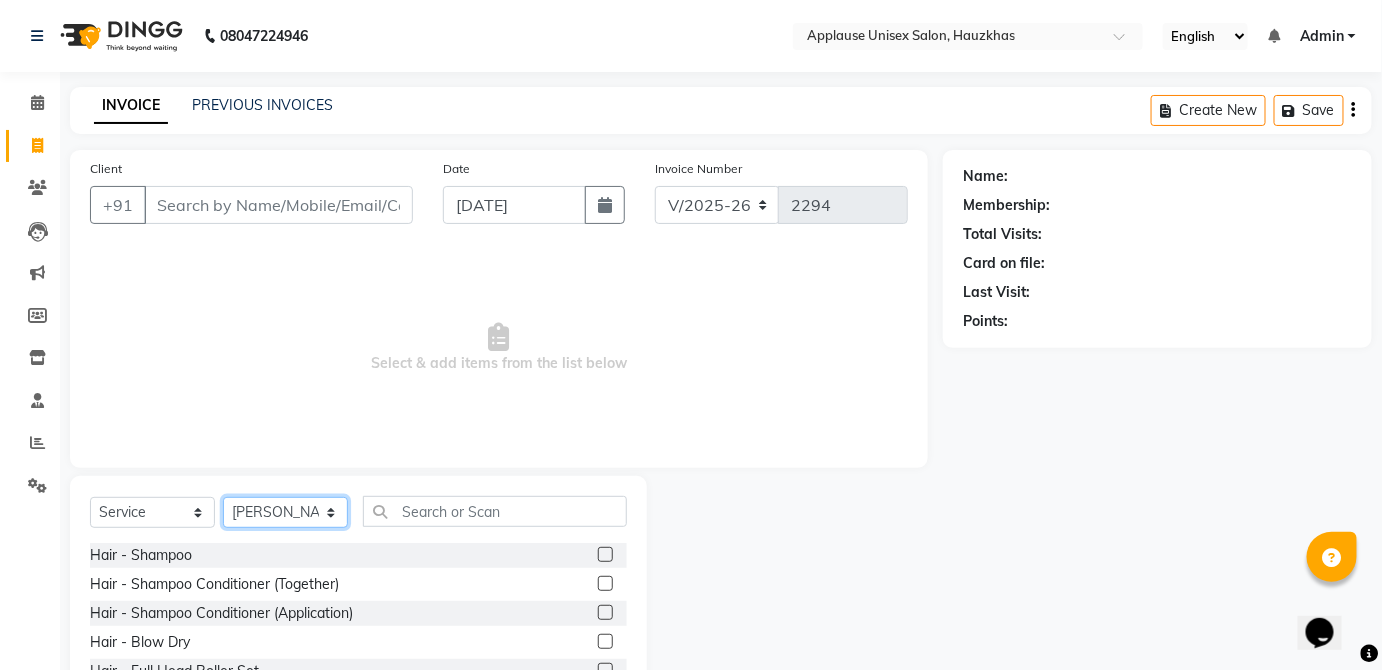 click on "Select Stylist  [PERSON_NAME] [PERSON_NAME] [PERSON_NAME] [PERSON_NAME]  Kaif [PERSON_NAME] [PERSON_NAME] Mamta Manager [PERSON_NAME] rahul  [PERSON_NAME] [PERSON_NAME] [PERSON_NAME] V.k" 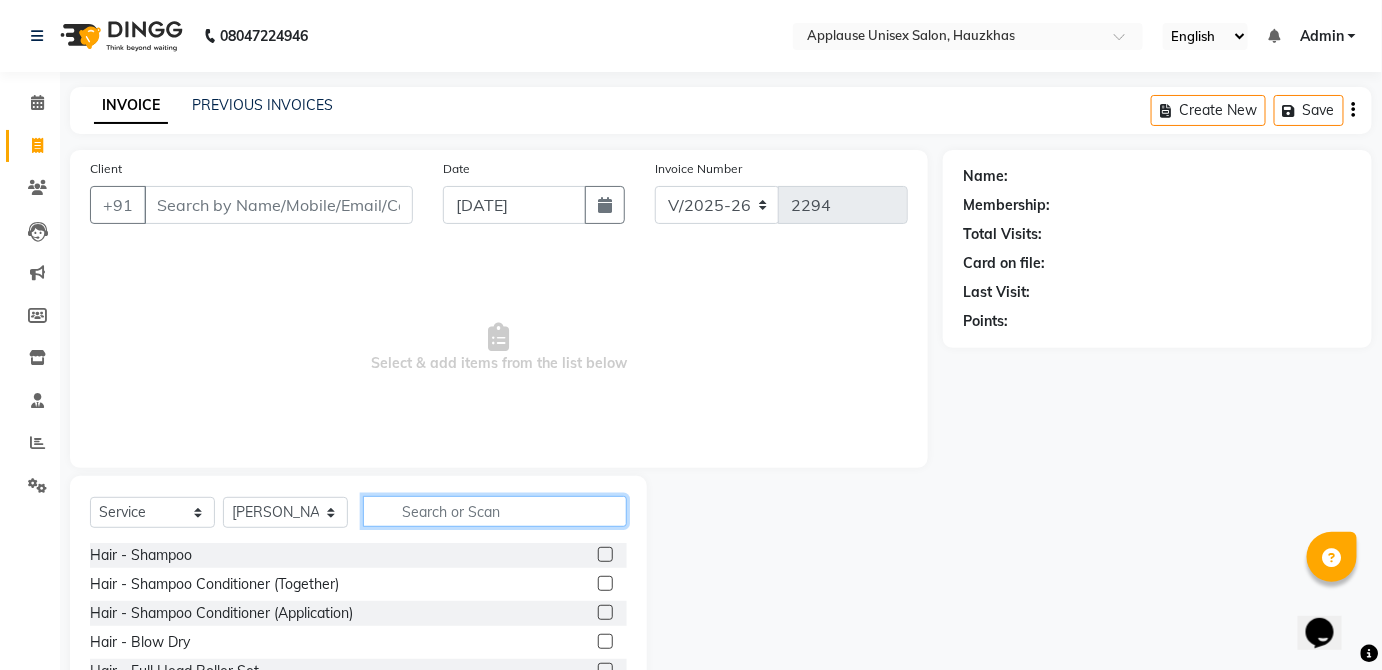 click 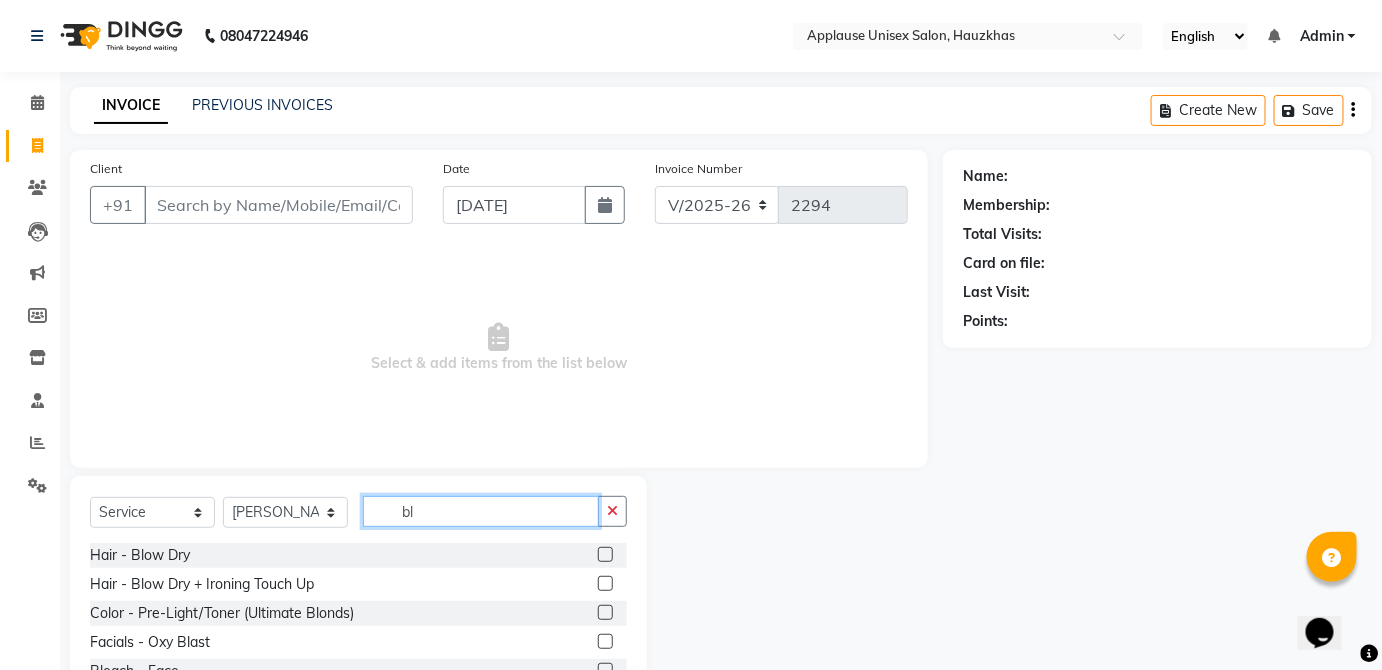 type on "b" 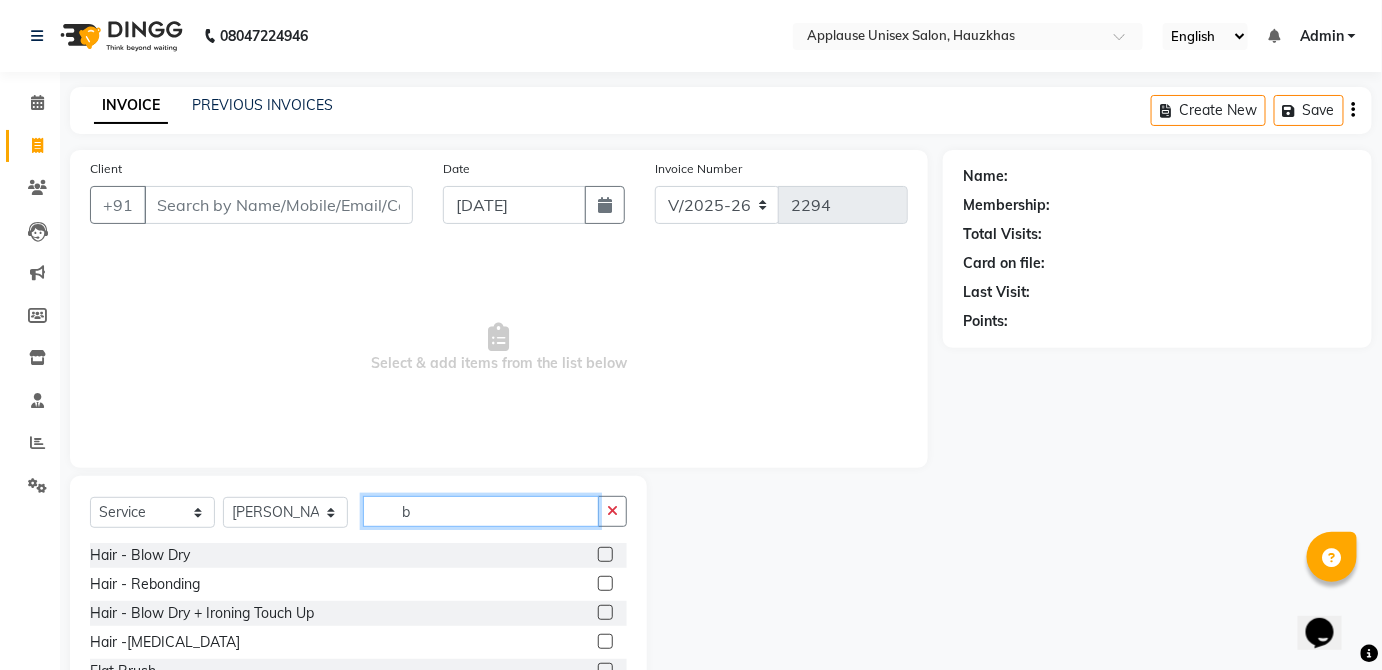 type 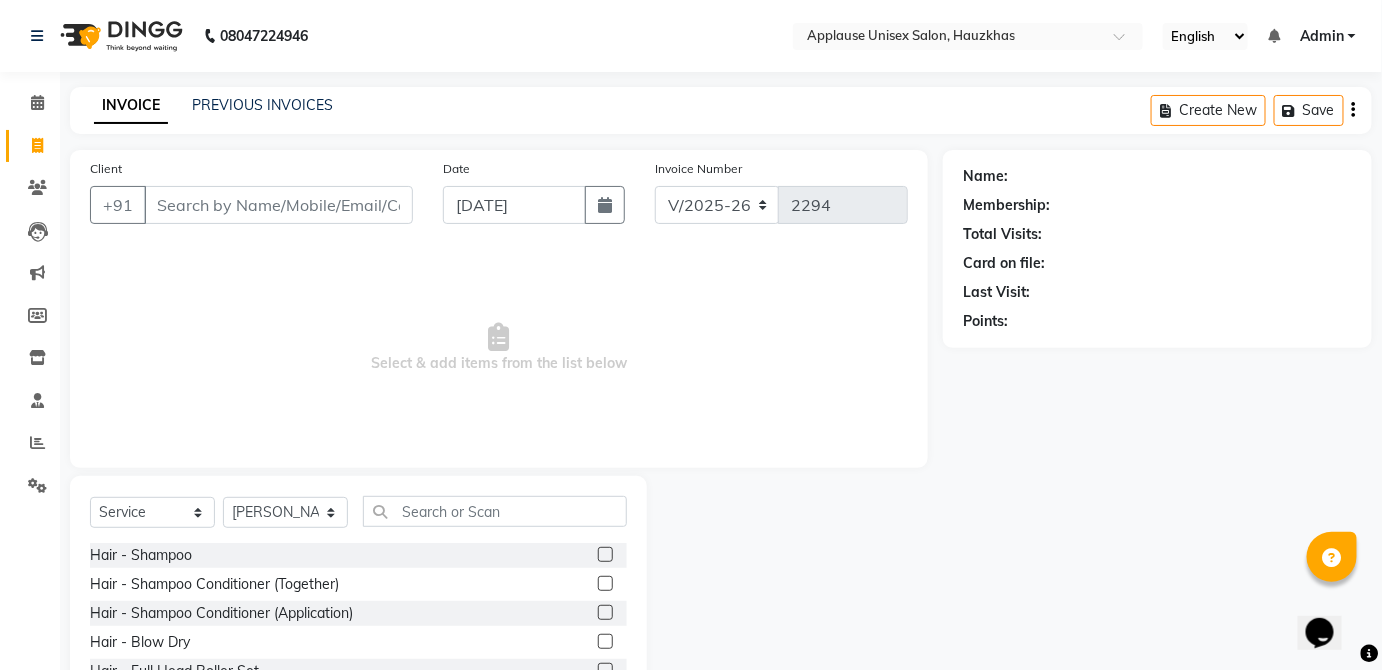 click 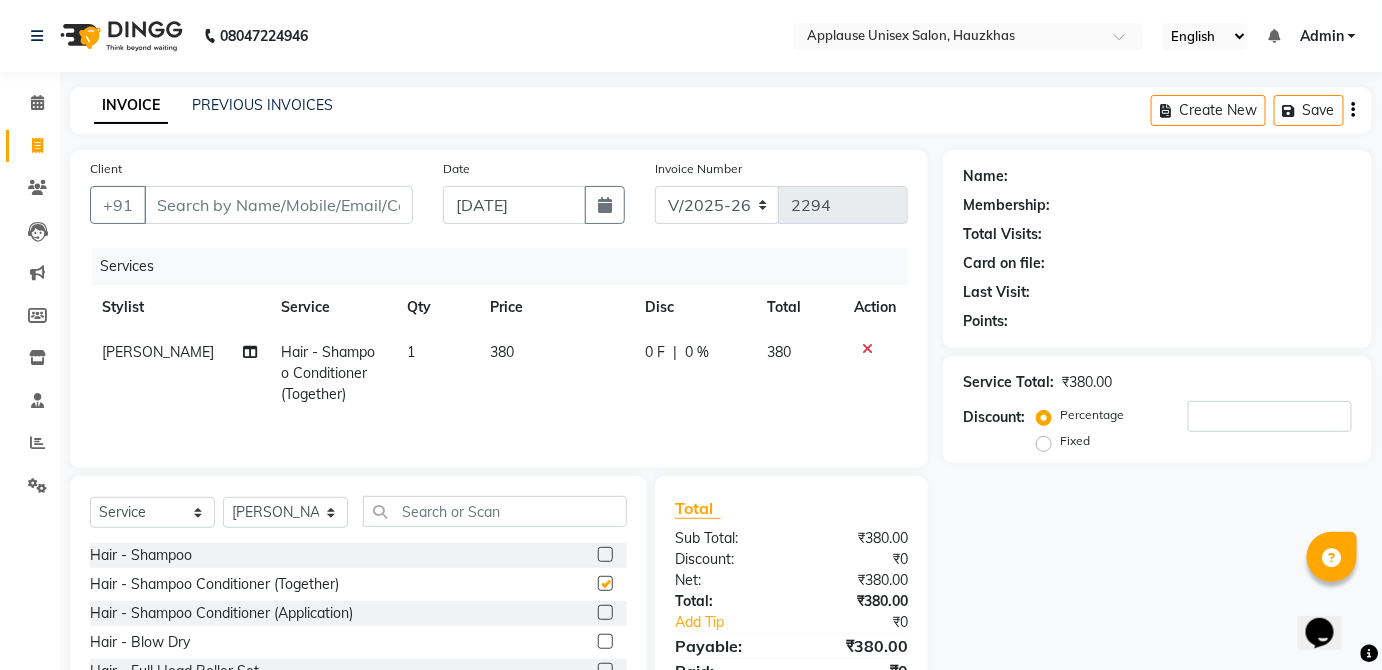 checkbox on "false" 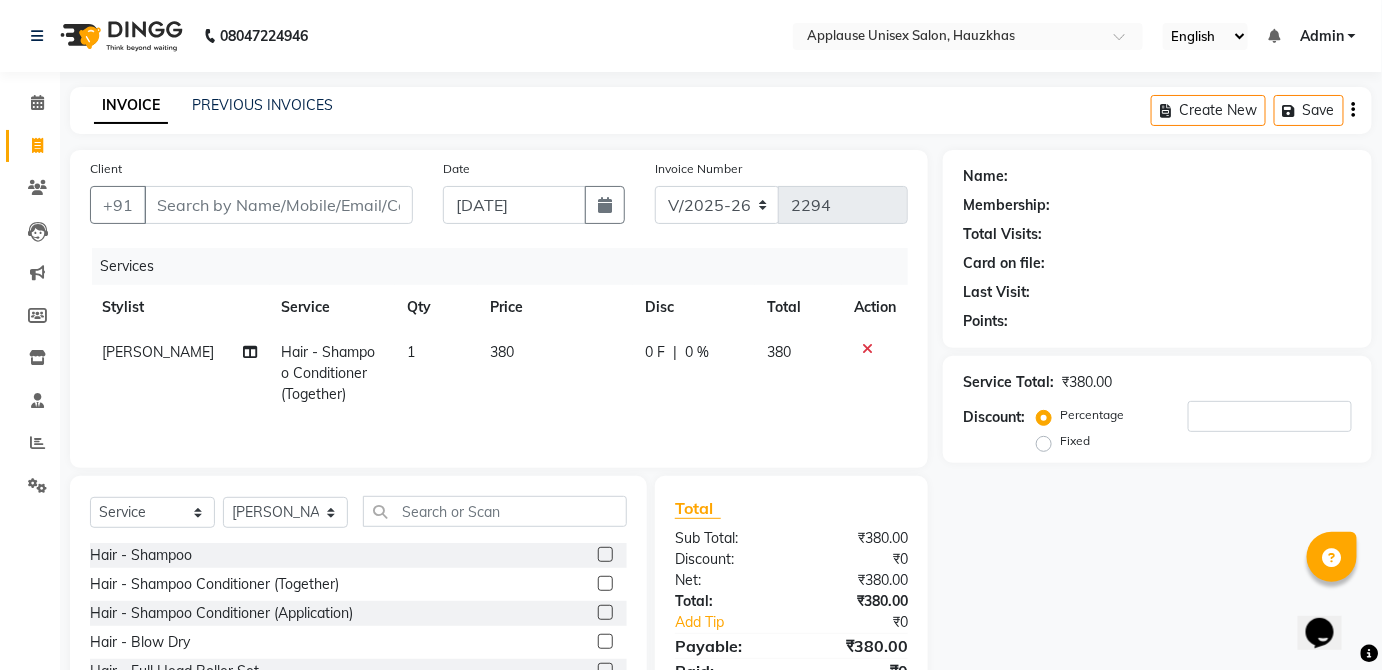 click on "380" 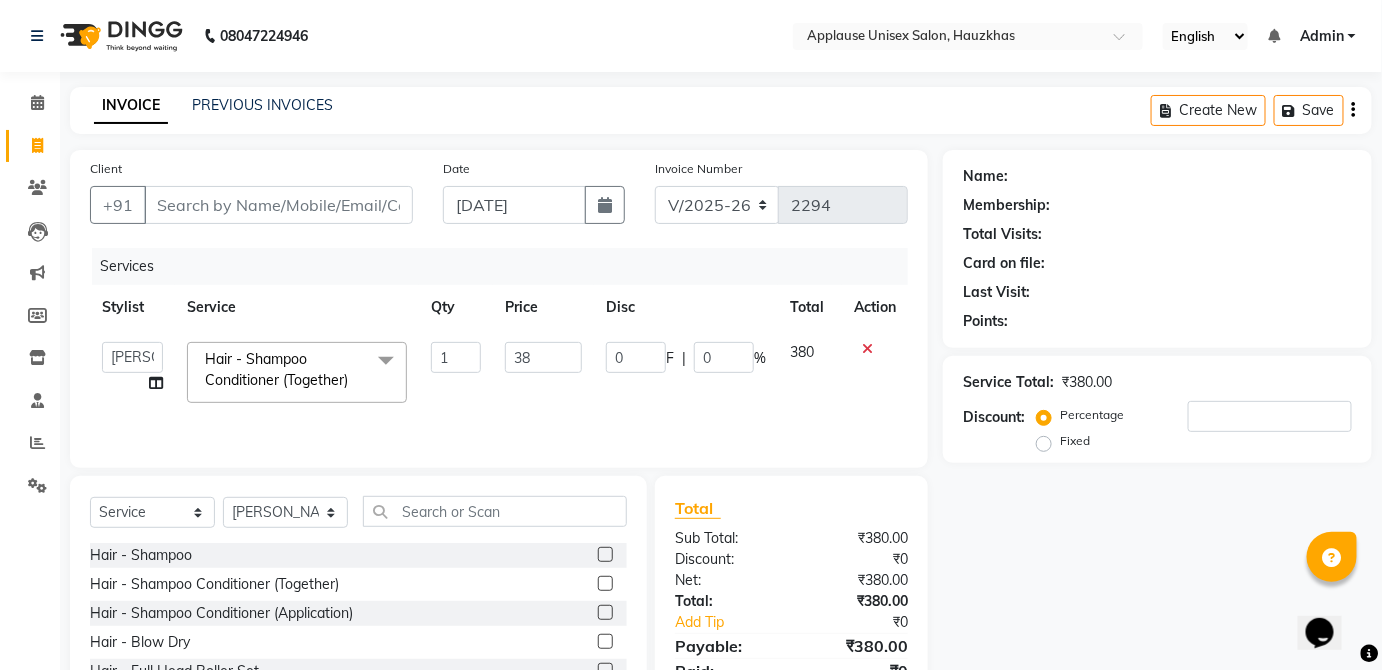 type on "3" 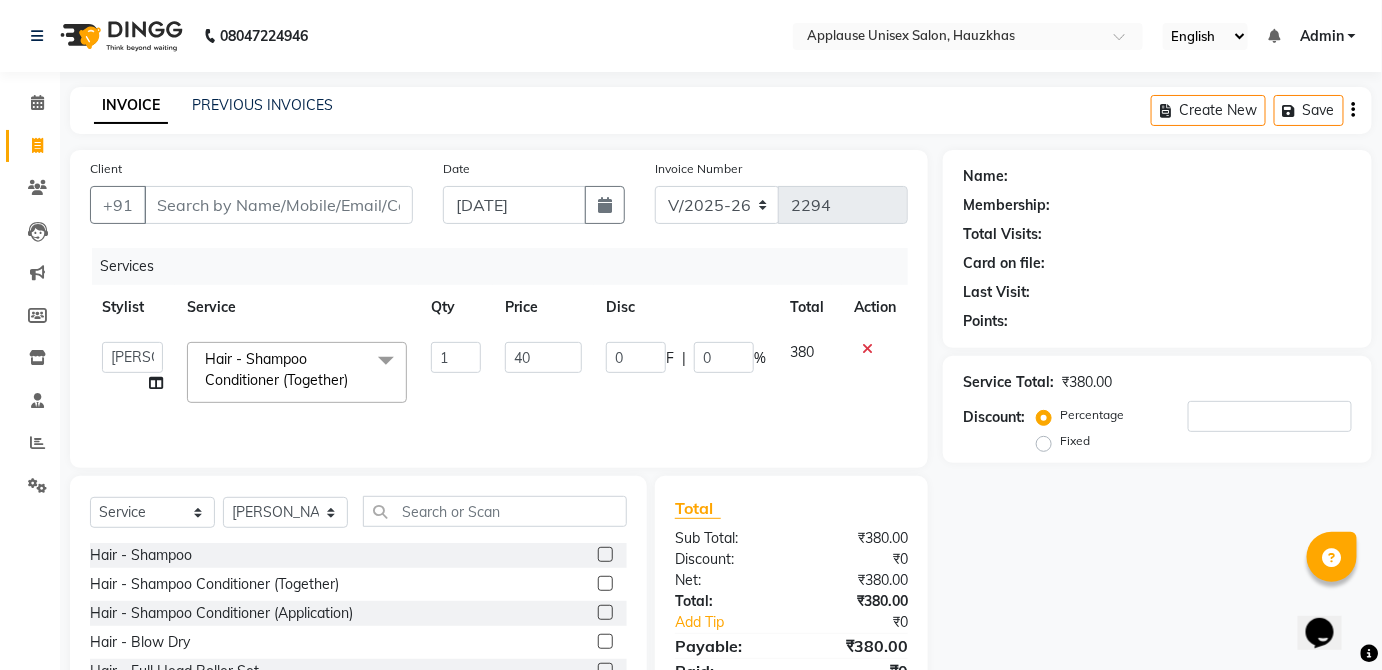 type on "400" 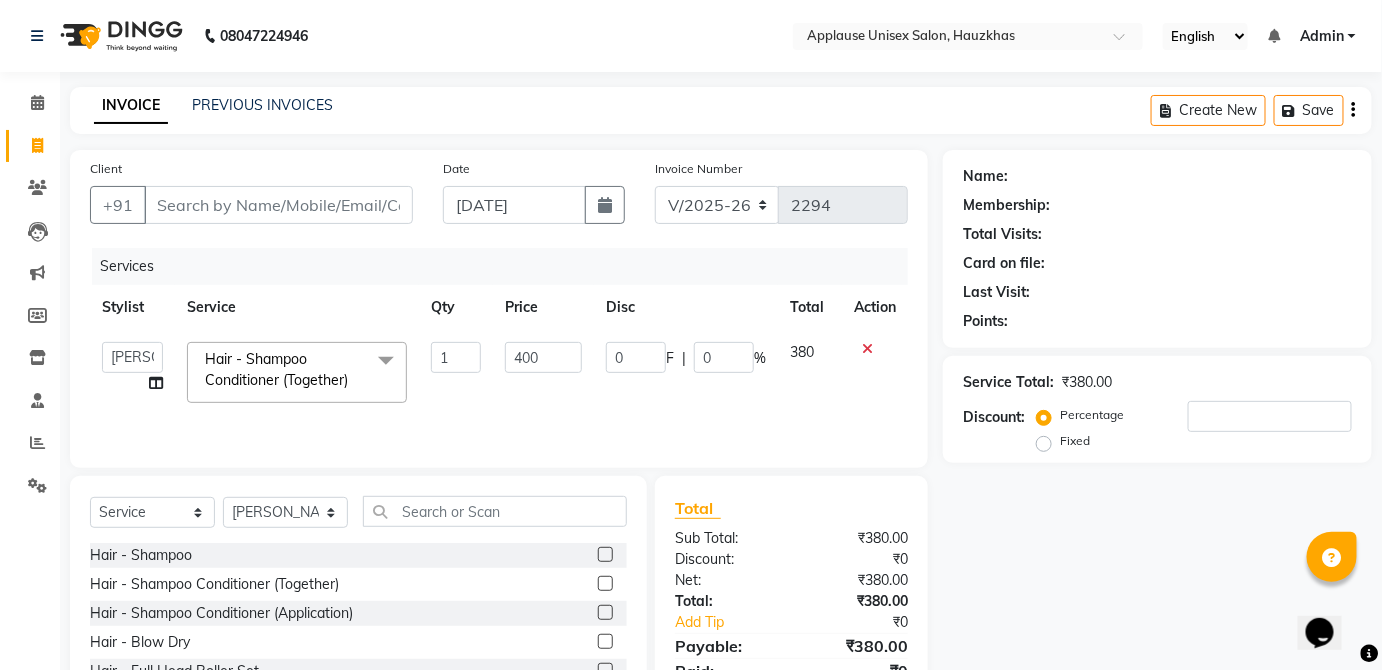 click on "380" 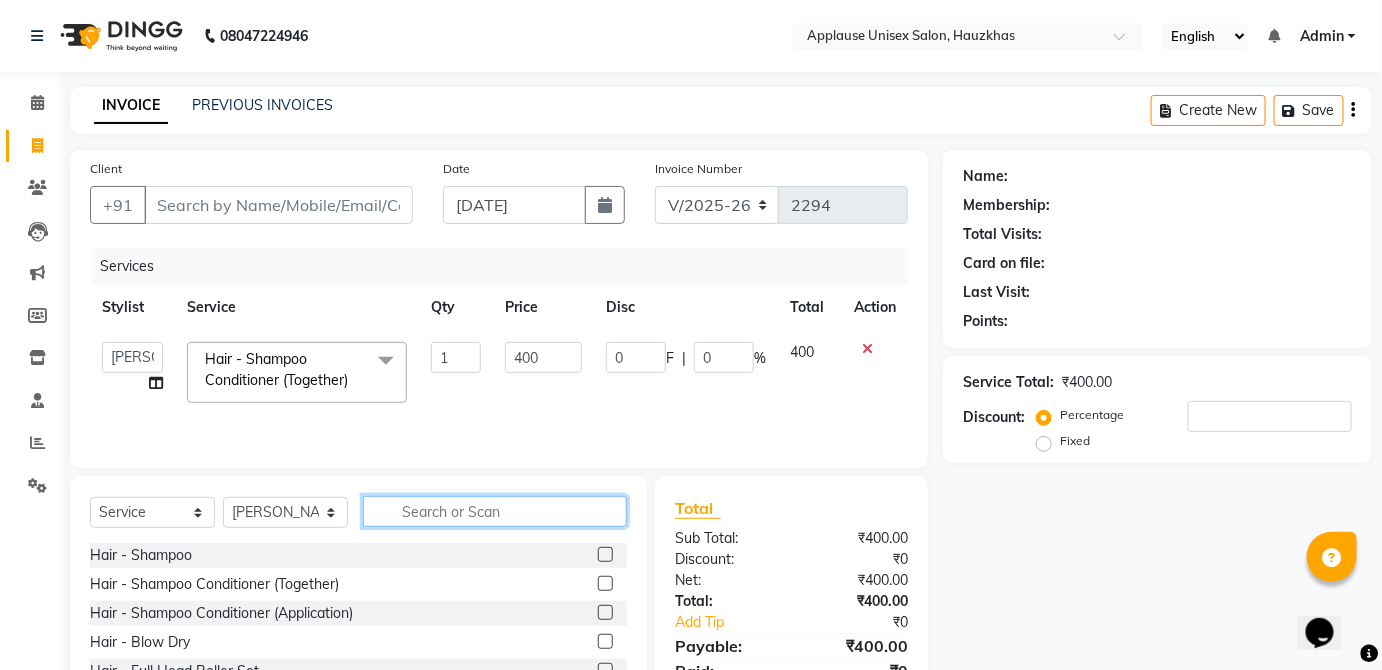 click 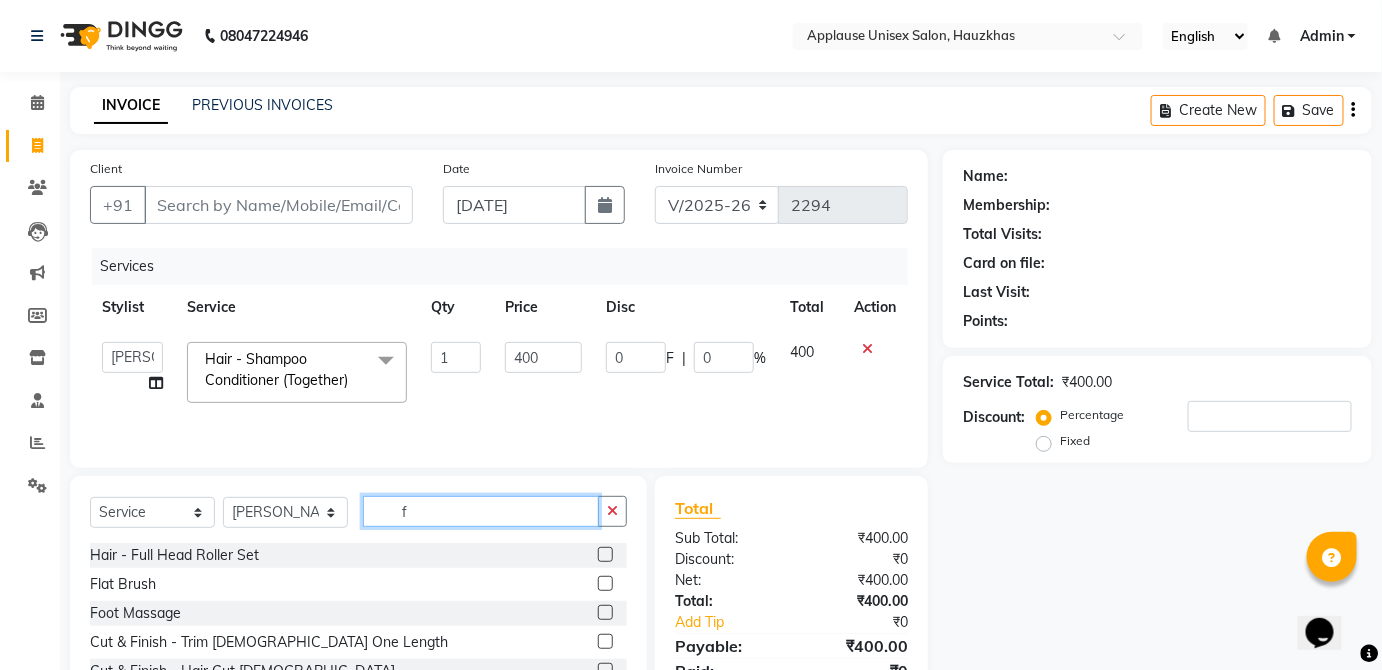 type on "f" 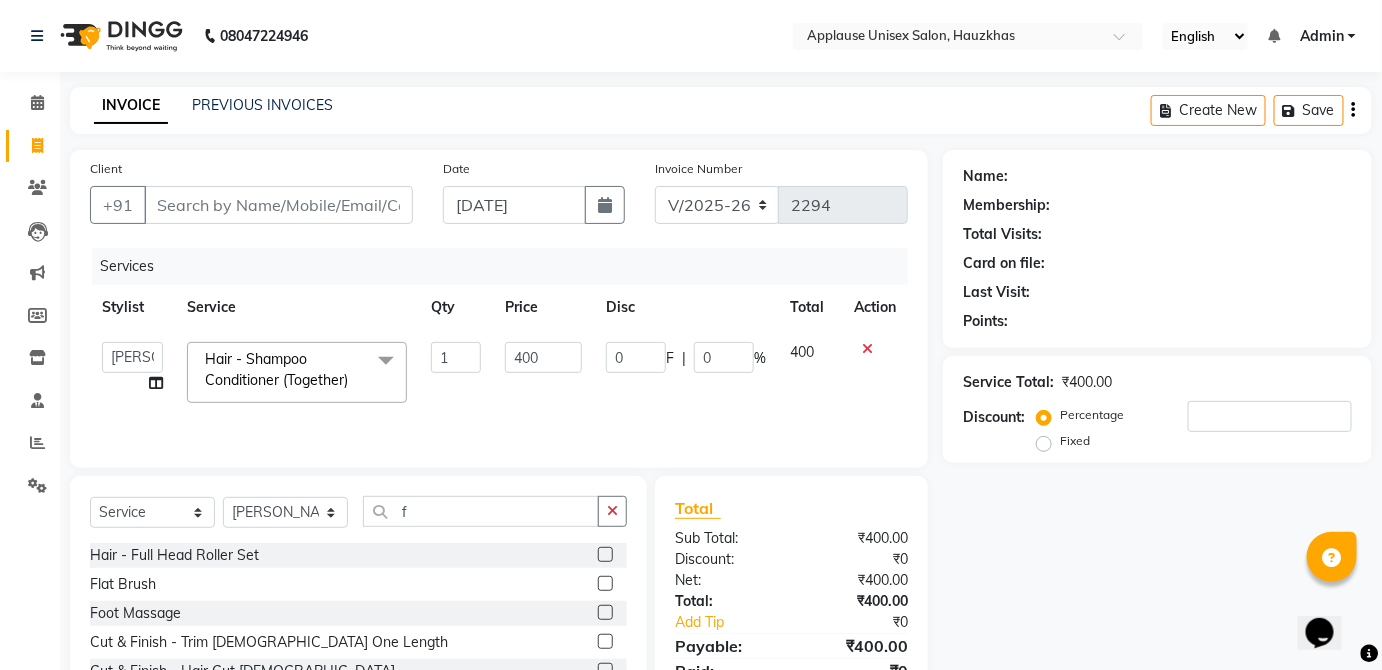 click 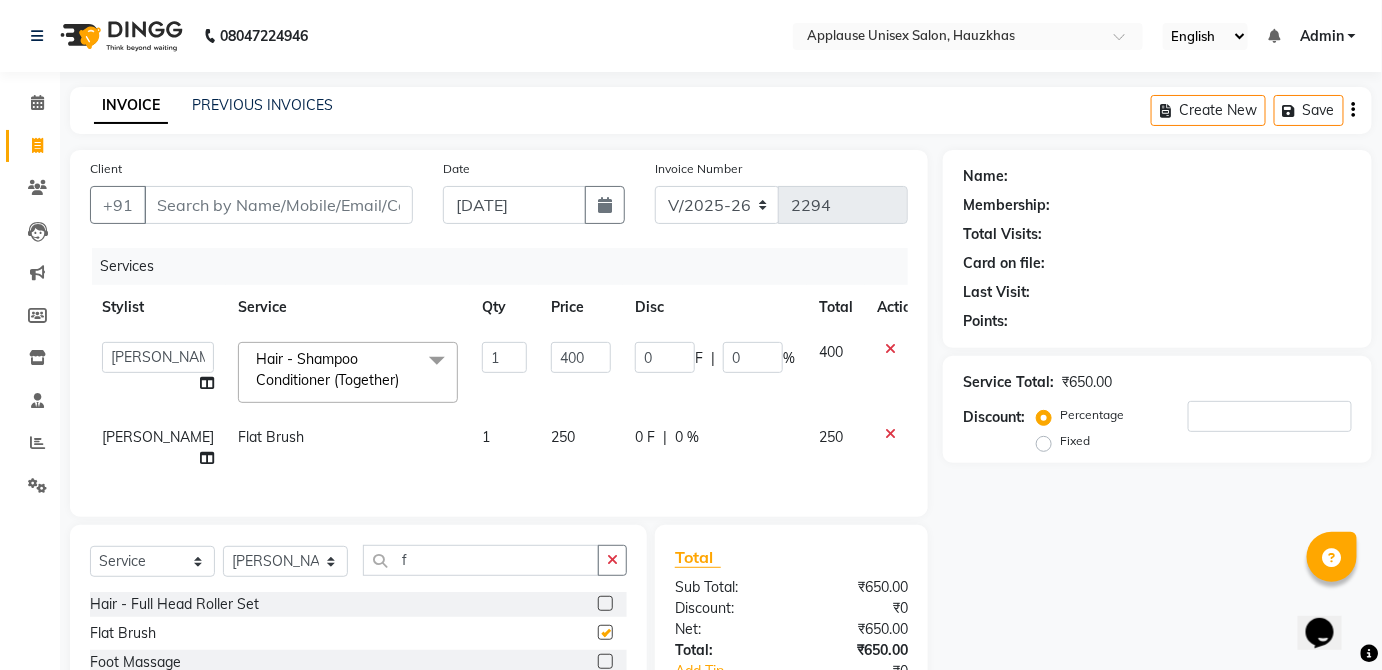 click on "0 F | 0 %" 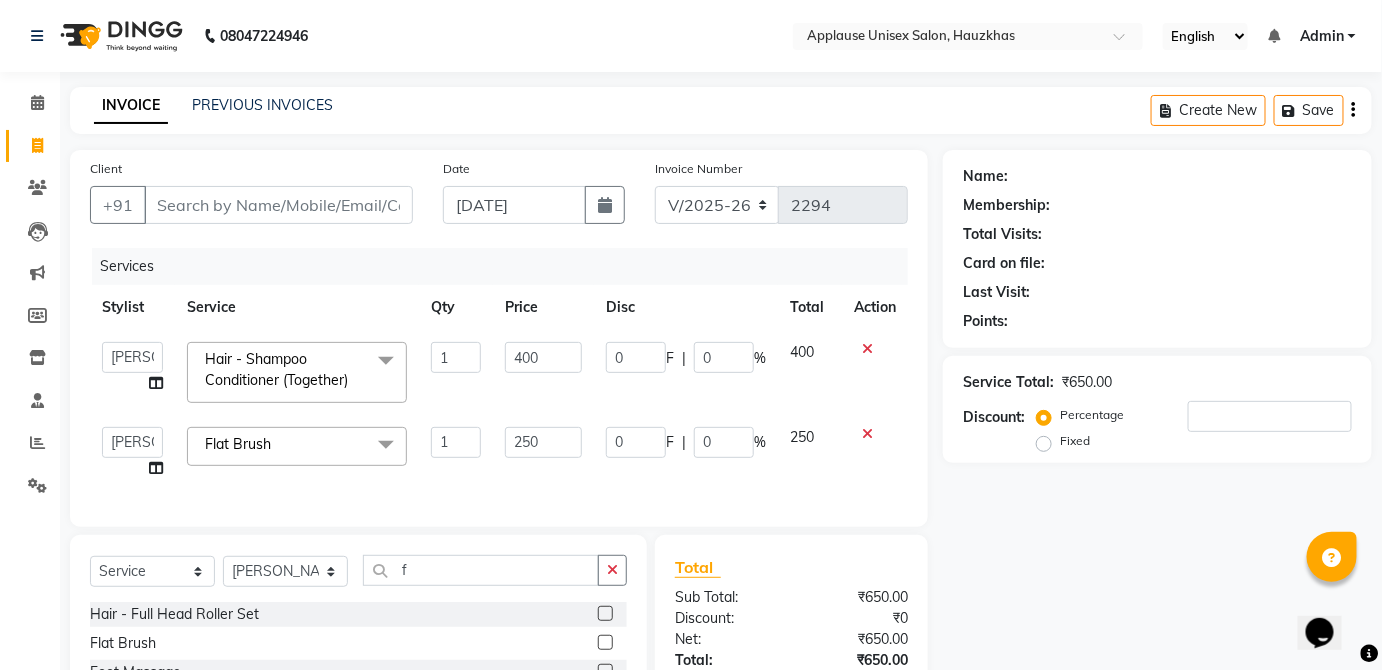 checkbox on "false" 